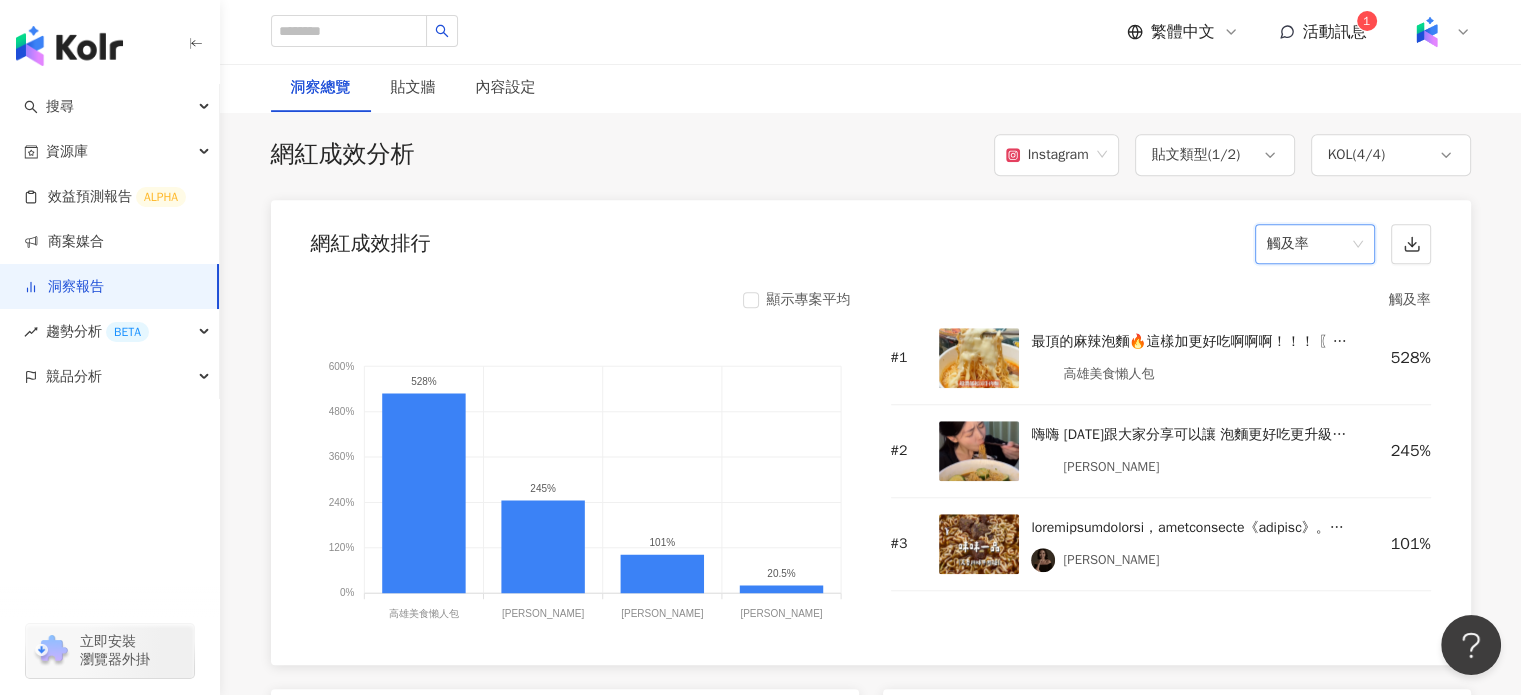 scroll, scrollTop: 0, scrollLeft: 0, axis: both 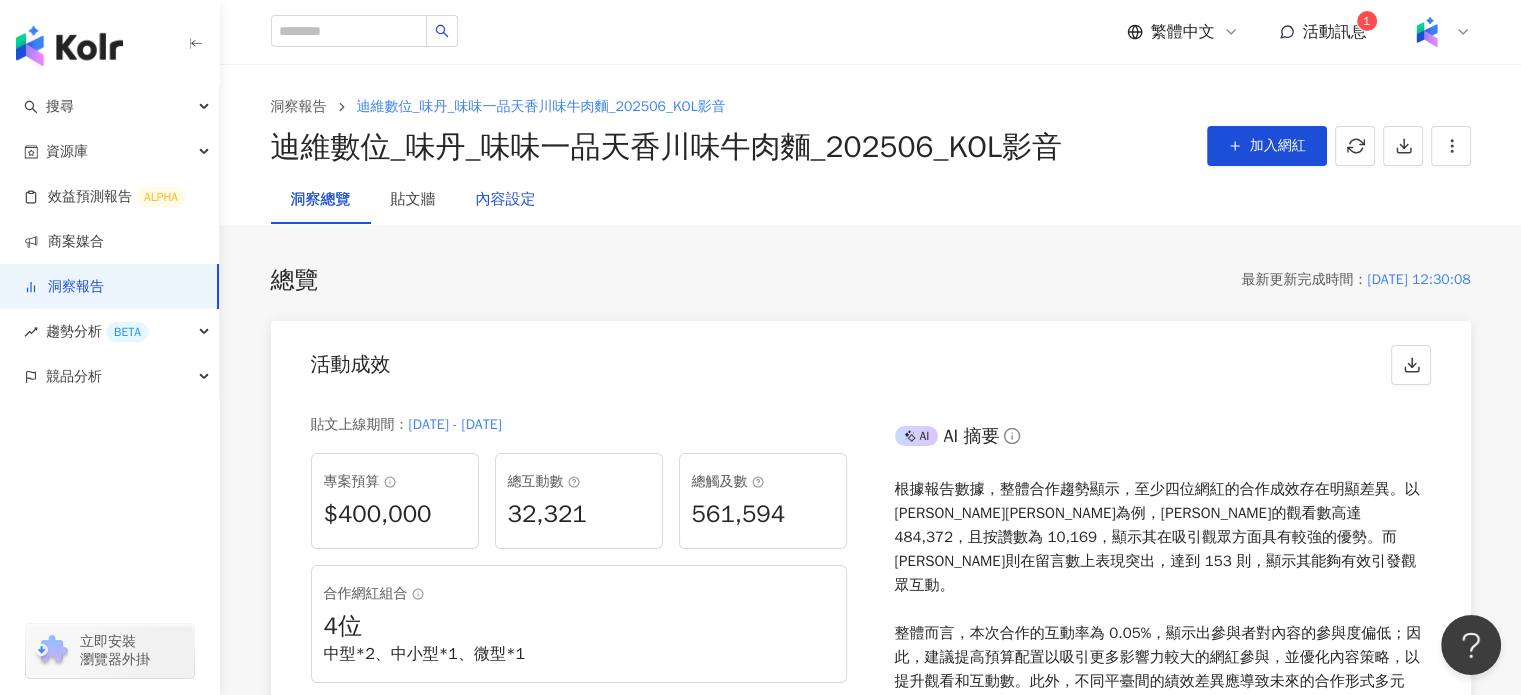 click on "內容設定" at bounding box center [506, 200] 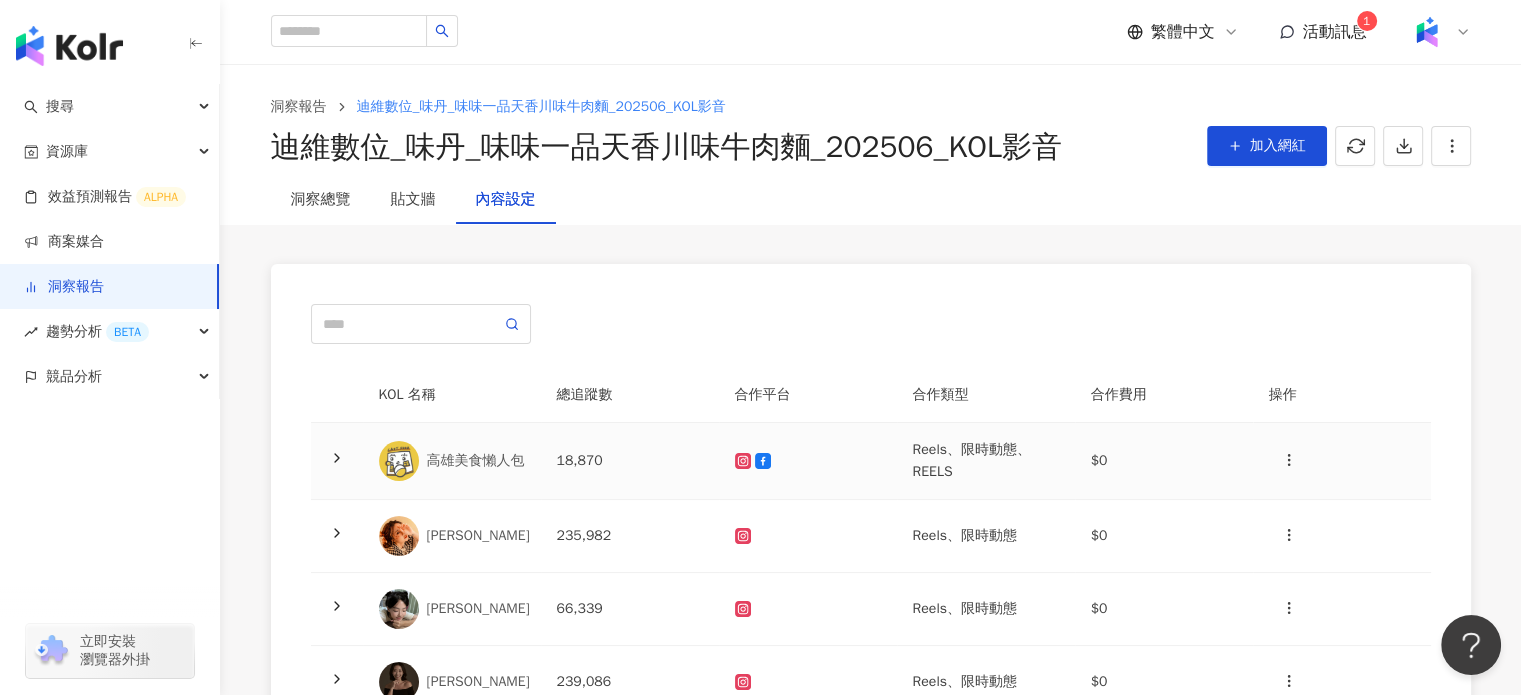 click on "高雄美食懶人包" at bounding box center [476, 461] 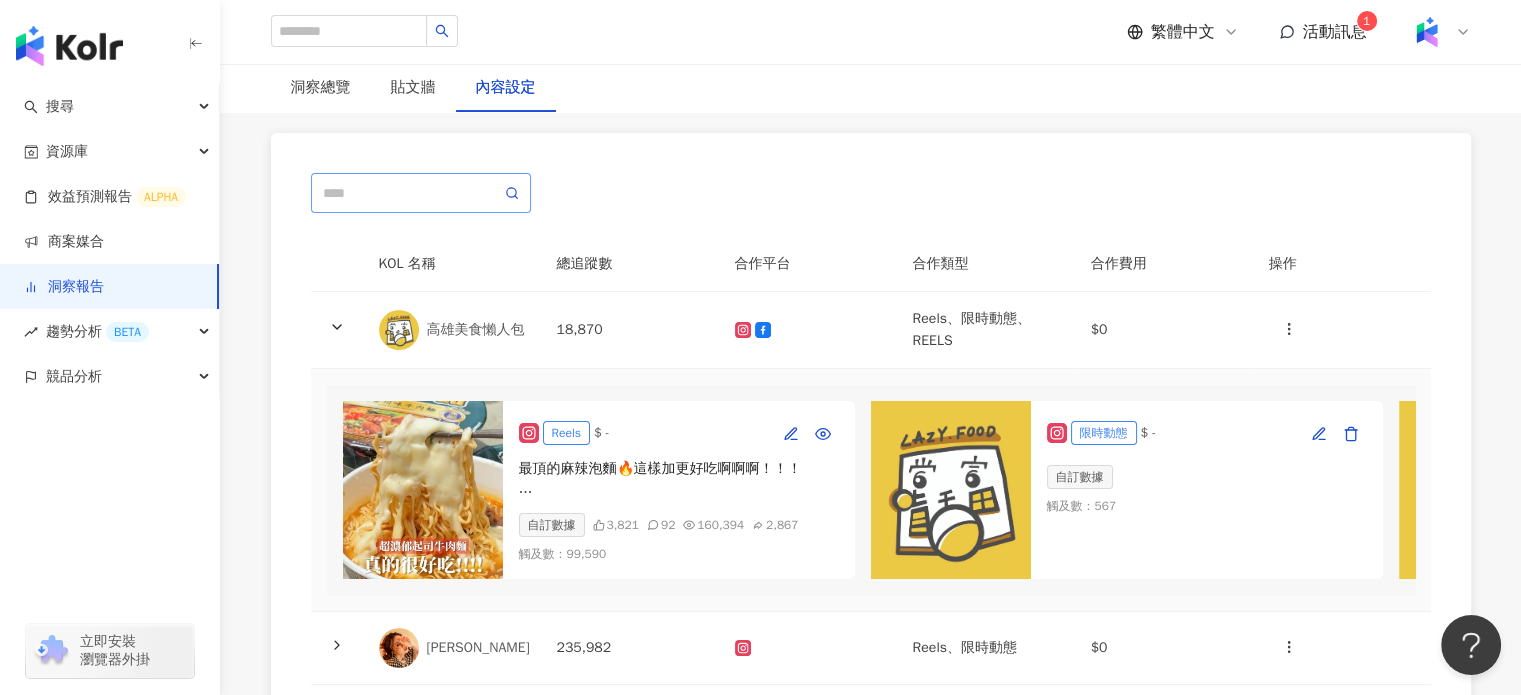 scroll, scrollTop: 0, scrollLeft: 0, axis: both 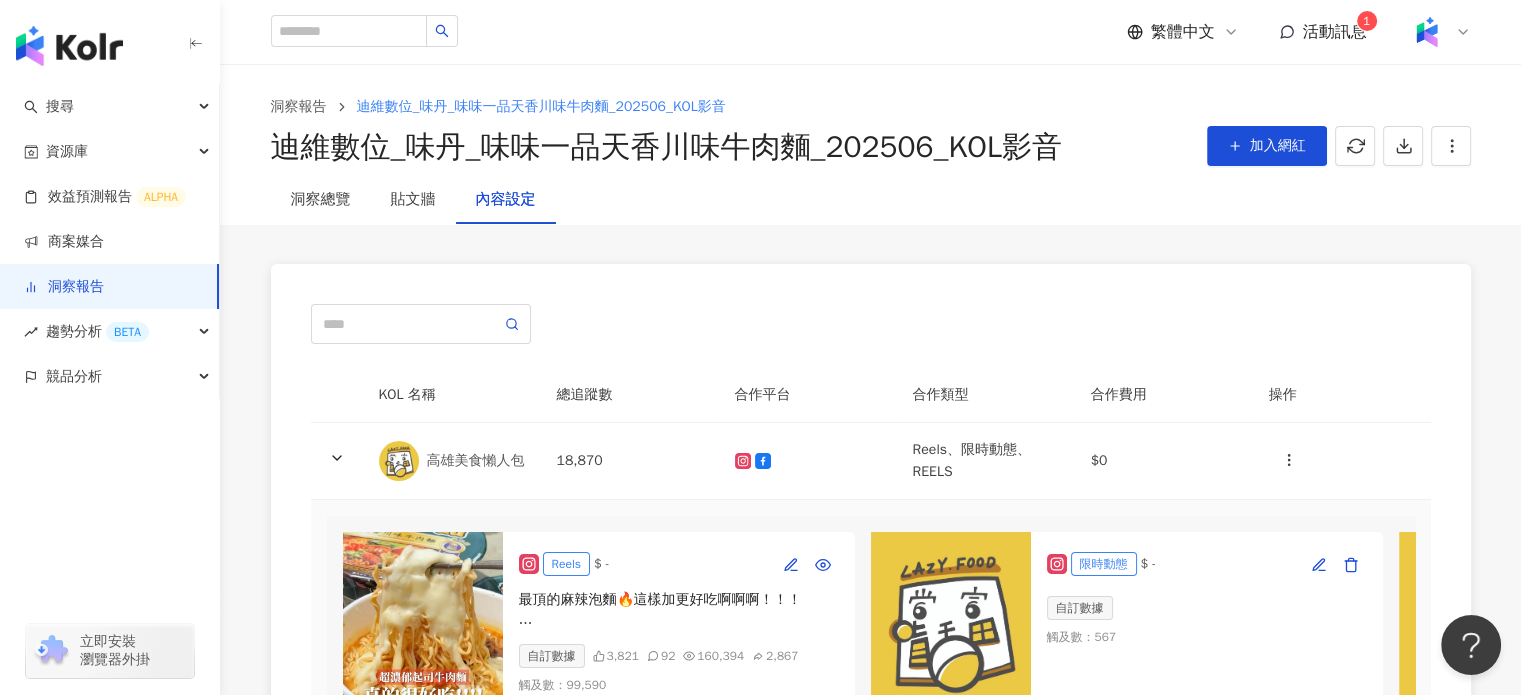 click on "KOL 名稱" at bounding box center [452, 395] 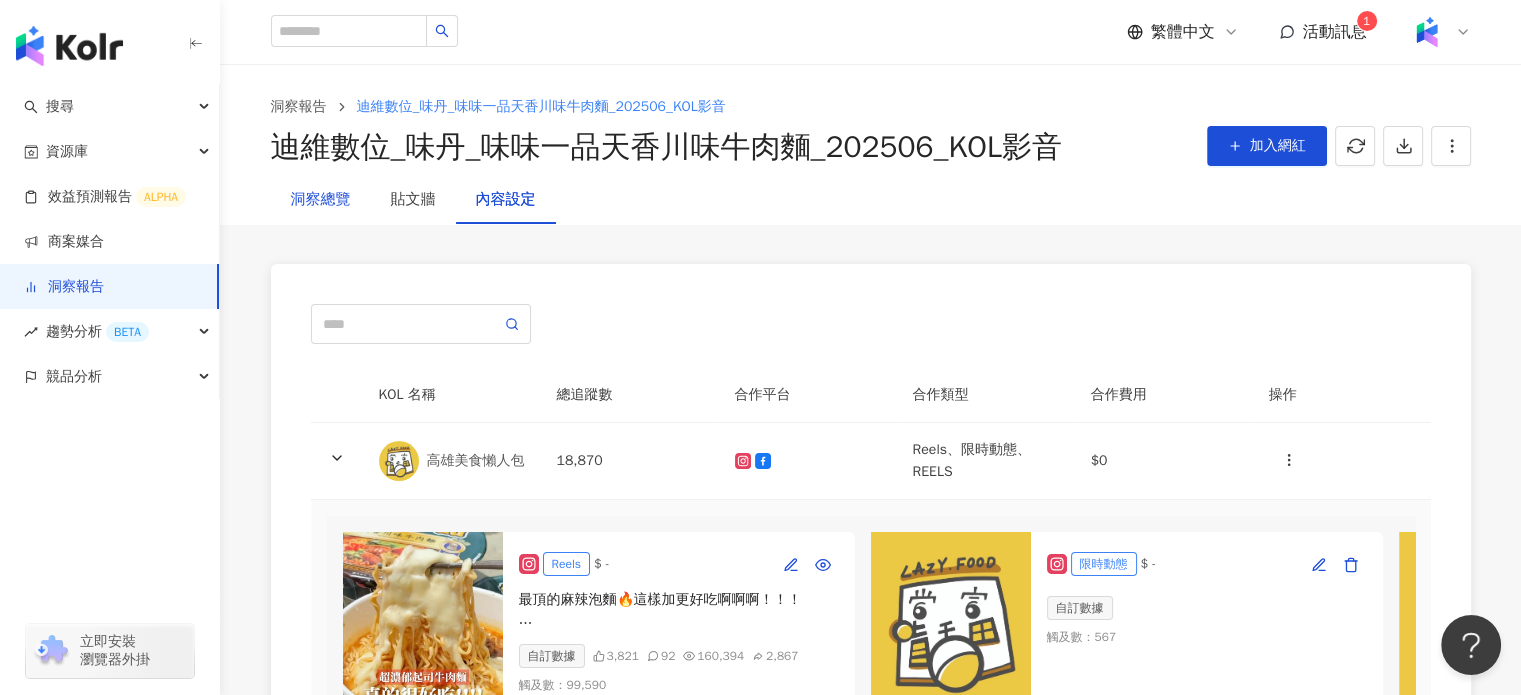 click on "洞察總覽" at bounding box center (321, 200) 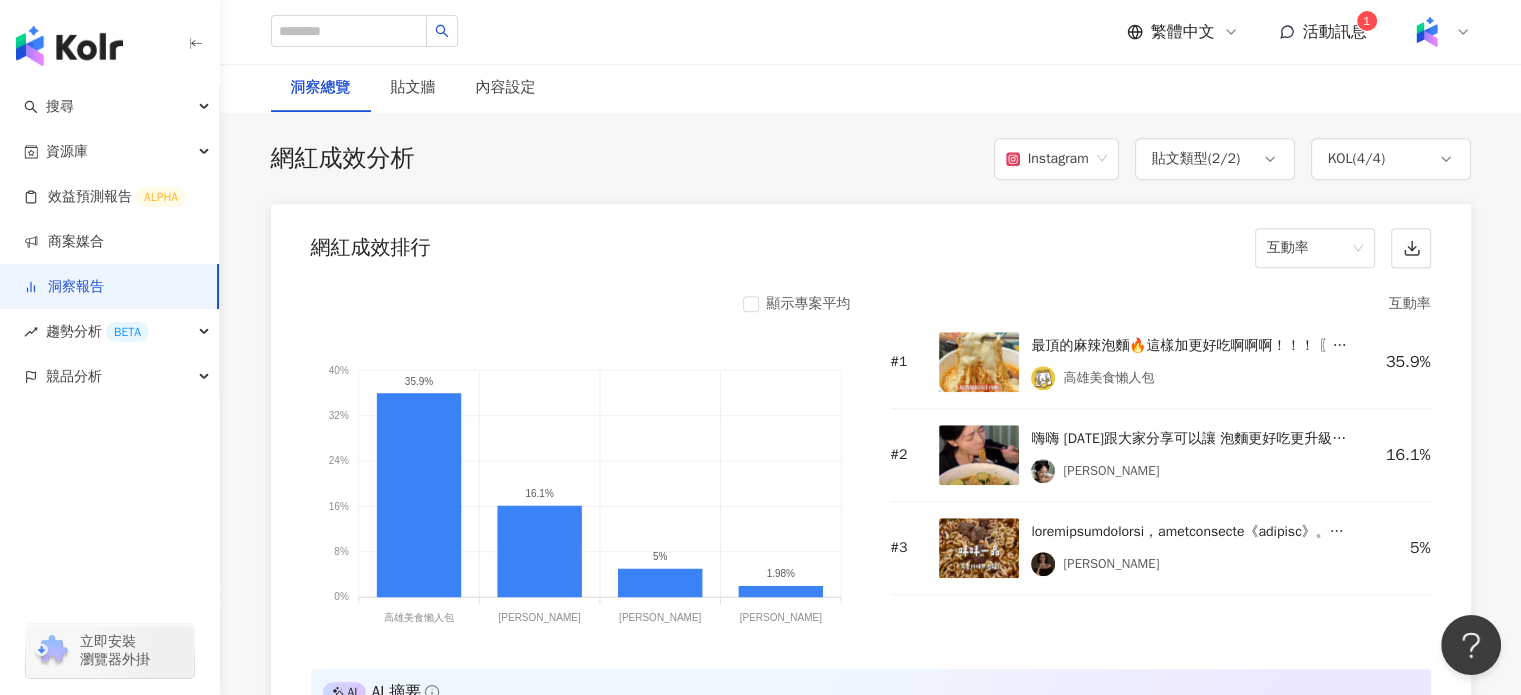 scroll, scrollTop: 1500, scrollLeft: 0, axis: vertical 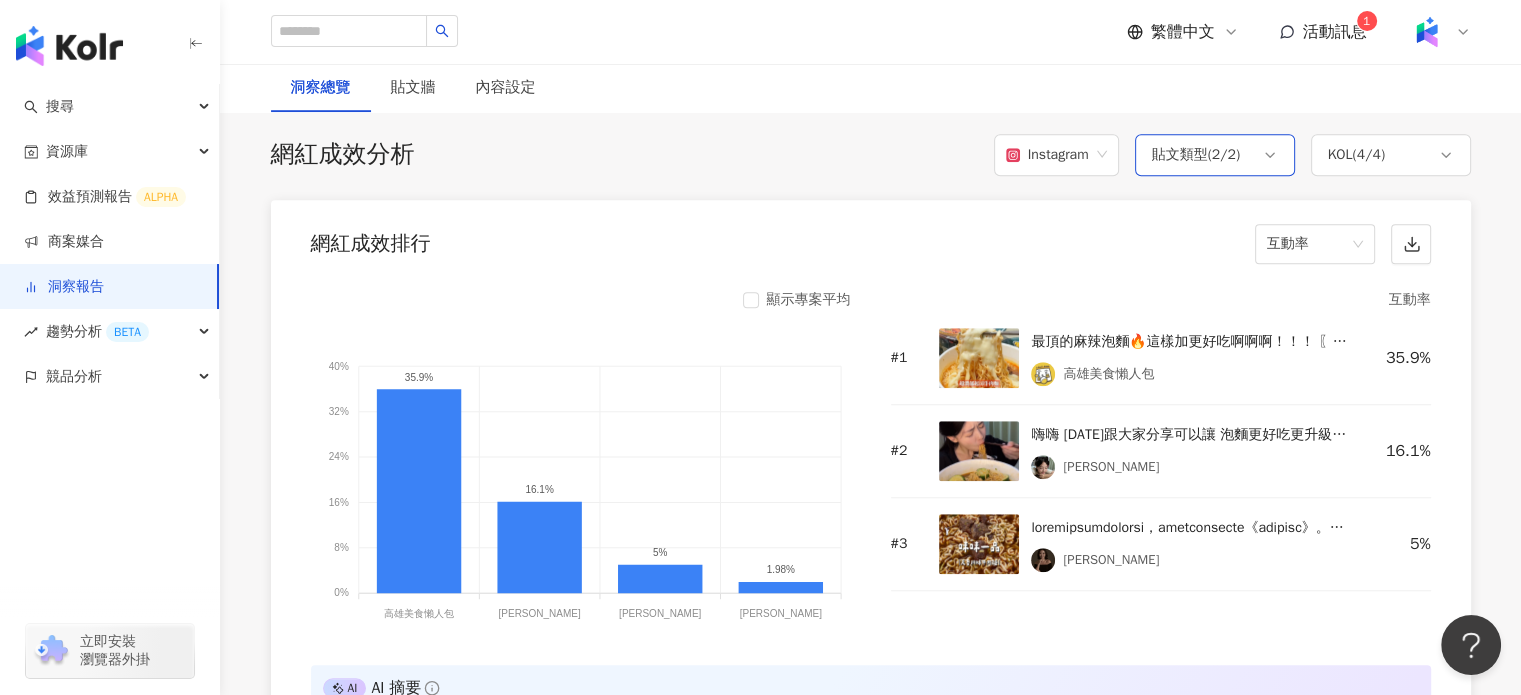click on "貼文類型  ( 2 / 2 )" at bounding box center (1196, 155) 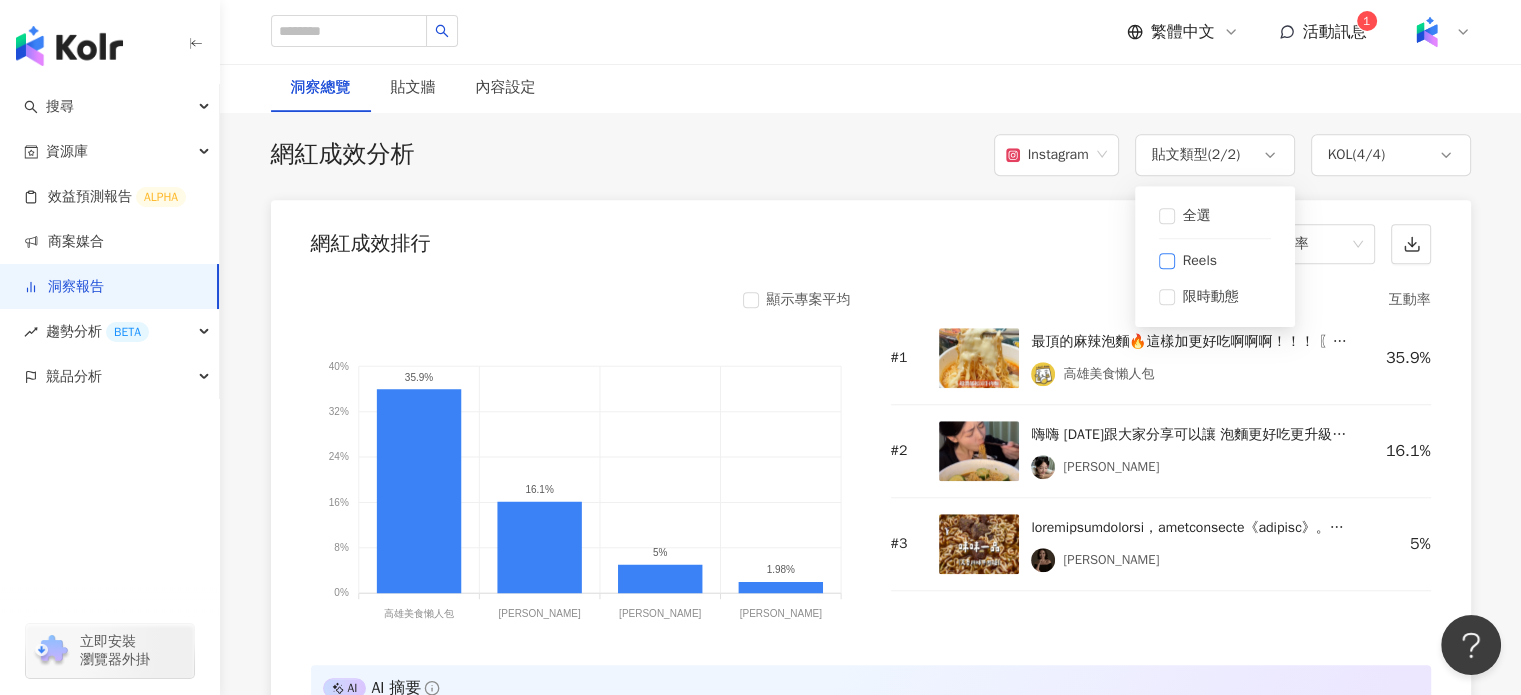 click on "Reels" at bounding box center (1215, 261) 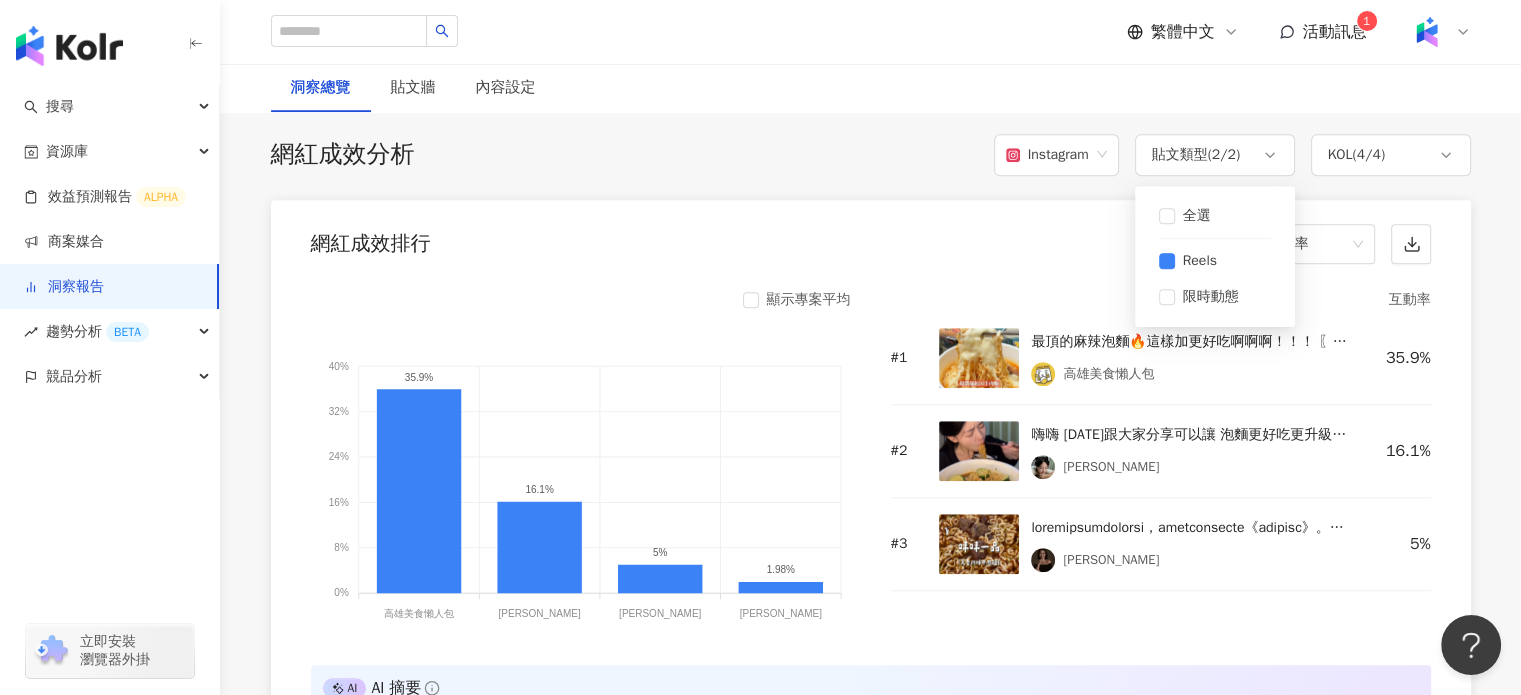 click on "網紅成效排行 互動率" at bounding box center [871, 238] 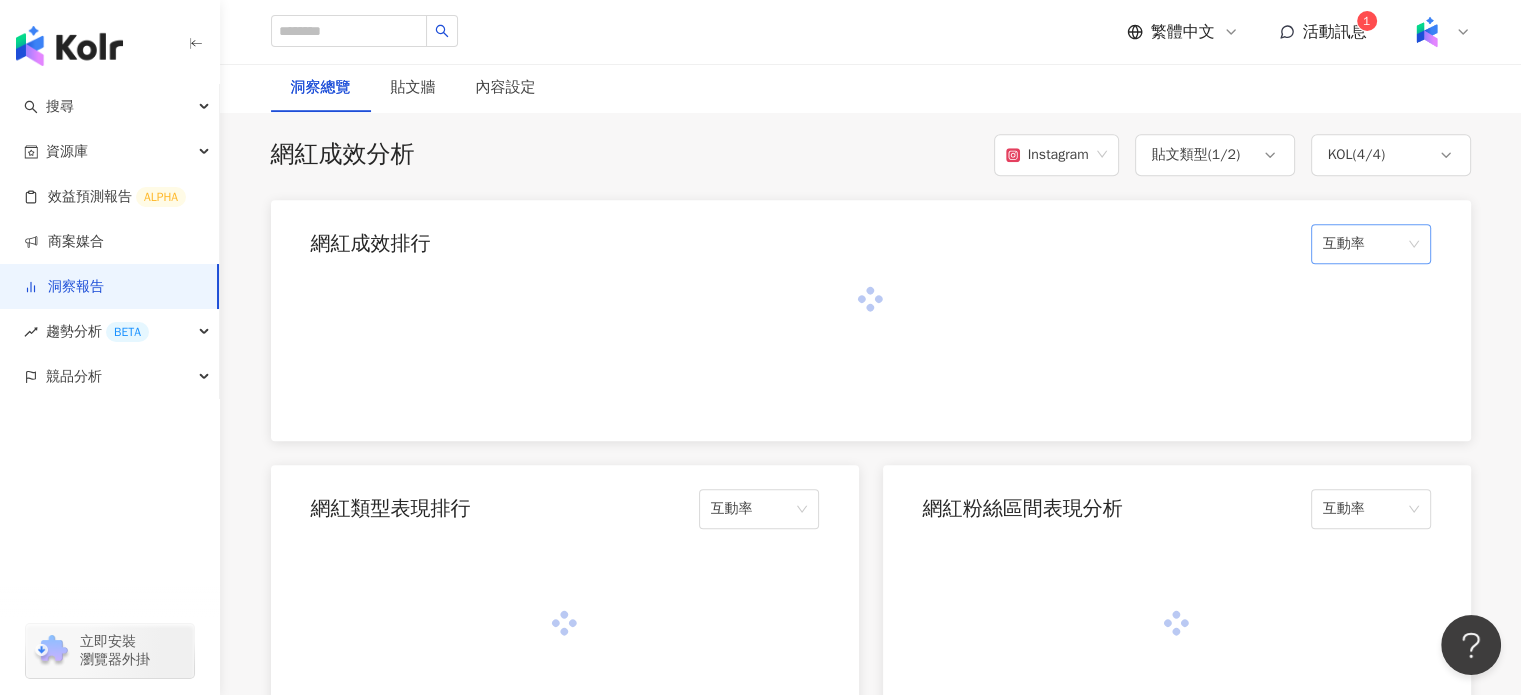 click on "互動率" at bounding box center [1371, 244] 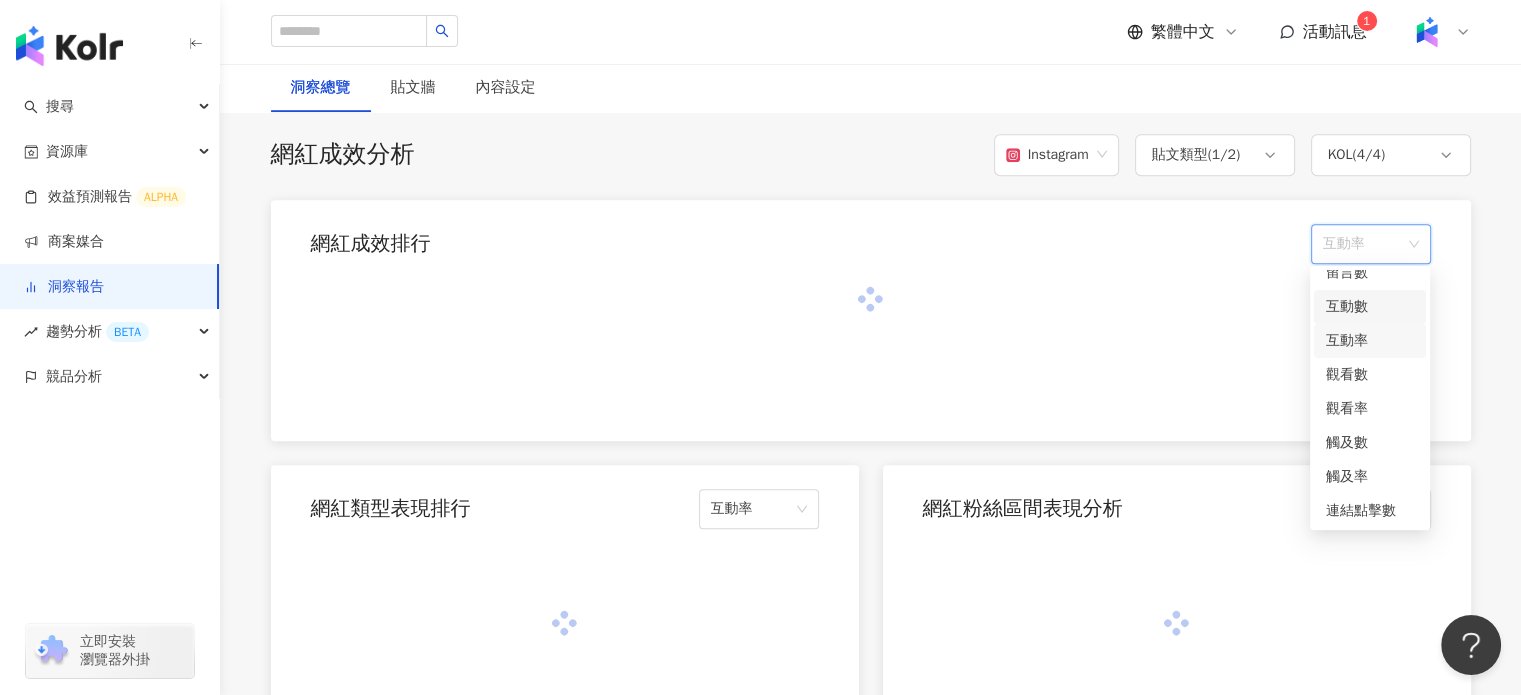 scroll, scrollTop: 84, scrollLeft: 0, axis: vertical 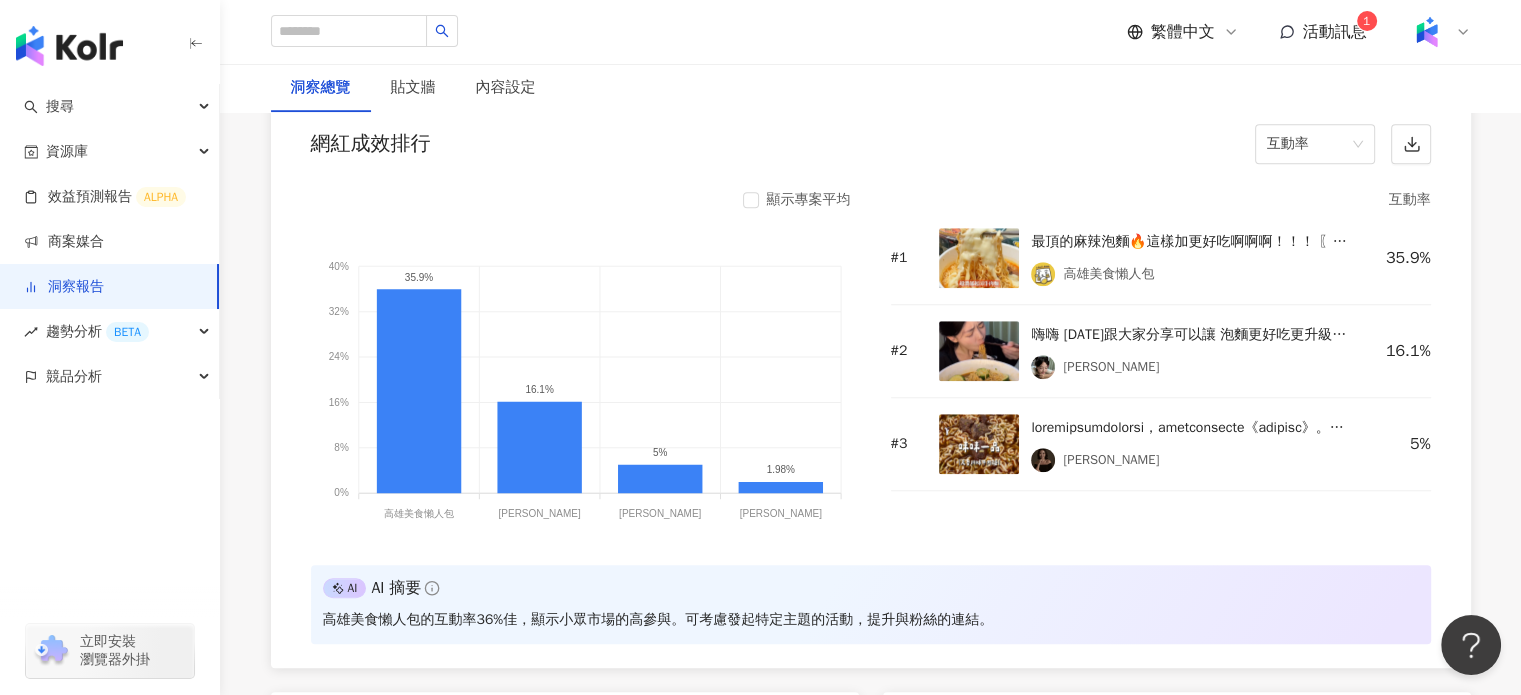 click on "網紅成效排行 互動率" at bounding box center [871, 138] 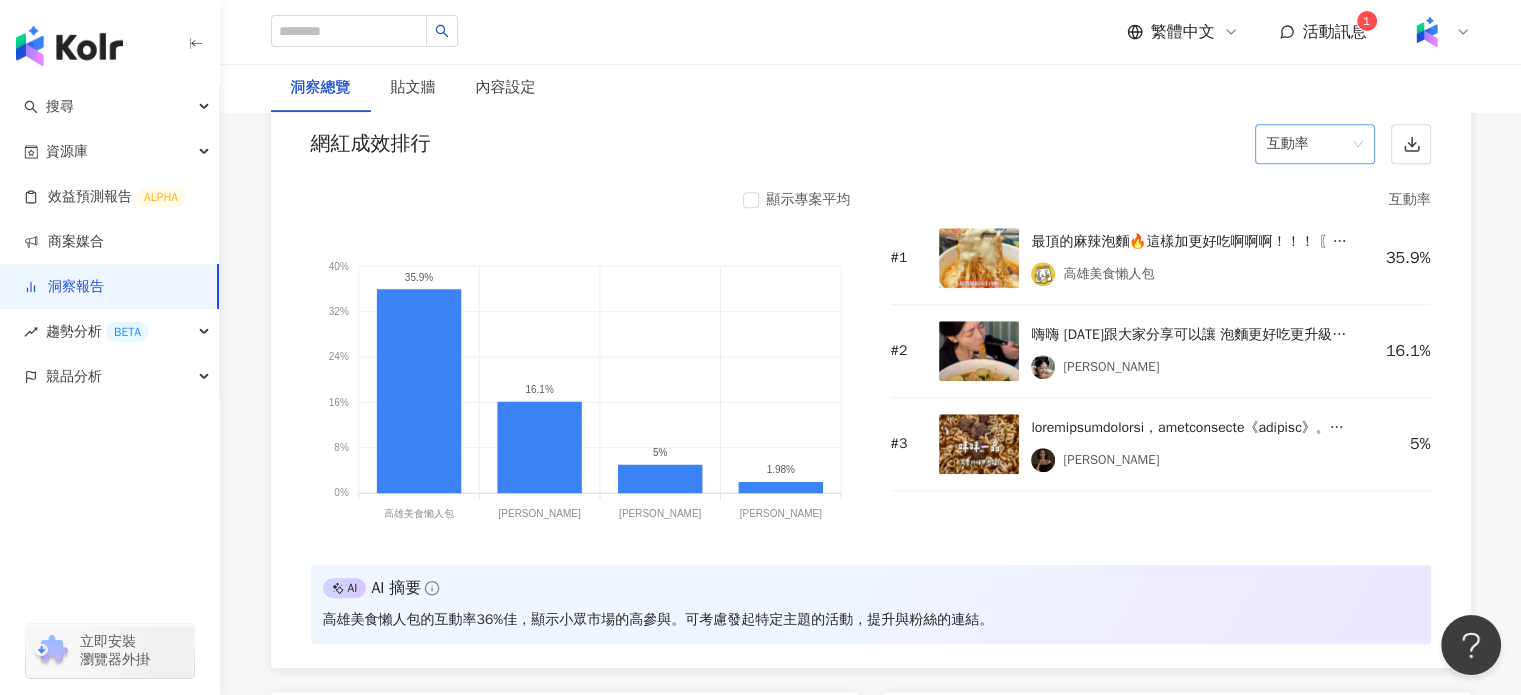click on "互動率" at bounding box center (1315, 144) 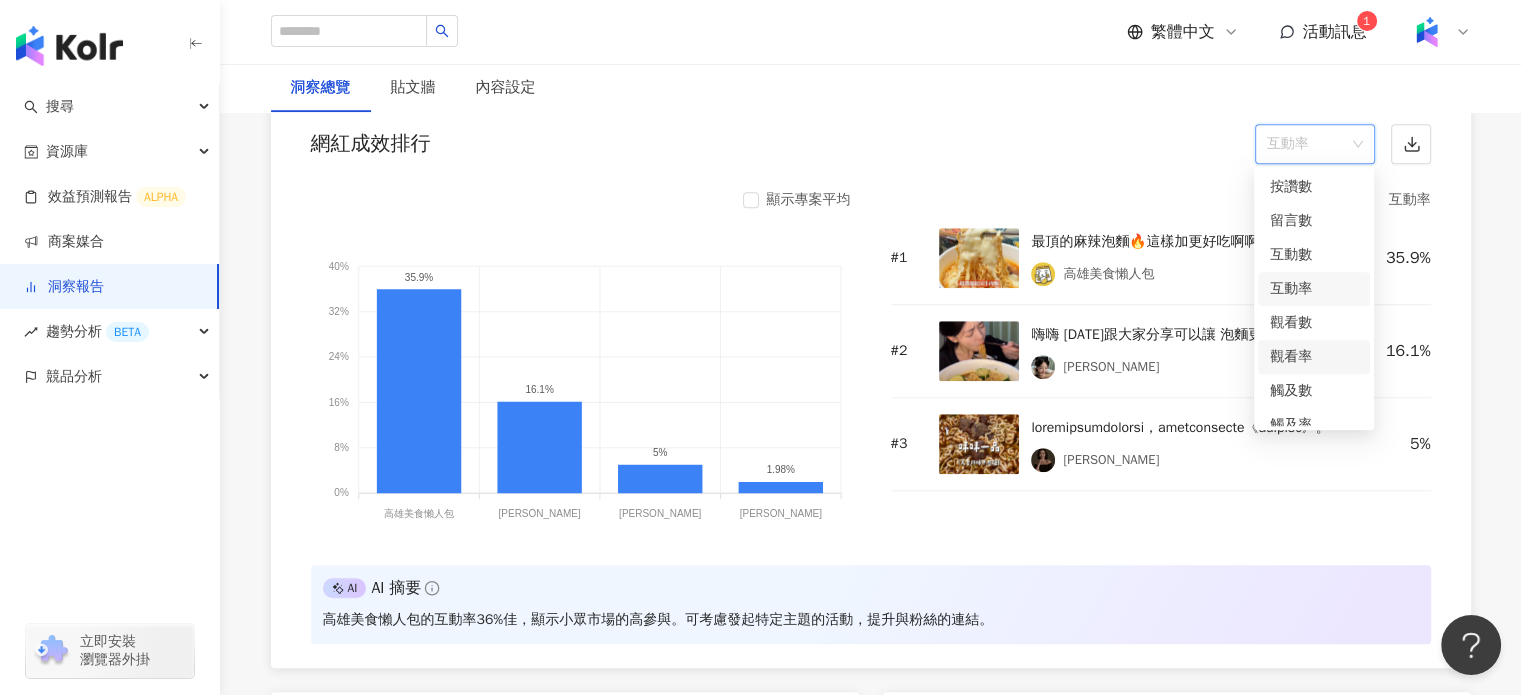 click on "觀看率" at bounding box center [1314, 357] 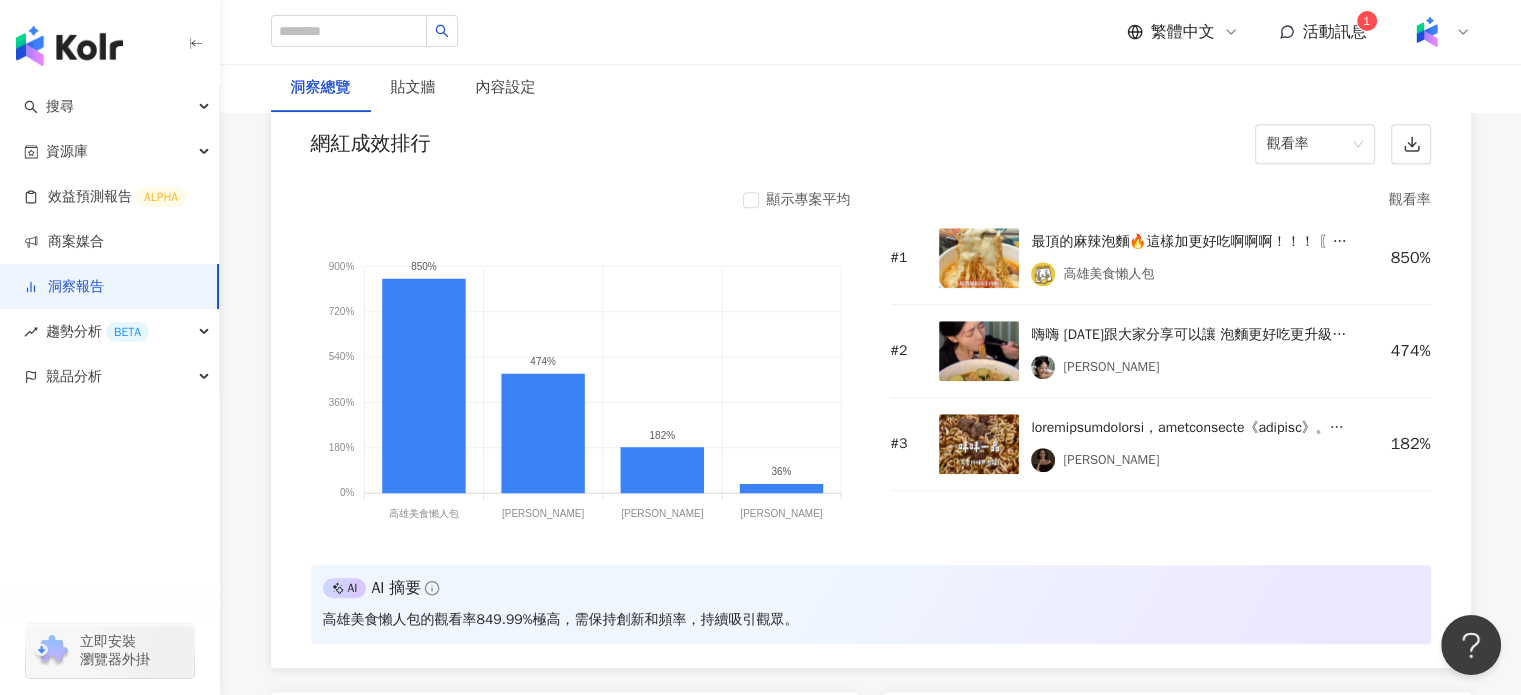 click on "高雄美食懶人包" at bounding box center [1194, 274] 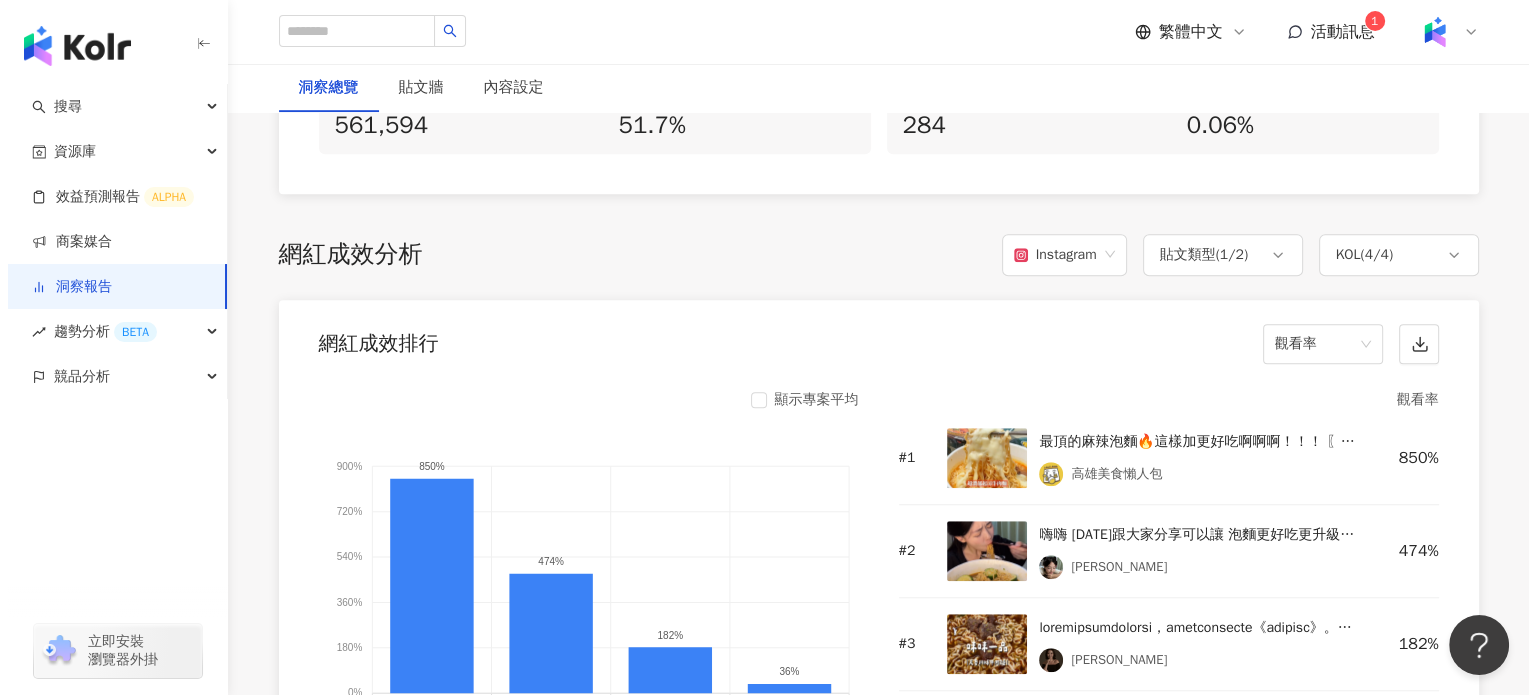 scroll, scrollTop: 1600, scrollLeft: 0, axis: vertical 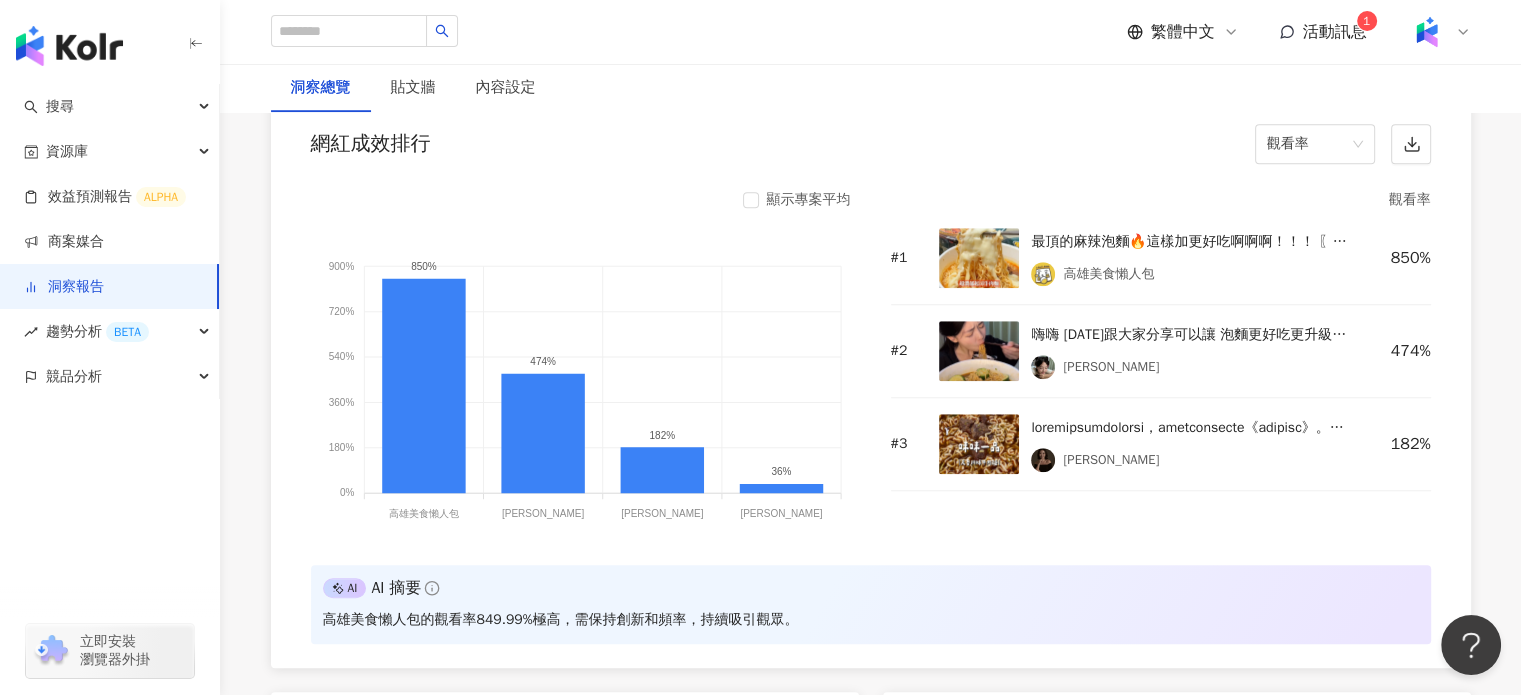 click on "最頂的麻辣泡麵🔥這樣加更好吃啊啊啊！！！
〖天香川味牛肉麵〗＋〖泡麵起司〗＝超濃郁起司牛肉麵
麻辣牛肉麵加起司真的太神啦～湯頭麻又香超級濃郁！麵條上滿滿起司！🧀起司控絕對會喜歡！吃起來更涮嘴了，辛、香、濃！牛肉塊軟嫩又入味～很推薦你們這樣吃看看～趁優惠快去買來試試！
💥即日起~07/08，全家超商 味味一品碗麵全系列任兩件106元＋泡麵起司，現省10元！
#泡麵隱藏吃法 #味味一品 #天香川味牛肉麵 #辛香濃 #超罪惡宵夜美食 #台北美食 #台中美食 #高雄美食 #泡麵 #全家 #超商美食 高雄美食懶人包" at bounding box center (1148, 258) 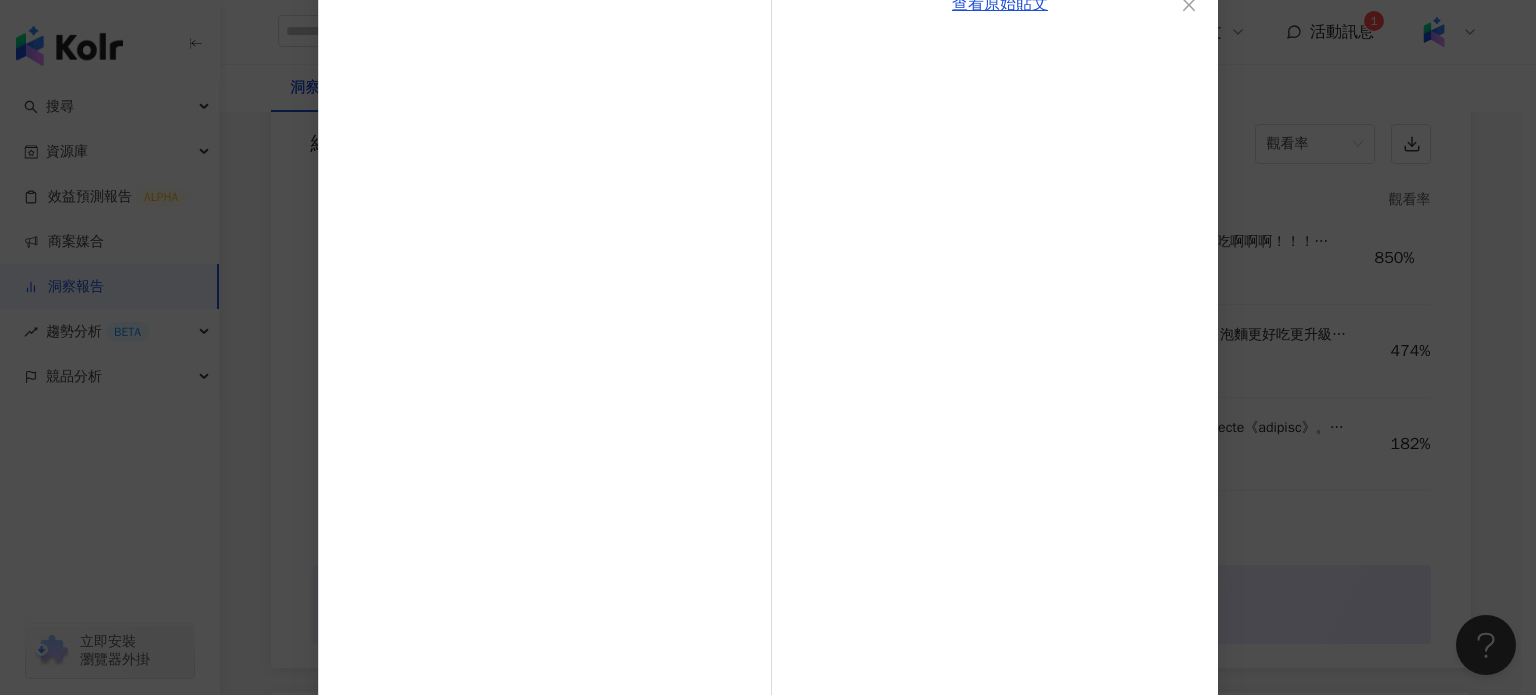 scroll, scrollTop: 4, scrollLeft: 0, axis: vertical 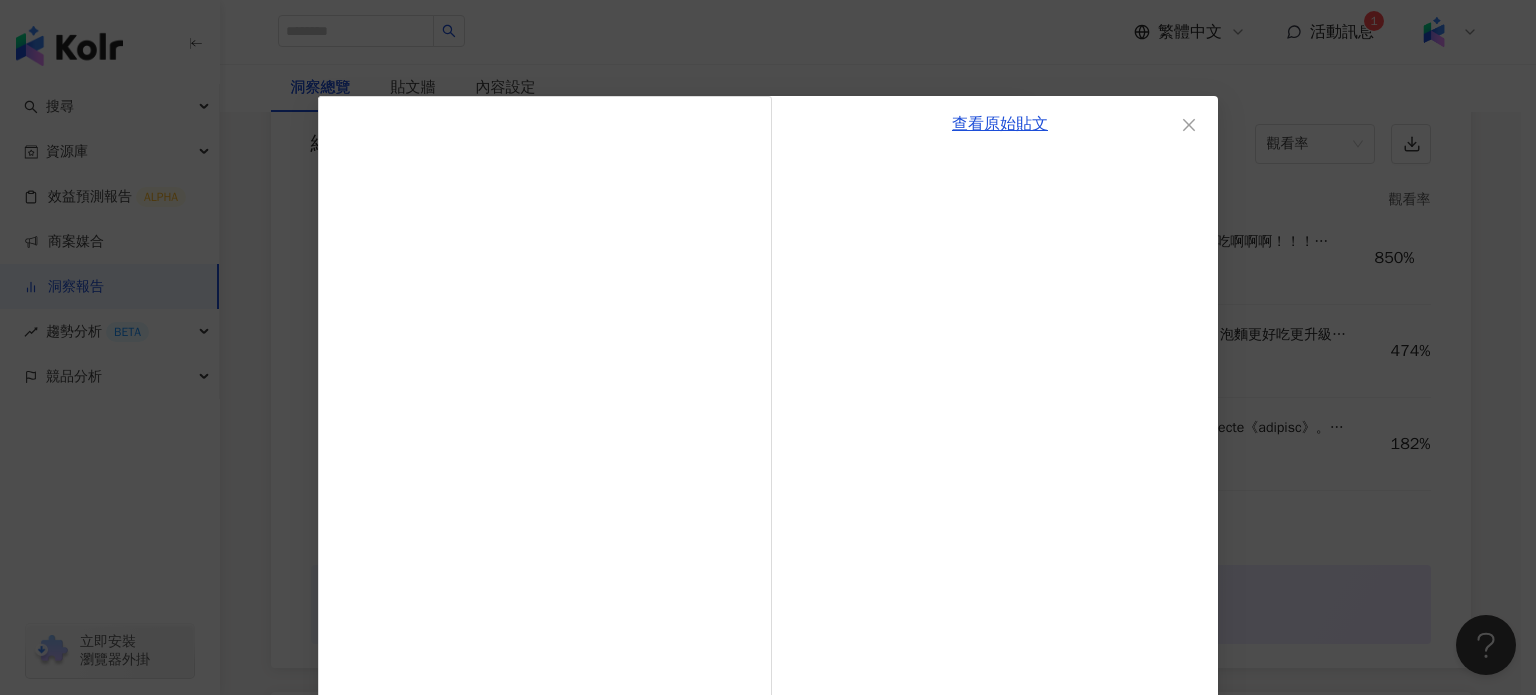 click on "查看原始貼文" at bounding box center [1000, 483] 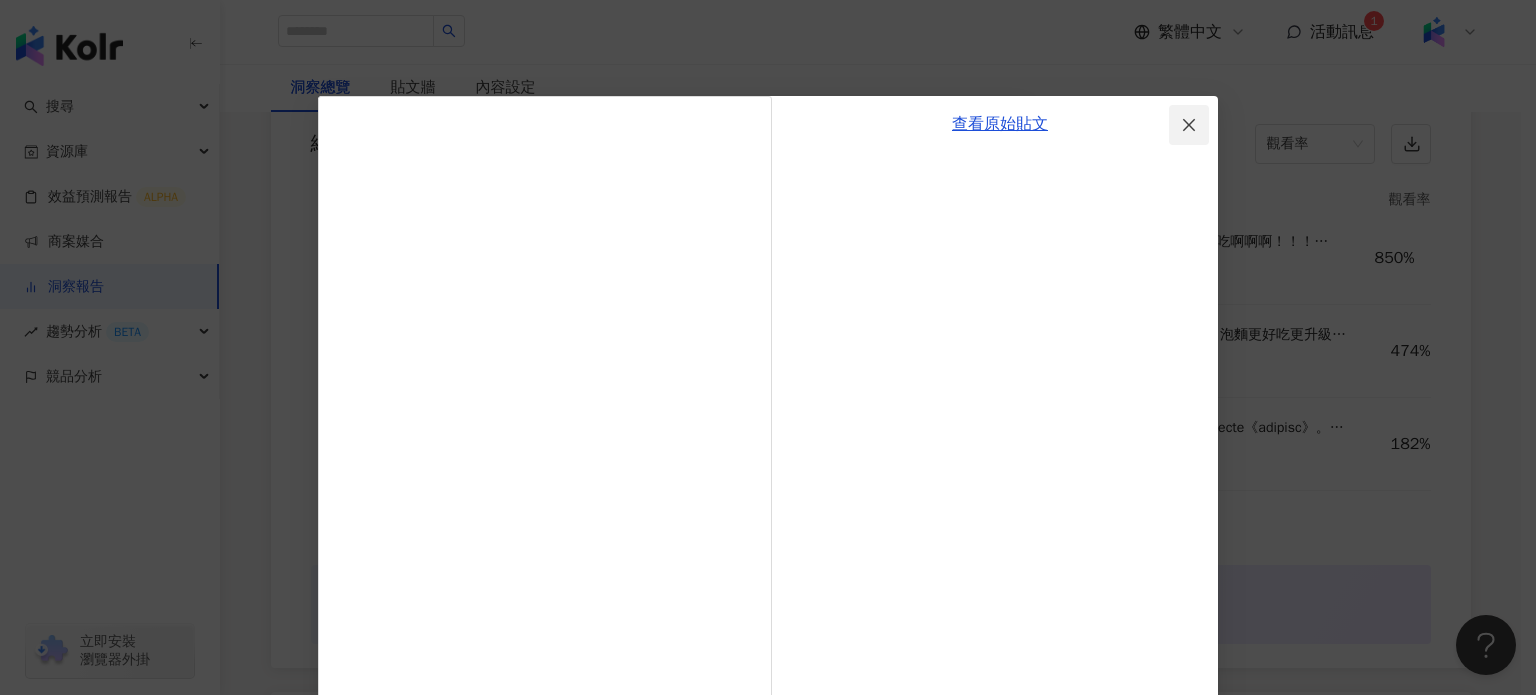 click 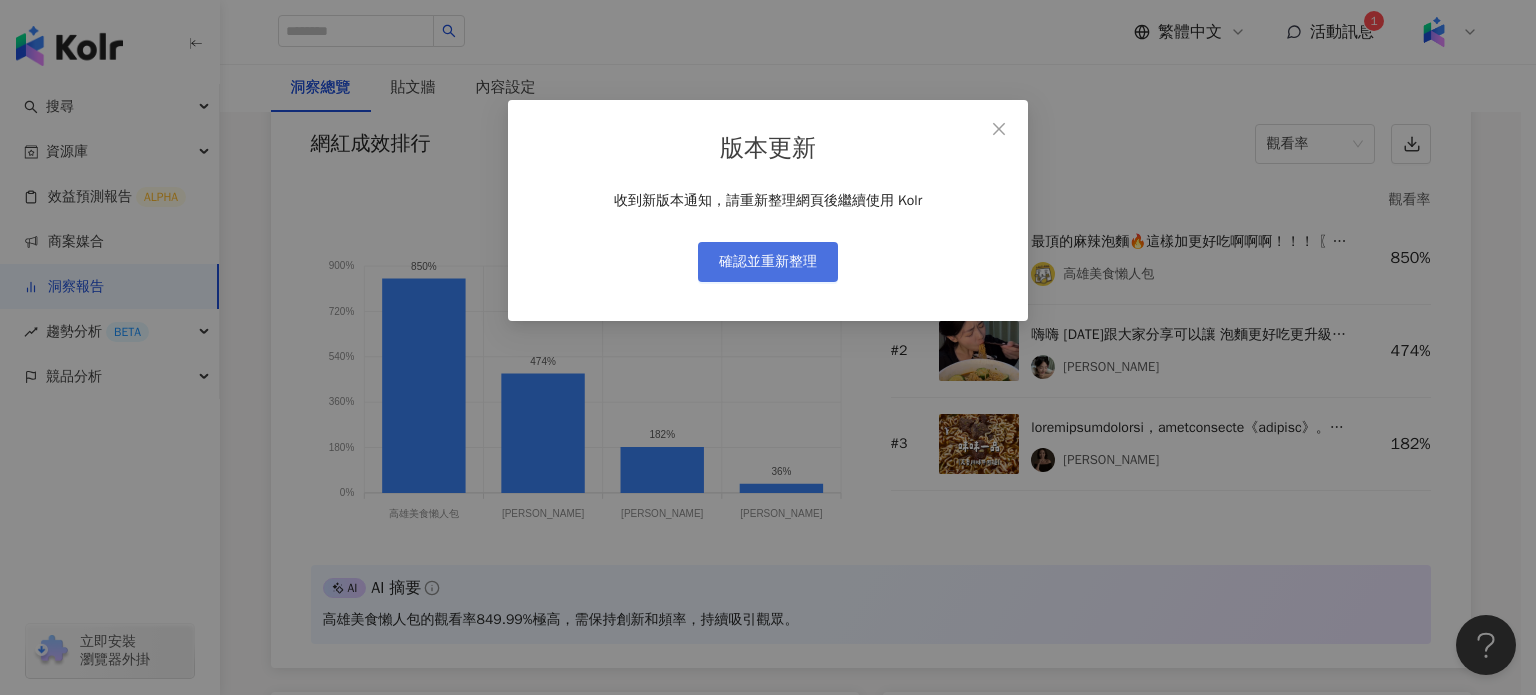 click on "確認並重新整理" at bounding box center [768, 262] 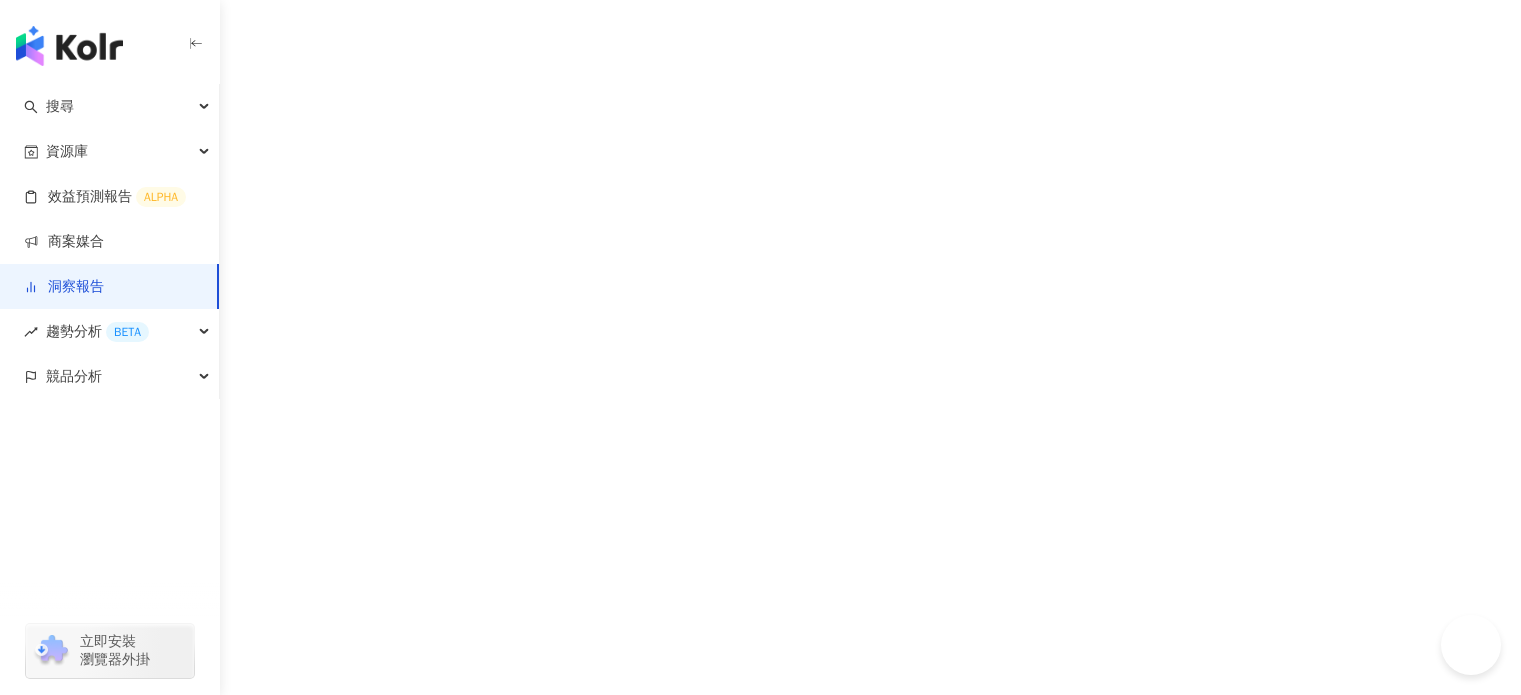 scroll, scrollTop: 0, scrollLeft: 0, axis: both 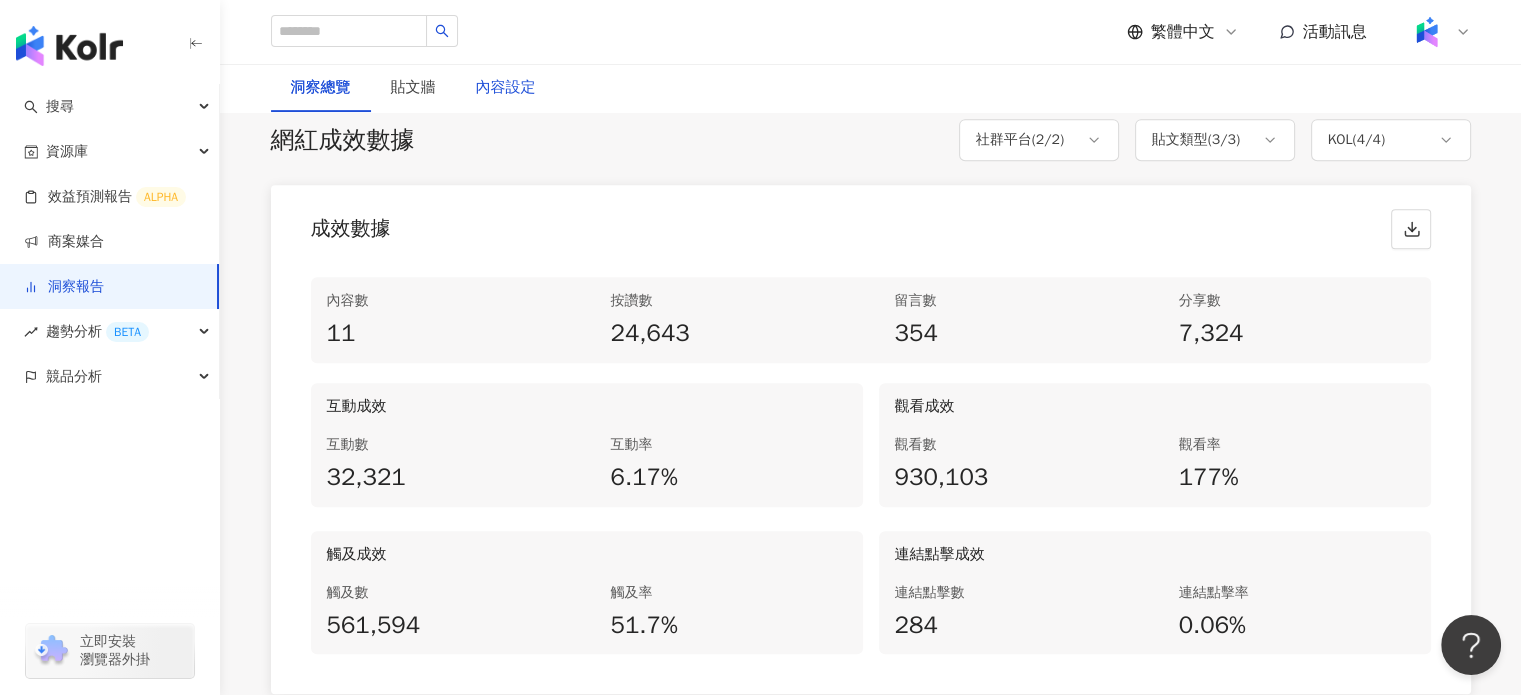 click on "內容設定" at bounding box center [506, 88] 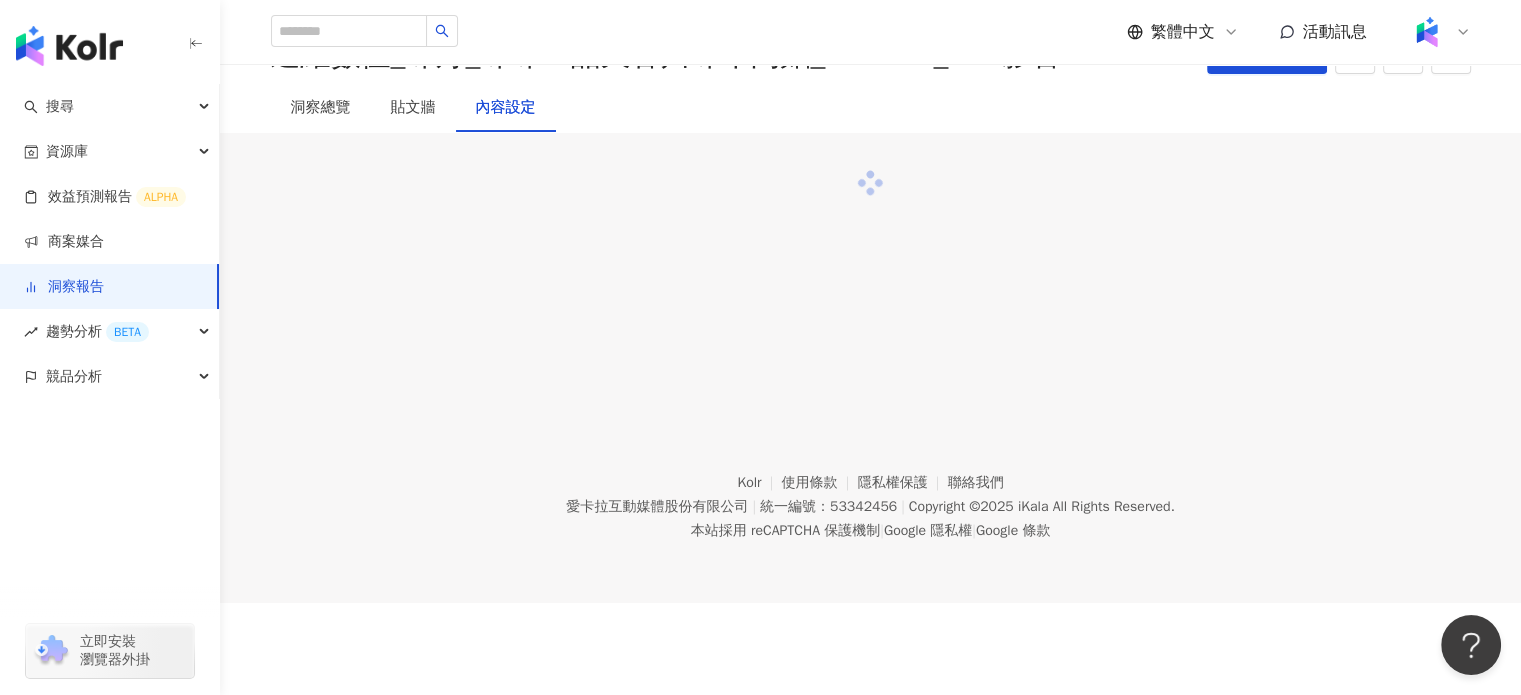 scroll, scrollTop: 0, scrollLeft: 0, axis: both 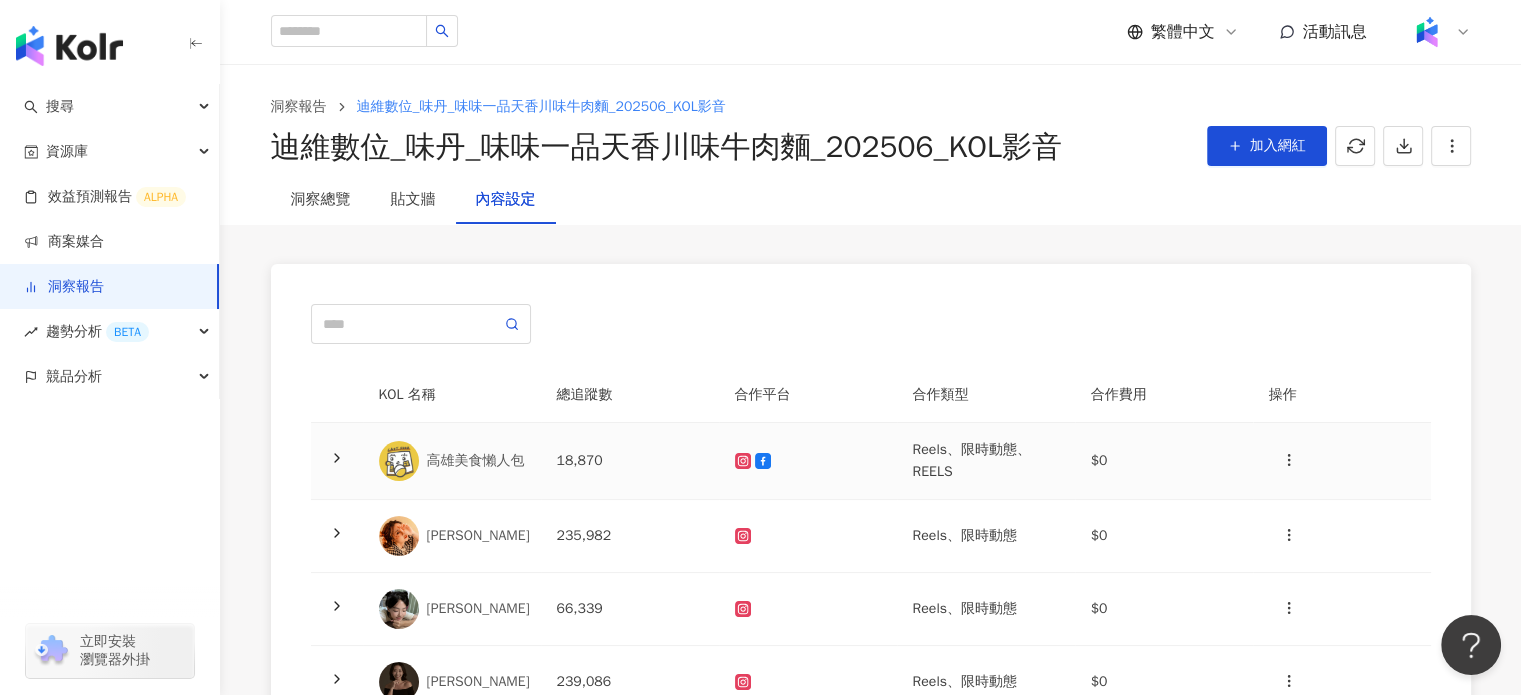 click on "高雄美食懶人包" at bounding box center [476, 461] 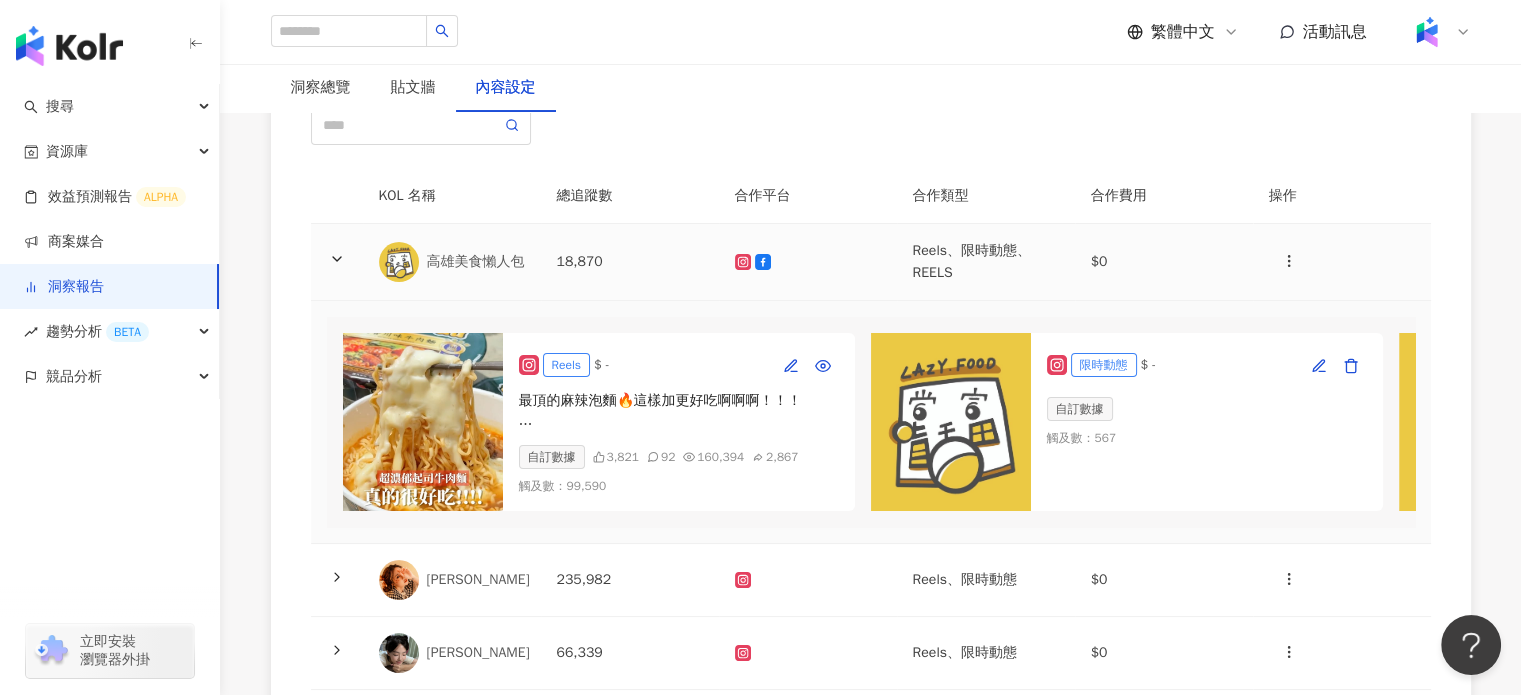 scroll, scrollTop: 200, scrollLeft: 0, axis: vertical 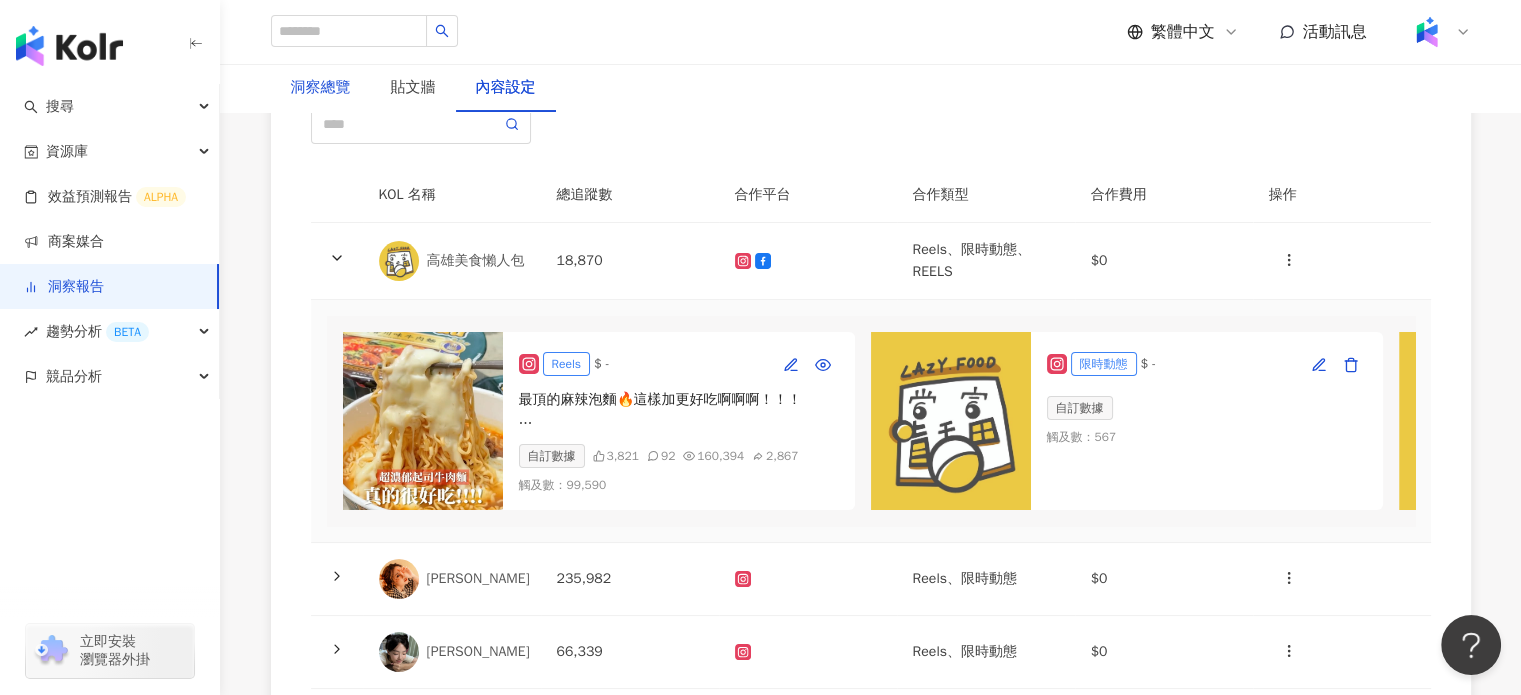 click on "洞察總覽" at bounding box center [321, 88] 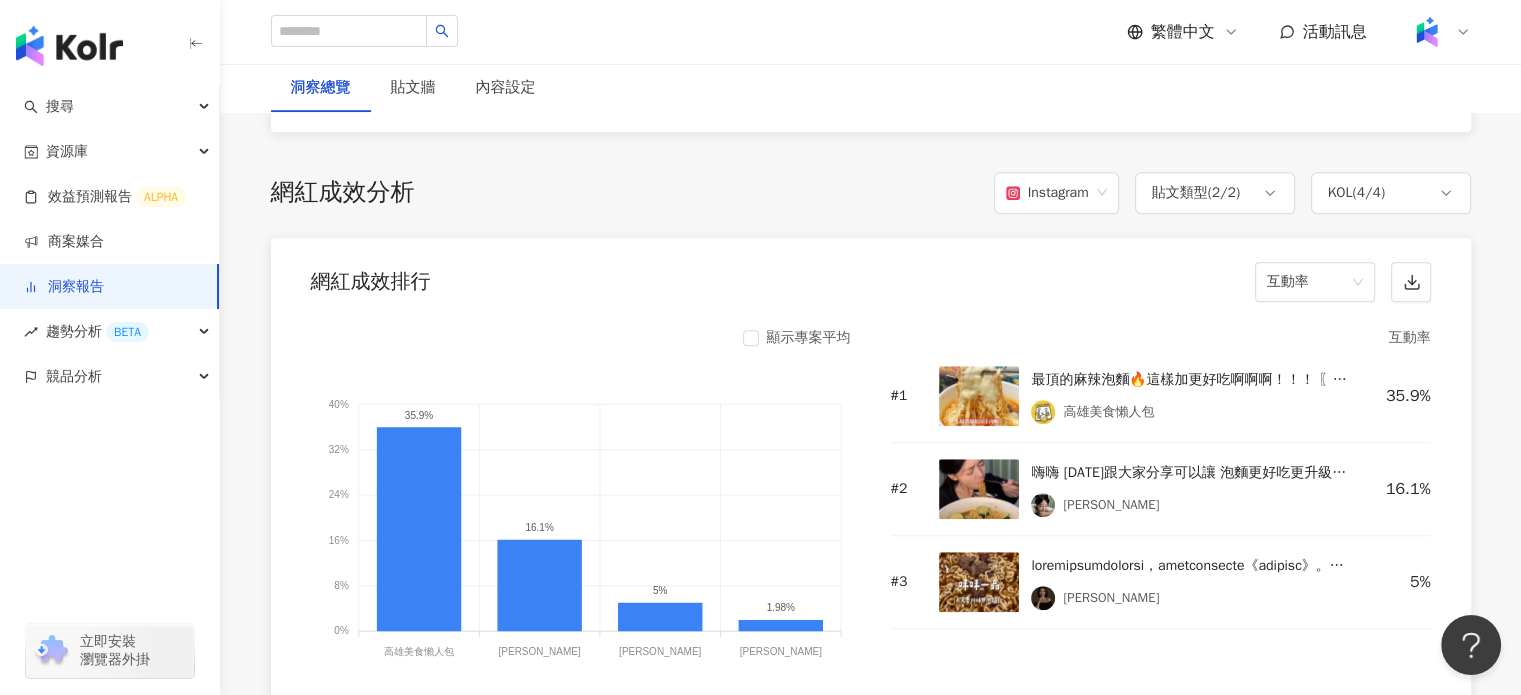 scroll, scrollTop: 1600, scrollLeft: 0, axis: vertical 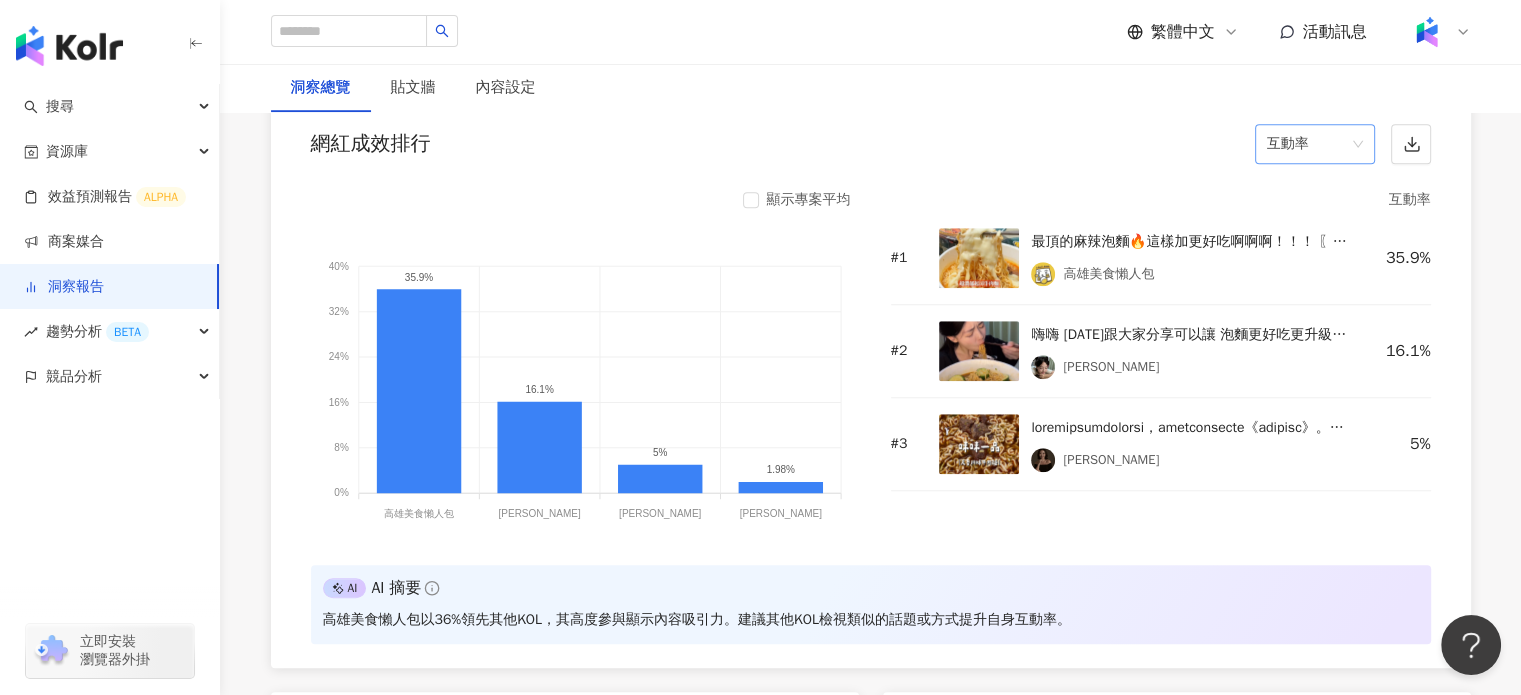click on "互動率" at bounding box center [1315, 144] 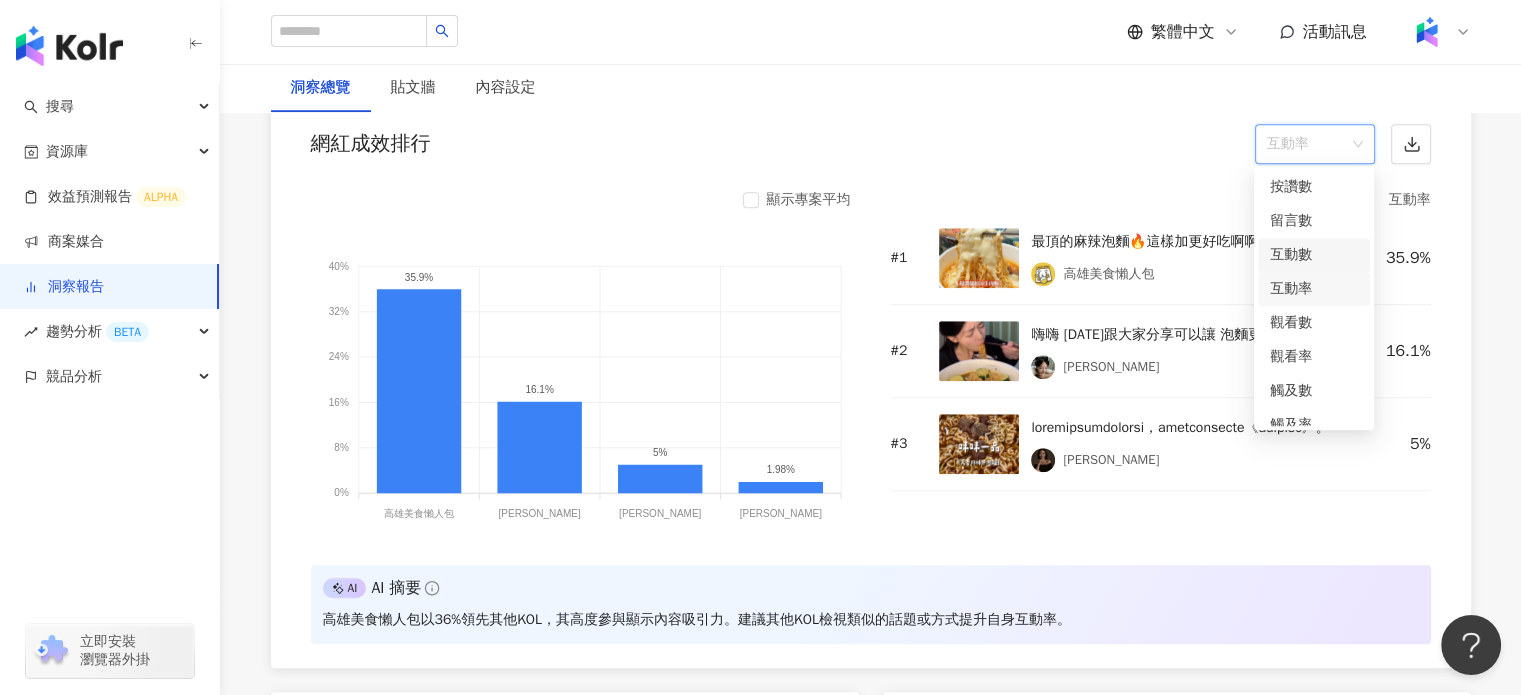 click on "互動數" at bounding box center [1314, 255] 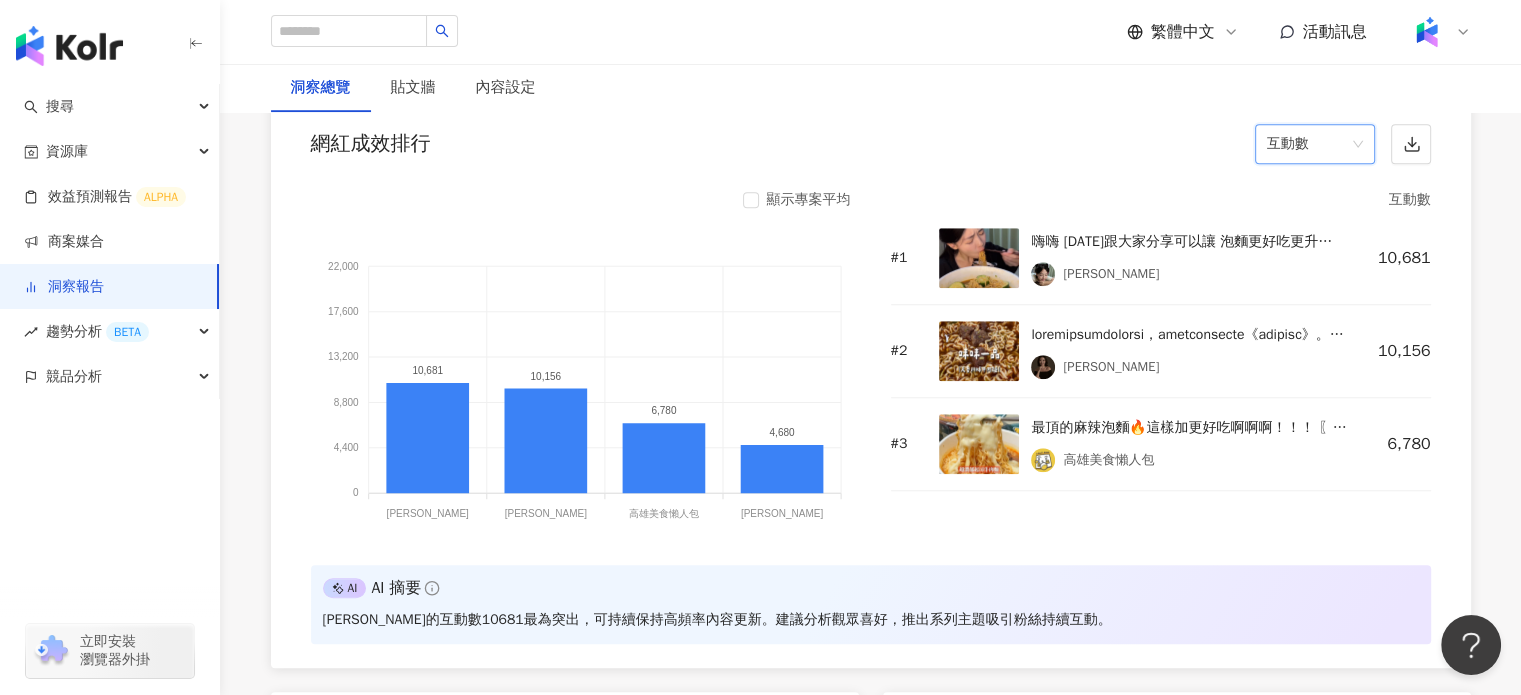 click on "互動數" at bounding box center (1315, 144) 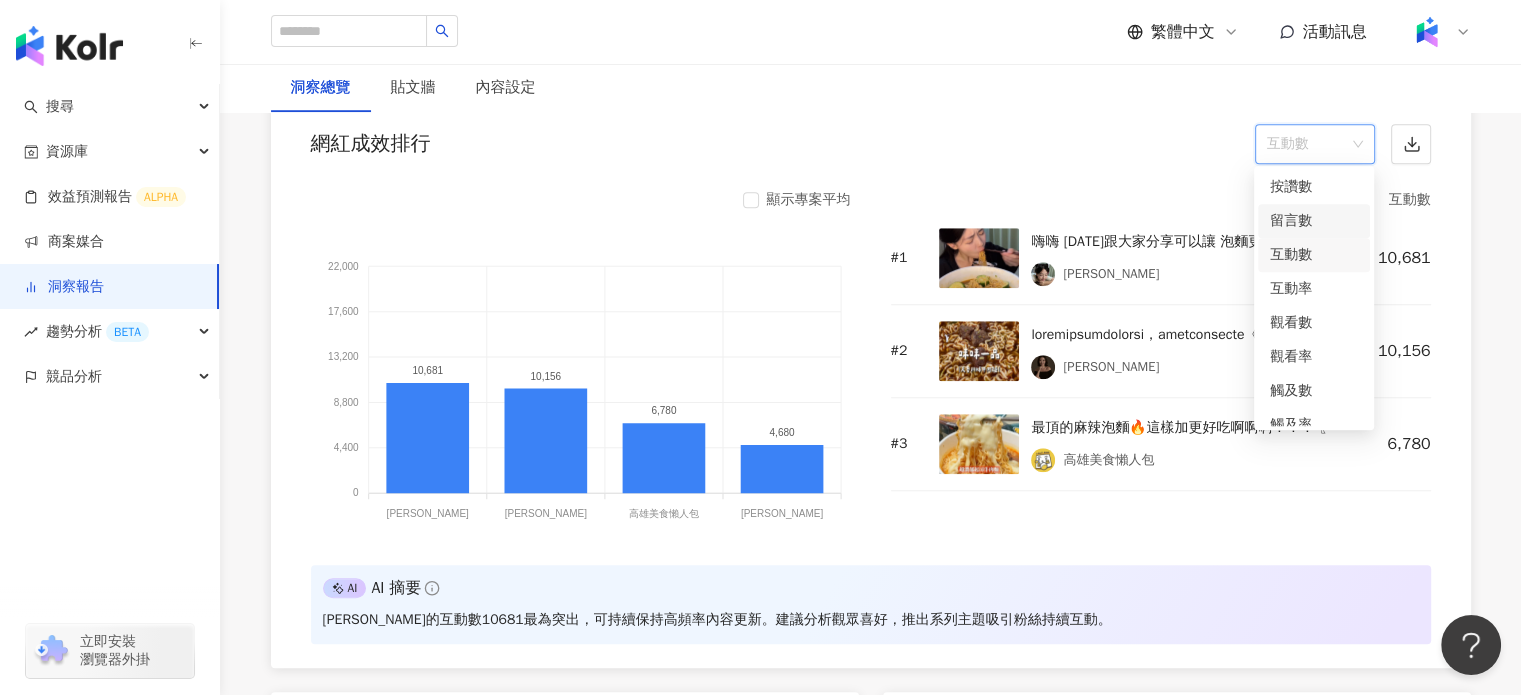 click on "留言數" at bounding box center (1314, 221) 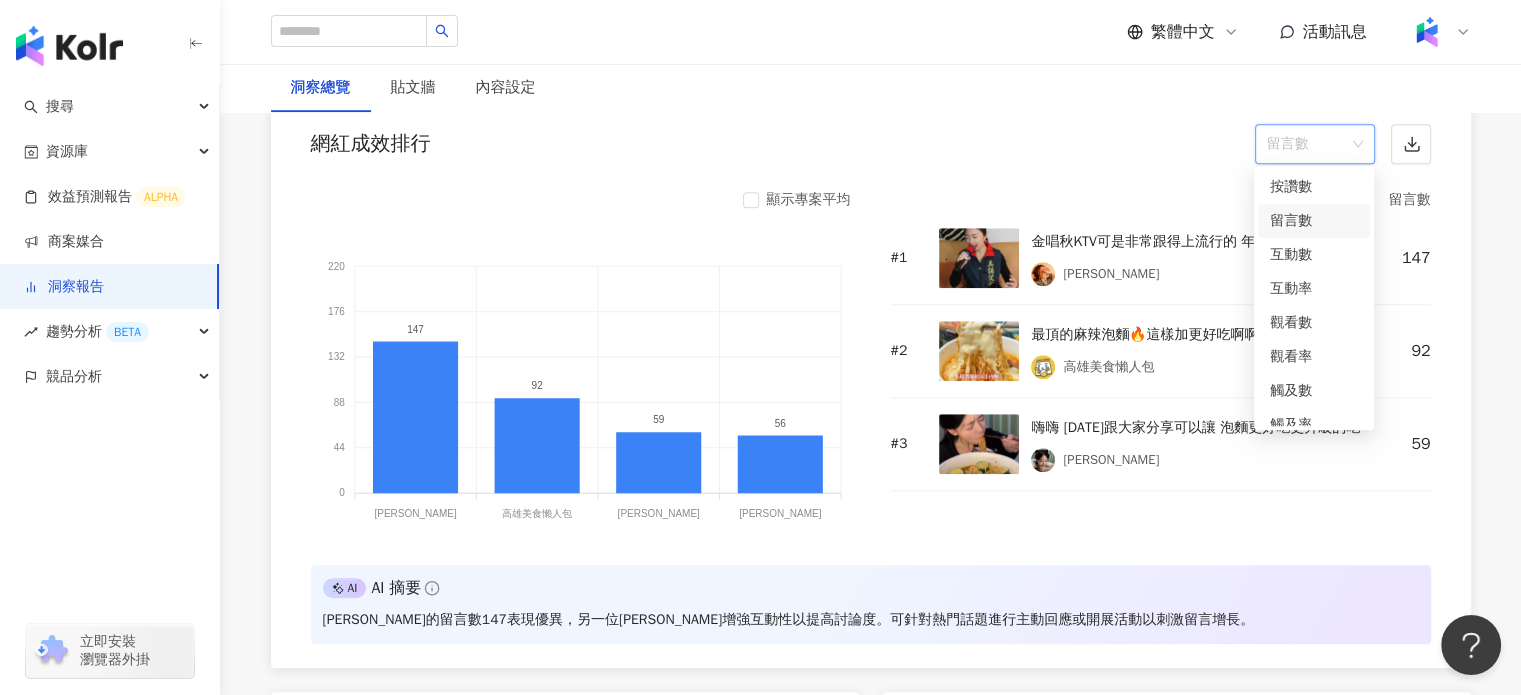 click on "留言數" at bounding box center (1315, 144) 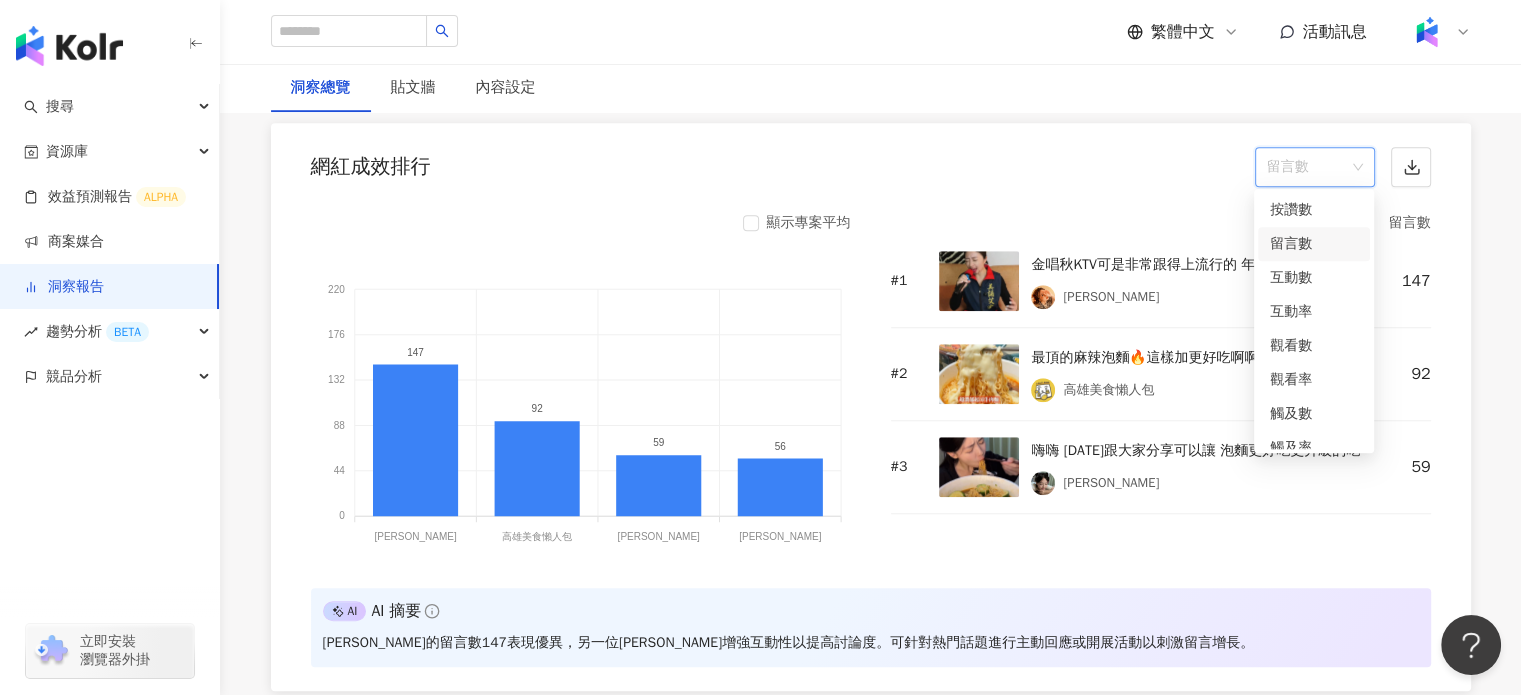 scroll, scrollTop: 1600, scrollLeft: 0, axis: vertical 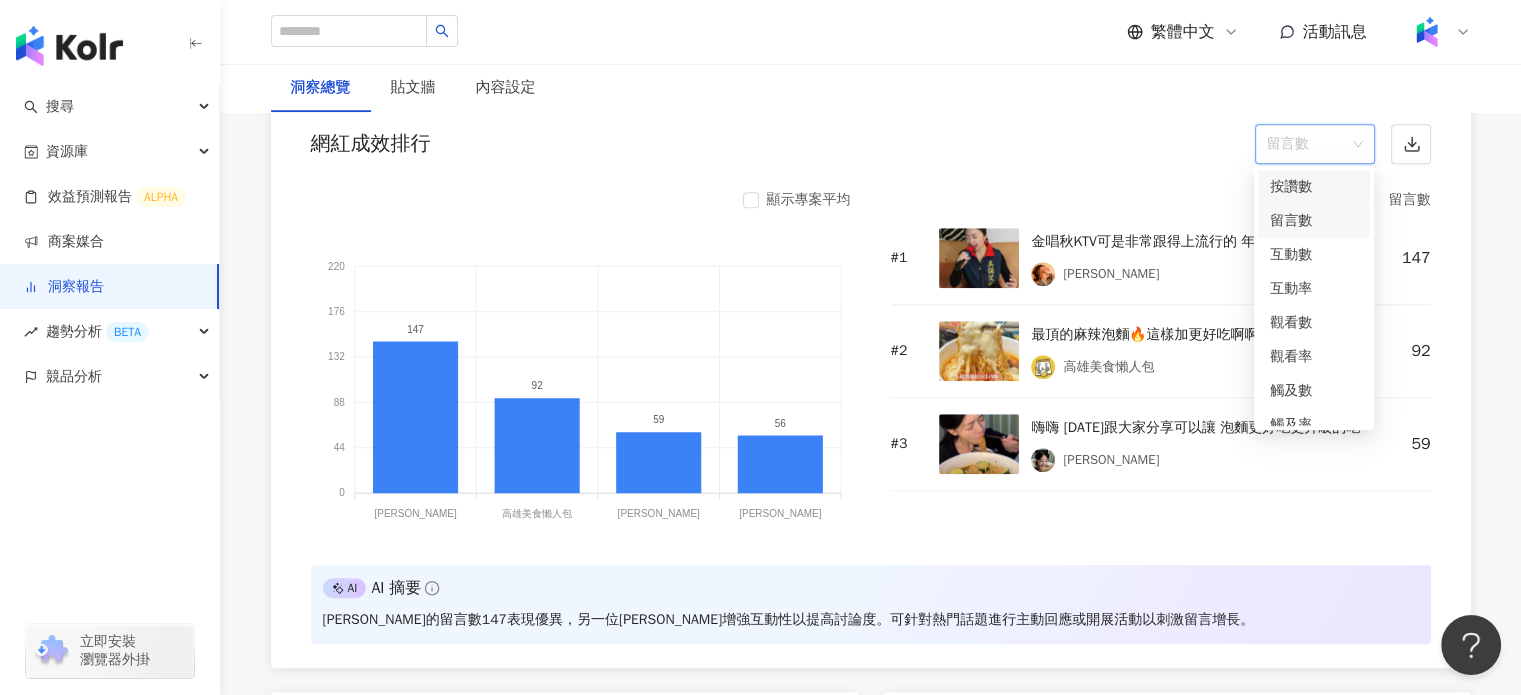 click on "按讚數" at bounding box center [1314, 187] 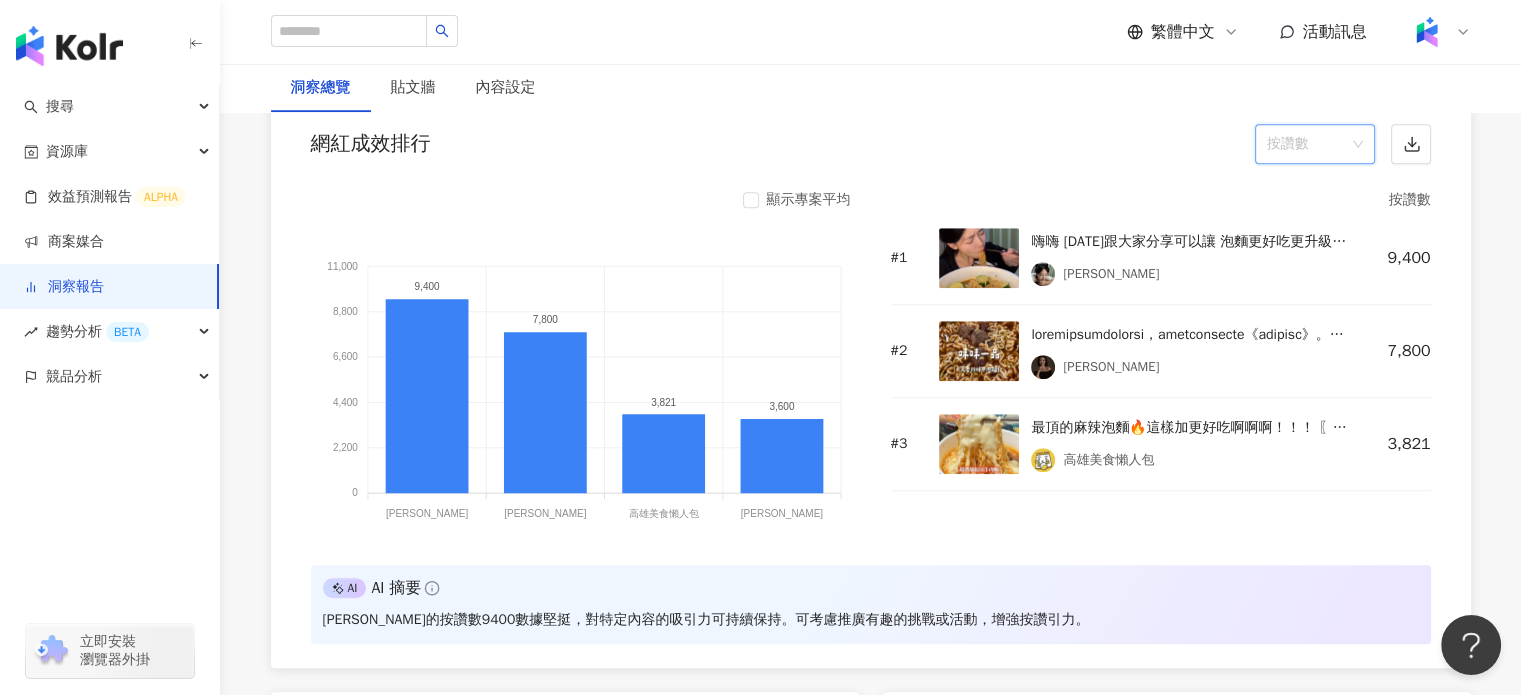 click on "按讚數" at bounding box center (1315, 144) 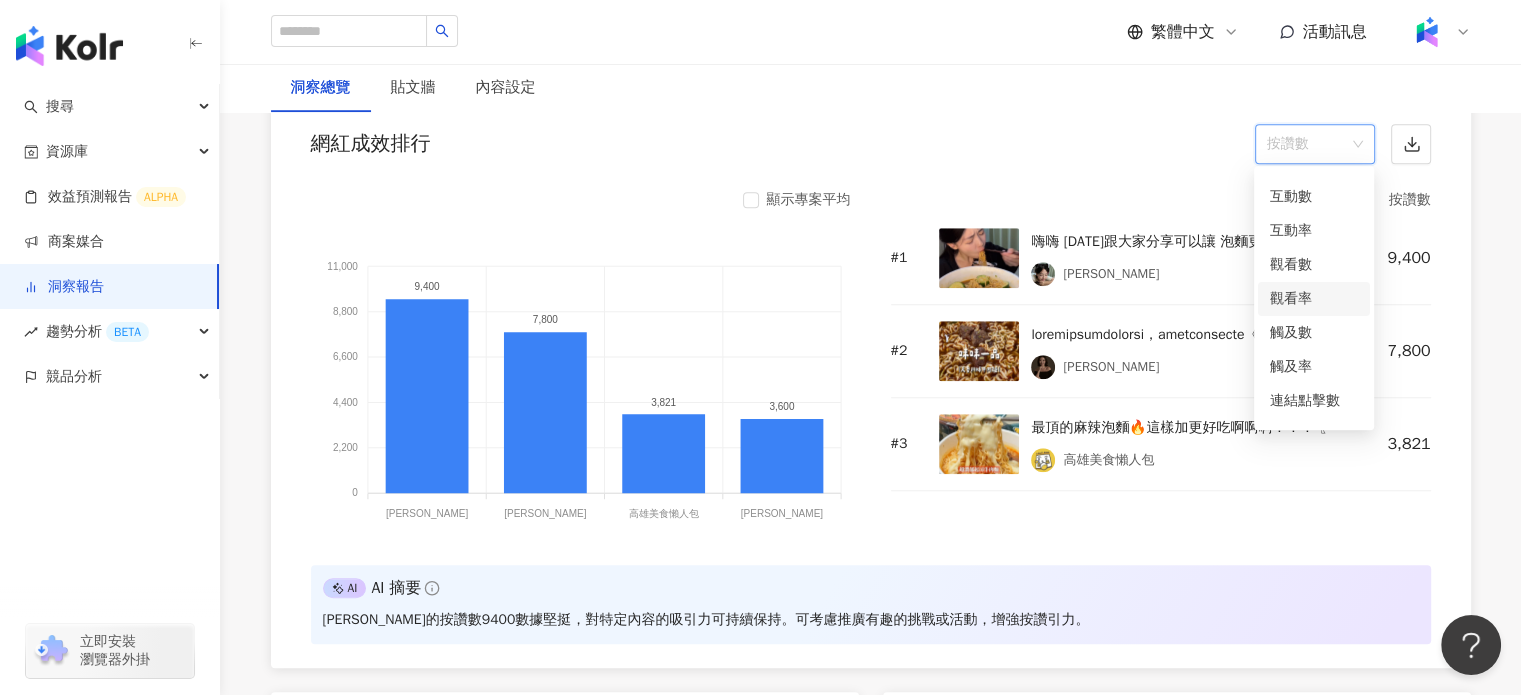 scroll, scrollTop: 84, scrollLeft: 0, axis: vertical 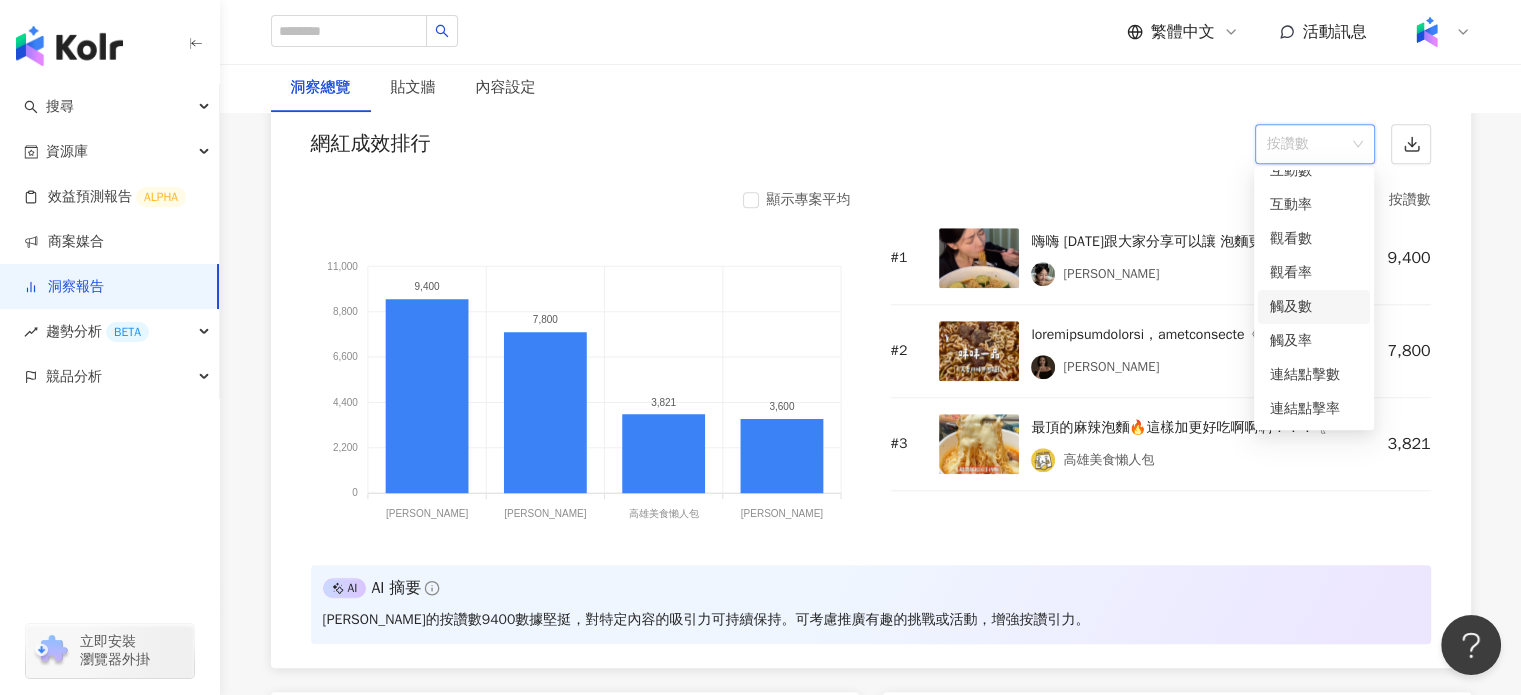 click on "觸及數" at bounding box center (1314, 307) 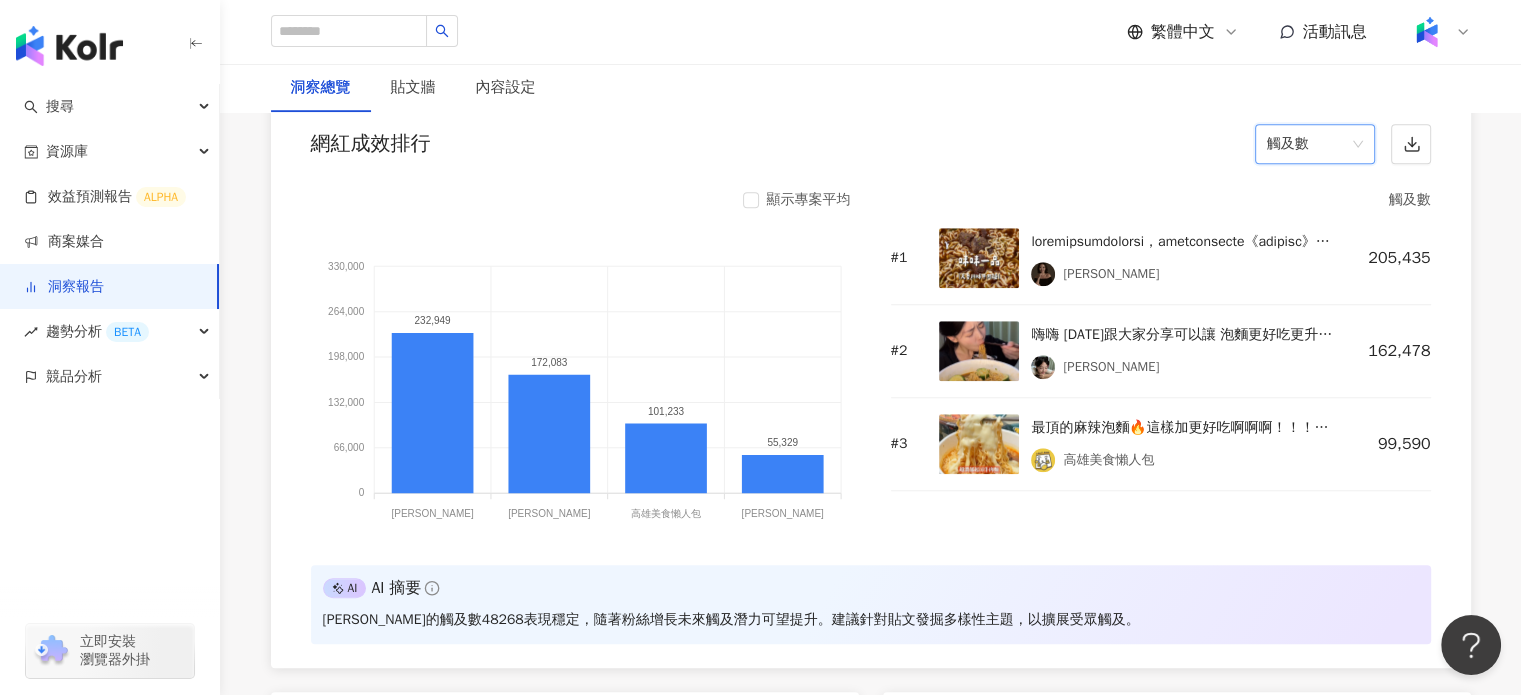 click on "觸及數" at bounding box center (1315, 144) 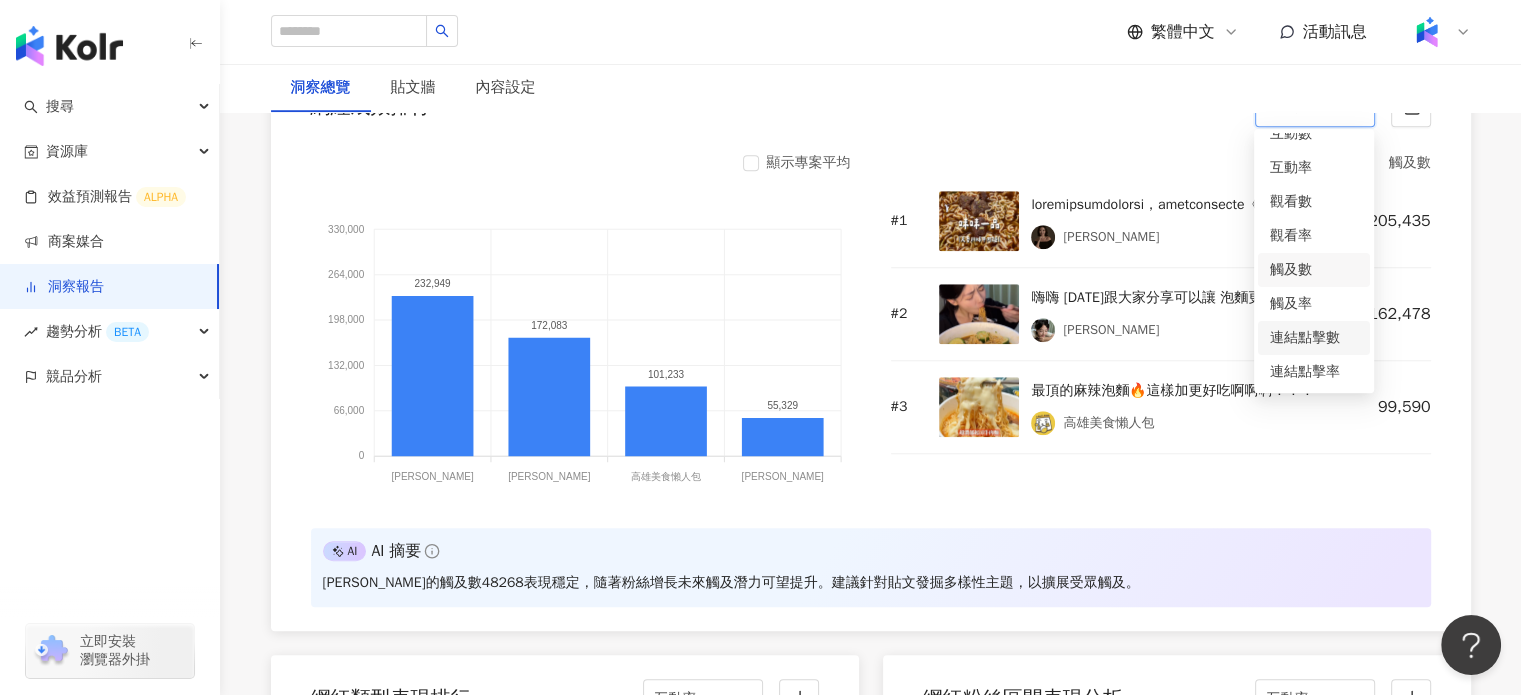 scroll, scrollTop: 1600, scrollLeft: 0, axis: vertical 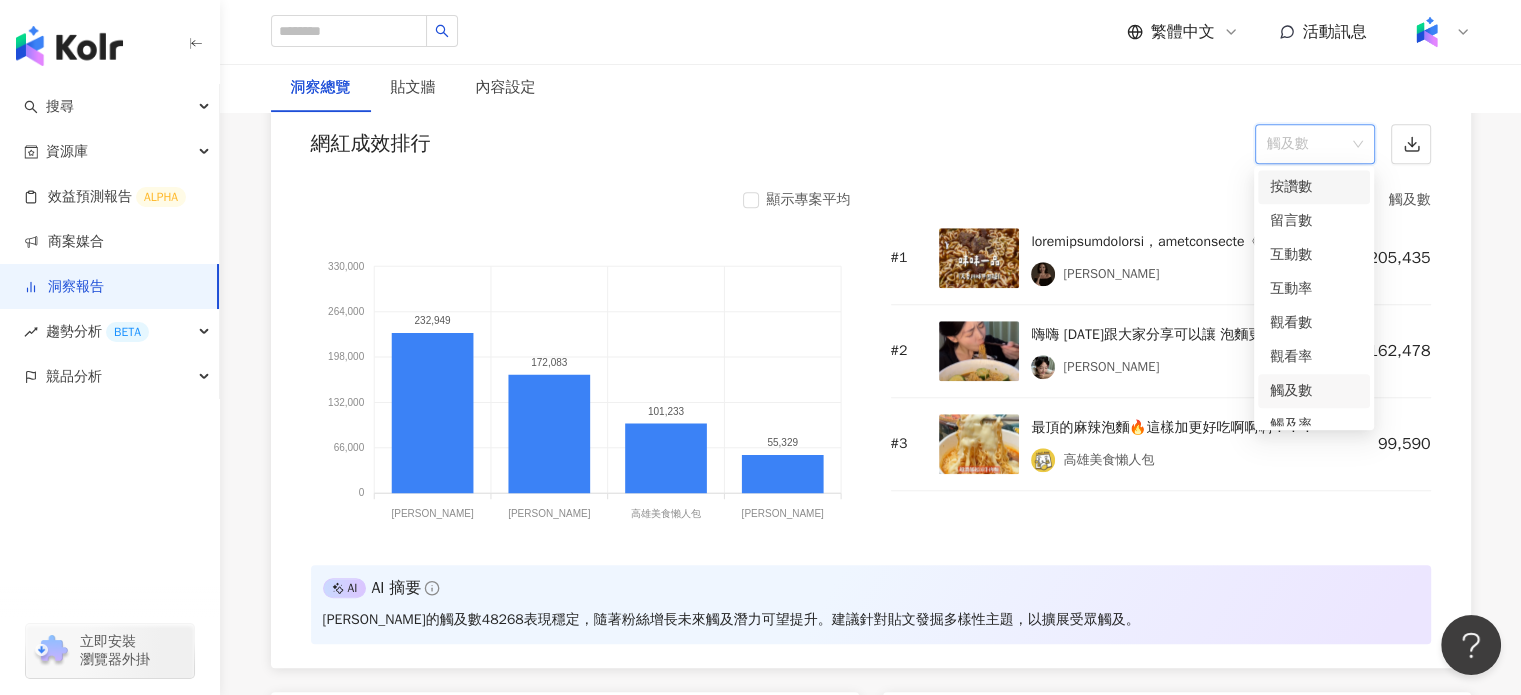 click on "按讚數" at bounding box center [1314, 187] 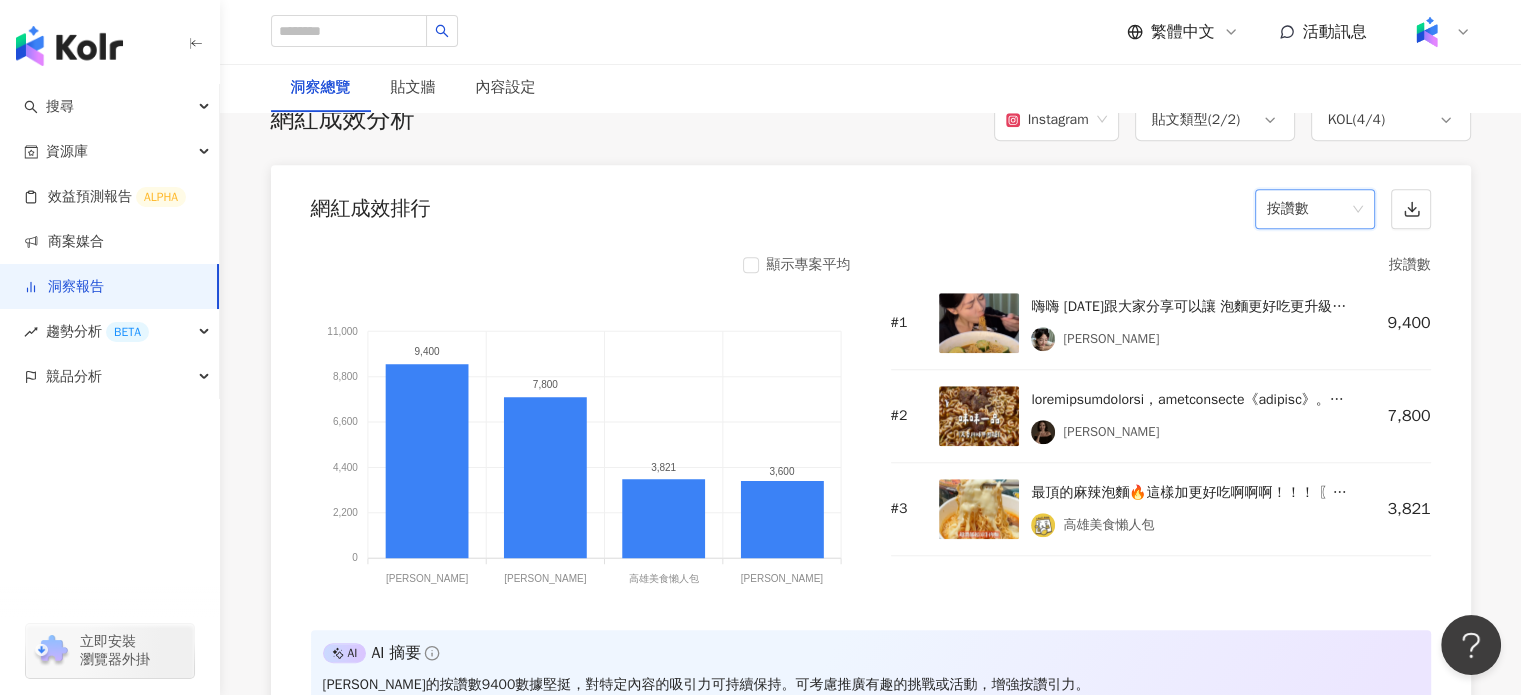 scroll, scrollTop: 1500, scrollLeft: 0, axis: vertical 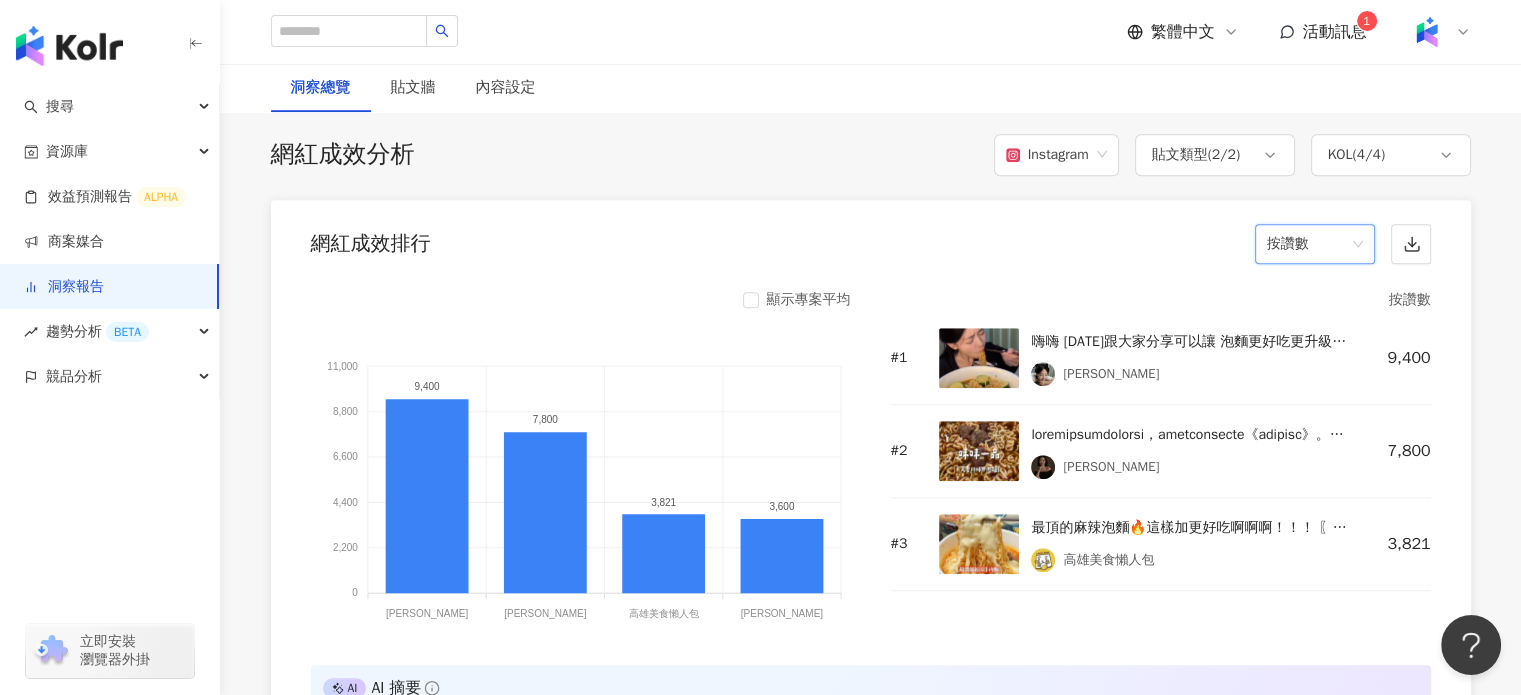 click on "按讚數" at bounding box center (1315, 244) 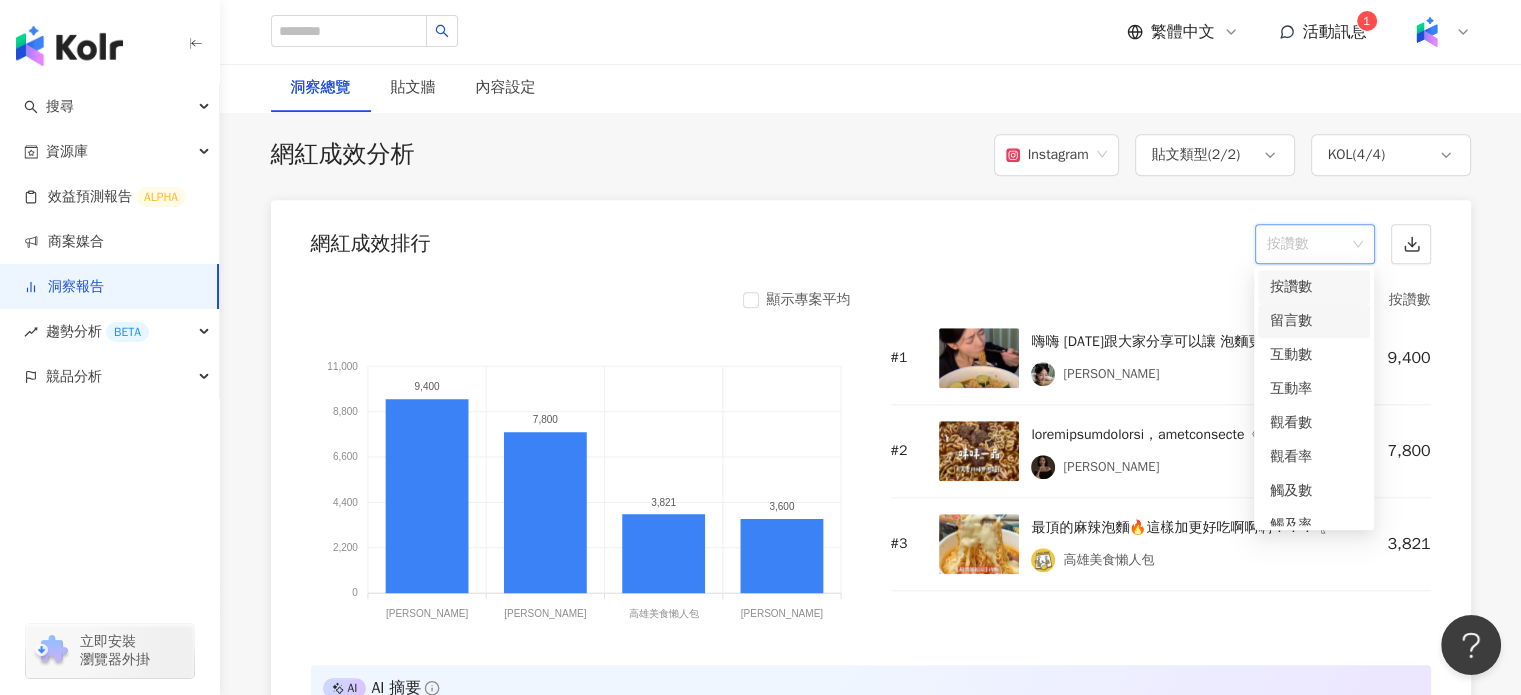 drag, startPoint x: 1284, startPoint y: 317, endPoint x: 1274, endPoint y: 278, distance: 40.261642 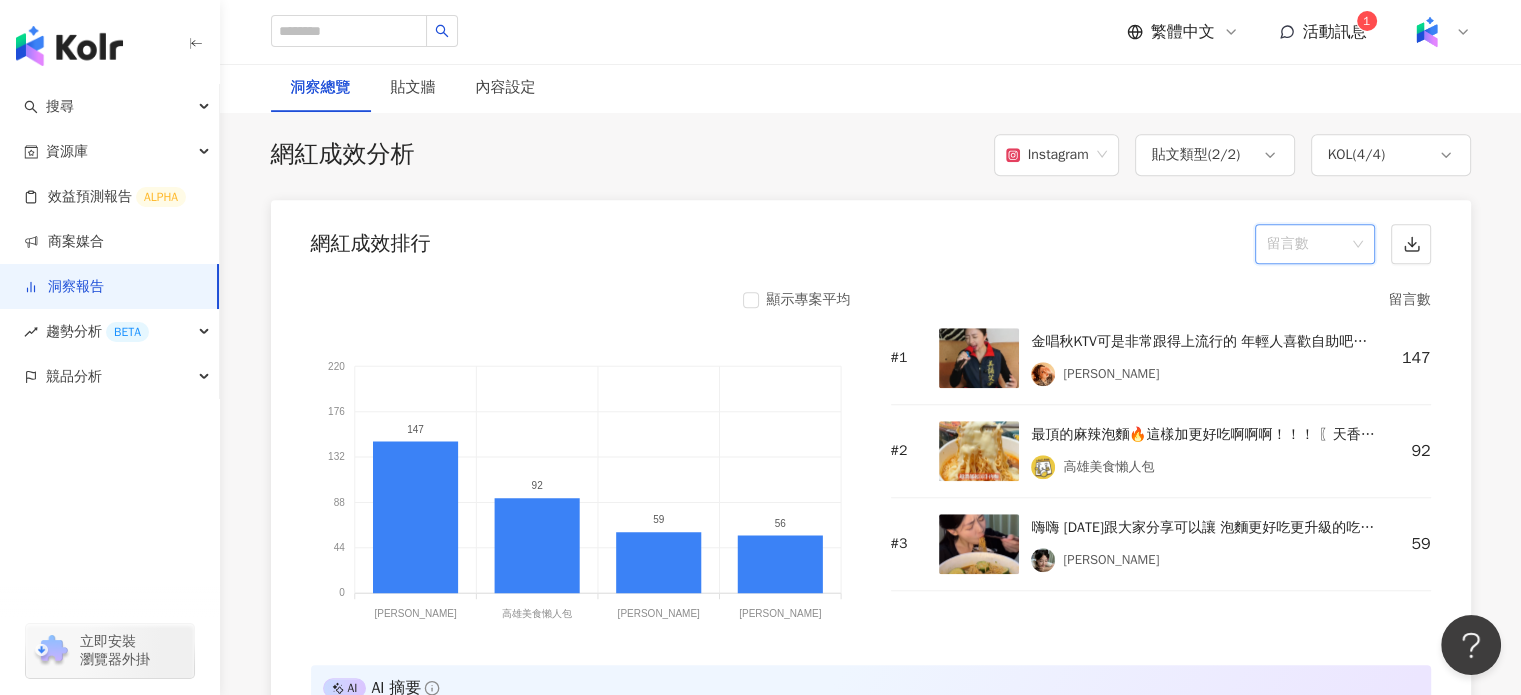 click on "留言數" at bounding box center (1315, 244) 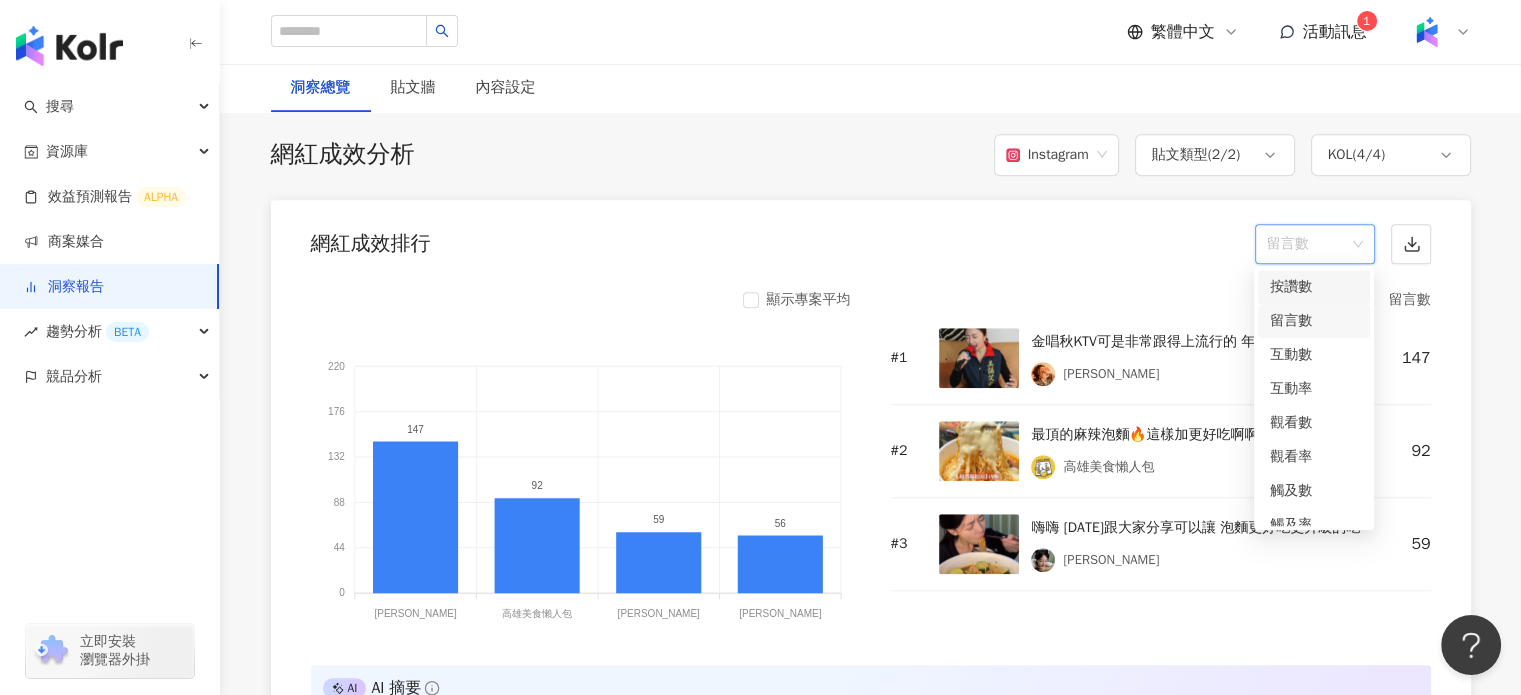 click on "按讚數" at bounding box center [1314, 287] 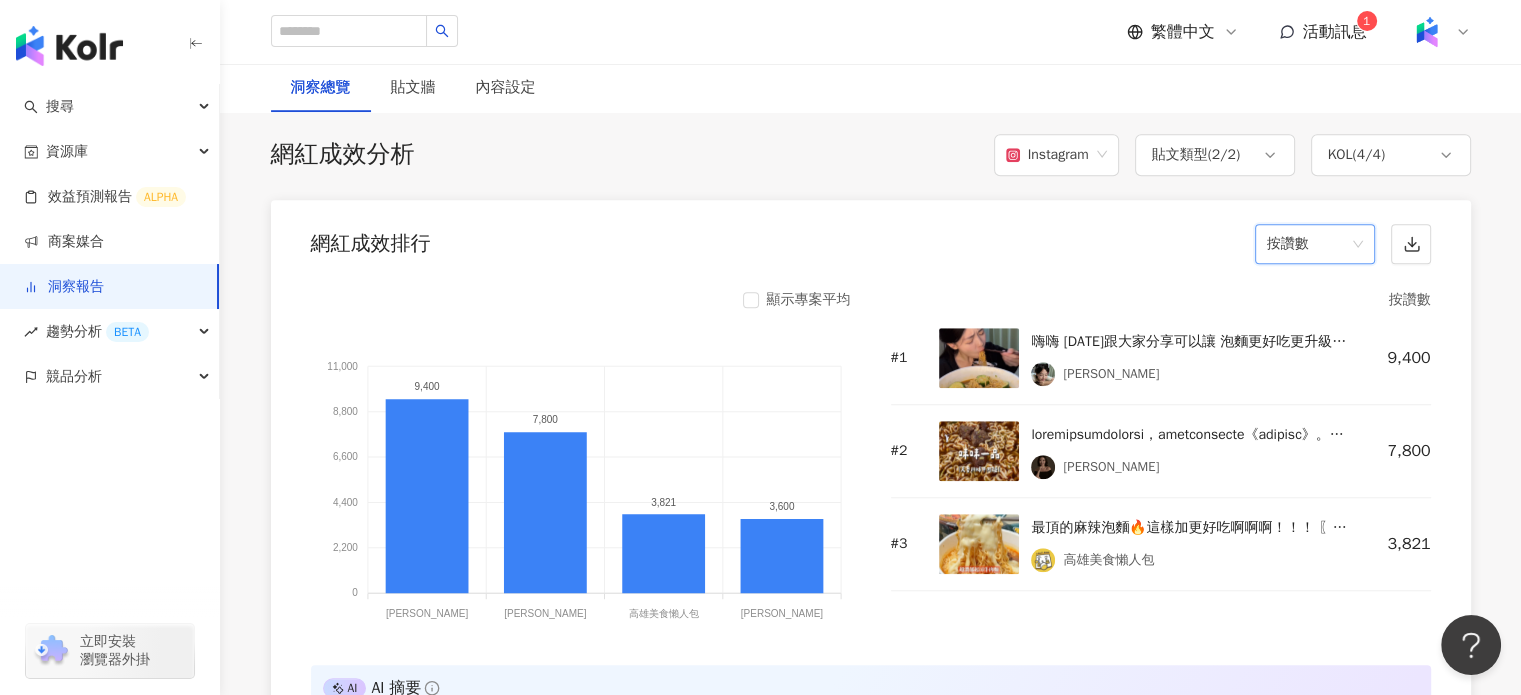 click at bounding box center (979, 358) 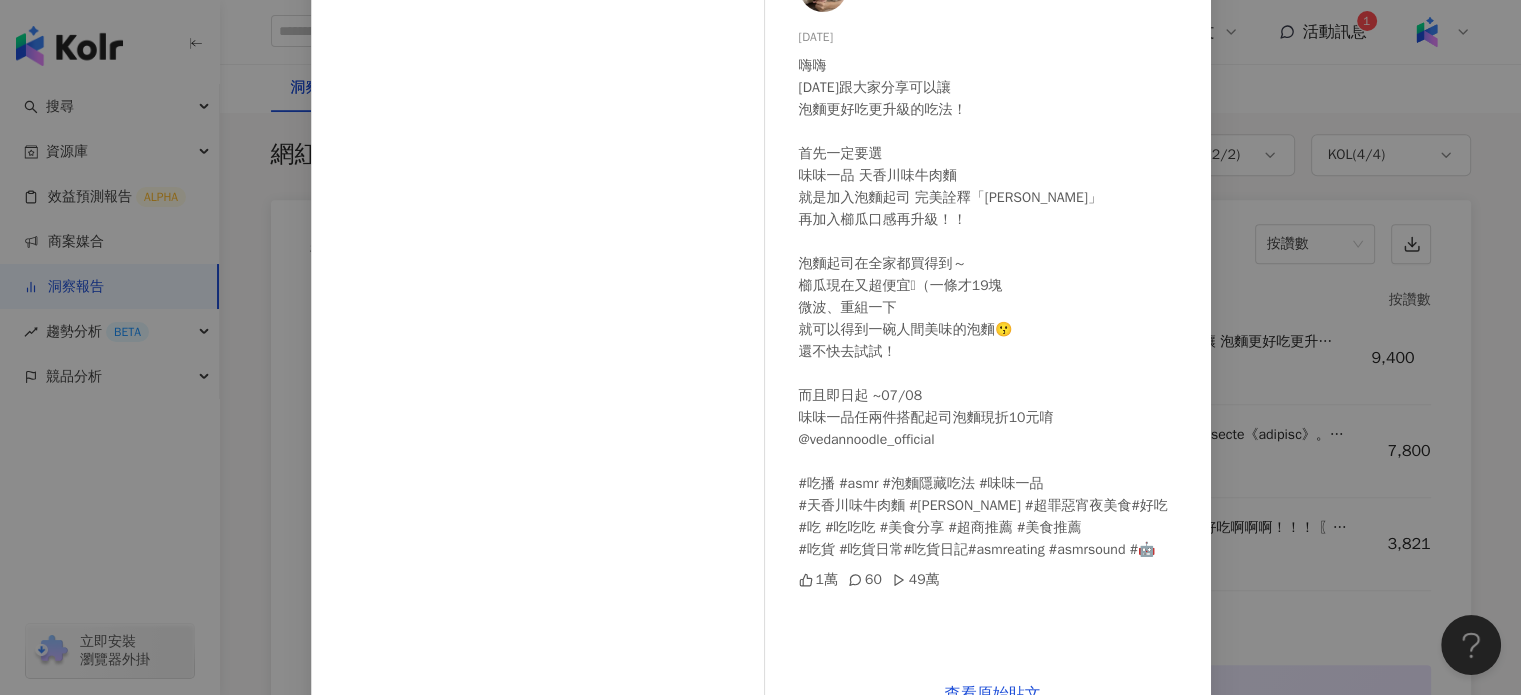 scroll, scrollTop: 200, scrollLeft: 0, axis: vertical 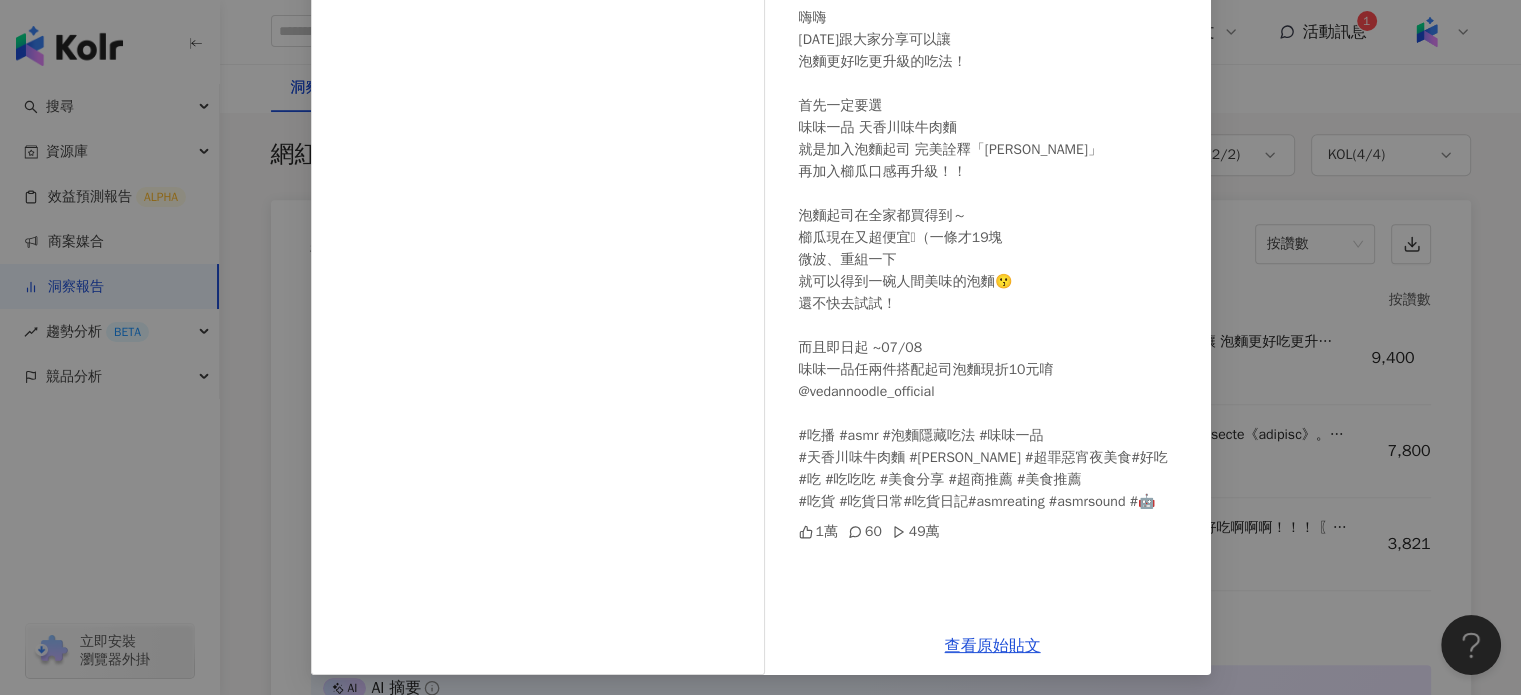 click 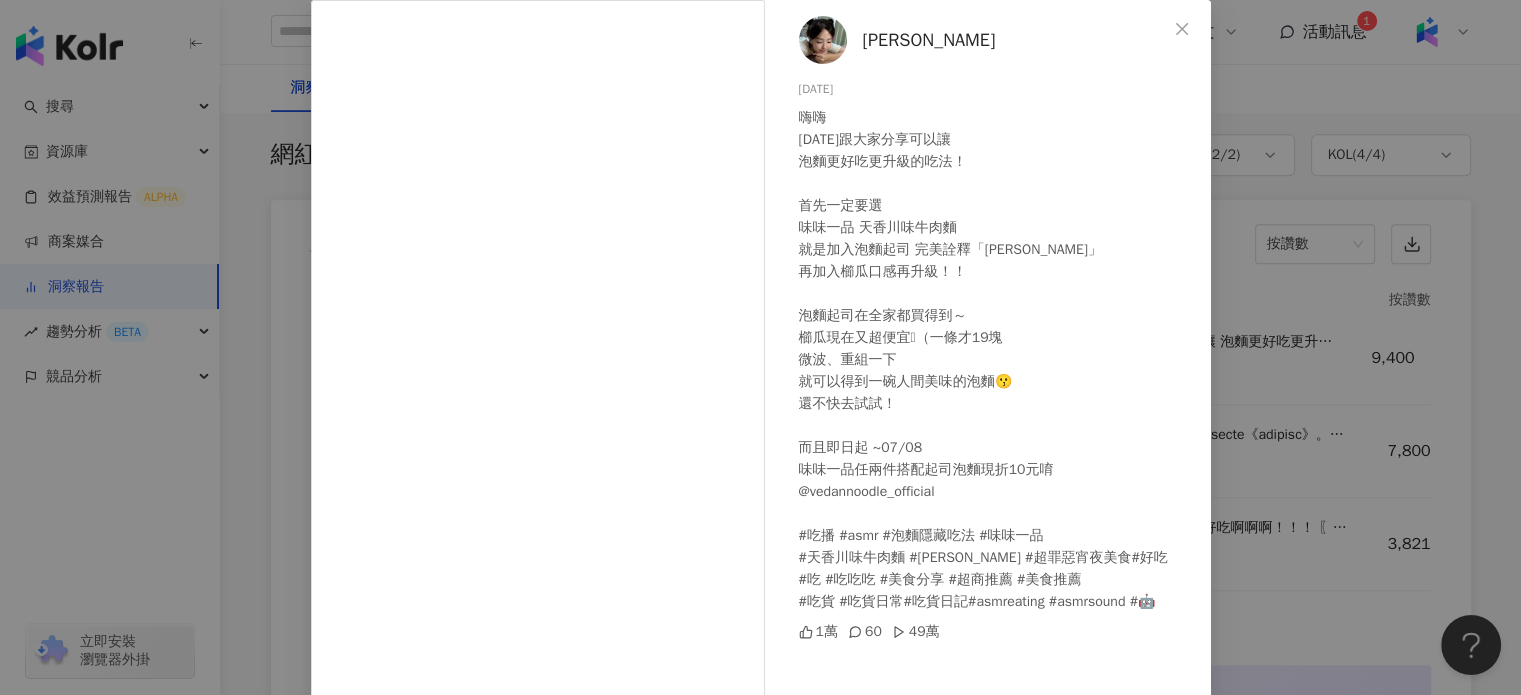 scroll, scrollTop: 100, scrollLeft: 0, axis: vertical 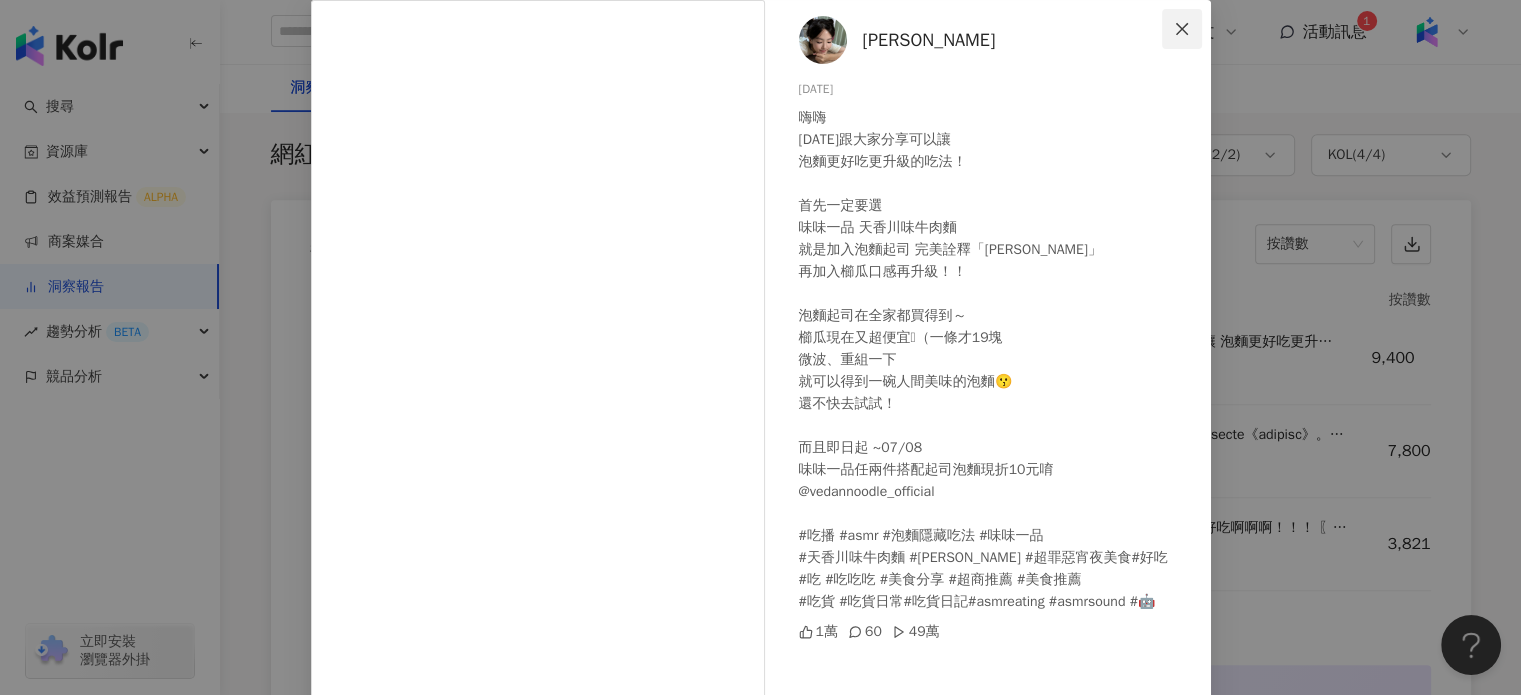 click at bounding box center (1182, 29) 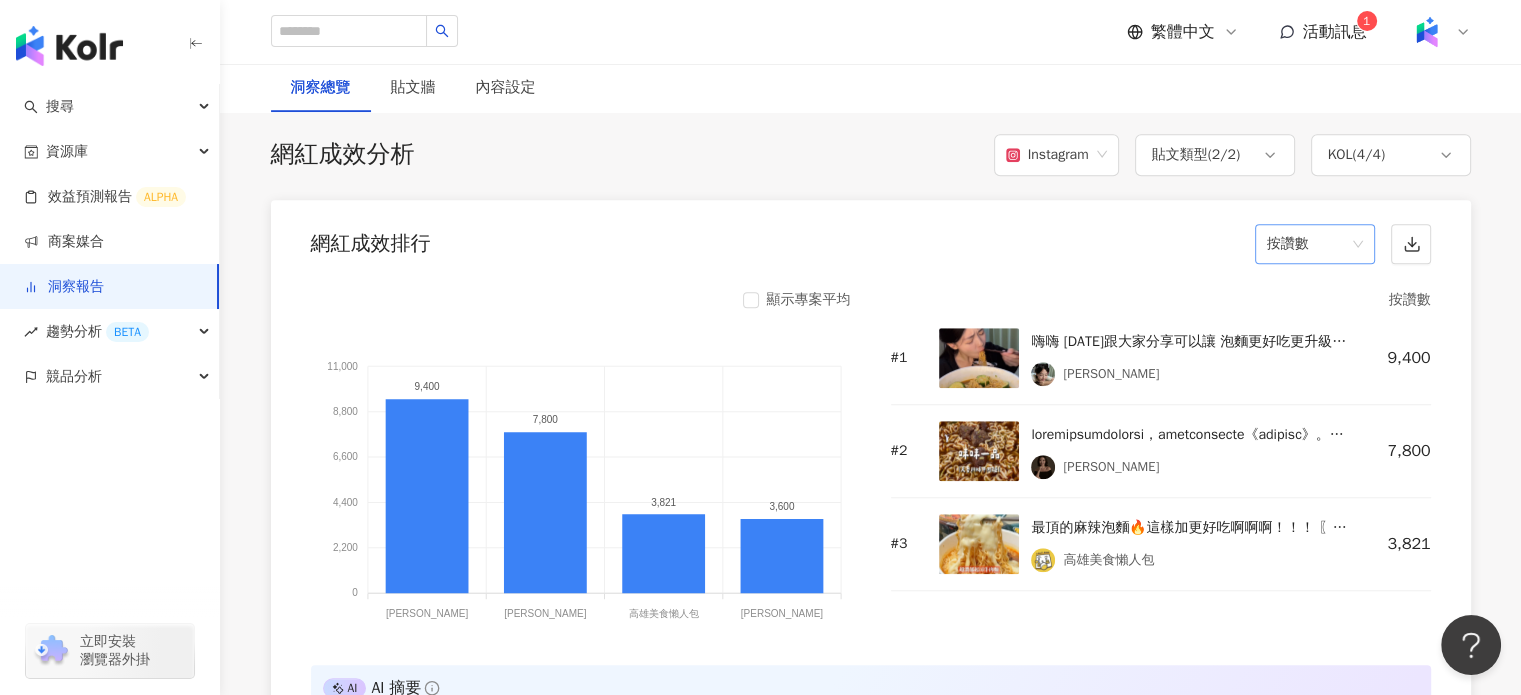 click on "按讚數" at bounding box center (1315, 244) 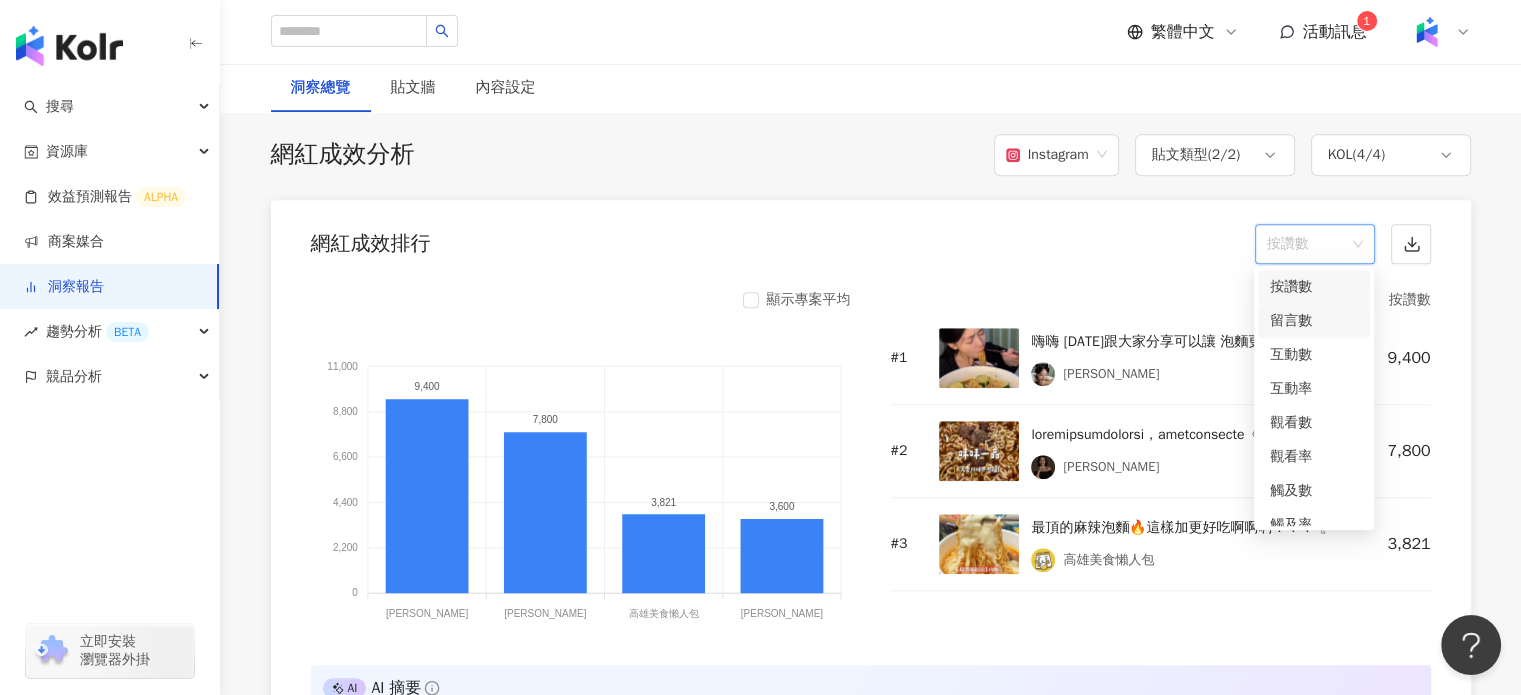 click on "留言數" at bounding box center [1314, 321] 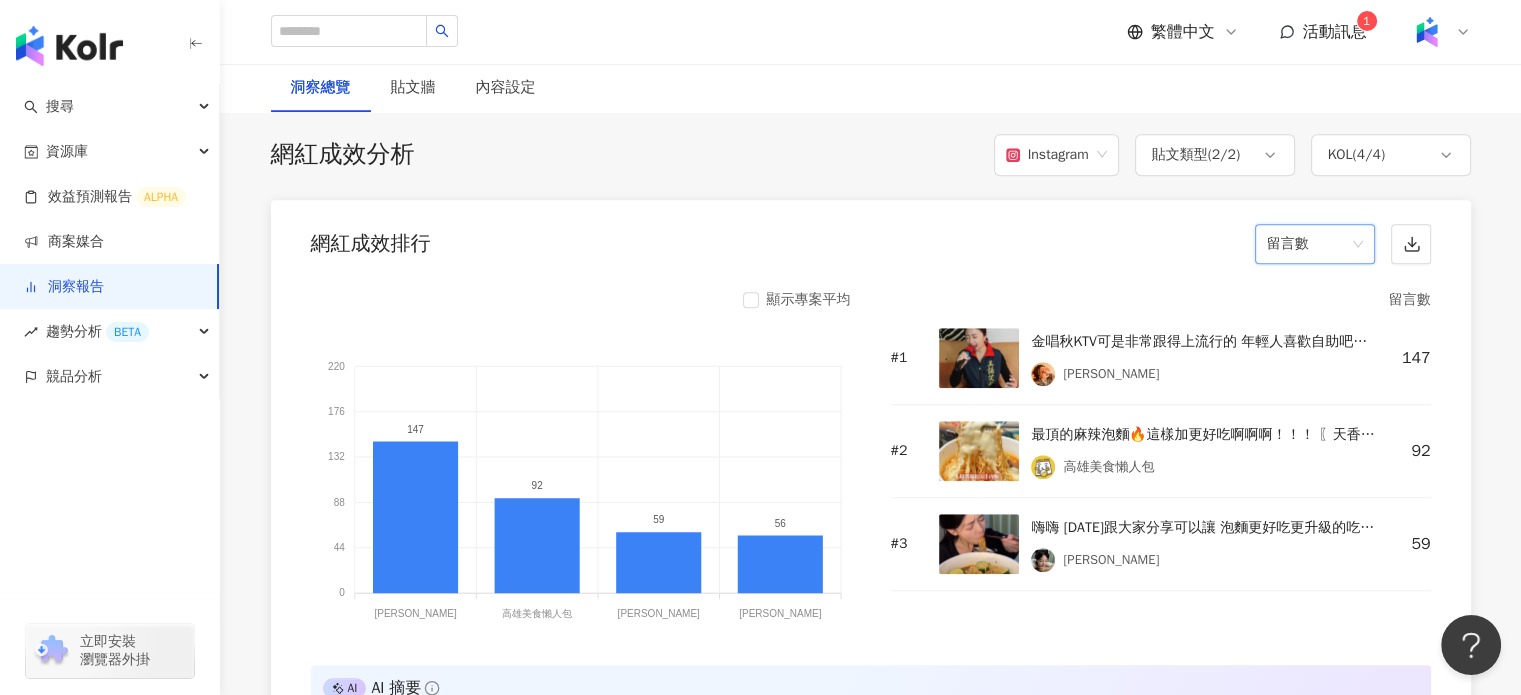 click on "留言數" at bounding box center (1315, 244) 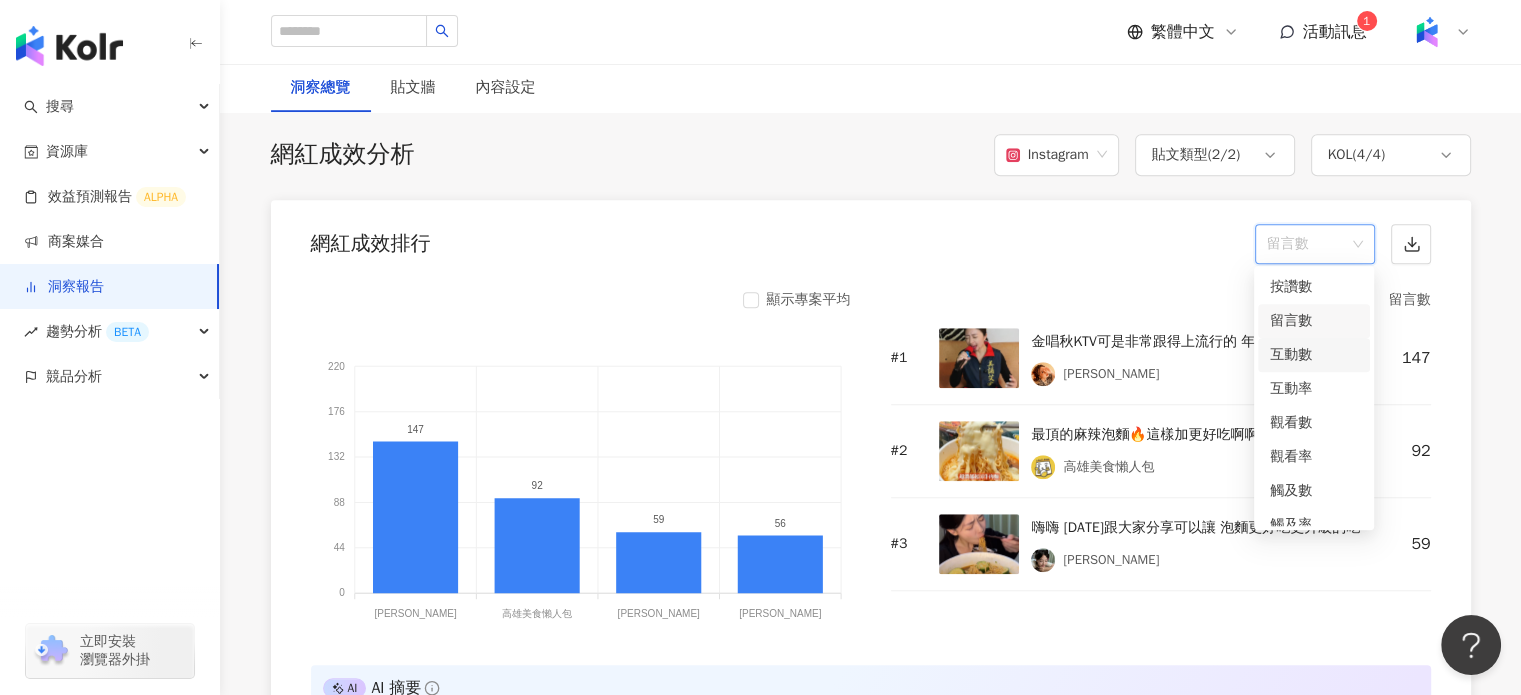 click on "互動數" at bounding box center (1314, 355) 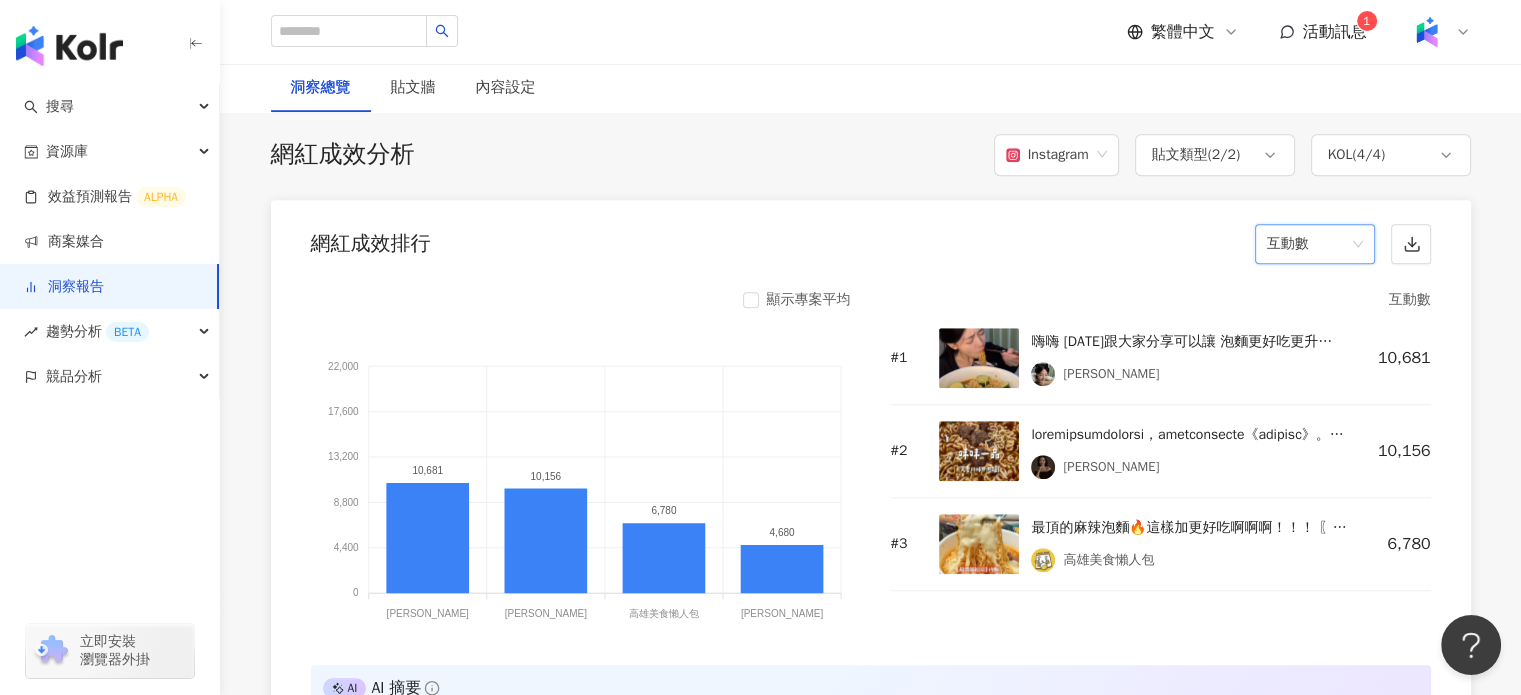 click on "# 2 [PERSON_NAME] 10,156" at bounding box center [1161, 451] 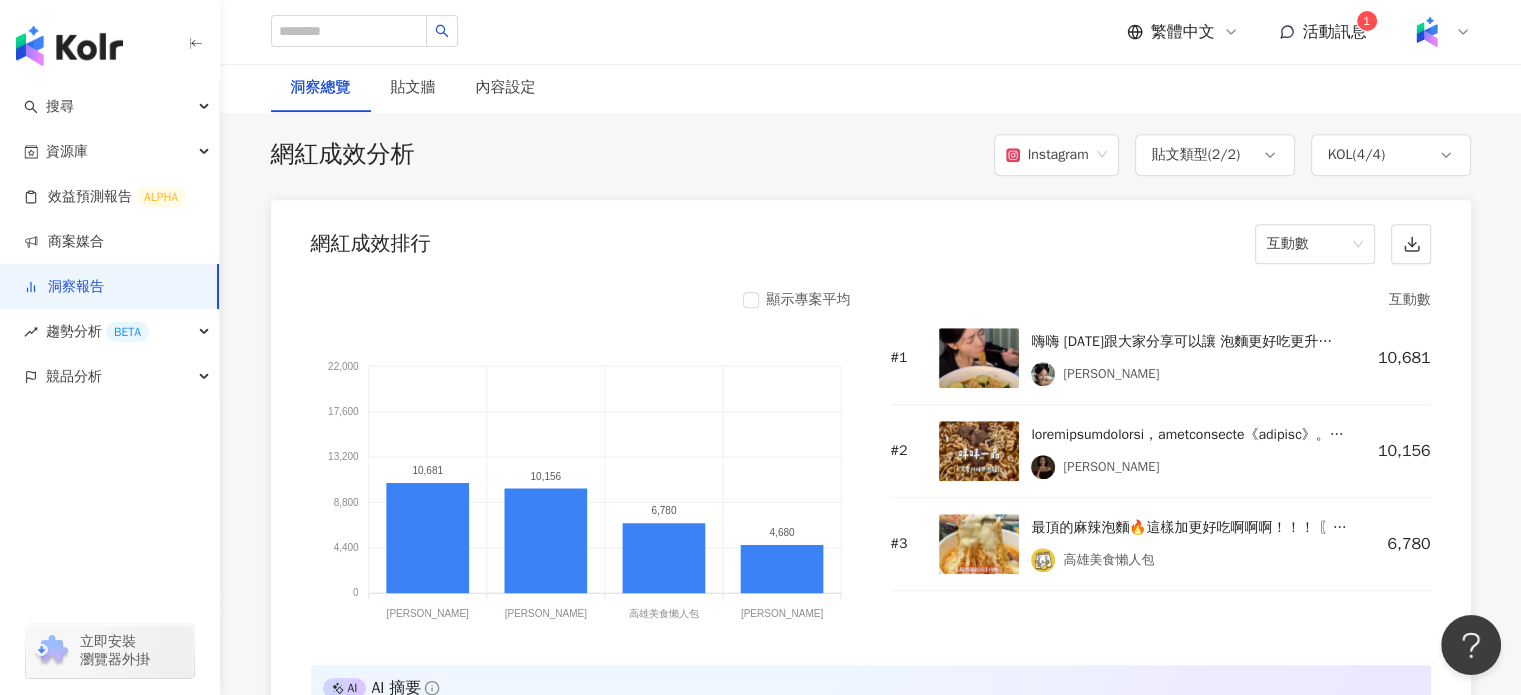 click at bounding box center [1188, 435] 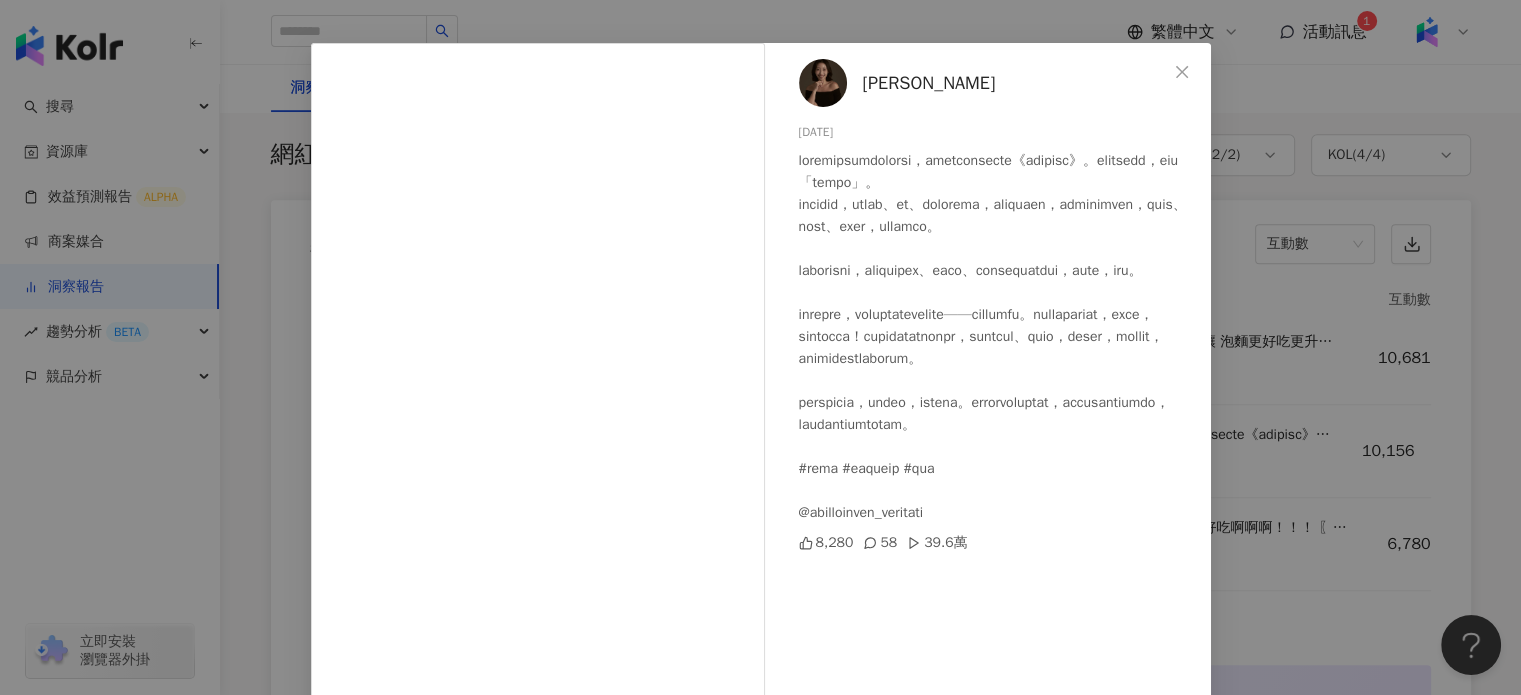 scroll, scrollTop: 104, scrollLeft: 0, axis: vertical 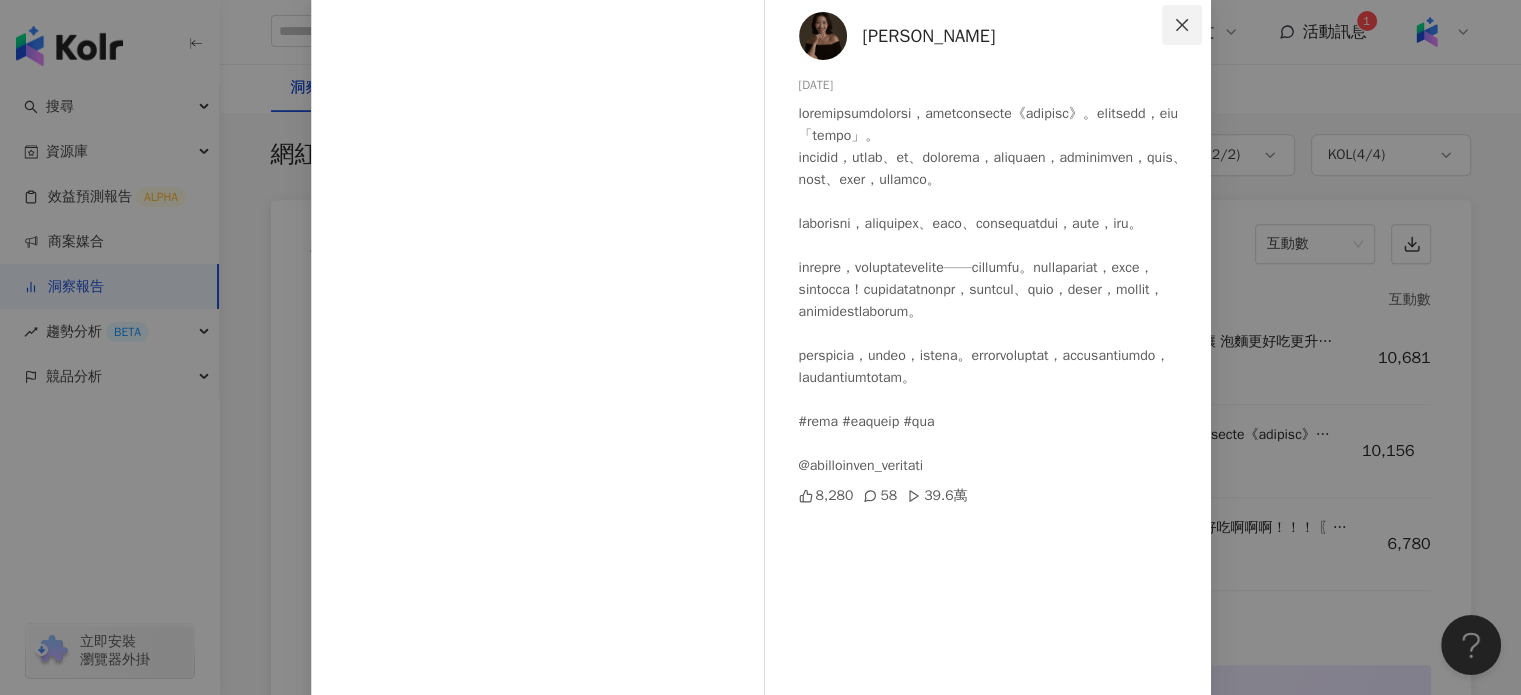 click 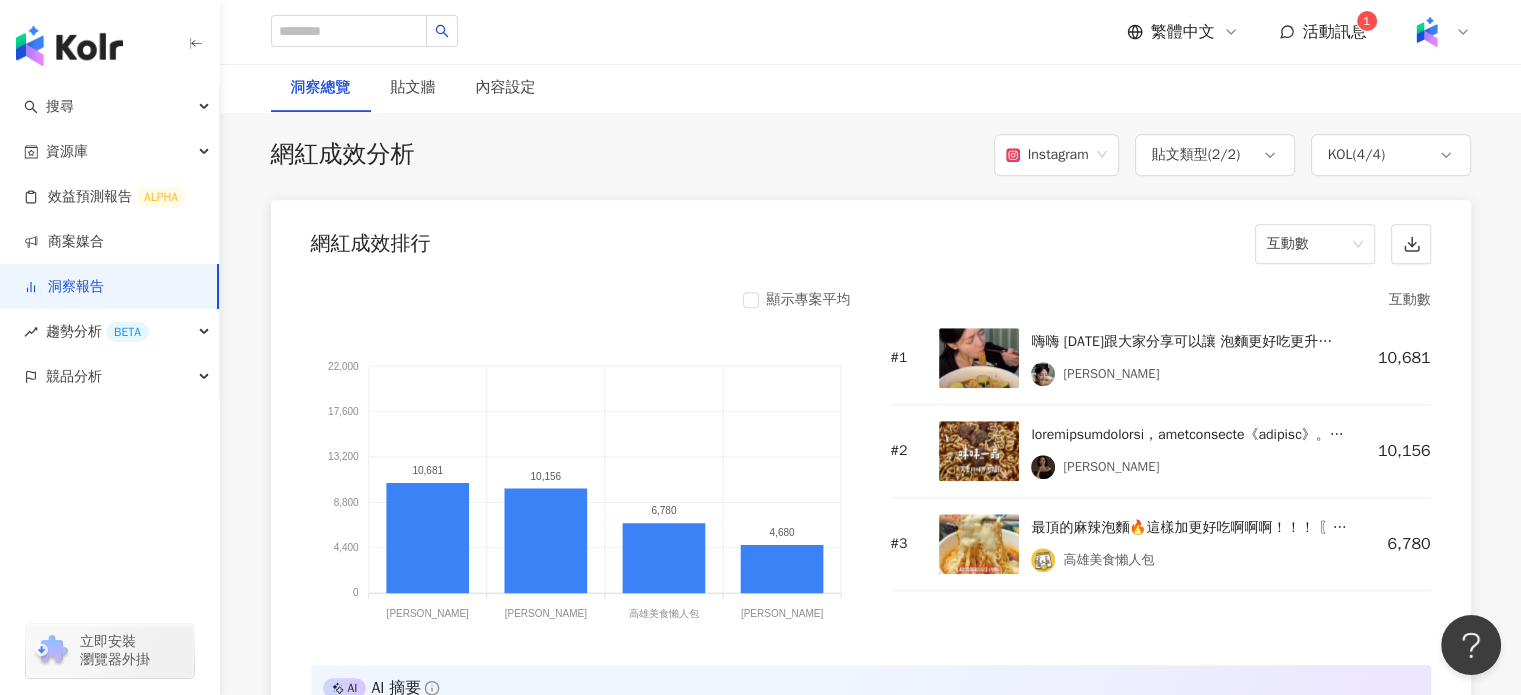 scroll, scrollTop: 1600, scrollLeft: 0, axis: vertical 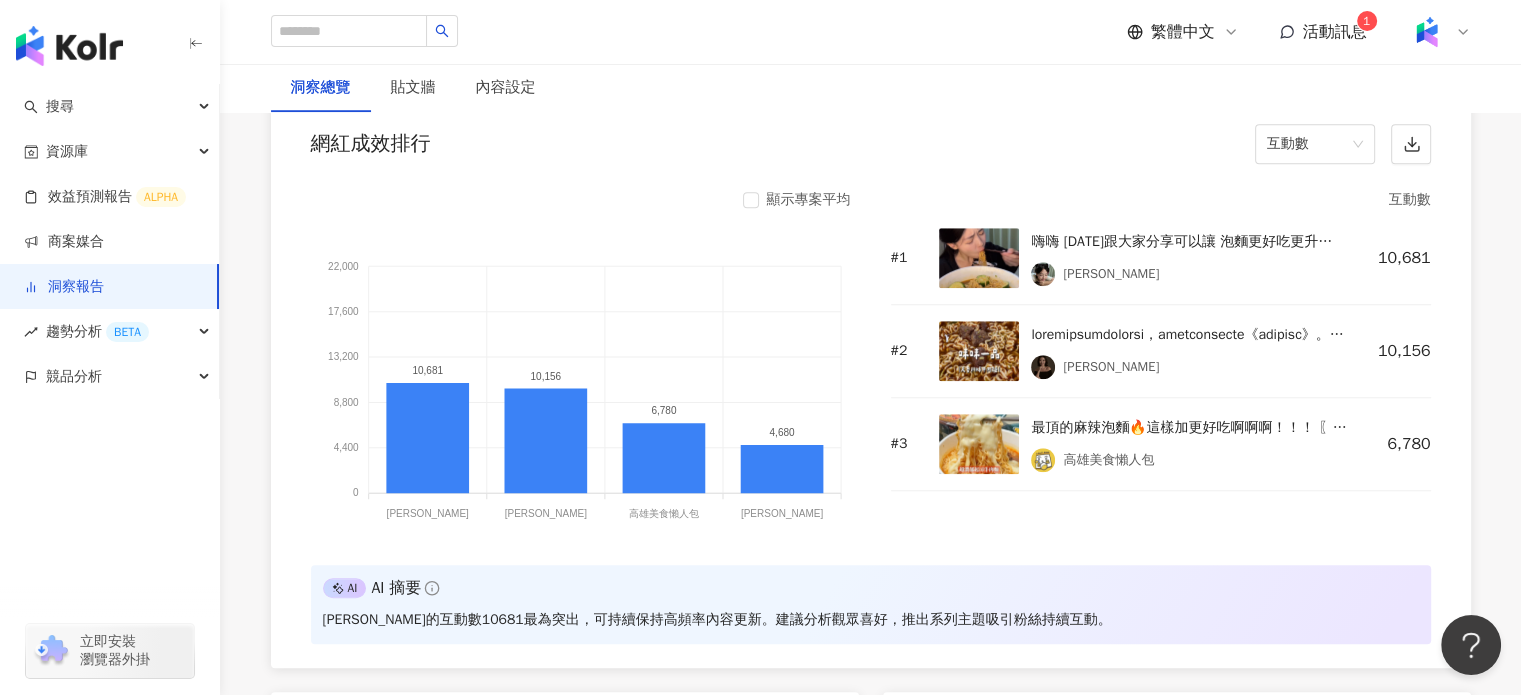 click on "網紅成效排行 互動數" at bounding box center [871, 138] 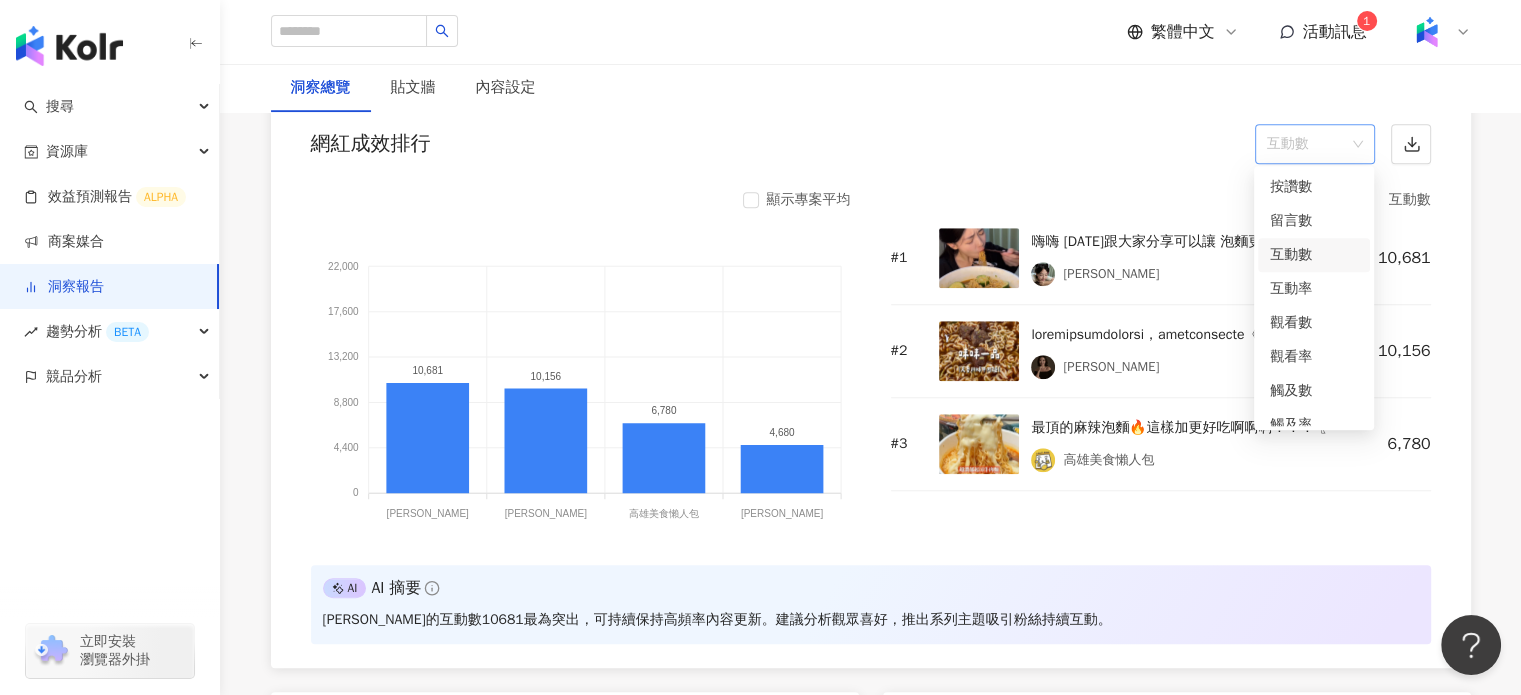 click on "互動數" at bounding box center (1315, 144) 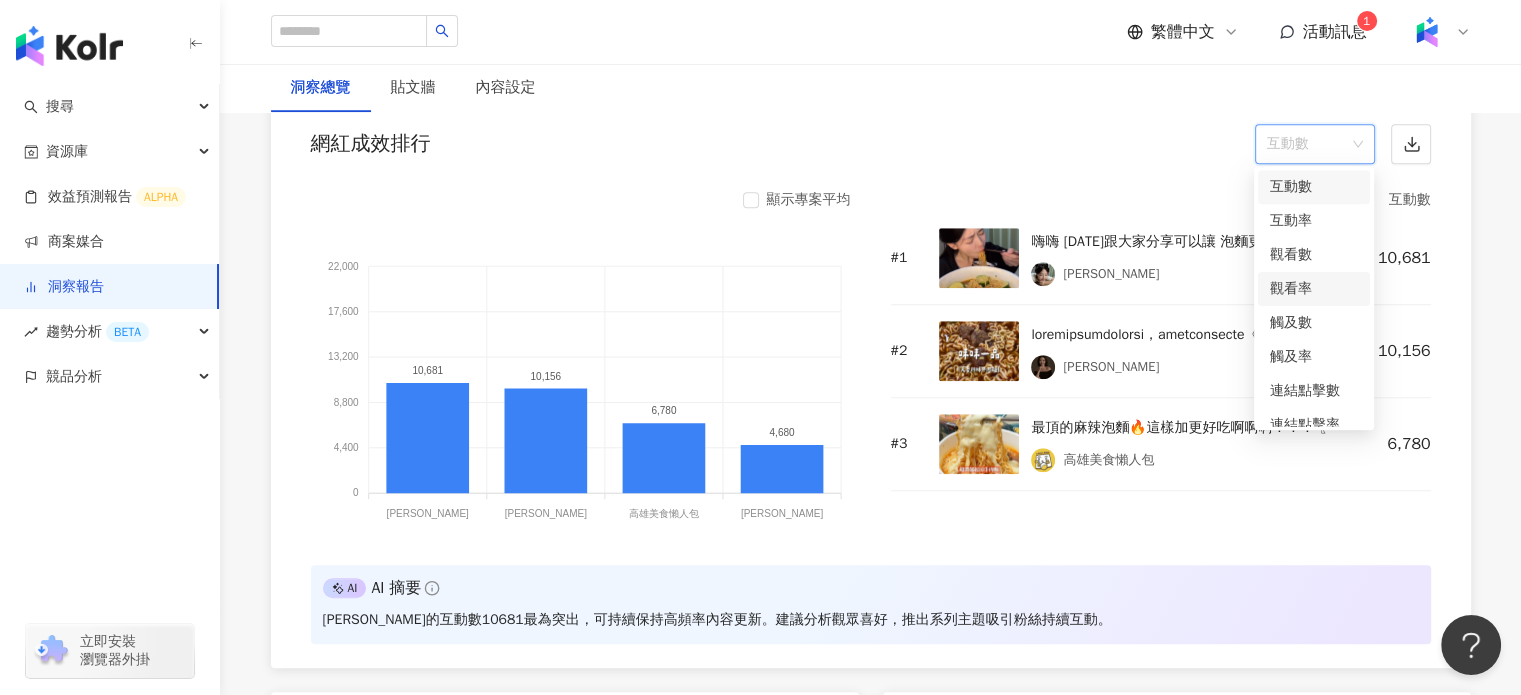 scroll, scrollTop: 84, scrollLeft: 0, axis: vertical 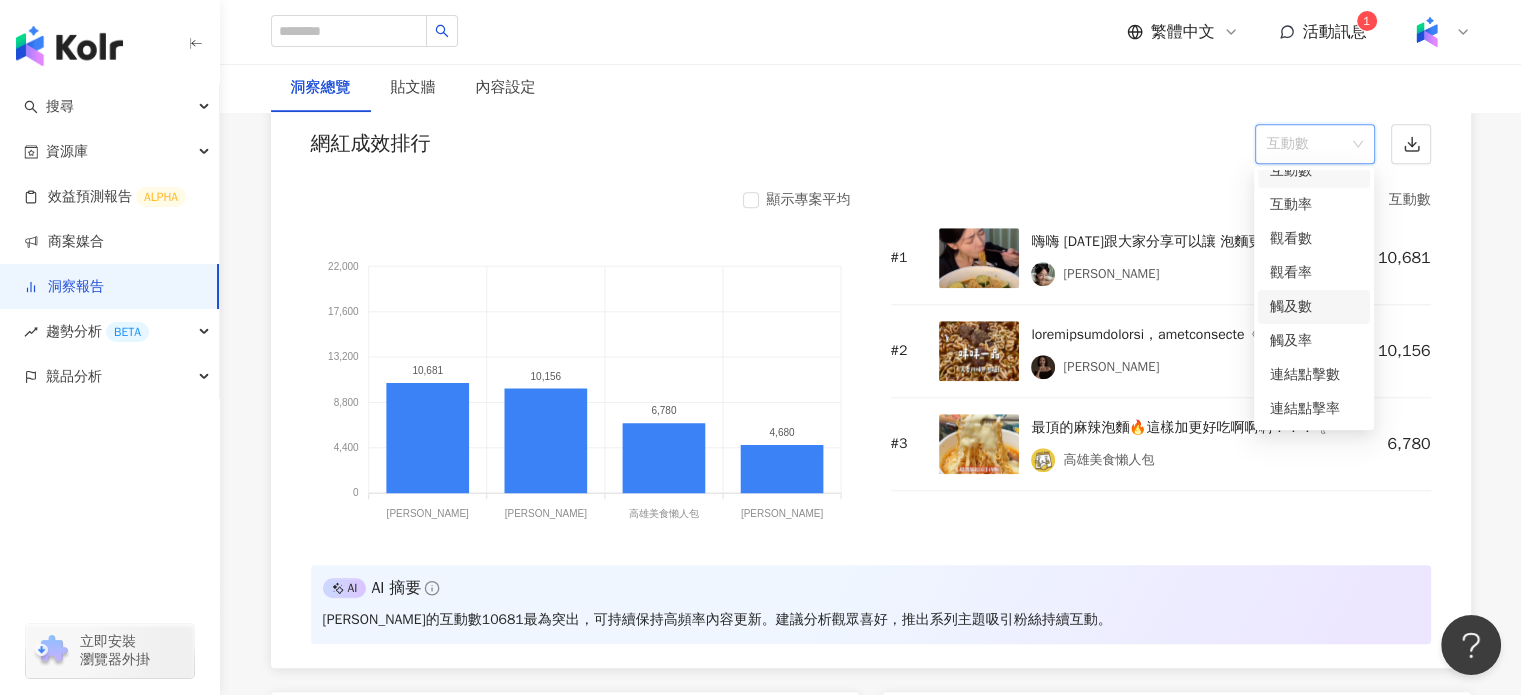 click on "觸及數" at bounding box center [1314, 307] 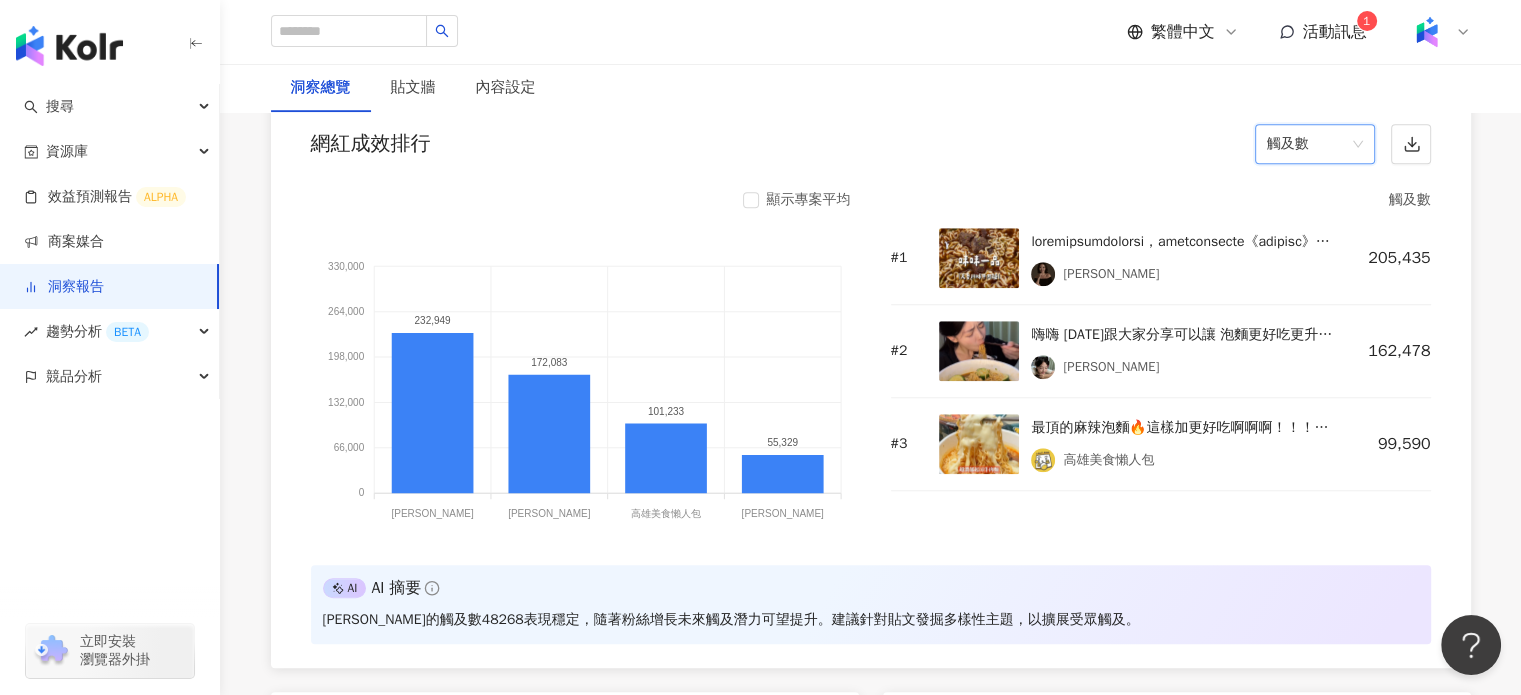 click on "觸及數" at bounding box center (1315, 144) 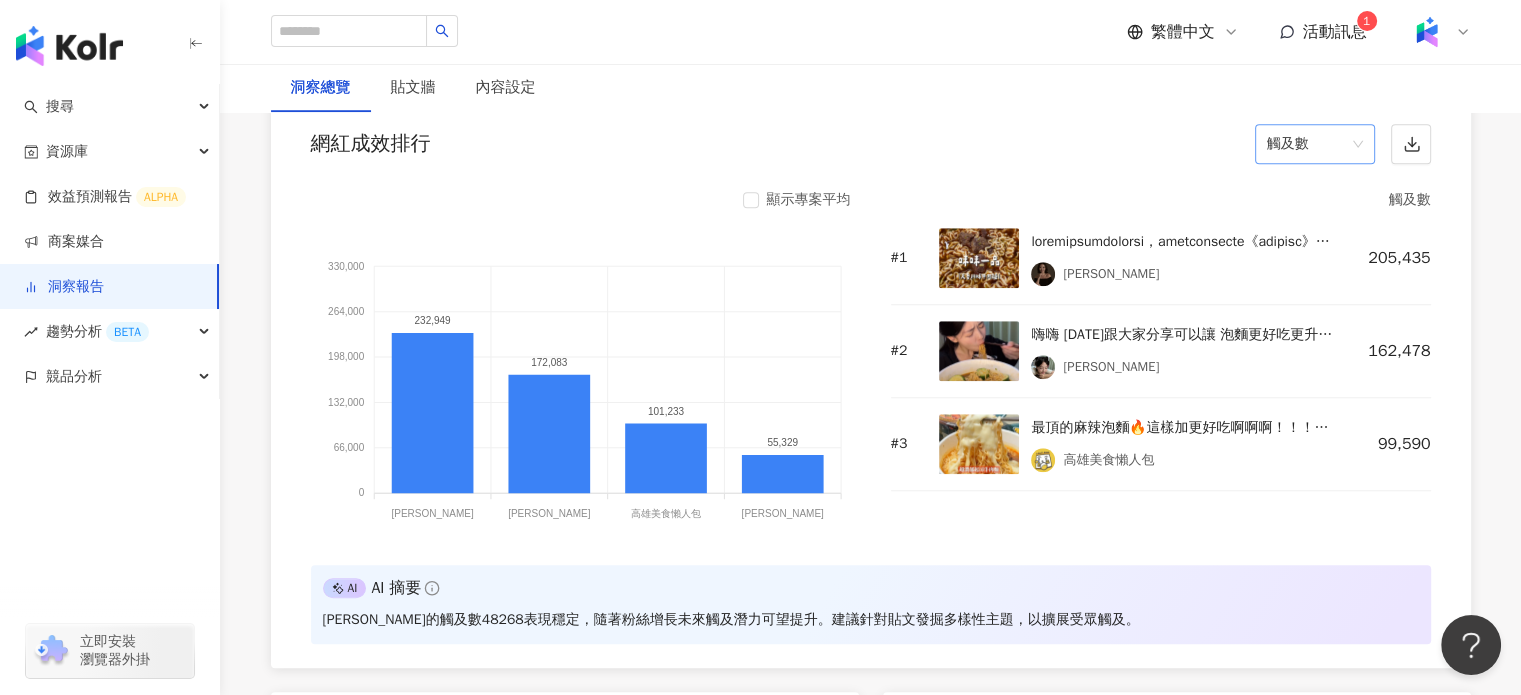 click on "觸及數" at bounding box center (1315, 144) 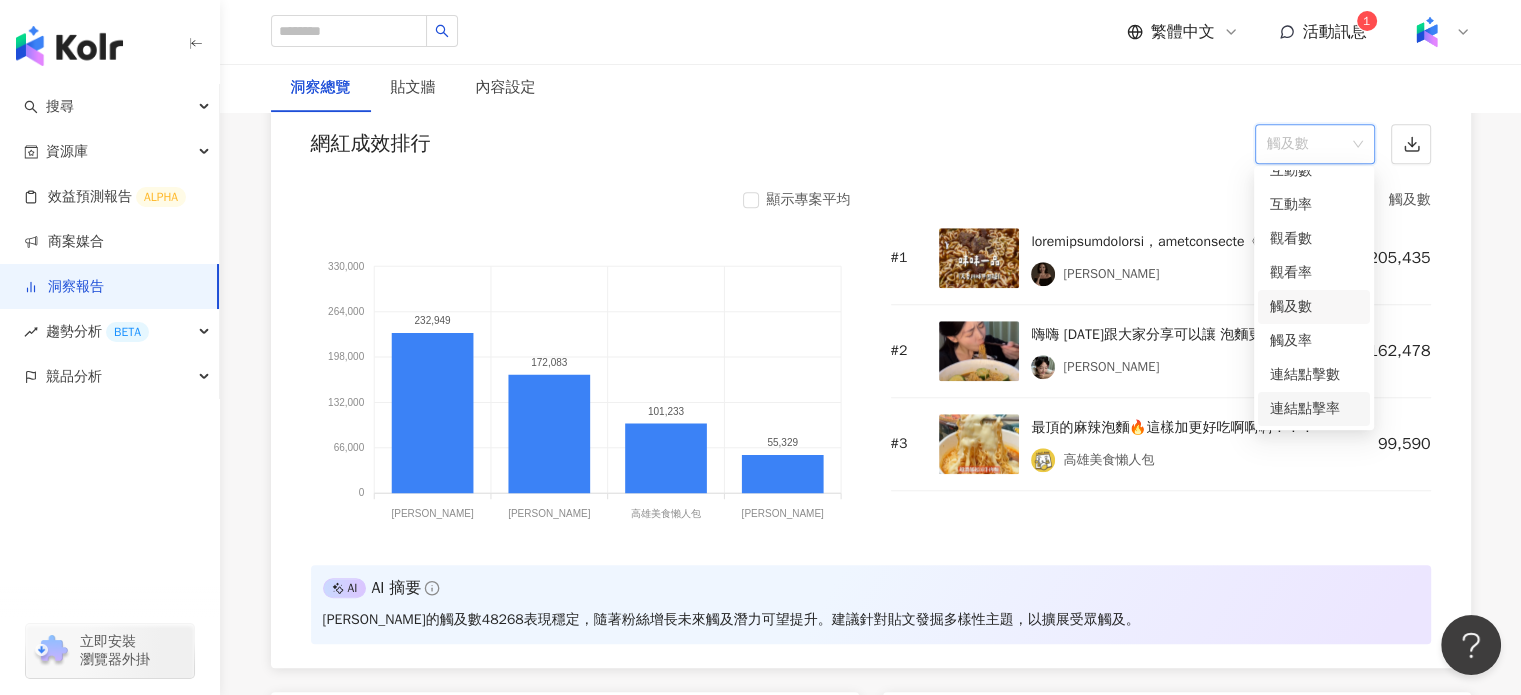 click on "連結點擊率" at bounding box center [1314, 409] 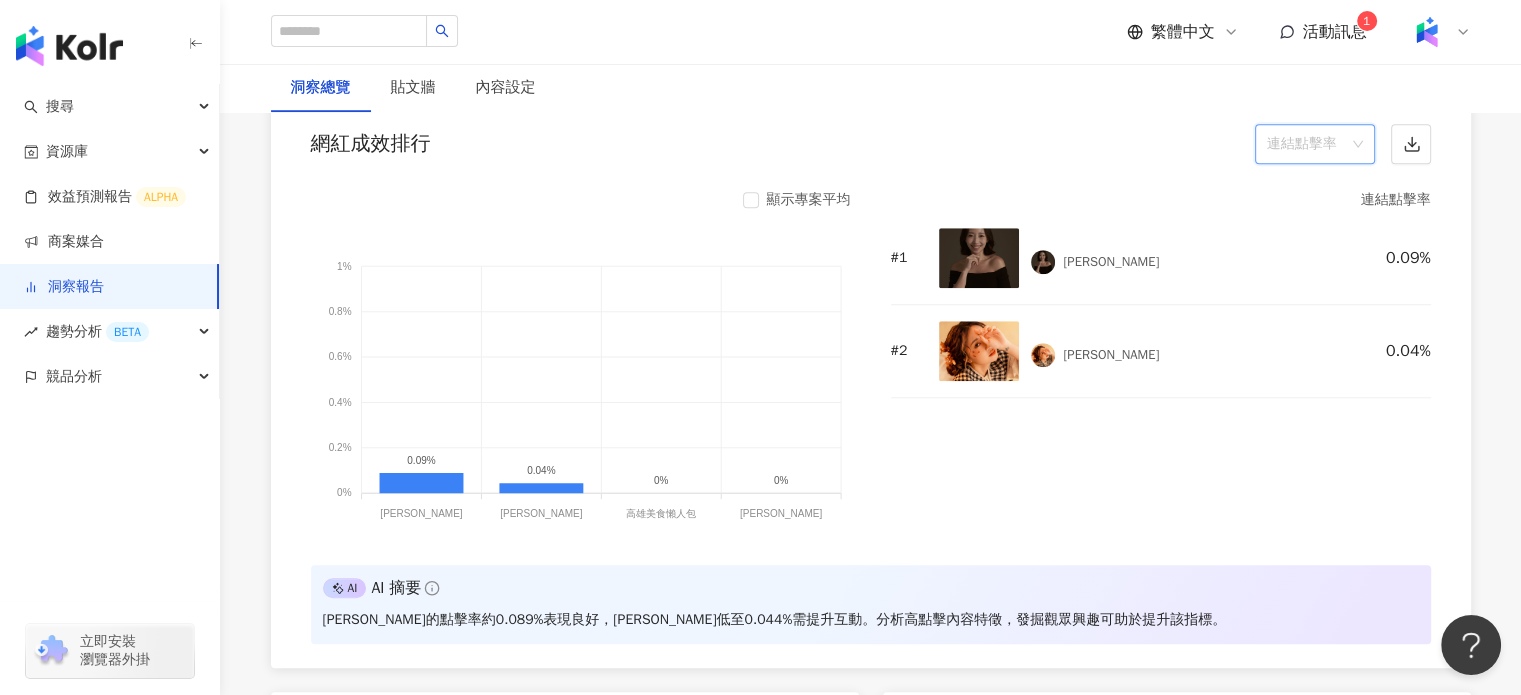 click on "連結點擊率" at bounding box center [1315, 144] 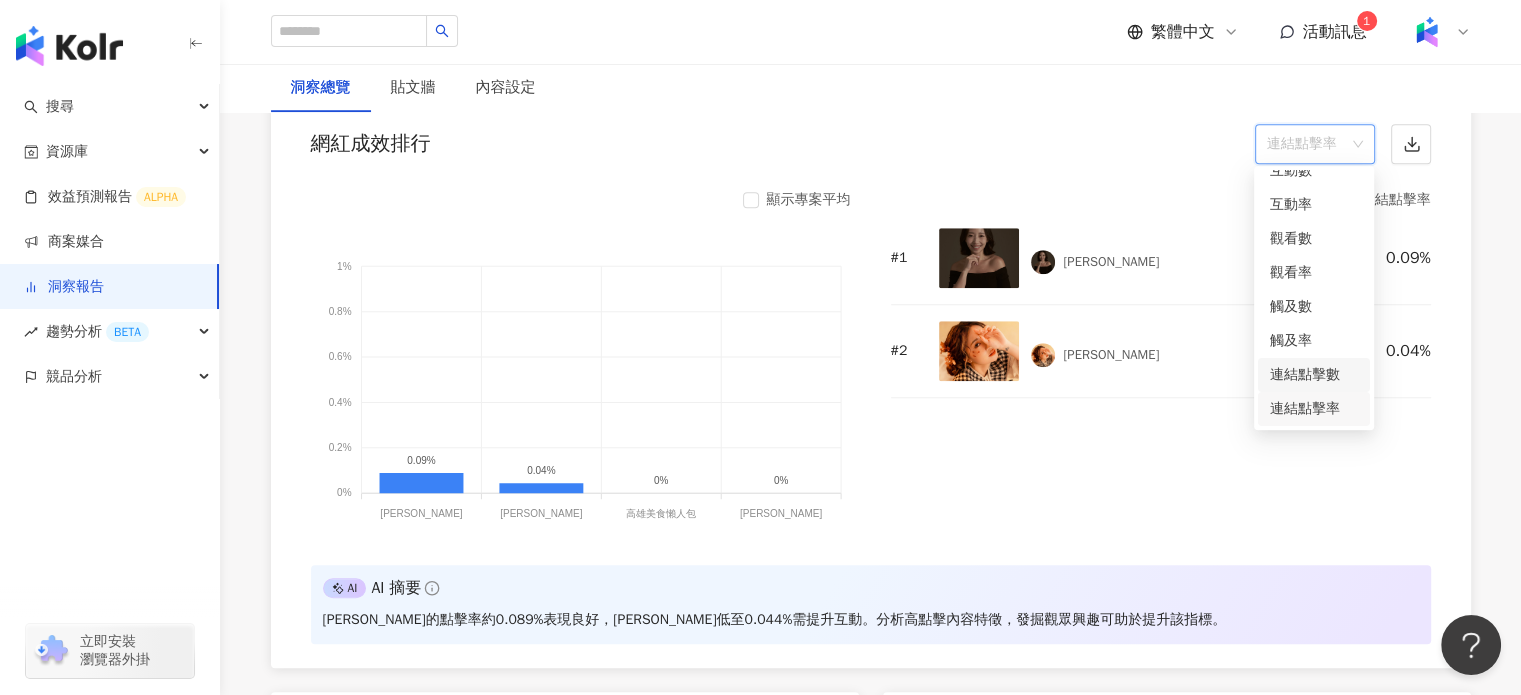 click on "連結點擊數" at bounding box center (1314, 375) 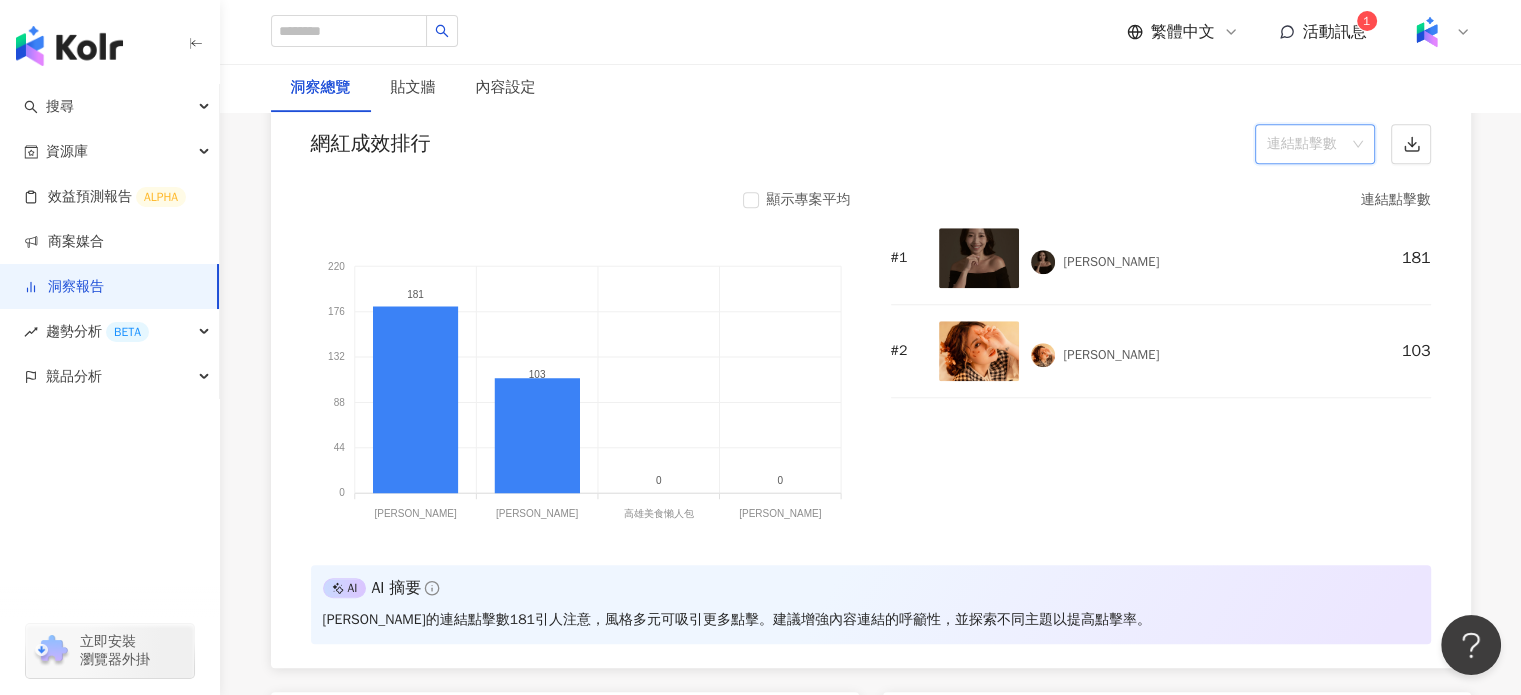 click on "連結點擊數" at bounding box center (1315, 144) 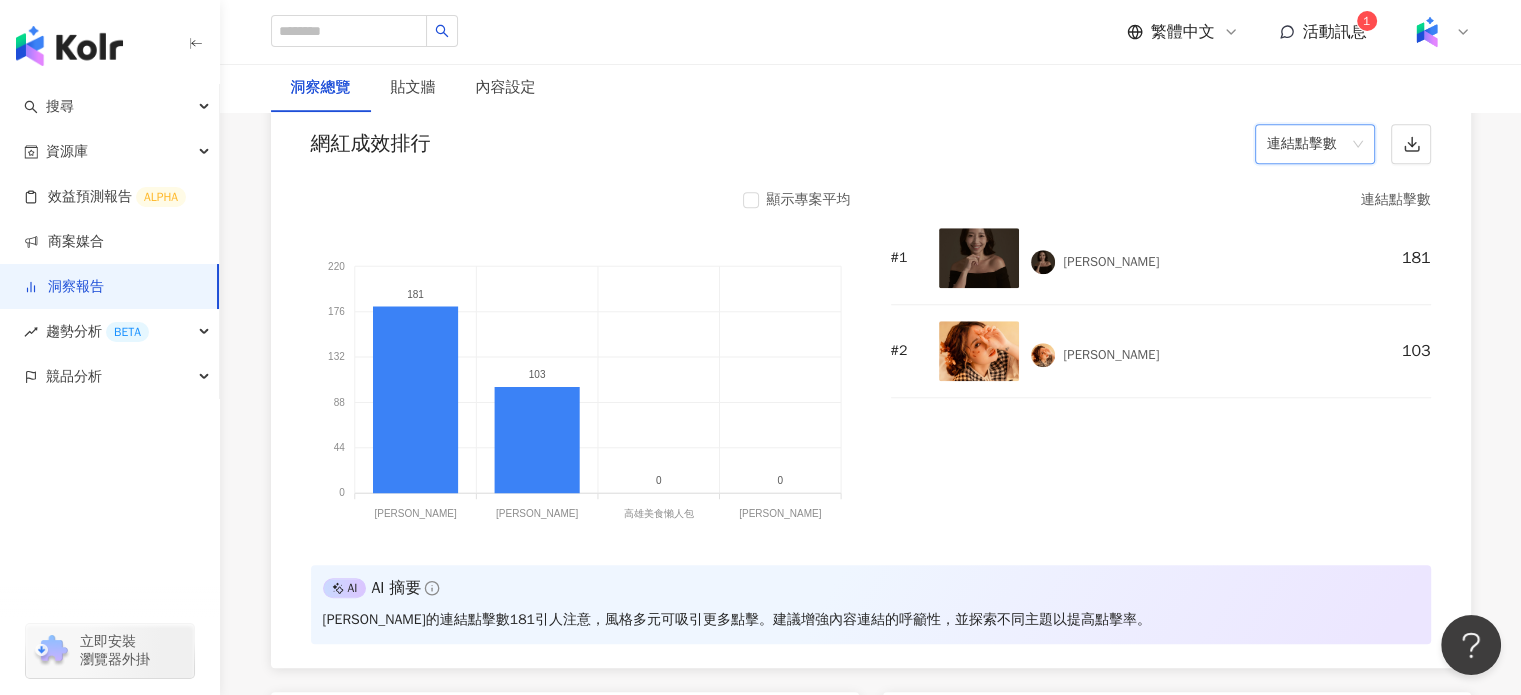 click on "連結點擊數" at bounding box center [1315, 144] 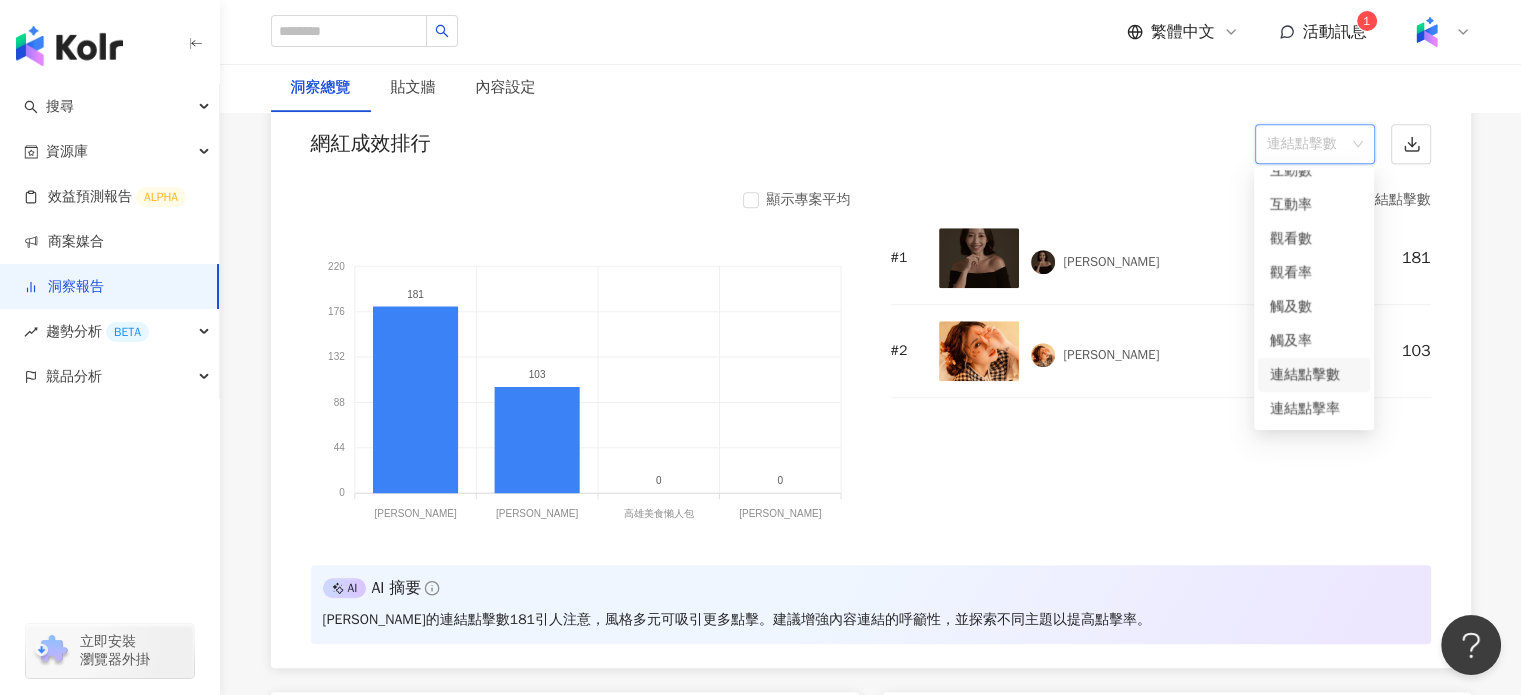 click on "連結點擊數" at bounding box center [1315, 144] 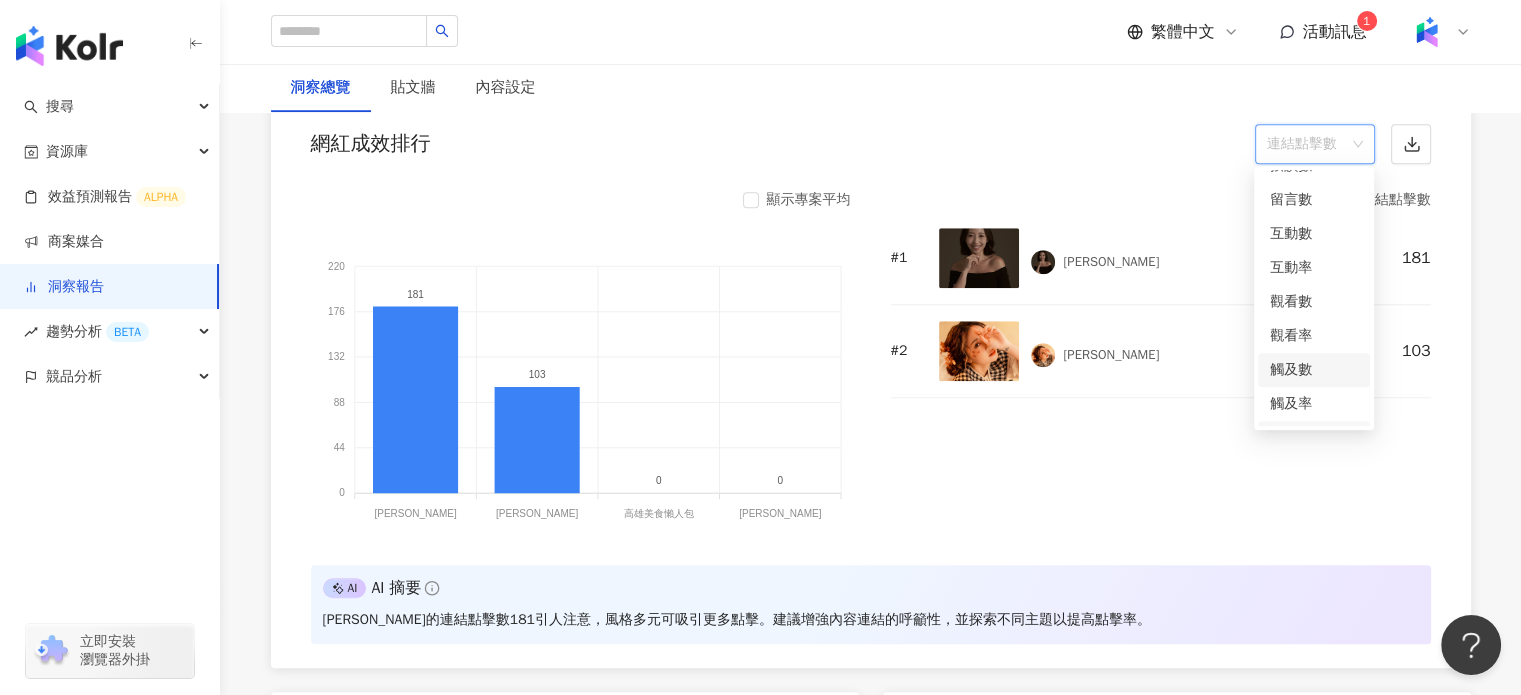 scroll, scrollTop: 0, scrollLeft: 0, axis: both 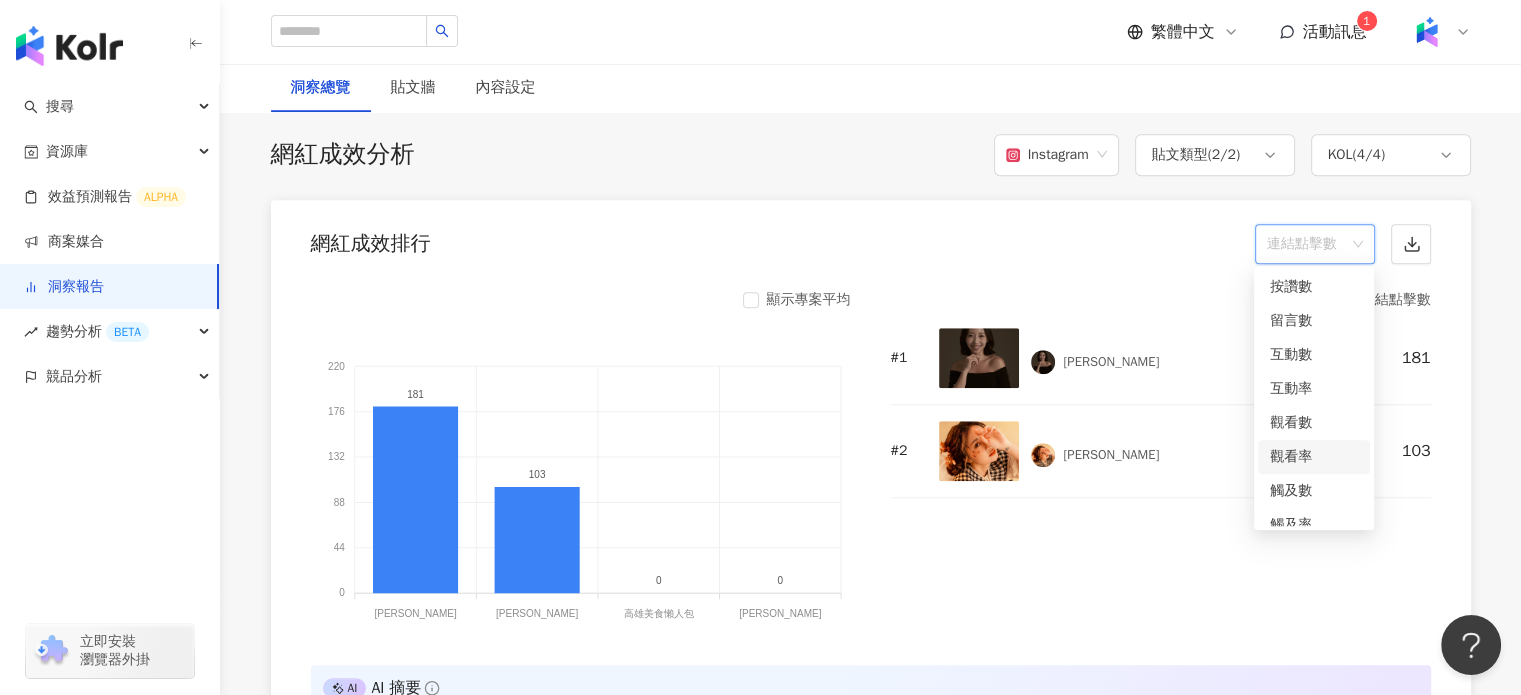 click on "觀看率" at bounding box center [1314, 457] 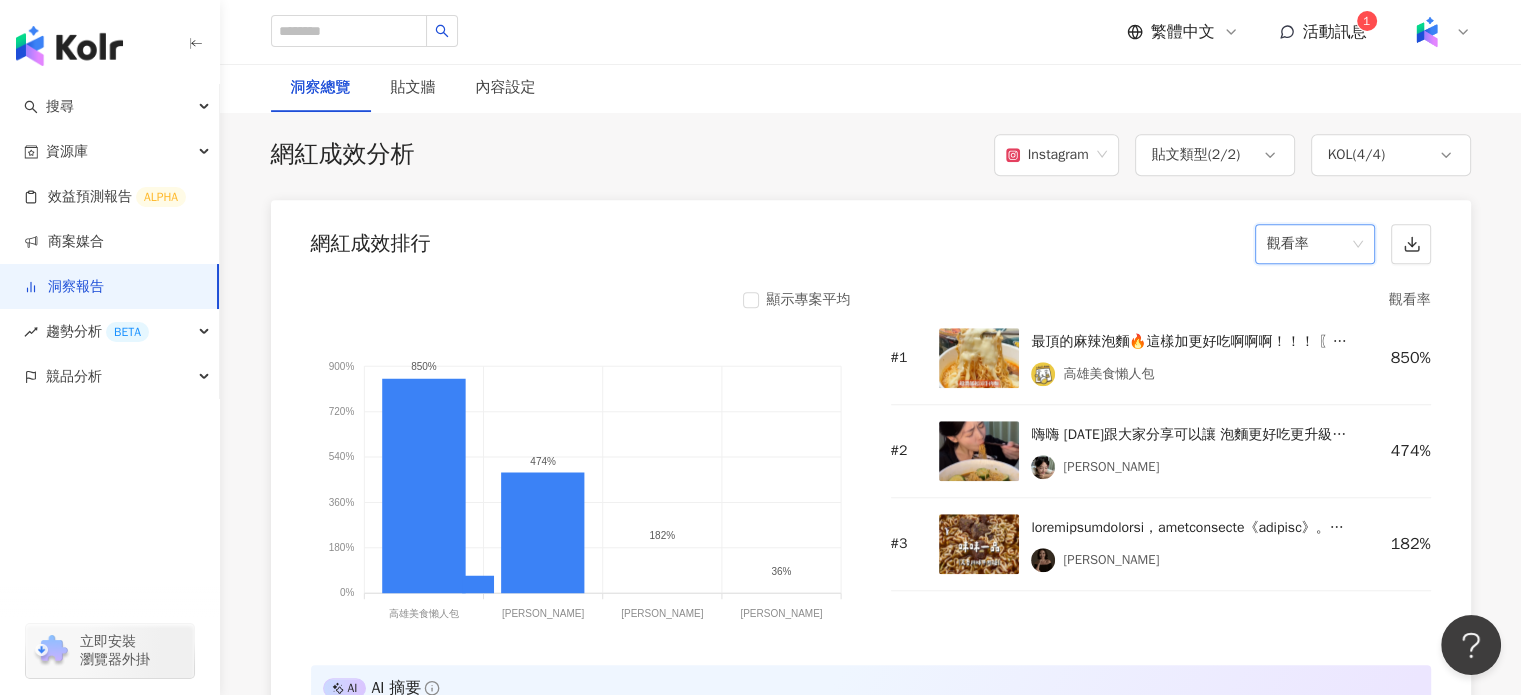 click on "觀看率" at bounding box center (1315, 244) 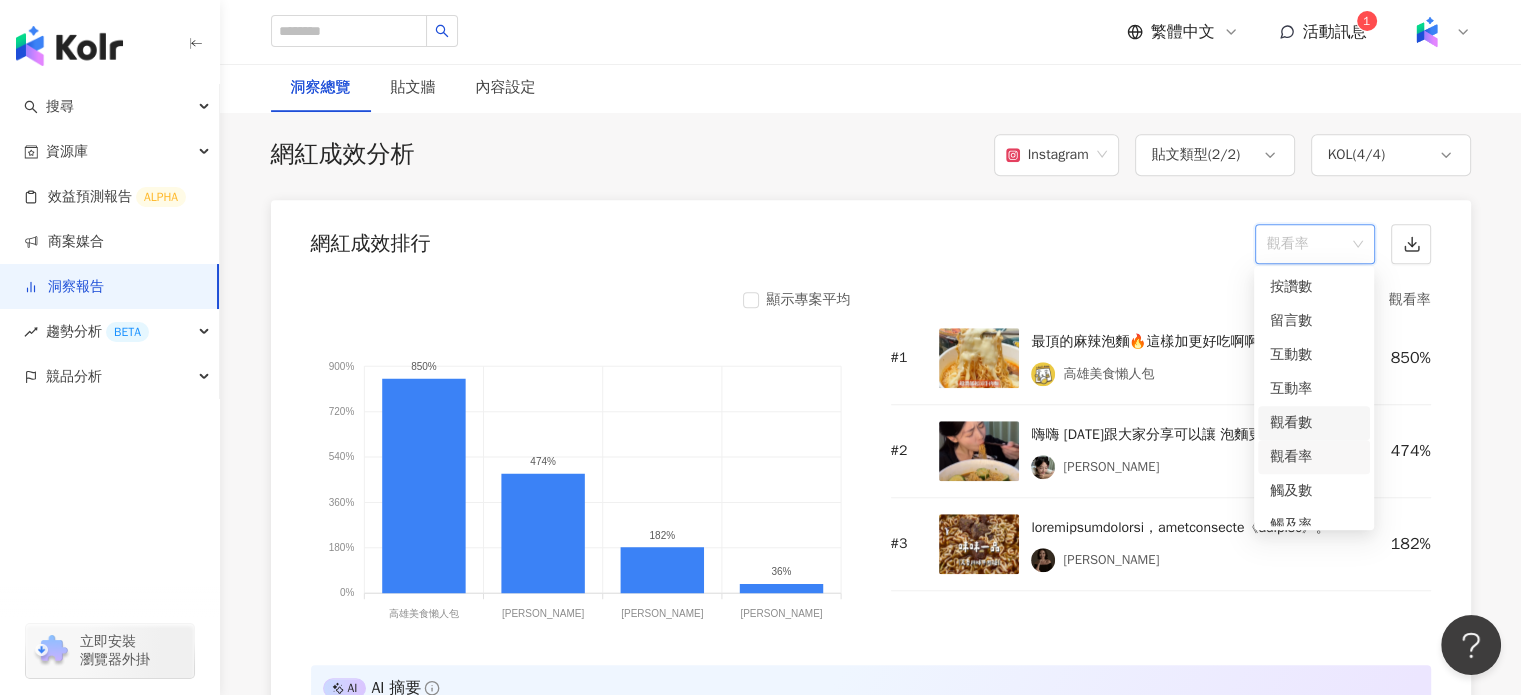 click on "觀看數" at bounding box center [1314, 423] 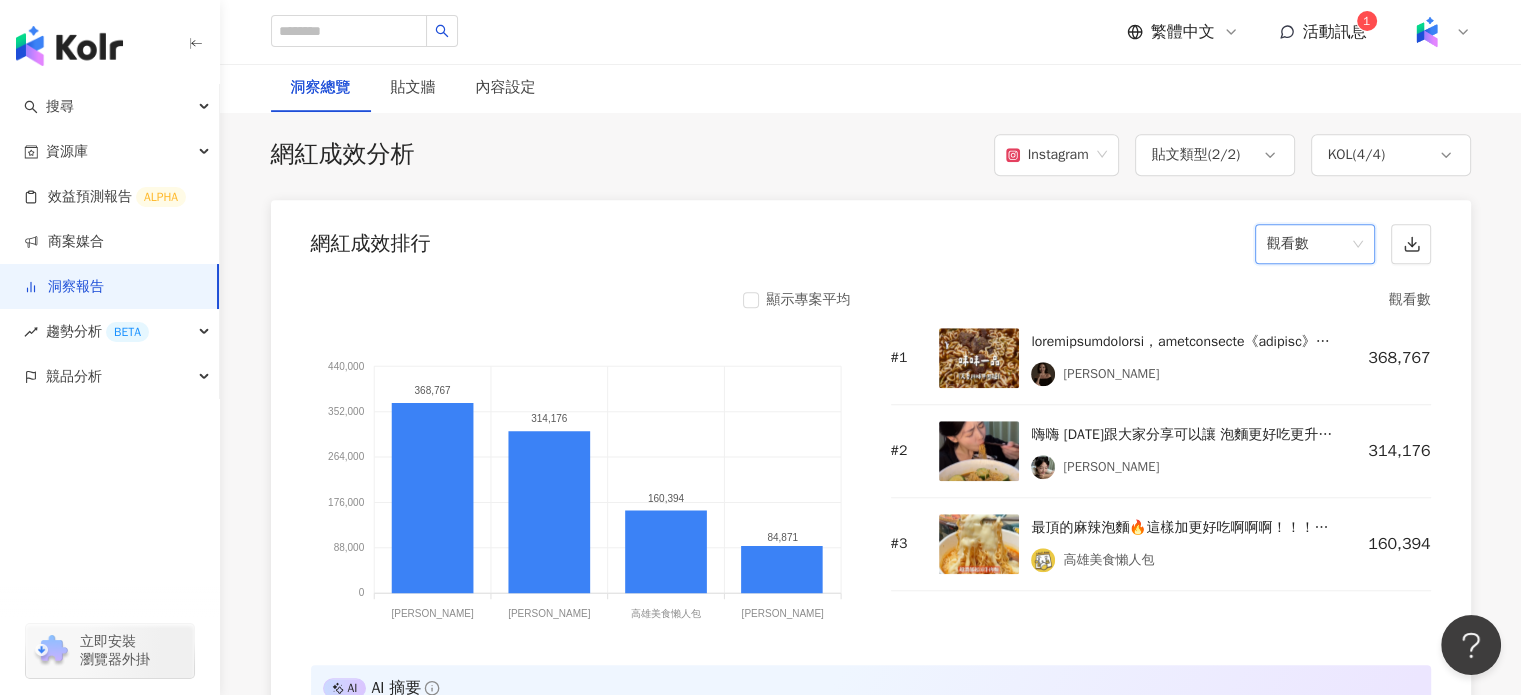 click on "觀看數" at bounding box center [1315, 244] 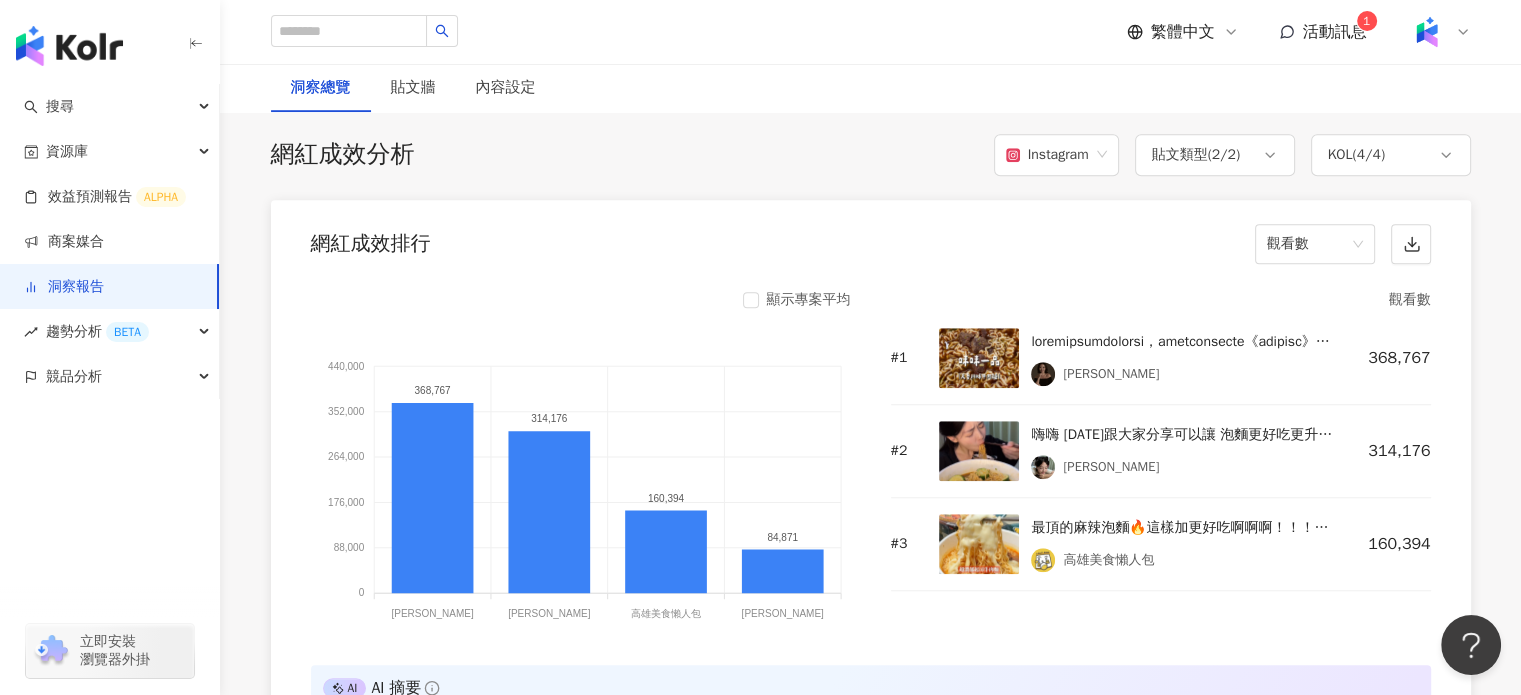 click on "總覽 最新更新完成時間 ： [DATE] 12:30:08 活動成效 貼文上線期間 ： [DATE] - [DATE] 專案預算 $400,000 總互動數 32,321 總觸及數 561,594 合作網紅組合   4 位 中型*2、中小型*1、微型*1 合作內容 Reels*4、限時動態*6 -REELS*1 AI AI 摘要 重新生成 剩餘次數 3 次 1 價值分析 幣別 ： 新台幣 ( TWD ) 專案預算 $400,000 CPE $12.38 CPV $0.43 CPEV $0.42 口碑價值 $5,882,638 網紅成效數據 社群平台  ( 2 / 2 ) 貼文類型  ( 3 / 3 ) KOL  ( 4 / 4 ) 成效數據 內容數 11 按讚數 24,643 留言數 354 分享數 7,324 互動成效 互動數 32,321 互動率 6.17% 觀看成效 觀看數 930,103 觀看率 177% 觸及成效 觸及數 561,594 觸及率 51.7% 連結點擊成效 連結點擊數 284 連結點擊率 0.06% 網紅成效分析   Instagram 貼文類型  ( 2 / 2 ) KOL  ( 4 / 4 ) 網紅成效排行 觀看數 顯示專案平均 440,000 440,000 352,000 352,000 264,000 264,000 176,000 176,000 88,000 88,000 0 0 368,767 314,176 #" at bounding box center [871, 1935] 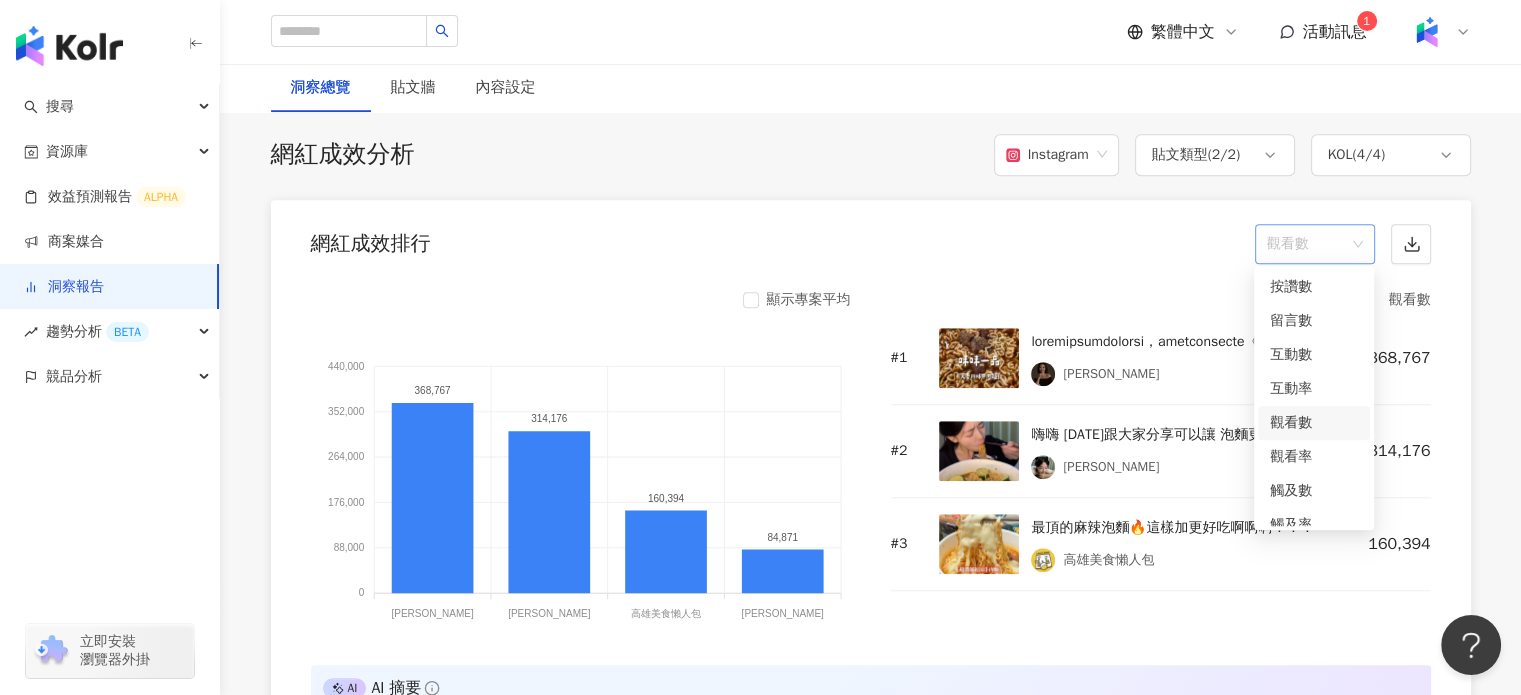 click on "觀看數" at bounding box center (1315, 244) 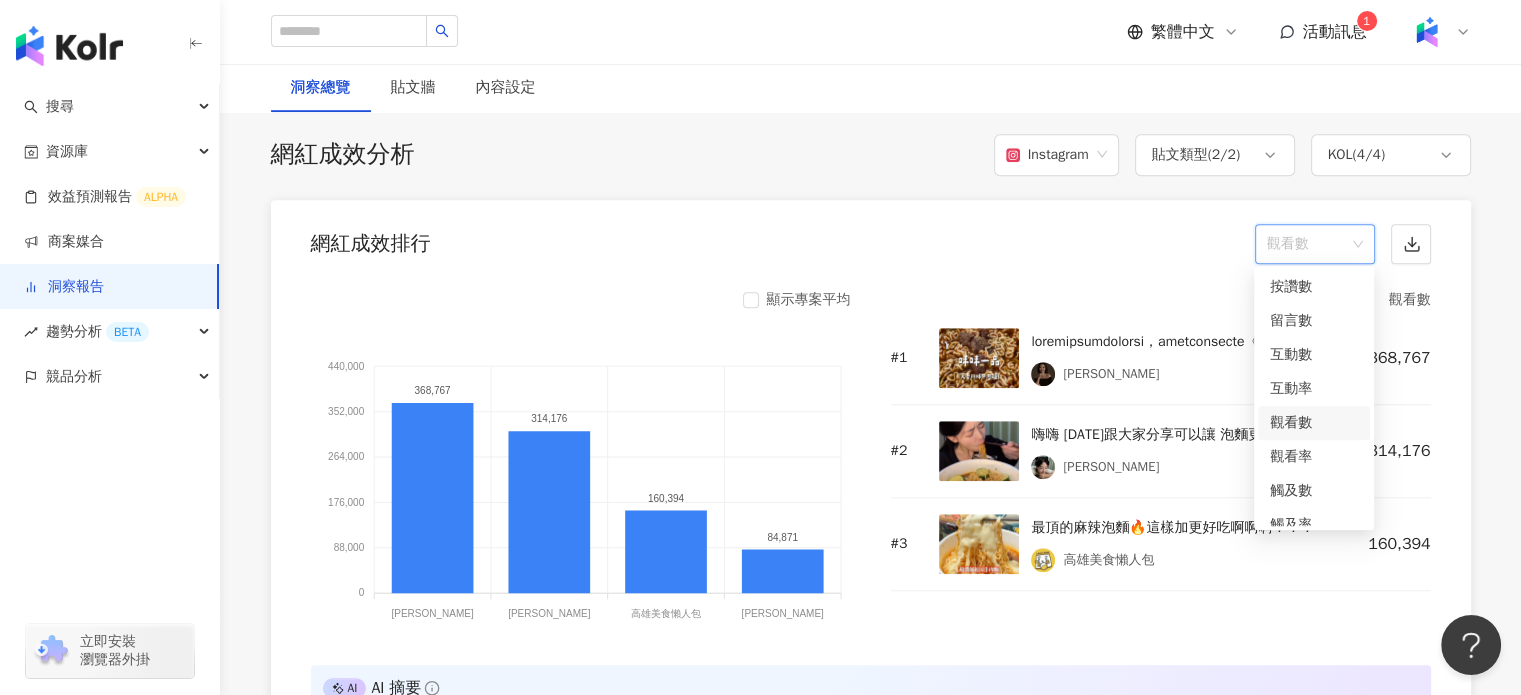 click on "洞察報告 迪維數位_味丹_味味一品天香川味牛肉麵_202506_KOL影音 迪維數位_味丹_味味一品天香川味牛肉麵_202506_KOL影音 加入網紅 洞察總覽 貼文牆 內容設定 總覽 最新更新完成時間 ： [DATE] 12:30:08 活動成效 貼文上線期間 ： [DATE] - [DATE] 專案預算 $400,000 總互動數 32,321 總觸及數 561,594 合作網紅組合   4 位 中型*2、中小型*1、微型*1 合作內容 Reels*4、限時動態*6 -REELS*1 AI AI 摘要 重新生成 剩餘次數 3 次 1 價值分析 幣別 ： 新台幣 ( TWD ) 專案預算 $400,000 CPE $12.38 CPV $0.43 CPEV $0.42 口碑價值 $5,882,638 網紅成效數據 社群平台  ( 2 / 2 ) 貼文類型  ( 3 / 3 ) KOL  ( 4 / 4 ) 成效數據 內容數 11 按讚數 24,643 留言數 354 分享數 7,324 互動成效 互動數 32,321 互動率 6.17% 觀看成效 觀看數 930,103 觀看率 177% 觸及成效 觸及數 561,594 觸及率 51.7% 連結點擊成效 連結點擊數 284 連結點擊率 0.06%   Instagram  (" at bounding box center (870, 1855) 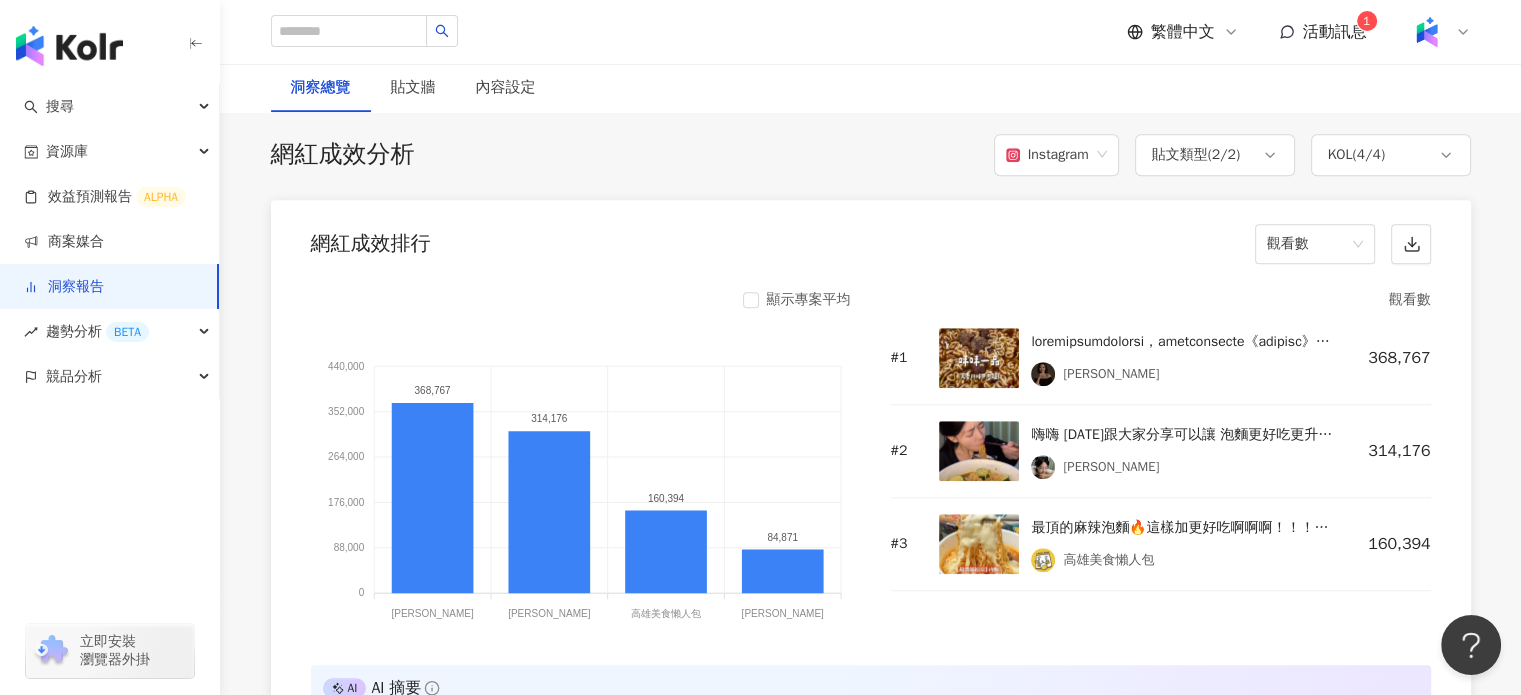 click at bounding box center [979, 358] 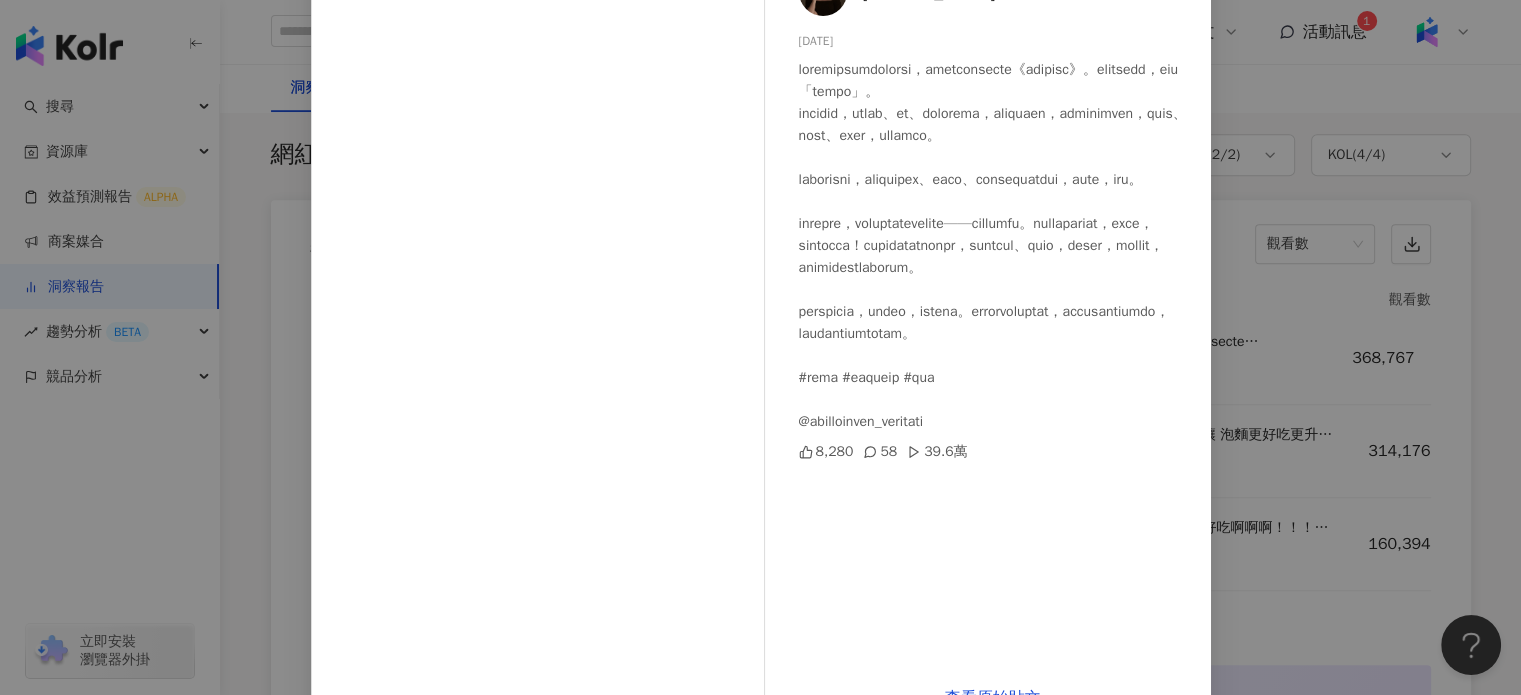 scroll, scrollTop: 4, scrollLeft: 0, axis: vertical 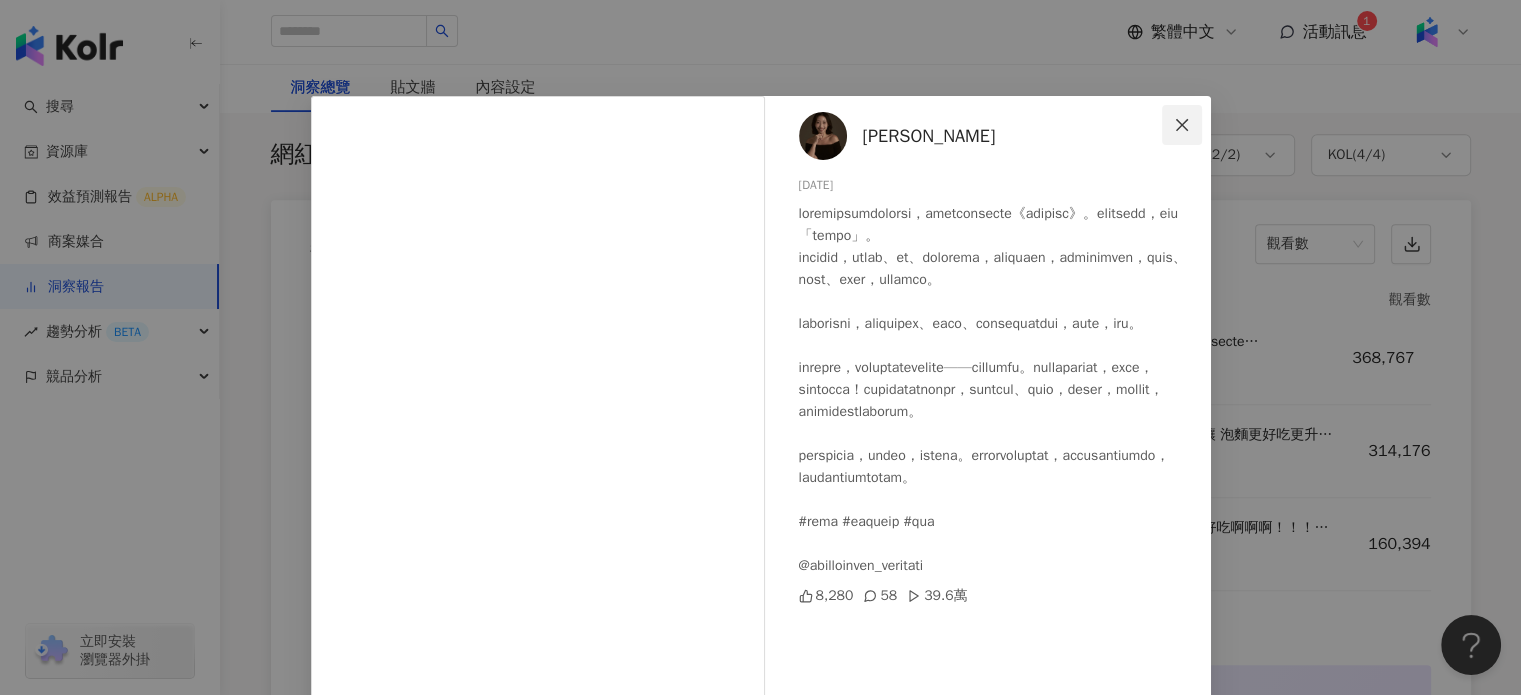click at bounding box center (1182, 125) 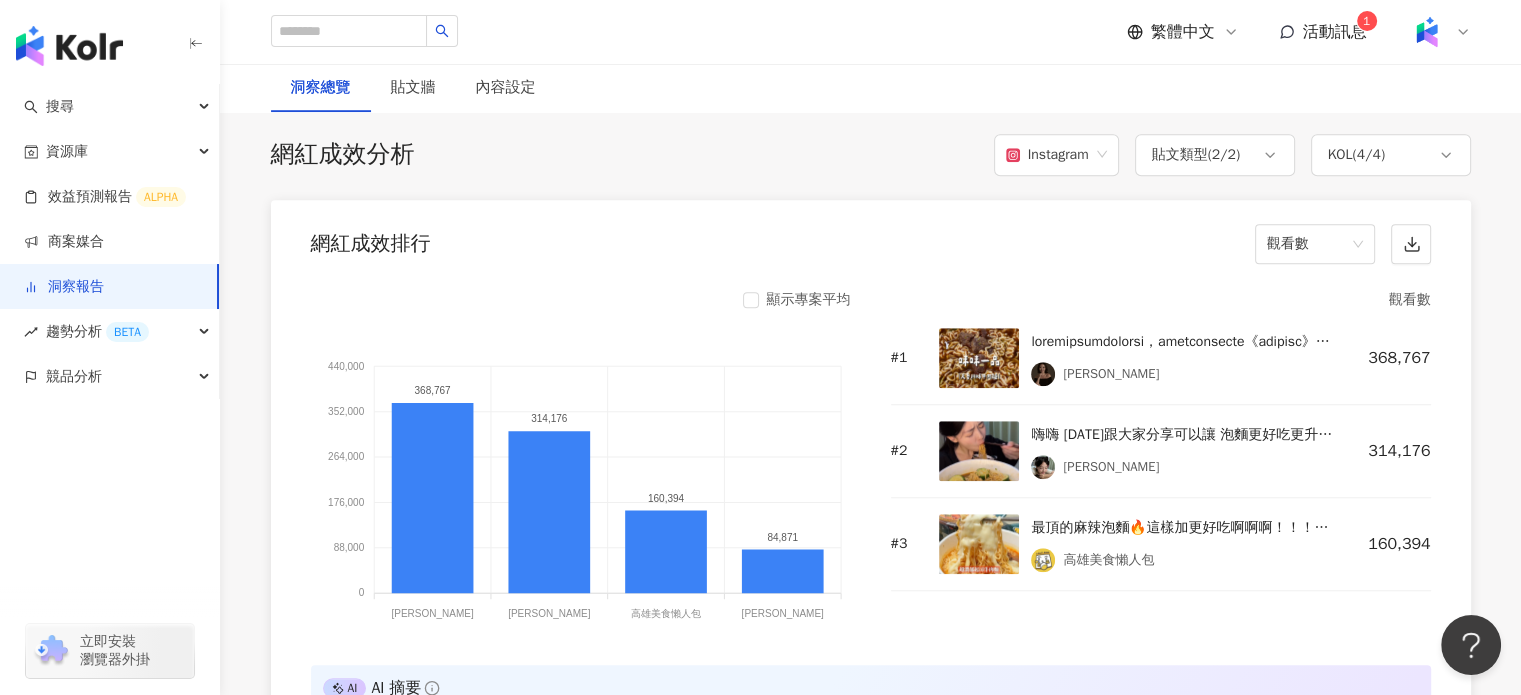 click at bounding box center (979, 451) 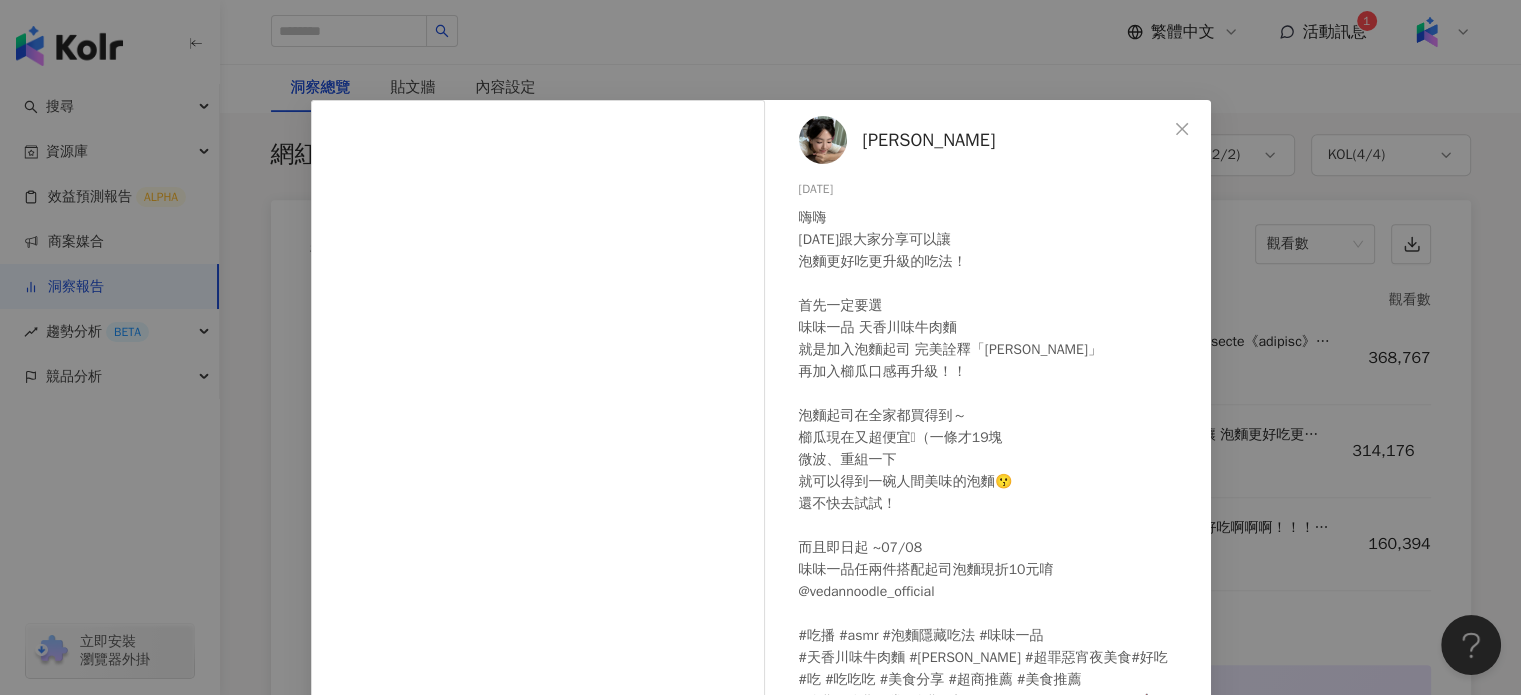scroll, scrollTop: 200, scrollLeft: 0, axis: vertical 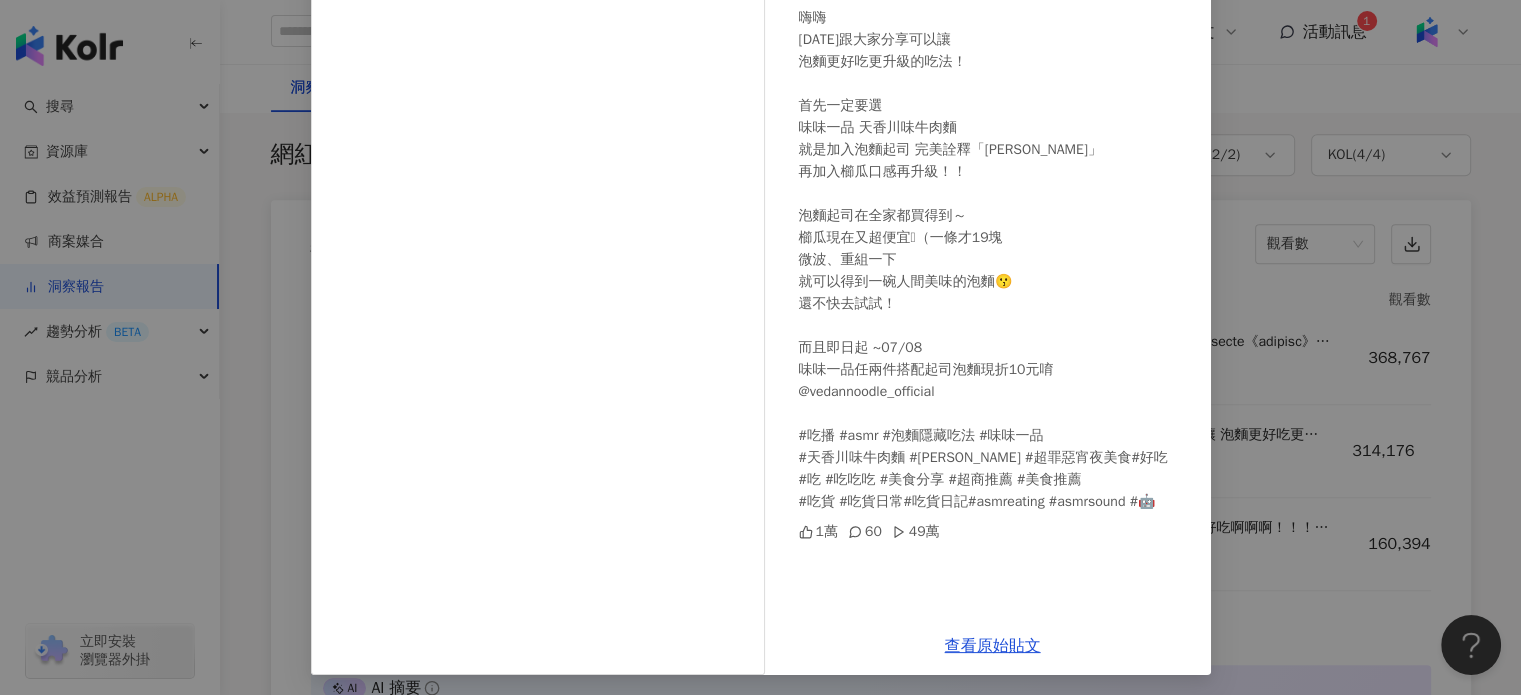 click on "[PERSON_NAME][DATE] 嗨嗨
[DATE]跟大家分享可以讓
泡麵更好吃更升級的吃法！
首先一定要選
味味一品 天香川味牛肉麵
就是加入泡麵起司 完美詮釋「[PERSON_NAME]」
再加入櫛瓜口感再升級！！
泡麵起司在全家都買得到～
櫛瓜現在又超便宜🥹（一條才19塊
微波、重組一下
就可以得到一碗人間美味的泡麵😗
還不快去試試！
而且即日起 ~07/08
味味一品任兩件搭配起司泡麵現折10元唷
@vedannoodle_official
#吃播 #asmr #泡麵隱藏吃法 #味味一品
#天香川味牛肉麵 #[PERSON_NAME] #超罪惡宵夜美食#好吃
#吃 #吃吃吃 #美食分享 #超商推薦 #美食推薦
#吃貨 #吃貨日常#吃貨日記#asmreating #asmrsound #🤖 1萬 60 49萬 查看原始貼文" at bounding box center (760, 347) 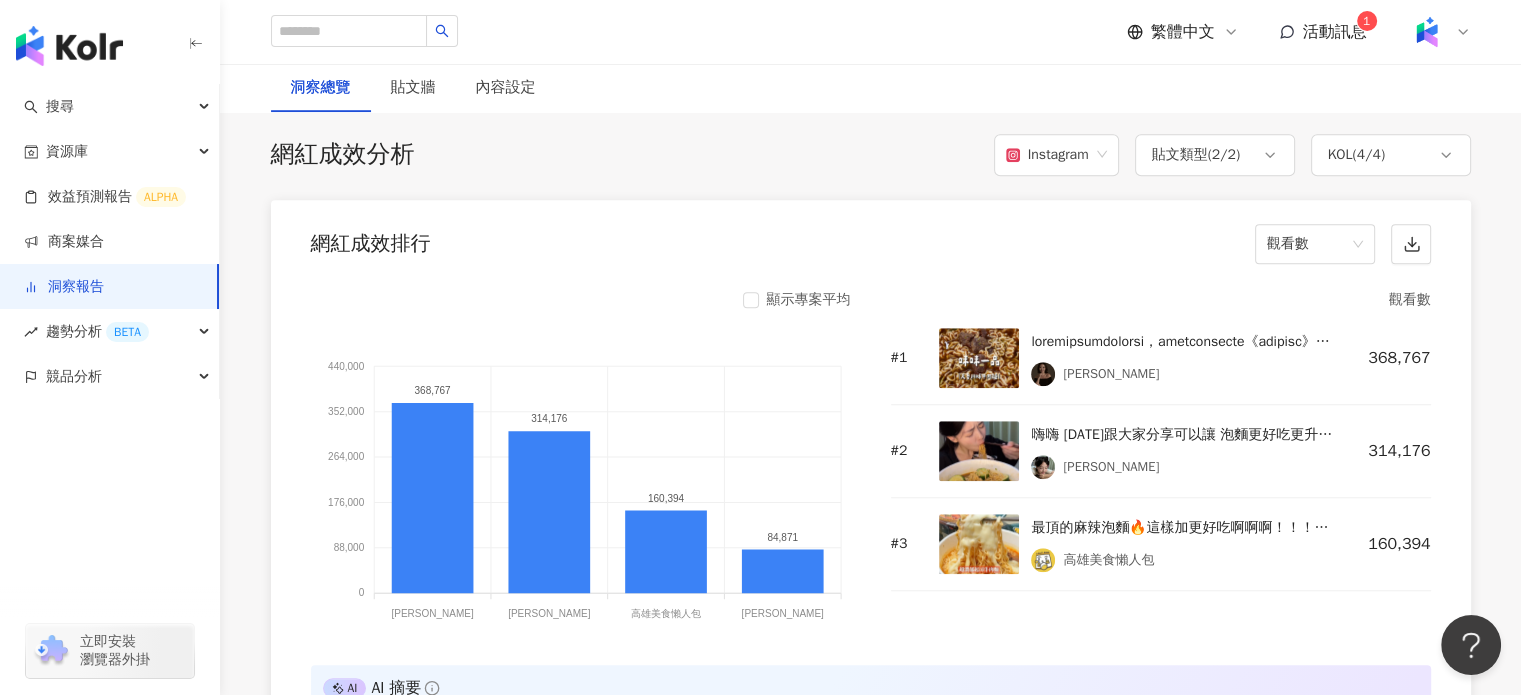 click at bounding box center [979, 544] 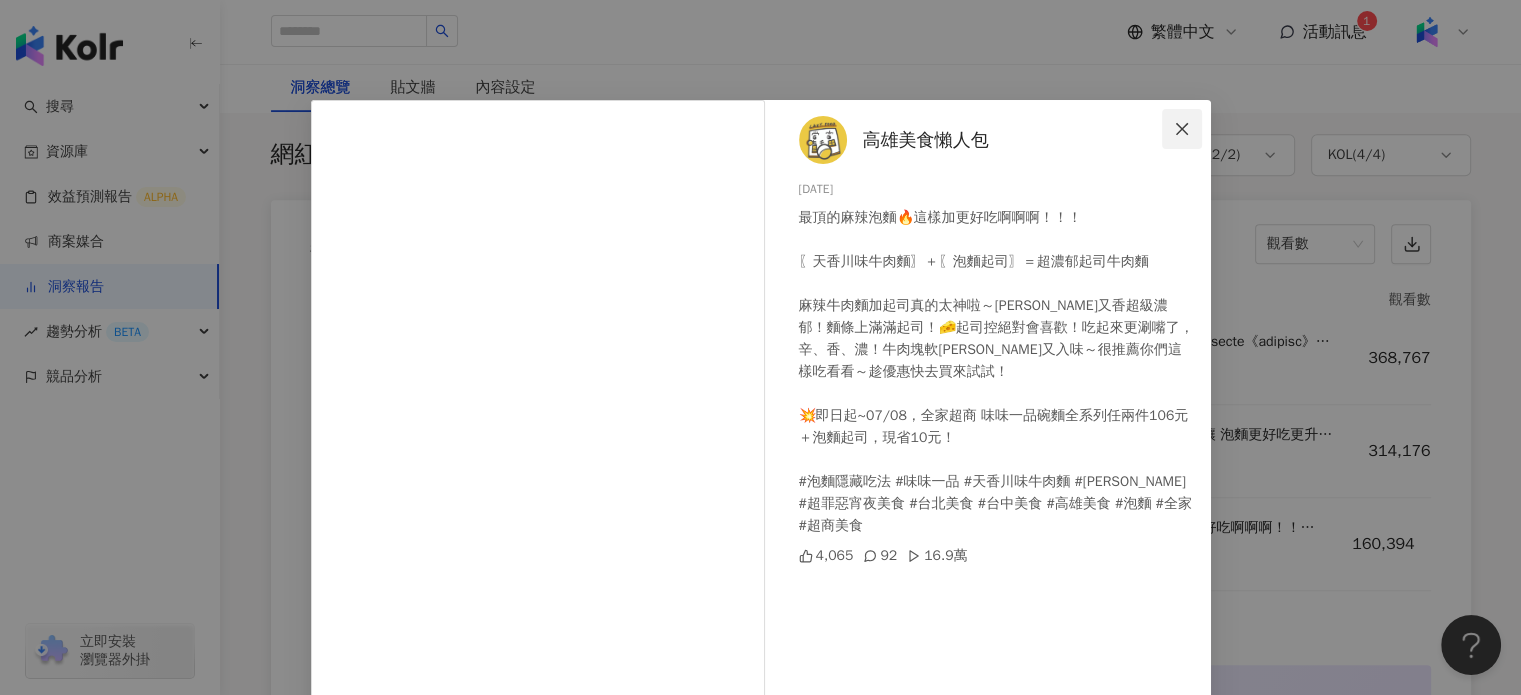 click 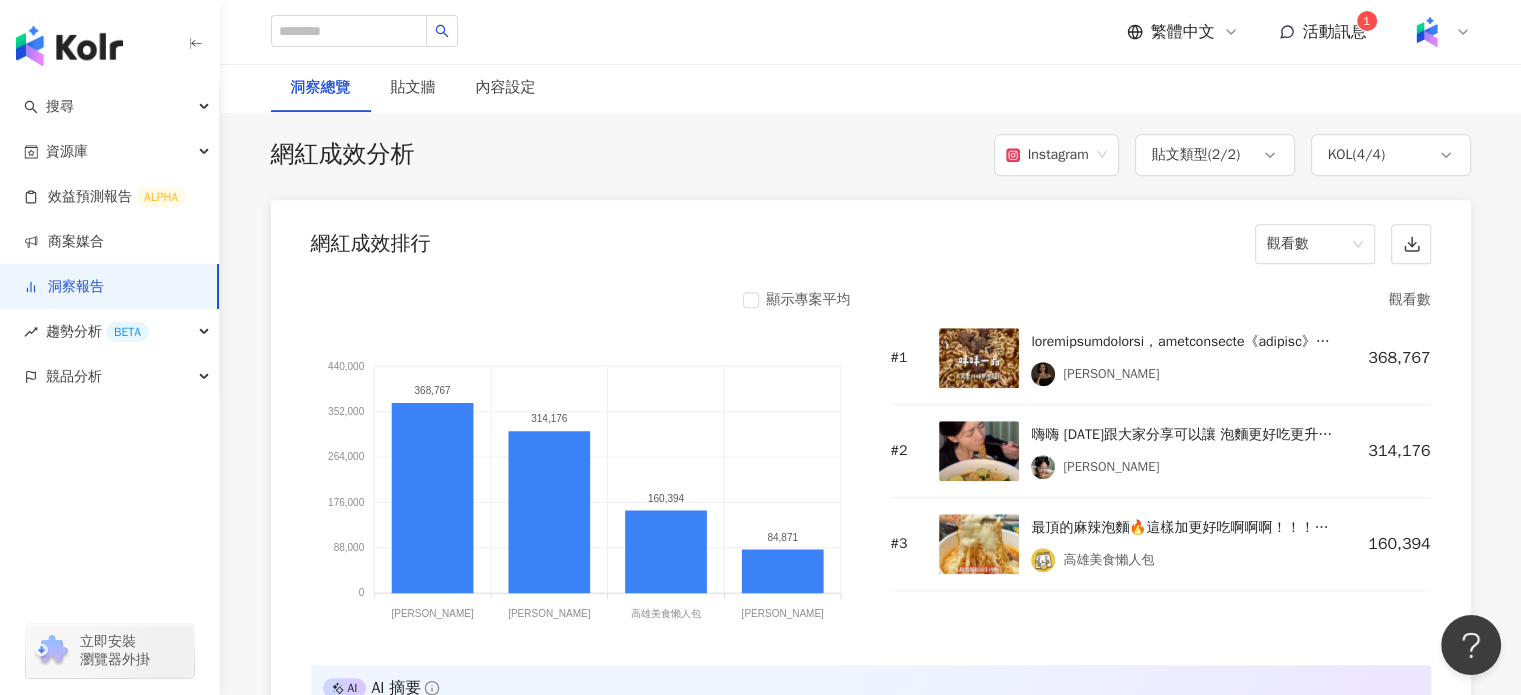 click at bounding box center (979, 451) 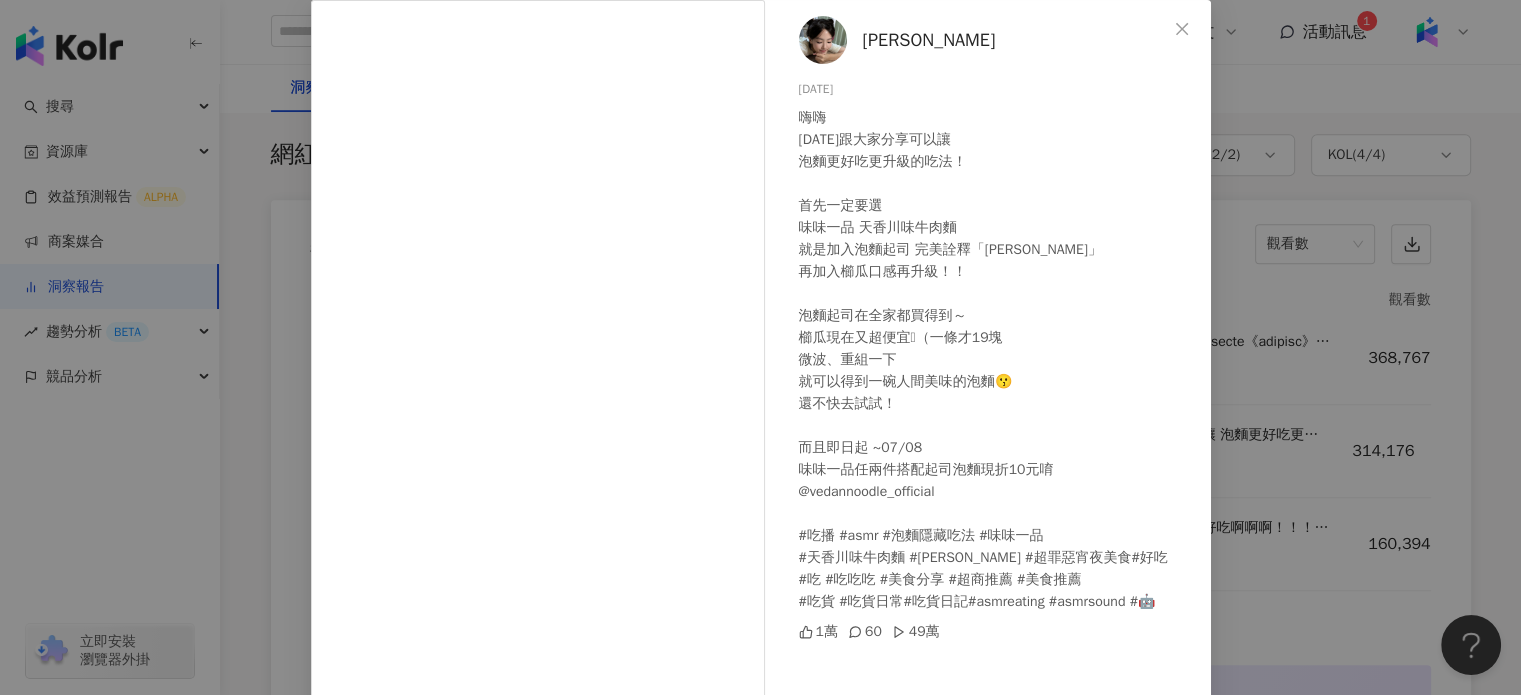 scroll, scrollTop: 204, scrollLeft: 0, axis: vertical 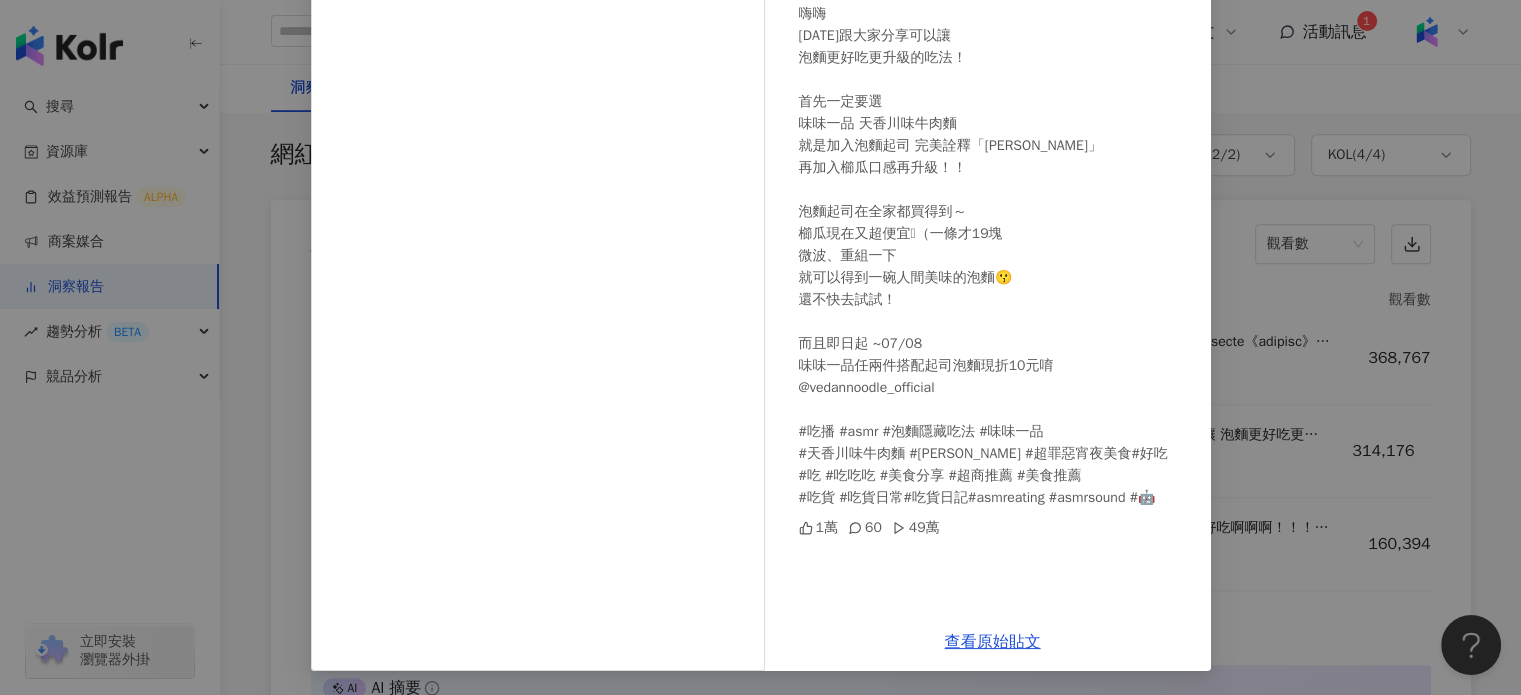 click on "[PERSON_NAME][DATE] 嗨嗨
[DATE]跟大家分享可以讓
泡麵更好吃更升級的吃法！
首先一定要選
味味一品 天香川味牛肉麵
就是加入泡麵起司 完美詮釋「[PERSON_NAME]」
再加入櫛瓜口感再升級！！
泡麵起司在全家都買得到～
櫛瓜現在又超便宜🥹（一條才19塊
微波、重組一下
就可以得到一碗人間美味的泡麵😗
還不快去試試！
而且即日起 ~07/08
味味一品任兩件搭配起司泡麵現折10元唷
@vedannoodle_official
#吃播 #asmr #泡麵隱藏吃法 #味味一品
#天香川味牛肉麵 #[PERSON_NAME] #超罪惡宵夜美食#好吃
#吃 #吃吃吃 #美食分享 #超商推薦 #美食推薦
#吃貨 #吃貨日常#吃貨日記#asmreating #asmrsound #🤖 1萬 60 49萬 查看原始貼文" at bounding box center [760, 347] 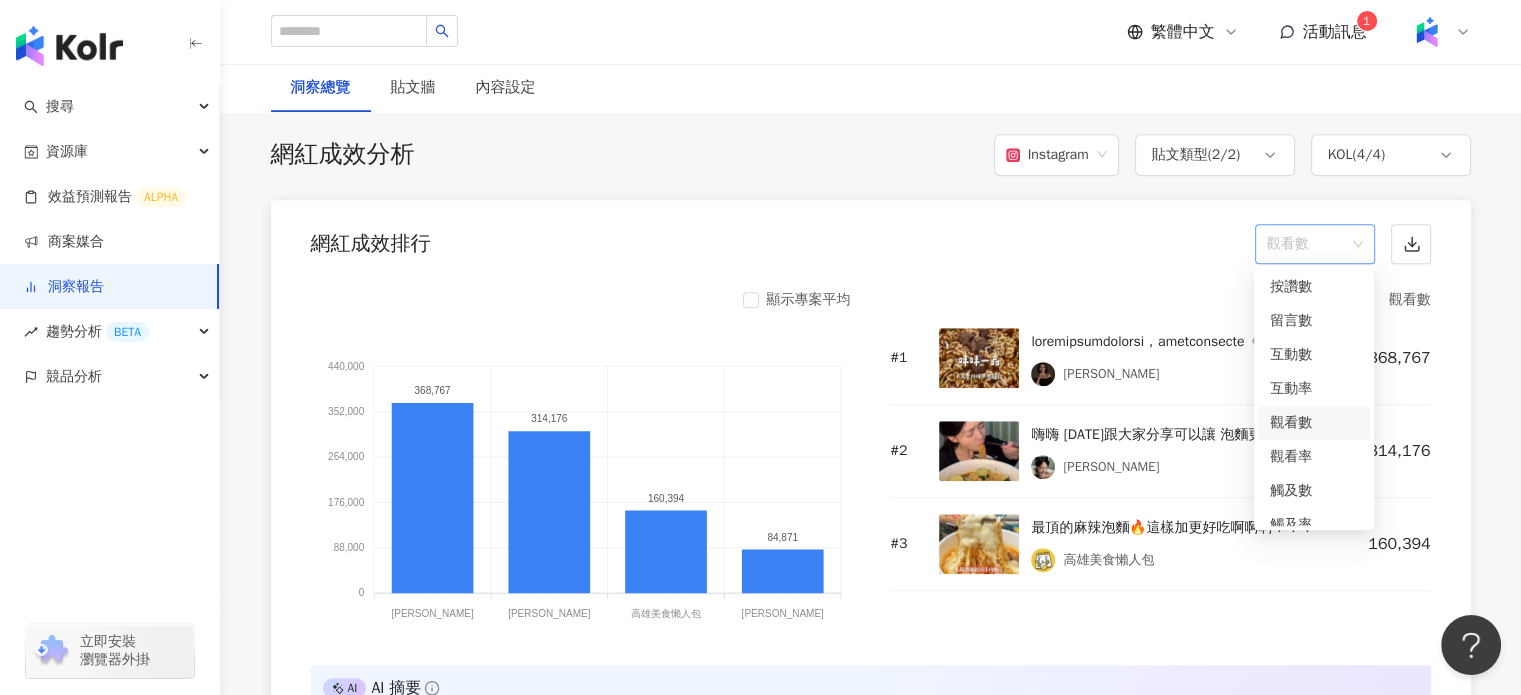 click on "觀看數" at bounding box center (1315, 244) 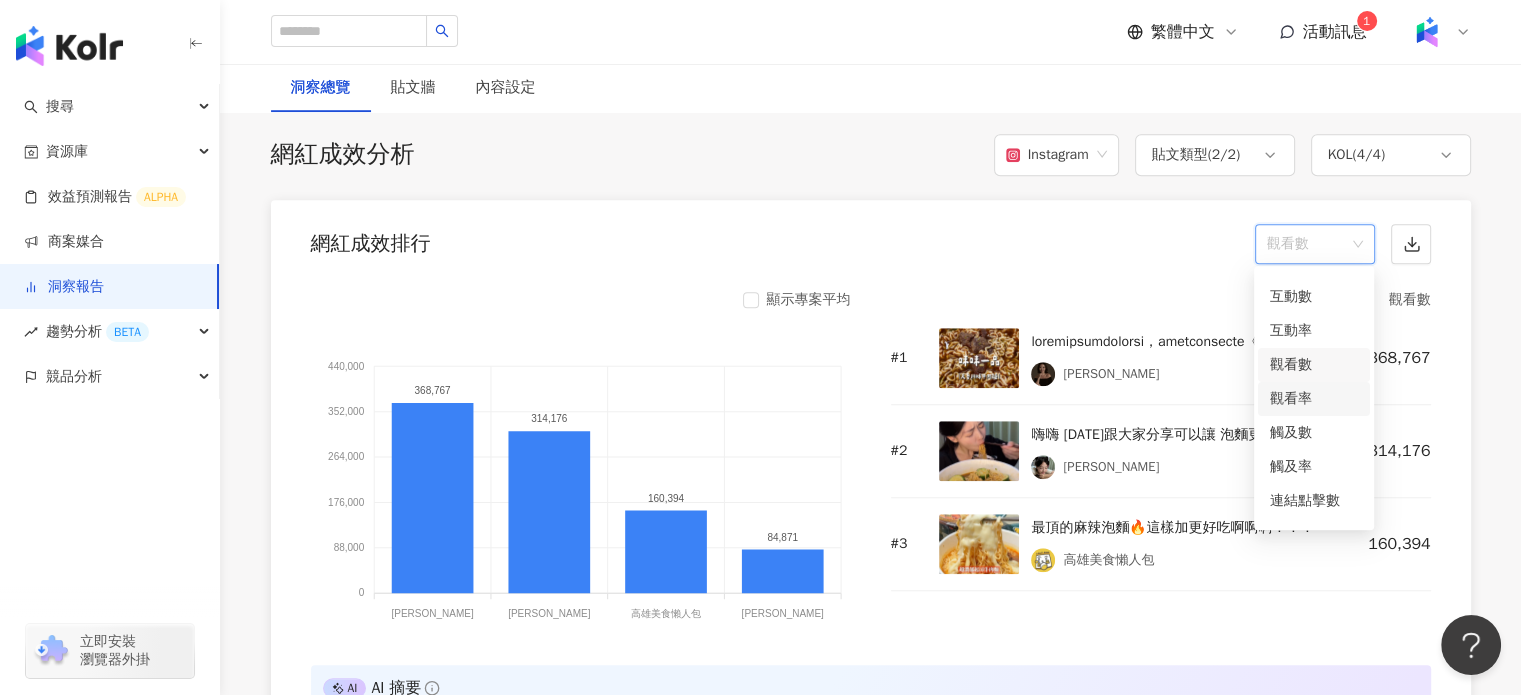 scroll, scrollTop: 84, scrollLeft: 0, axis: vertical 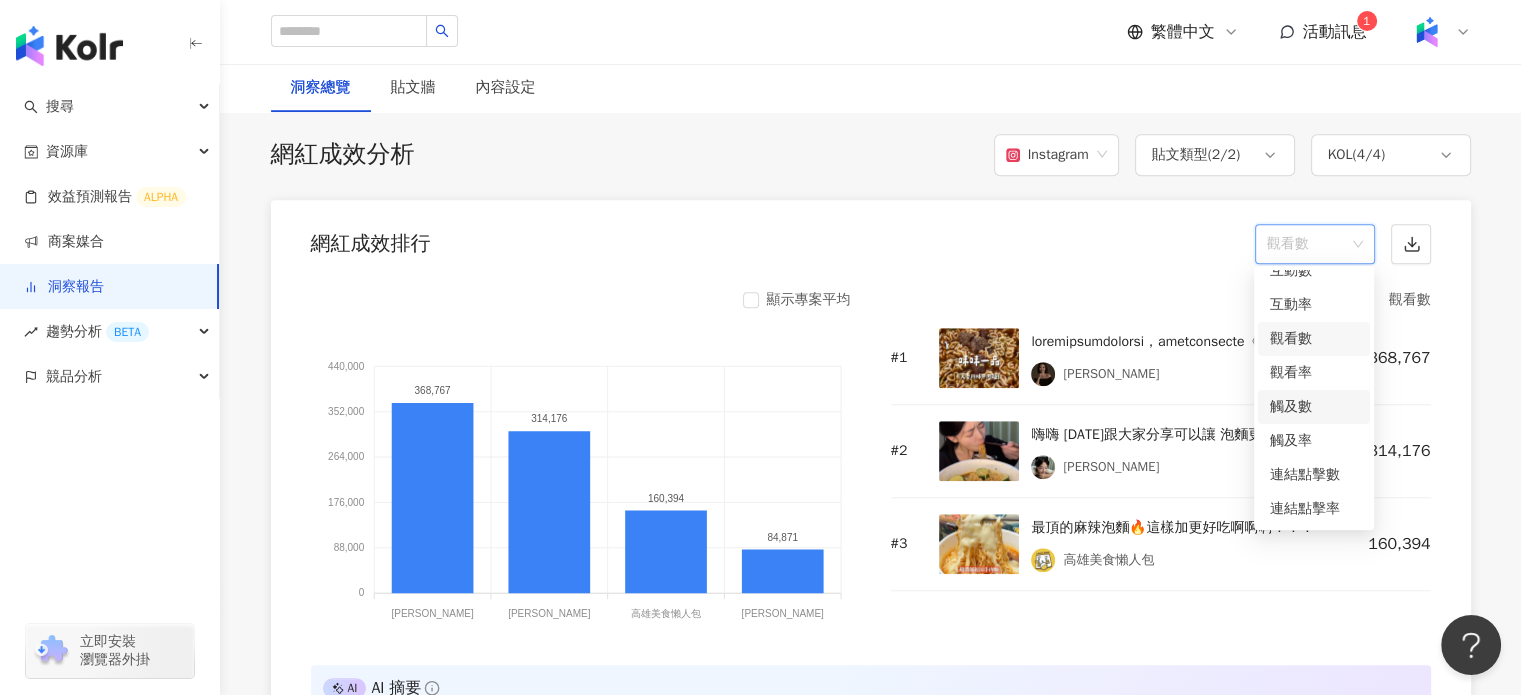 click on "觸及數" at bounding box center (1314, 407) 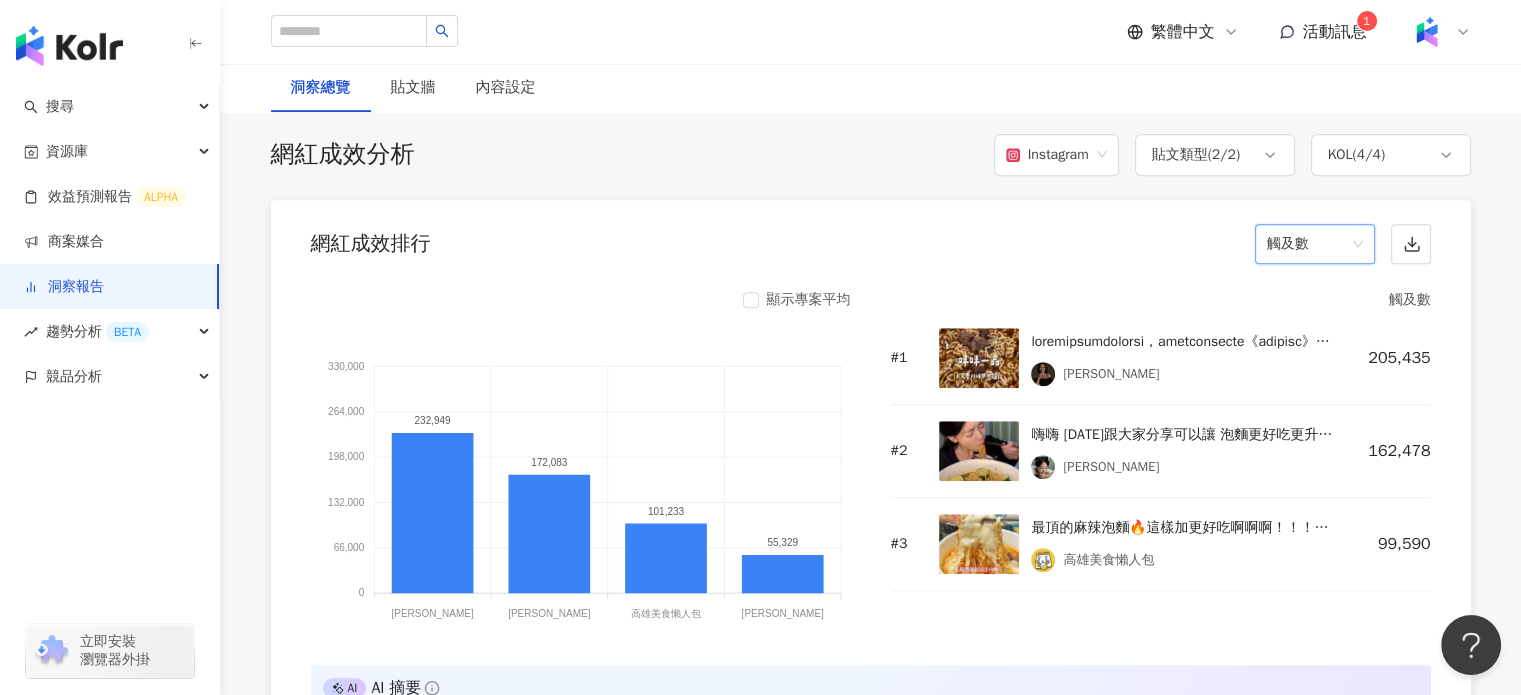click on "觸及數" at bounding box center [1315, 244] 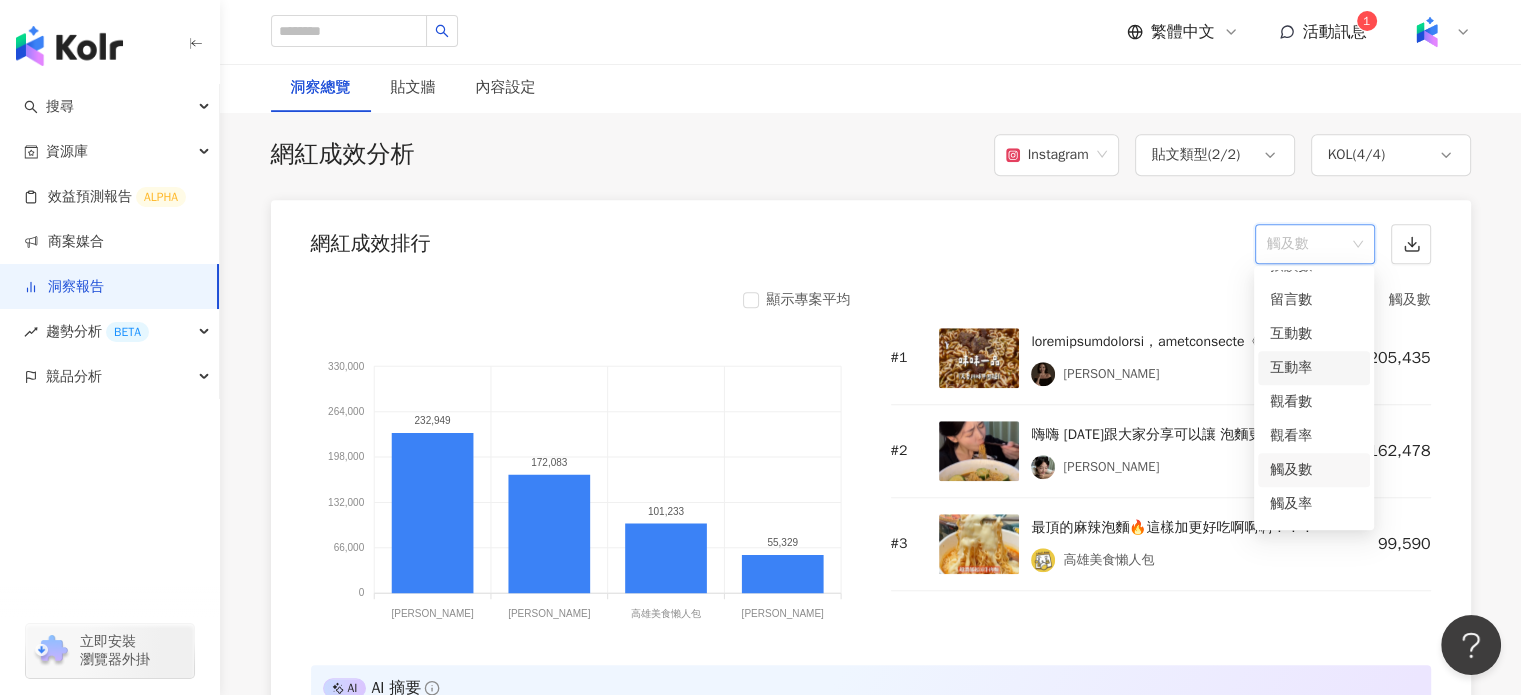 scroll, scrollTop: 0, scrollLeft: 0, axis: both 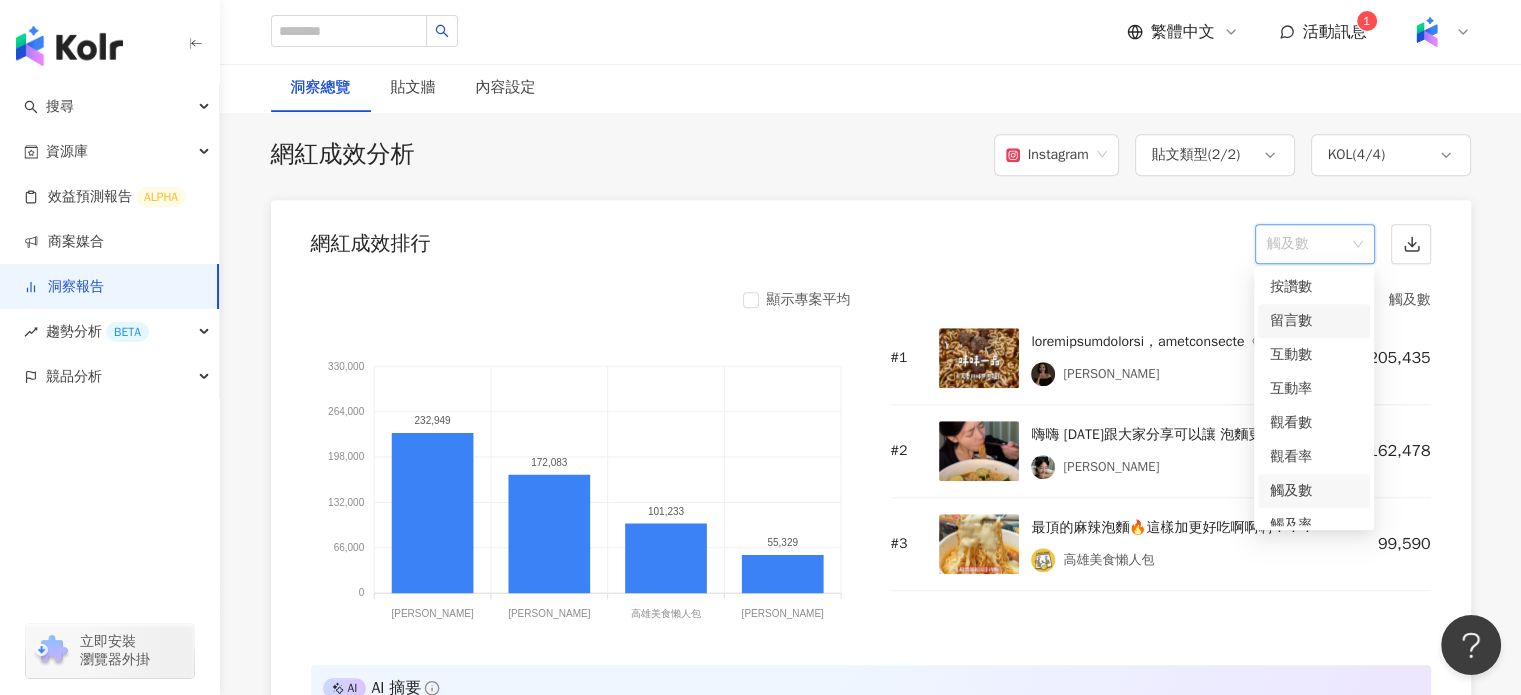 click on "留言數" at bounding box center [1314, 321] 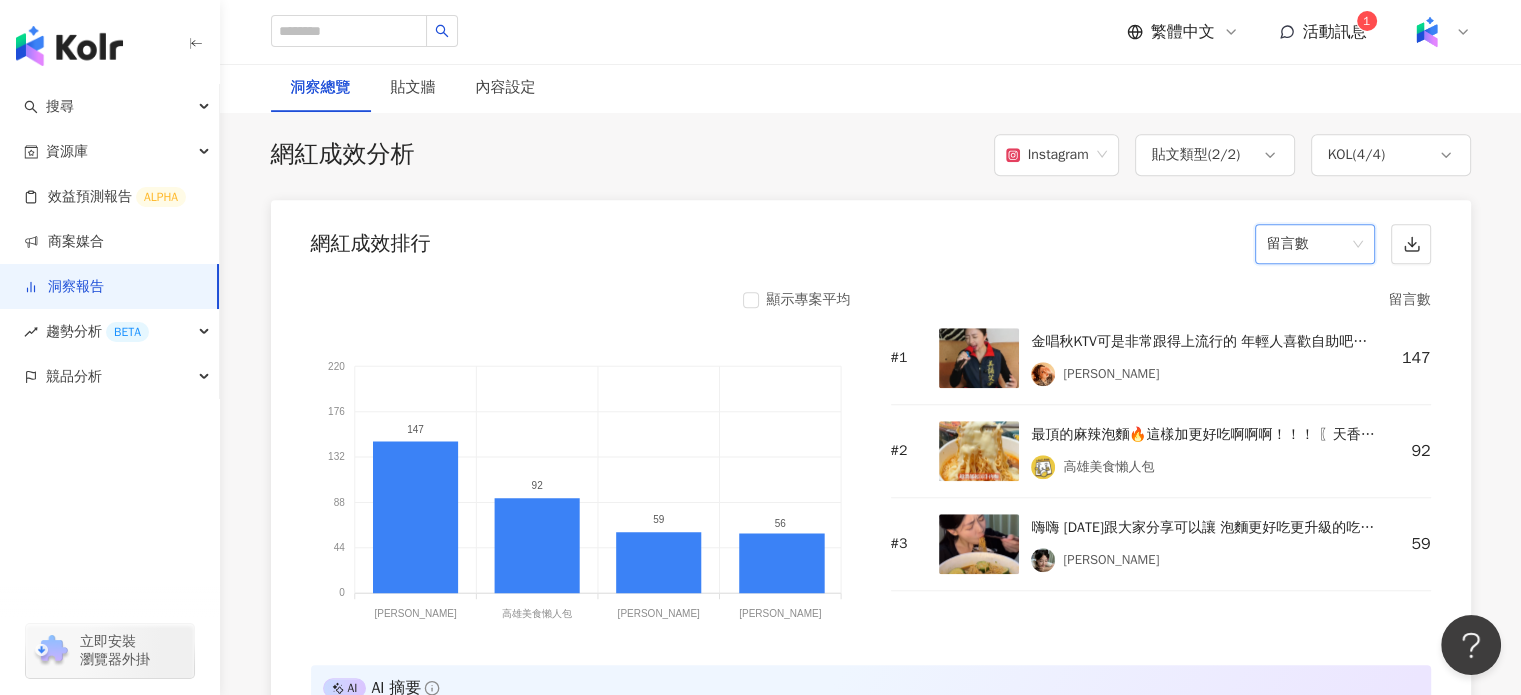 click at bounding box center (1200, 342) 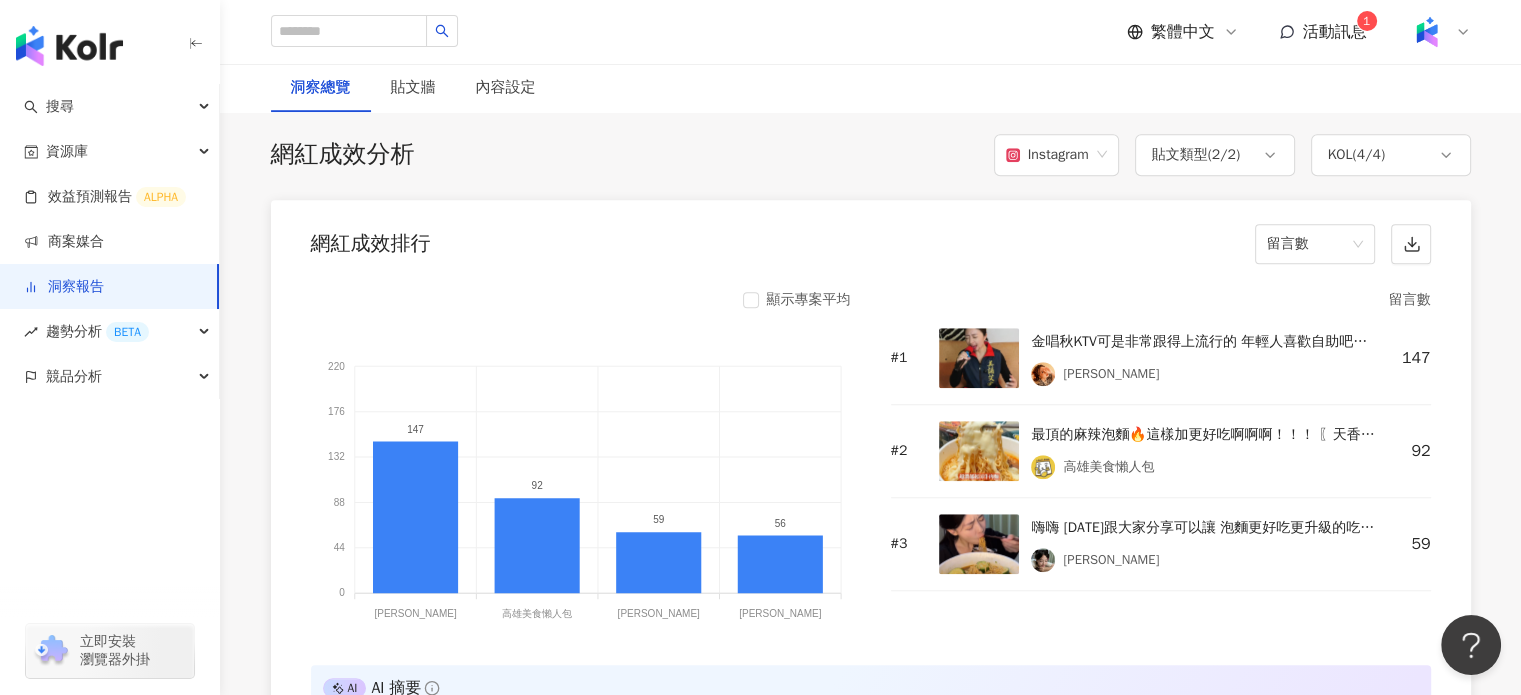 click at bounding box center [979, 358] 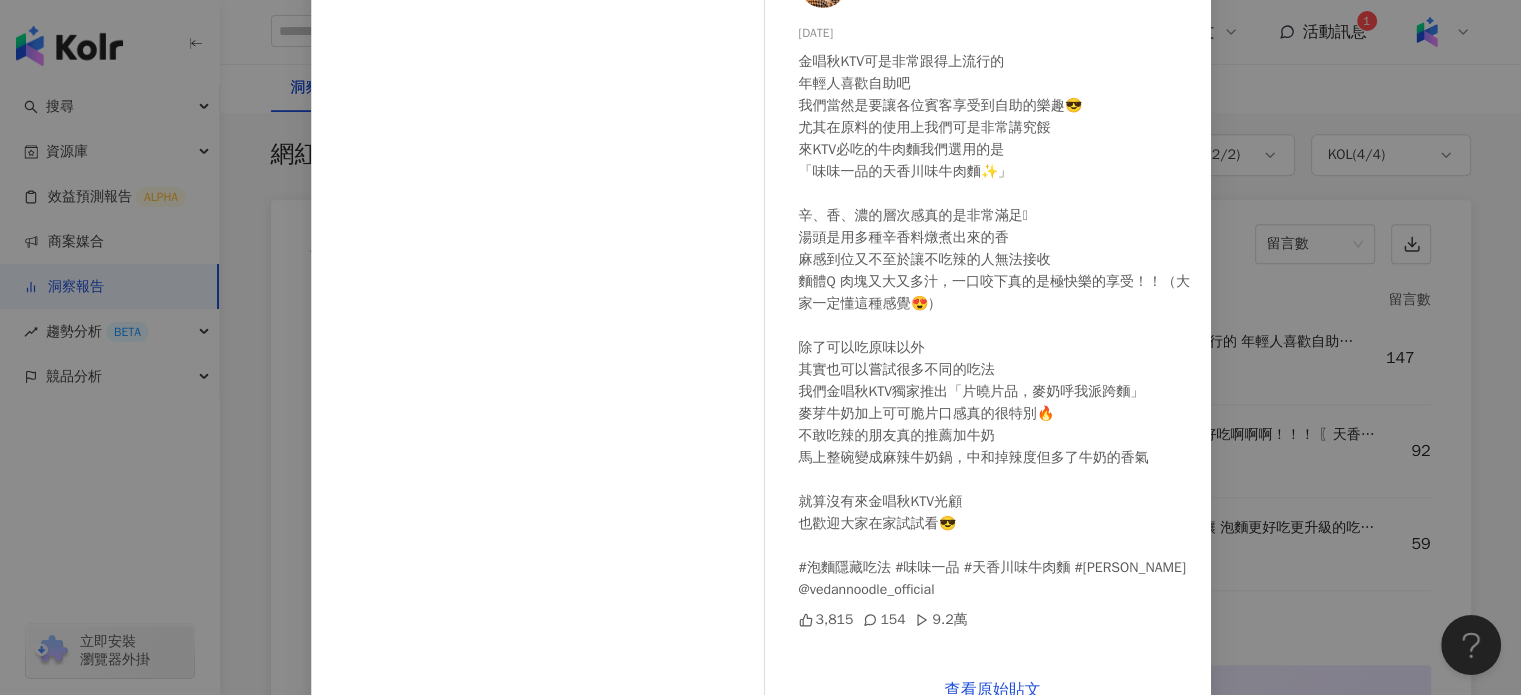 scroll, scrollTop: 204, scrollLeft: 0, axis: vertical 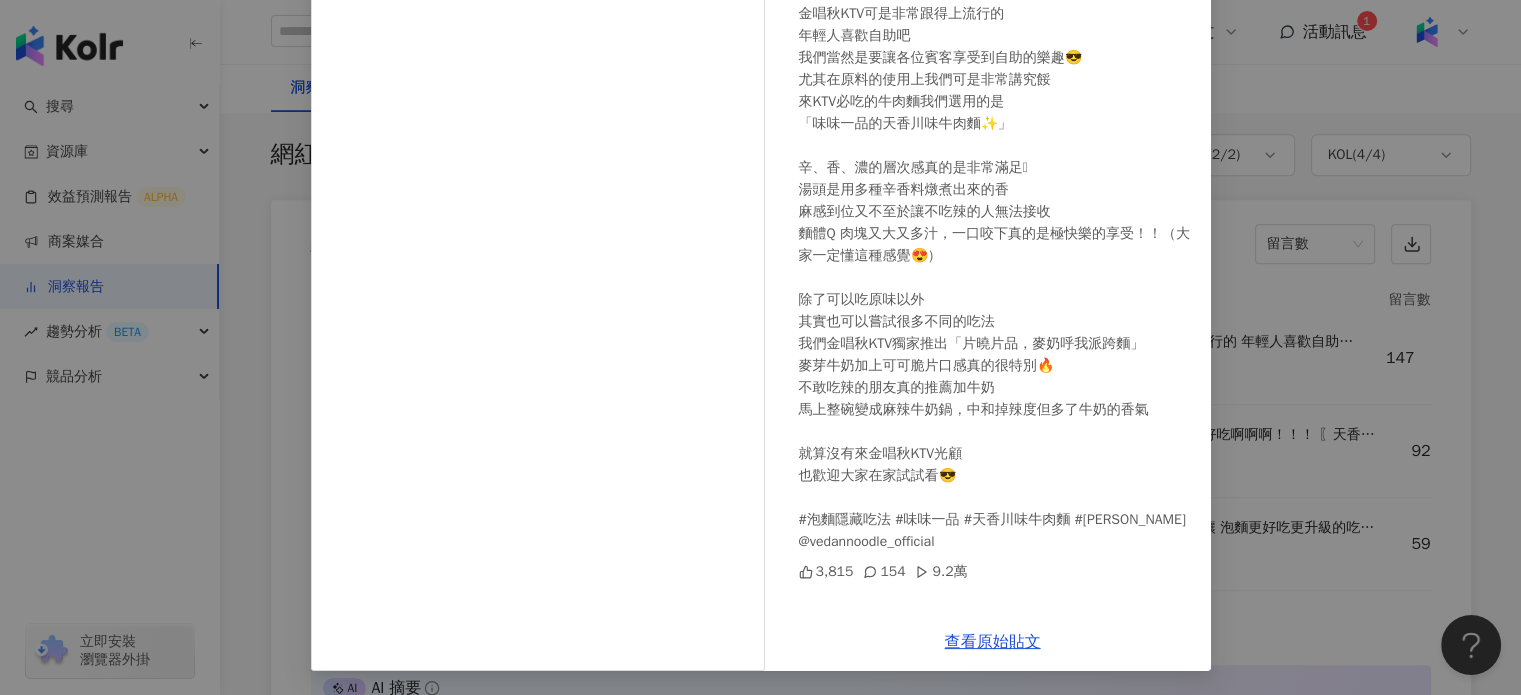 click on "[PERSON_NAME] [DATE] 3,815 154 9.2萬 查看原始貼文" at bounding box center [760, 347] 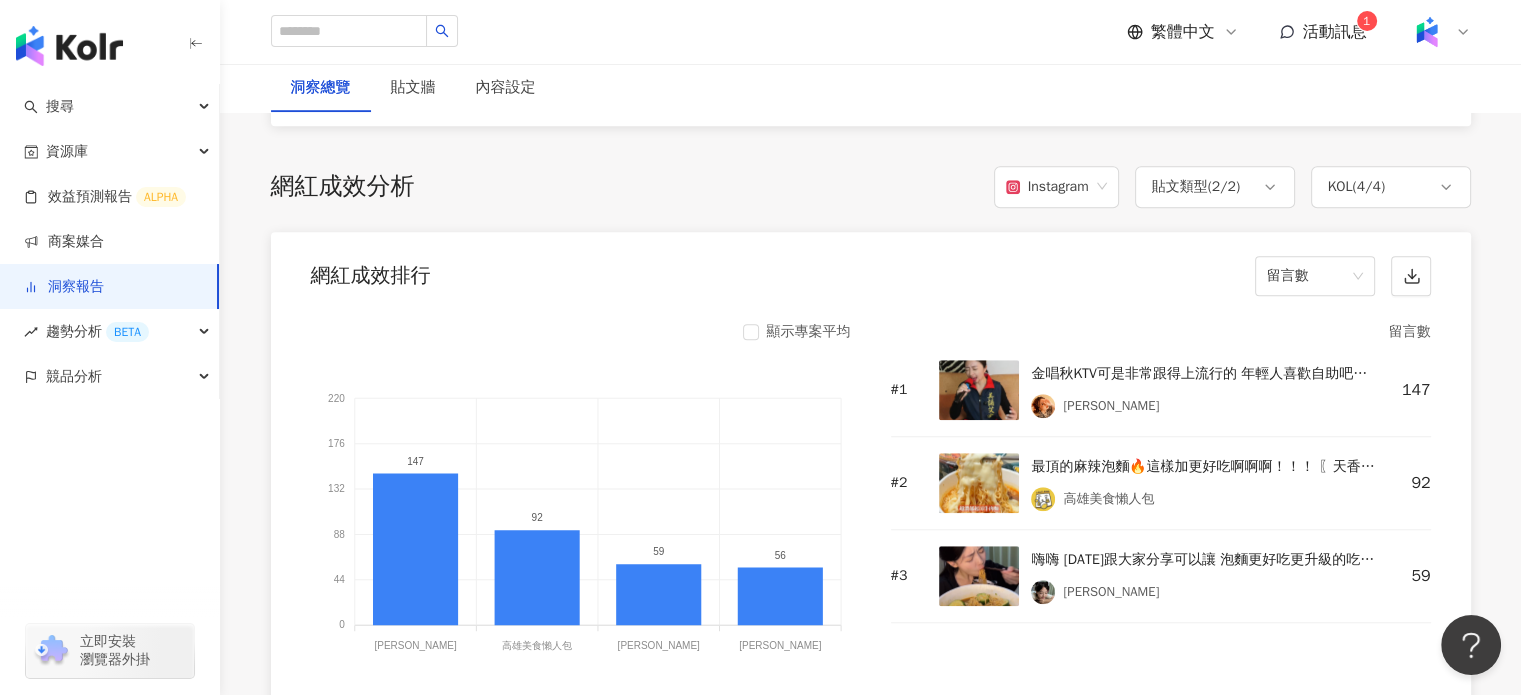 scroll, scrollTop: 1500, scrollLeft: 0, axis: vertical 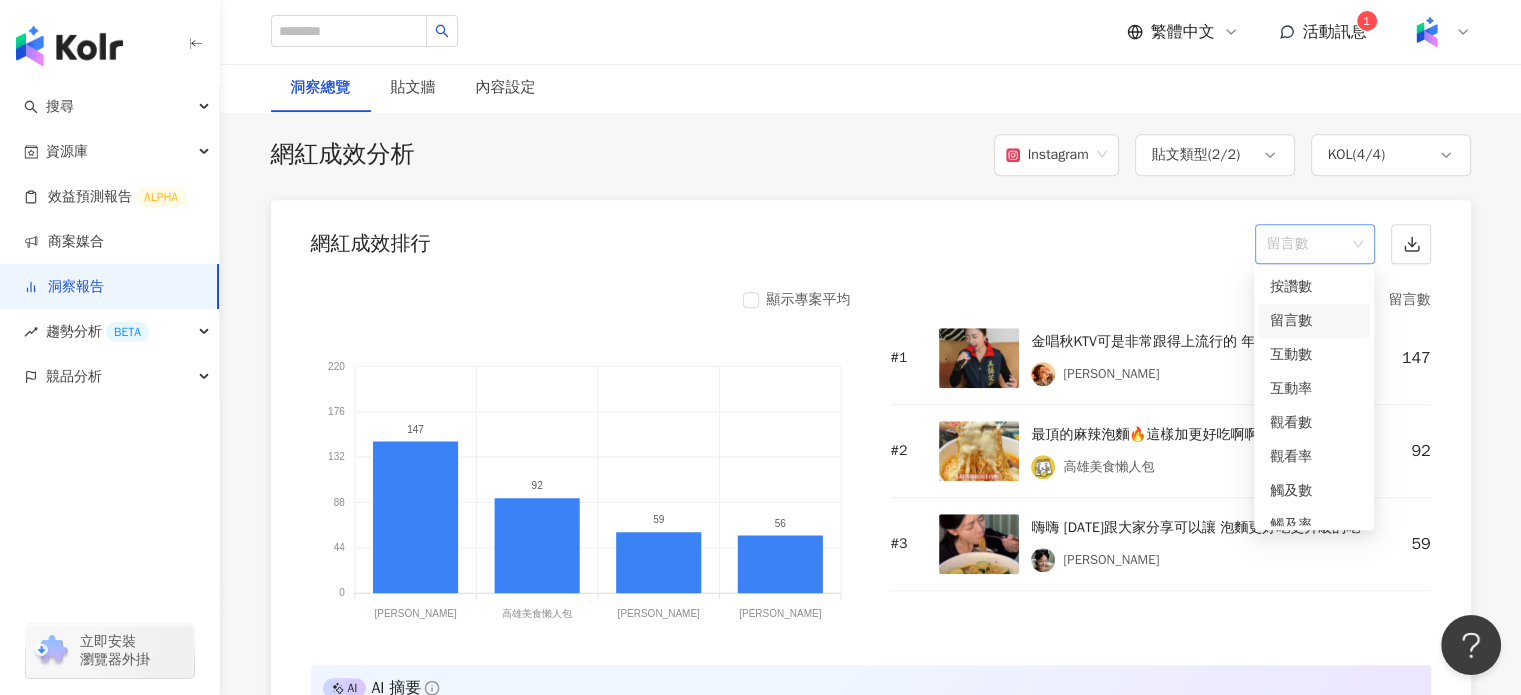 click on "留言數" at bounding box center (1315, 244) 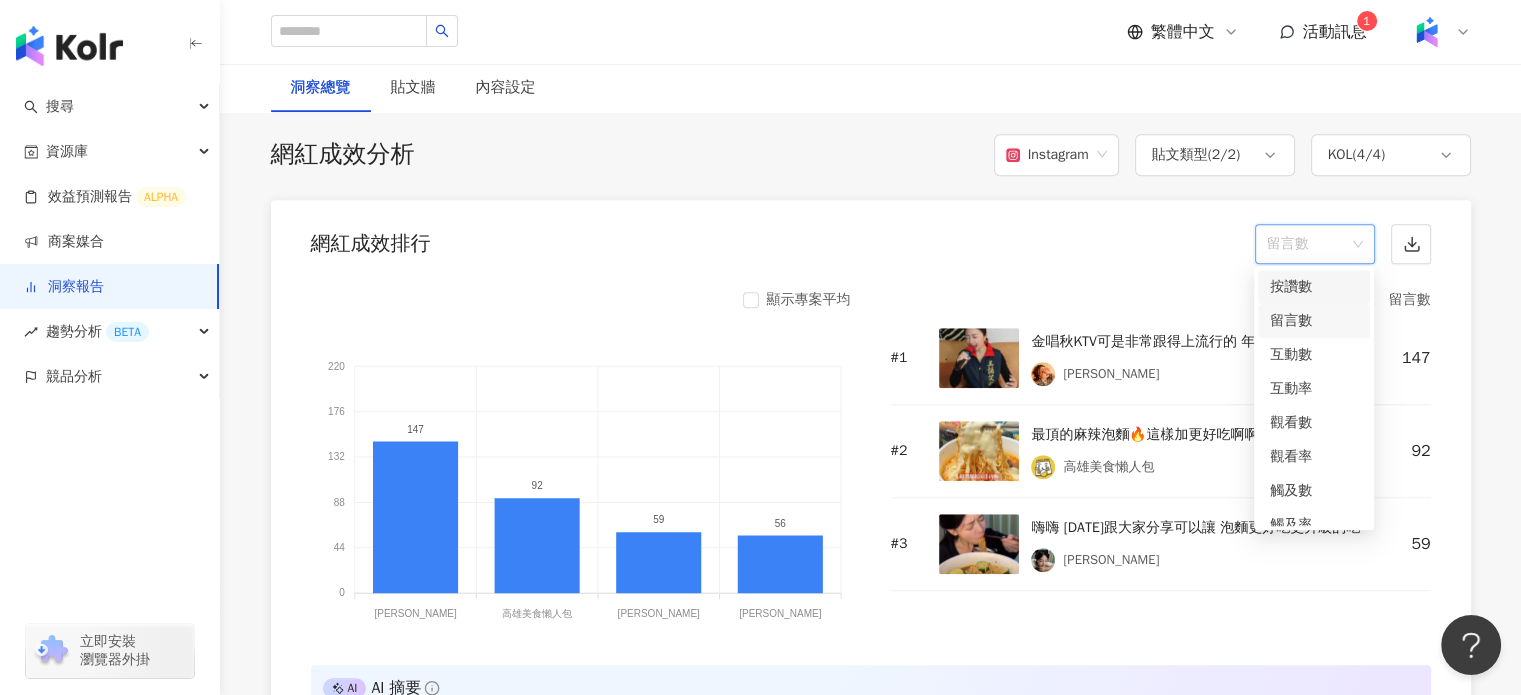 click on "按讚數" at bounding box center [1314, 287] 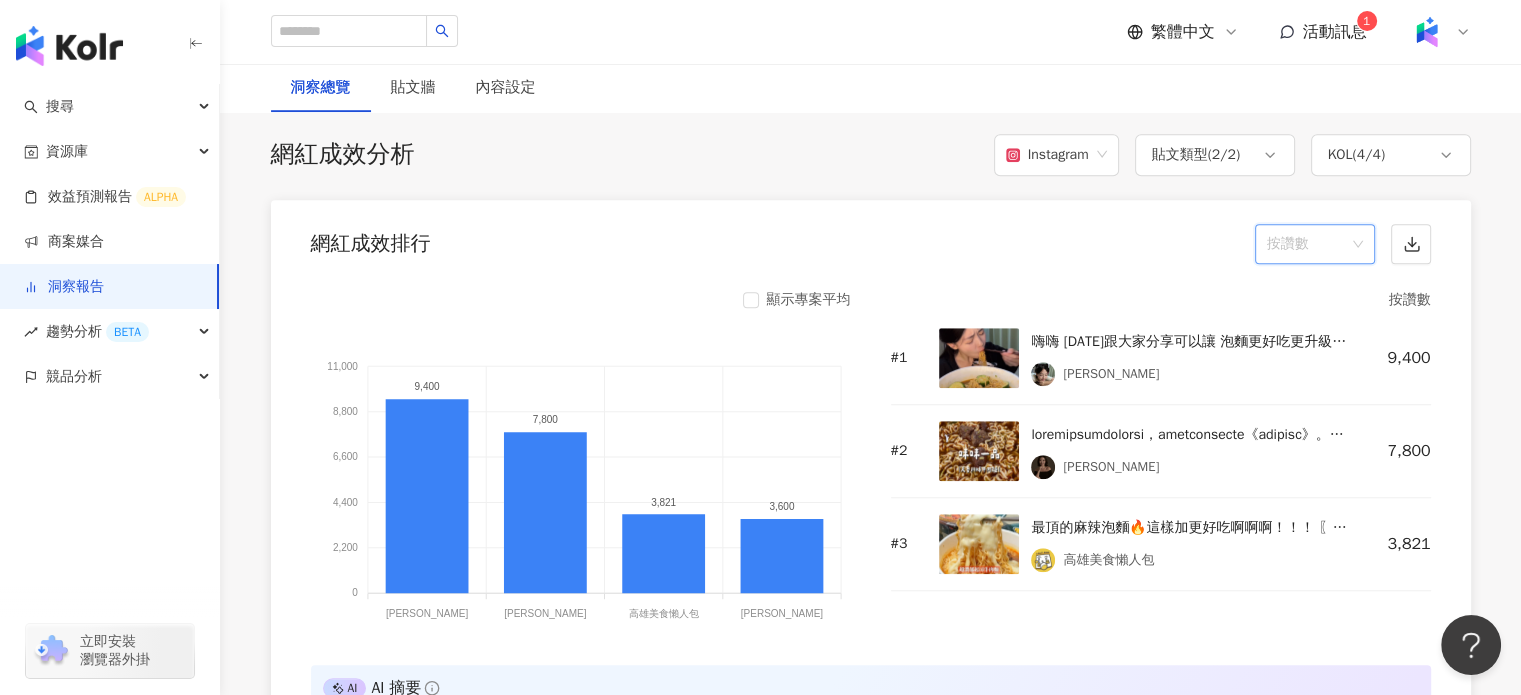 click on "按讚數" at bounding box center [1315, 244] 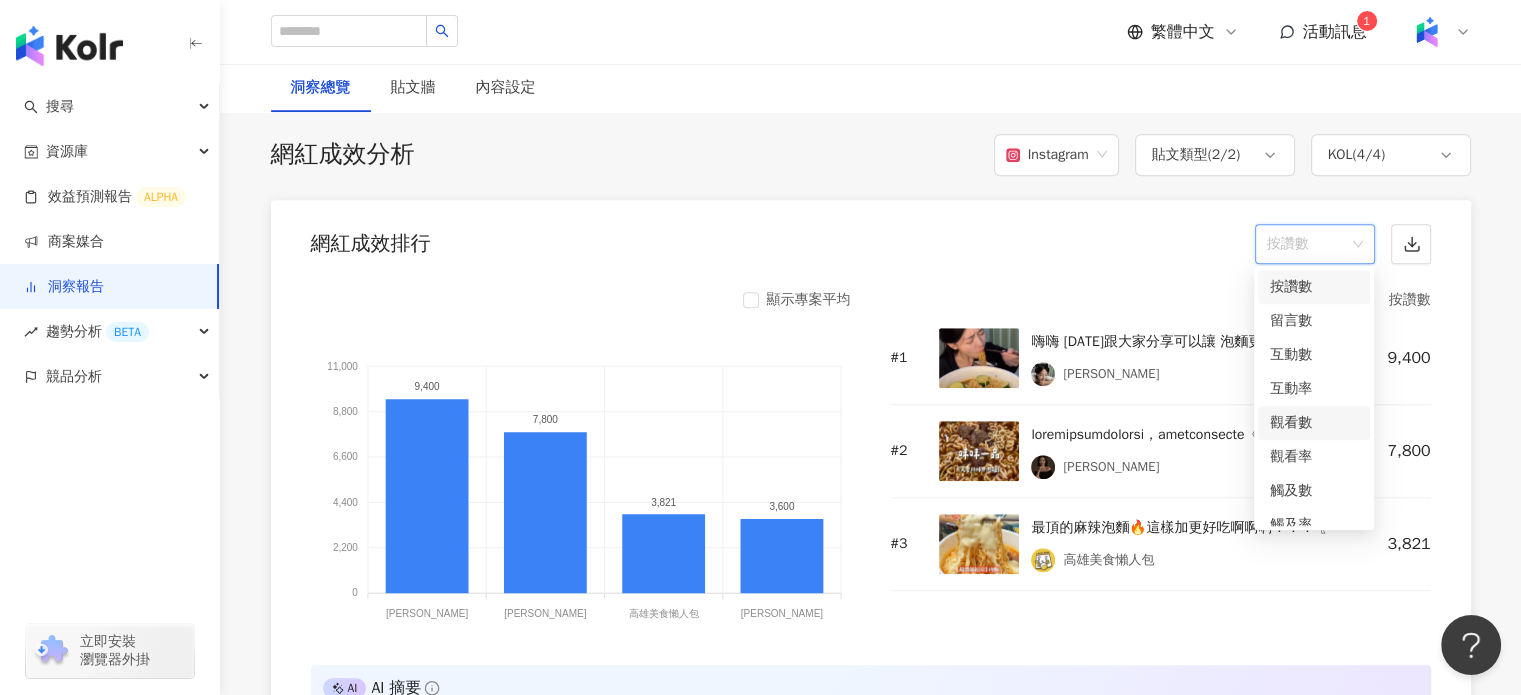 click on "觀看數" at bounding box center (1314, 423) 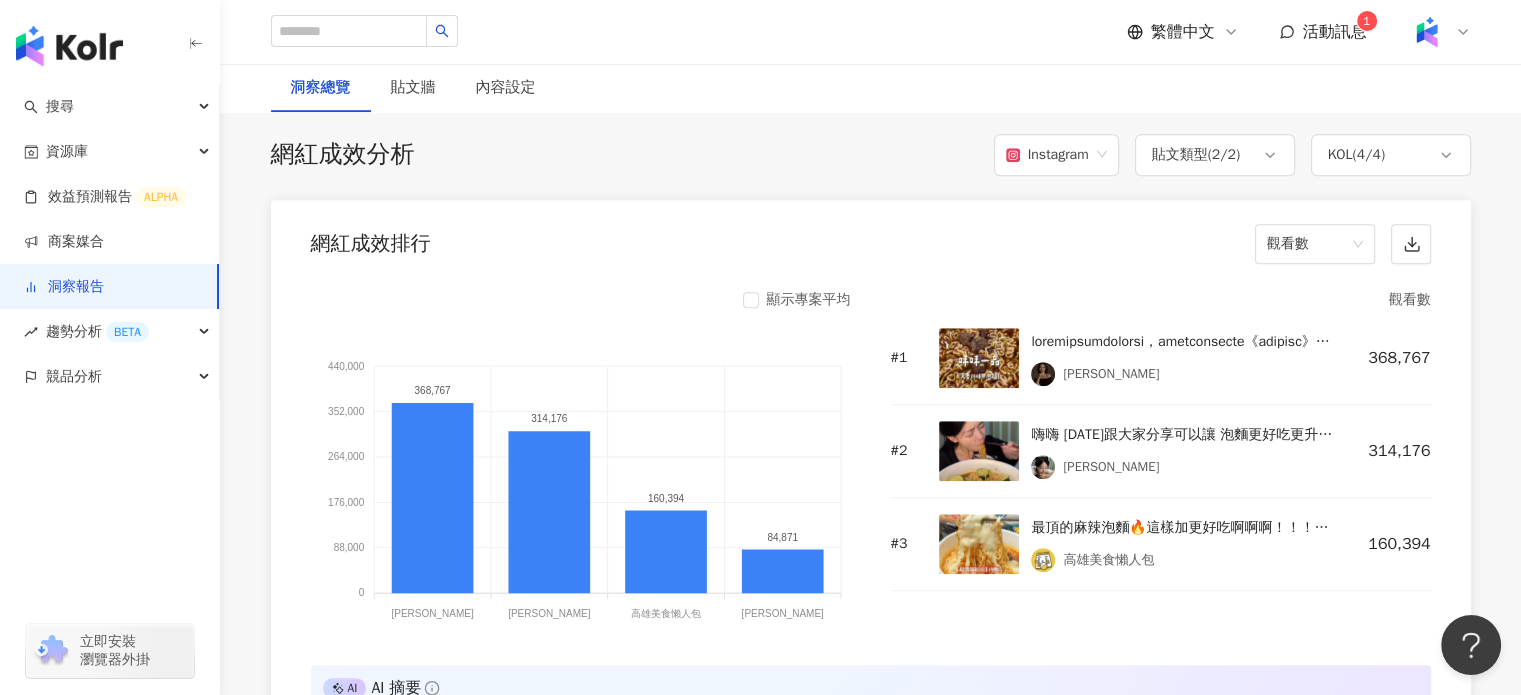 click on "觀看數 # 1 [PERSON_NAME] 368,767 # 2 嗨嗨
[DATE]跟大家分享可以讓
泡麵更好吃更升級的吃法！
首先一定要選
味味一品 天香川味牛肉麵
就是加入泡麵起司 完美詮釋「[PERSON_NAME]」
再加入櫛瓜口感再升級！！
泡麵起司在全家都買得到～
櫛瓜現在又超便宜🥹（一條才19塊
微波、重組一下
就可以得到一碗人間美味的泡麵😗
還不快去試試！
而且即日起 ~07/08
味味一品任兩件搭配起司泡麵現折10元唷
@vedannoodle_official
#吃播 #asmr #泡麵隱藏吃法 #味味一品
#天香川味牛肉麵 #[PERSON_NAME] #超罪惡宵夜美食#好吃
#吃 #吃吃吃 #美食分享 #超商推薦 #美食推薦
#吃貨 #吃貨日常#吃貨日記#asmreating #asmrsound #🤖 [PERSON_NAME]314,176 # 3 高雄美食懶人包 160,394" at bounding box center (1161, 464) 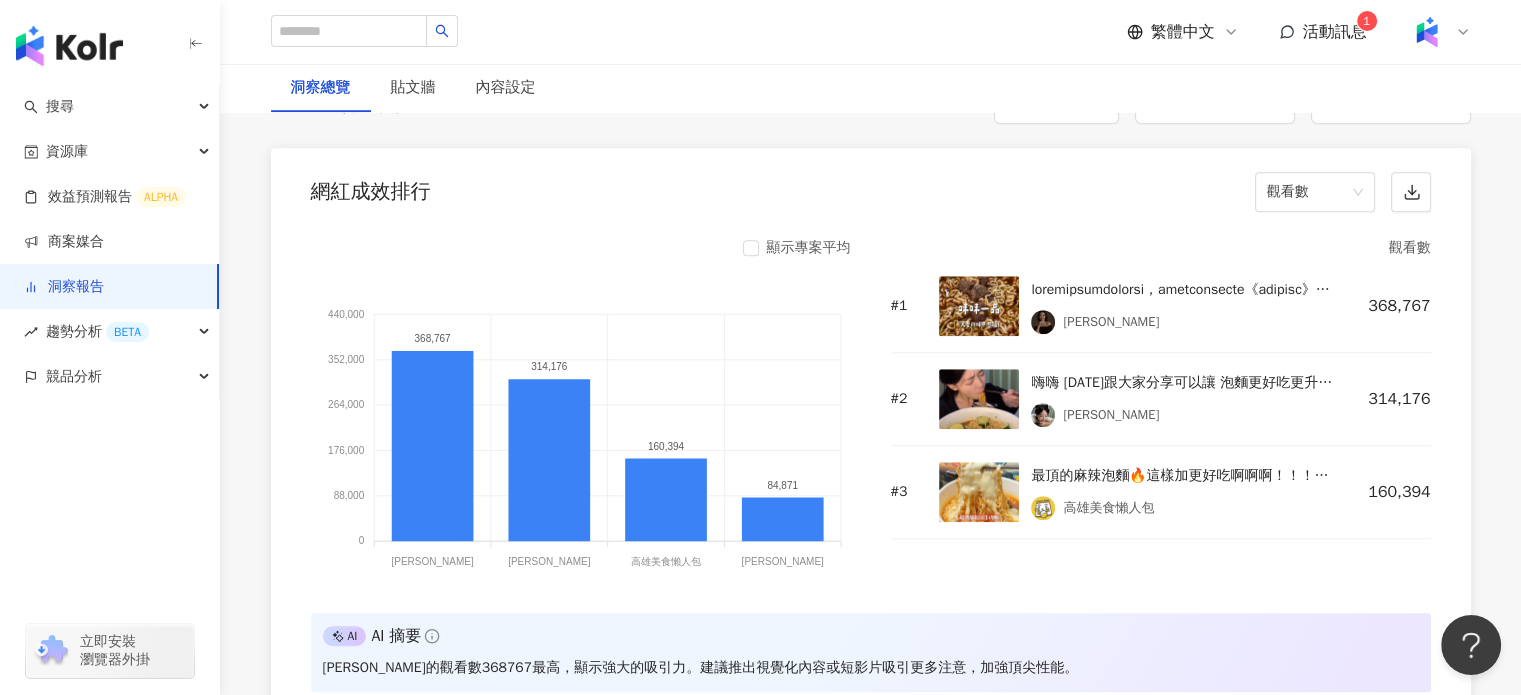 scroll, scrollTop: 1600, scrollLeft: 0, axis: vertical 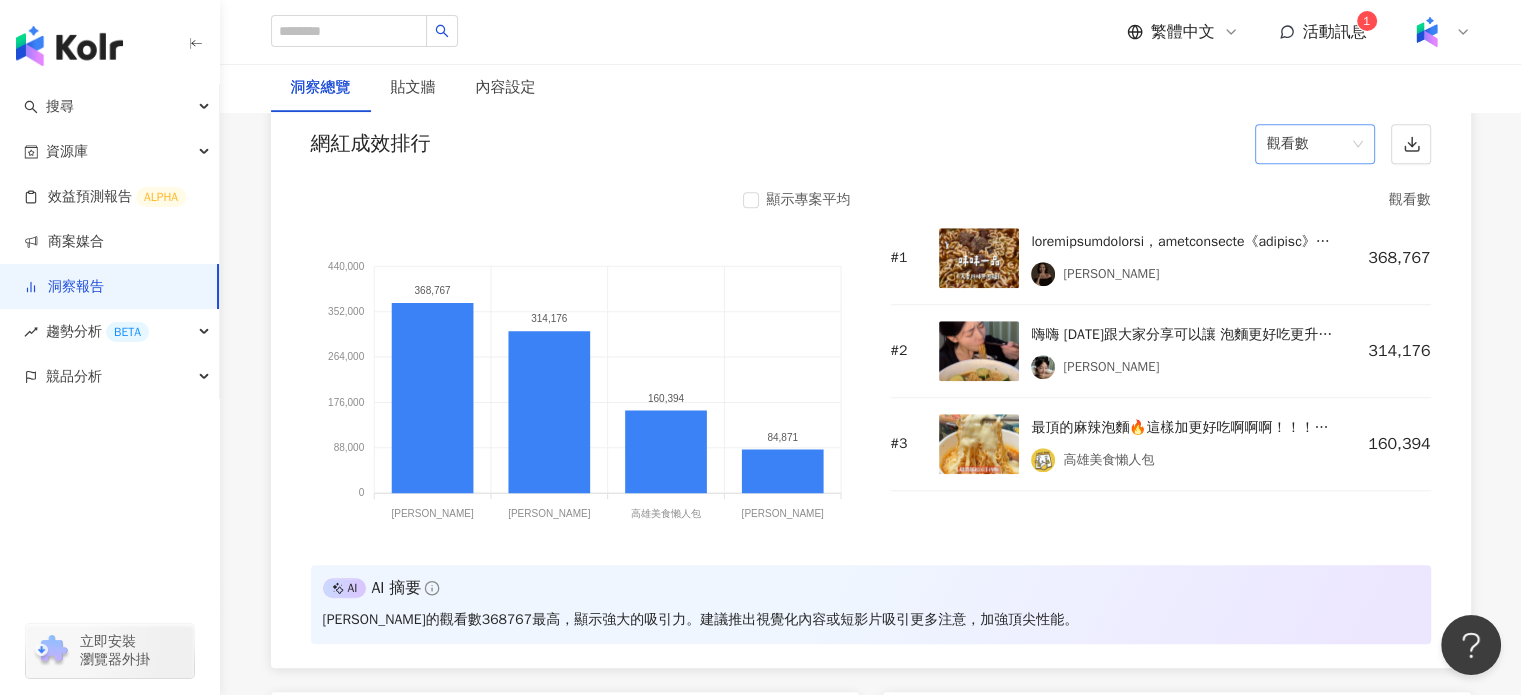 click on "觀看數" at bounding box center [1315, 144] 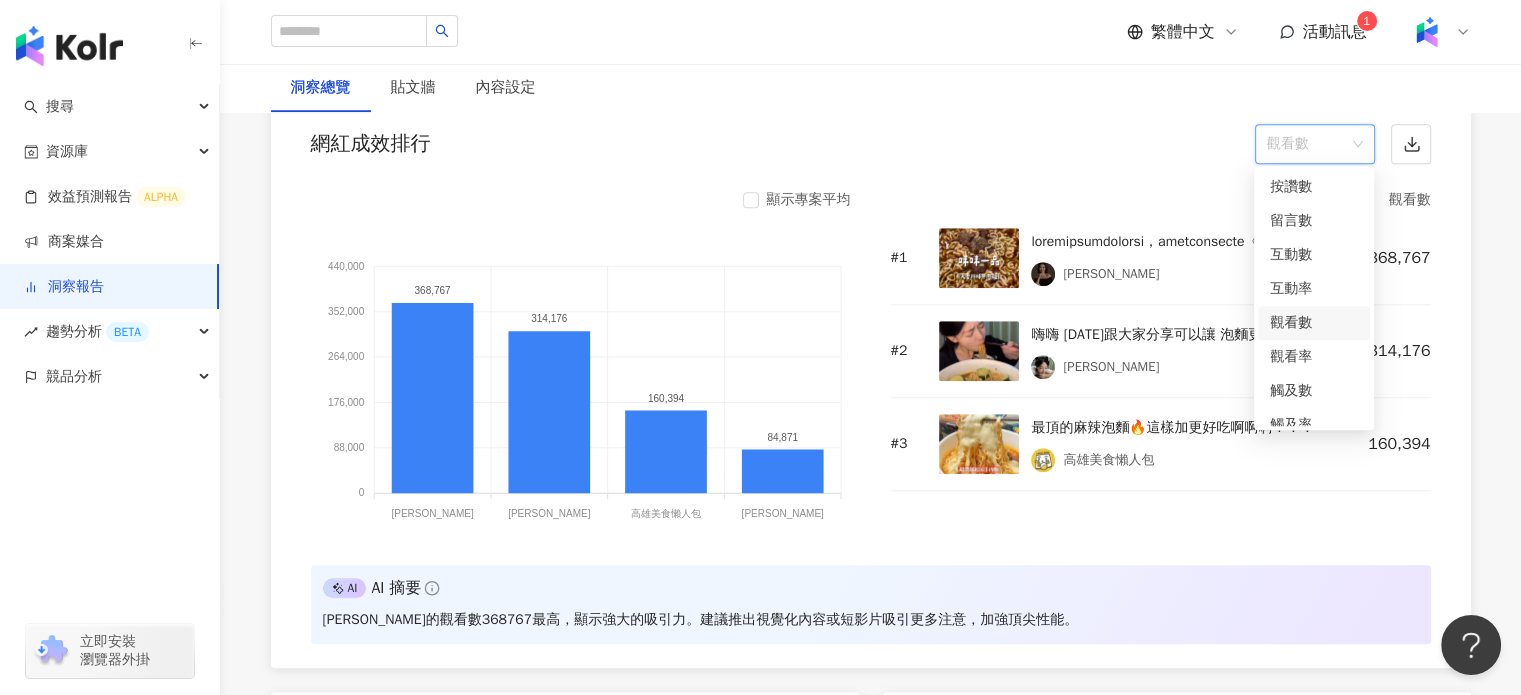 click on "觀看數 # 1 [PERSON_NAME] 368,767 # 2 嗨嗨
[DATE]跟大家分享可以讓
泡麵更好吃更升級的吃法！
首先一定要選
味味一品 天香川味牛肉麵
就是加入泡麵起司 完美詮釋「[PERSON_NAME]」
再加入櫛瓜口感再升級！！
泡麵起司在全家都買得到～
櫛瓜現在又超便宜🥹（一條才19塊
微波、重組一下
就可以得到一碗人間美味的泡麵😗
還不快去試試！
而且即日起 ~07/08
味味一品任兩件搭配起司泡麵現折10元唷
@vedannoodle_official
#吃播 #asmr #泡麵隱藏吃法 #味味一品
#天香川味牛肉麵 #[PERSON_NAME] #超罪惡宵夜美食#好吃
#吃 #吃吃吃 #美食分享 #超商推薦 #美食推薦
#吃貨 #吃貨日常#吃貨日記#asmreating #asmrsound #🤖 [PERSON_NAME]314,176 # 3 高雄美食懶人包 160,394" at bounding box center [1161, 364] 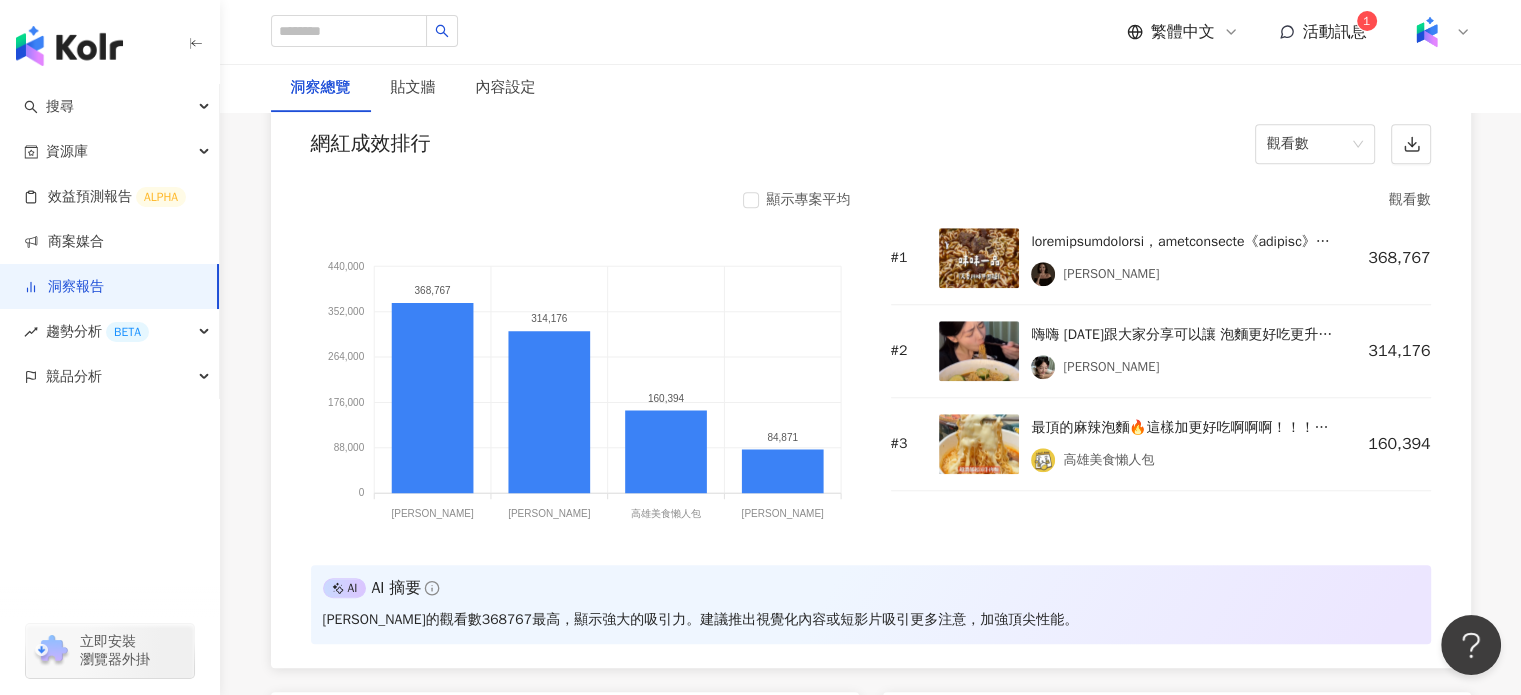 click on "嗨嗨
[DATE]跟大家分享可以讓
泡麵更好吃更升級的吃法！
首先一定要選
味味一品 天香川味牛肉麵
就是加入泡麵起司 完美詮釋「[PERSON_NAME]」
再加入櫛瓜口感再升級！！
泡麵起司在全家都買得到～
櫛瓜現在又超便宜🥹（一條才19塊
微波、重組一下
就可以得到一碗人間美味的泡麵😗
還不快去試試！
而且即日起 ~07/08
味味一品任兩件搭配起司泡麵現折10元唷
@vedannoodle_official
#吃播 #asmr #泡麵隱藏吃法 #味味一品
#天香川味牛肉麵 #[PERSON_NAME] #超罪惡宵夜美食#好吃
#吃 #吃吃吃 #美食分享 #超商推薦 #美食推薦
#吃貨 #吃貨日常#吃貨日記#asmreating #asmrsound #🤖" at bounding box center [1183, 335] 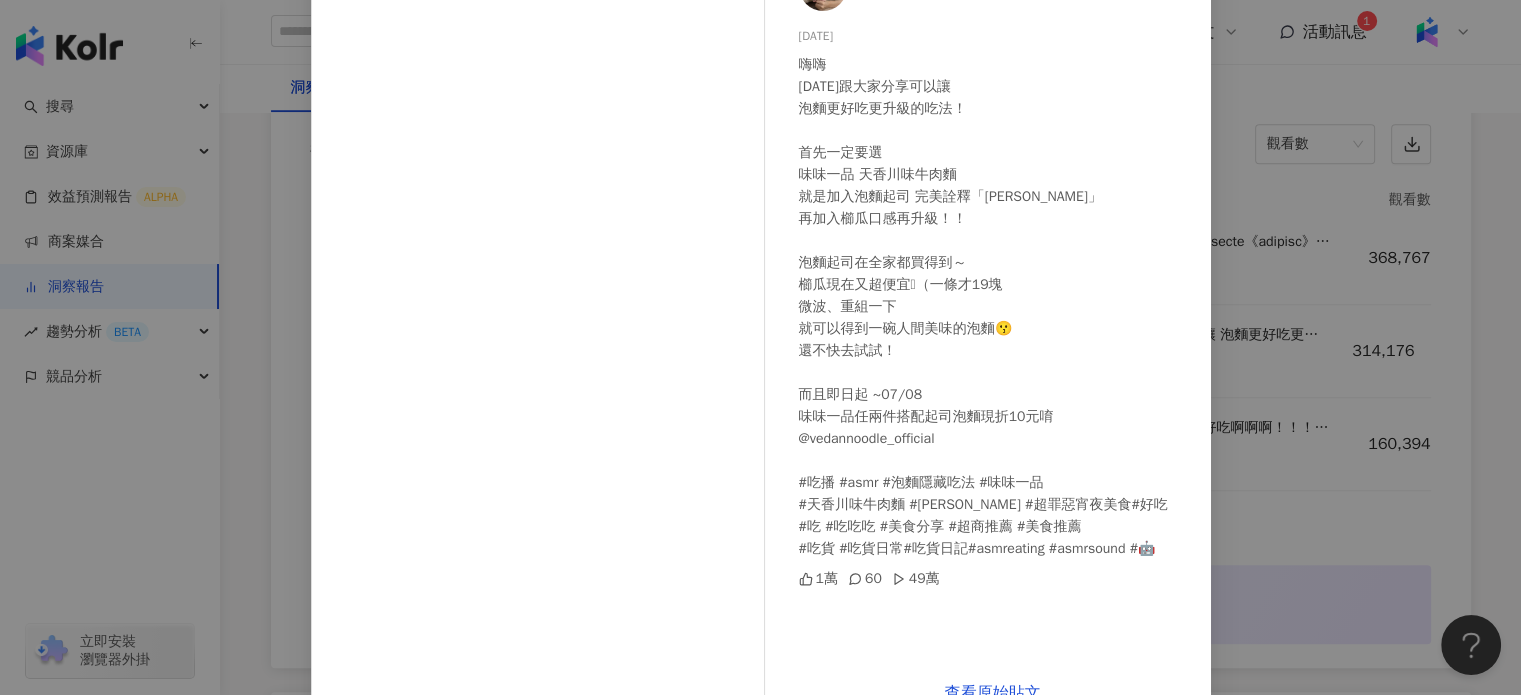 scroll, scrollTop: 204, scrollLeft: 0, axis: vertical 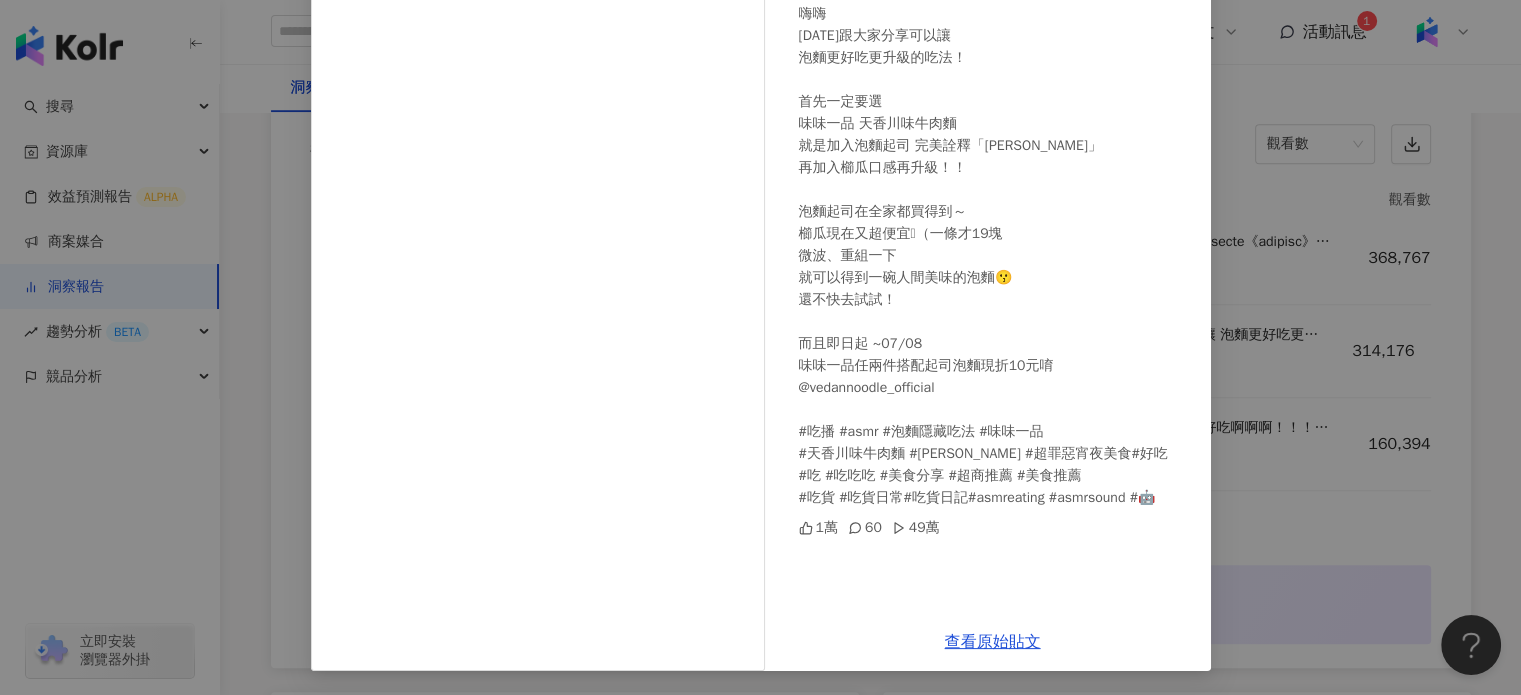click on "[PERSON_NAME][DATE] 嗨嗨
[DATE]跟大家分享可以讓
泡麵更好吃更升級的吃法！
首先一定要選
味味一品 天香川味牛肉麵
就是加入泡麵起司 完美詮釋「[PERSON_NAME]」
再加入櫛瓜口感再升級！！
泡麵起司在全家都買得到～
櫛瓜現在又超便宜🥹（一條才19塊
微波、重組一下
就可以得到一碗人間美味的泡麵😗
還不快去試試！
而且即日起 ~07/08
味味一品任兩件搭配起司泡麵現折10元唷
@vedannoodle_official
#吃播 #asmr #泡麵隱藏吃法 #味味一品
#天香川味牛肉麵 #[PERSON_NAME] #超罪惡宵夜美食#好吃
#吃 #吃吃吃 #美食分享 #超商推薦 #美食推薦
#吃貨 #吃貨日常#吃貨日記#asmreating #asmrsound #🤖 1萬 60 49萬 查看原始貼文" at bounding box center (760, 347) 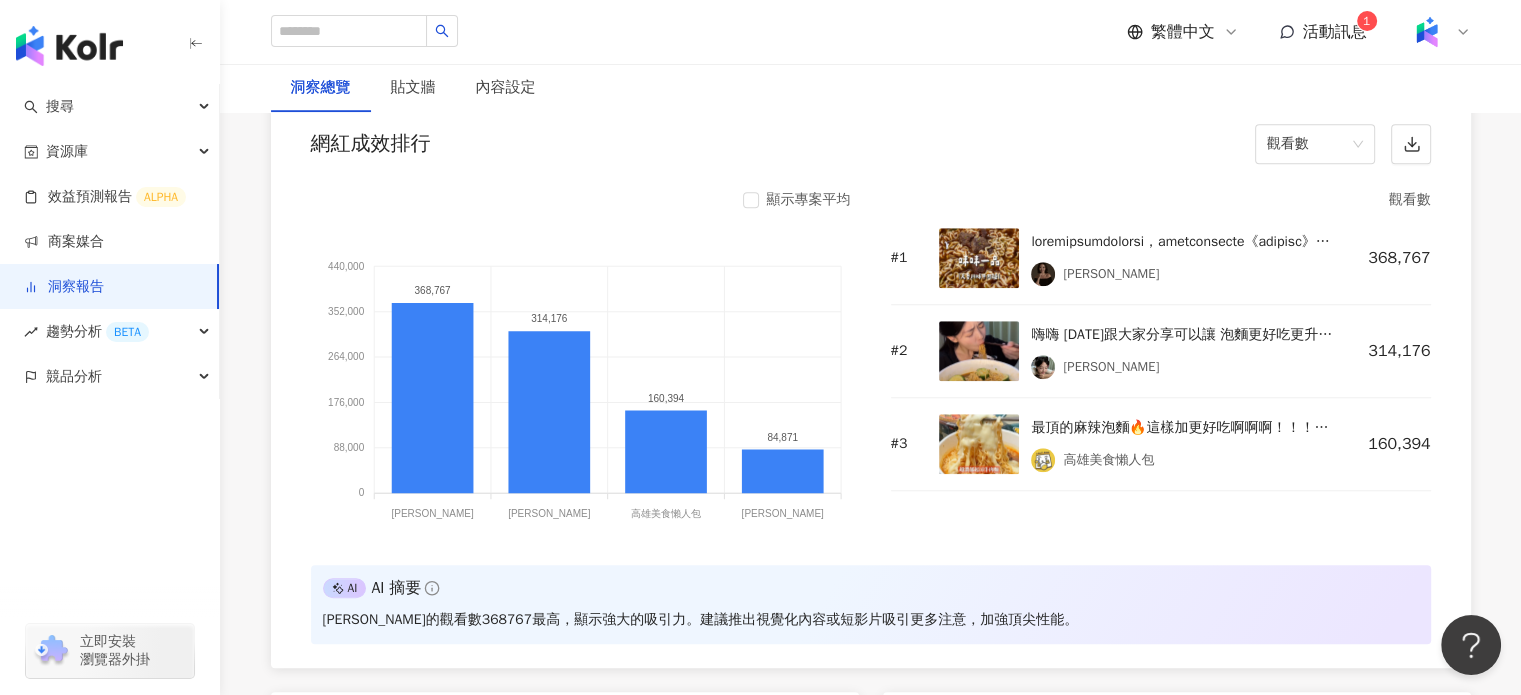 click at bounding box center (979, 351) 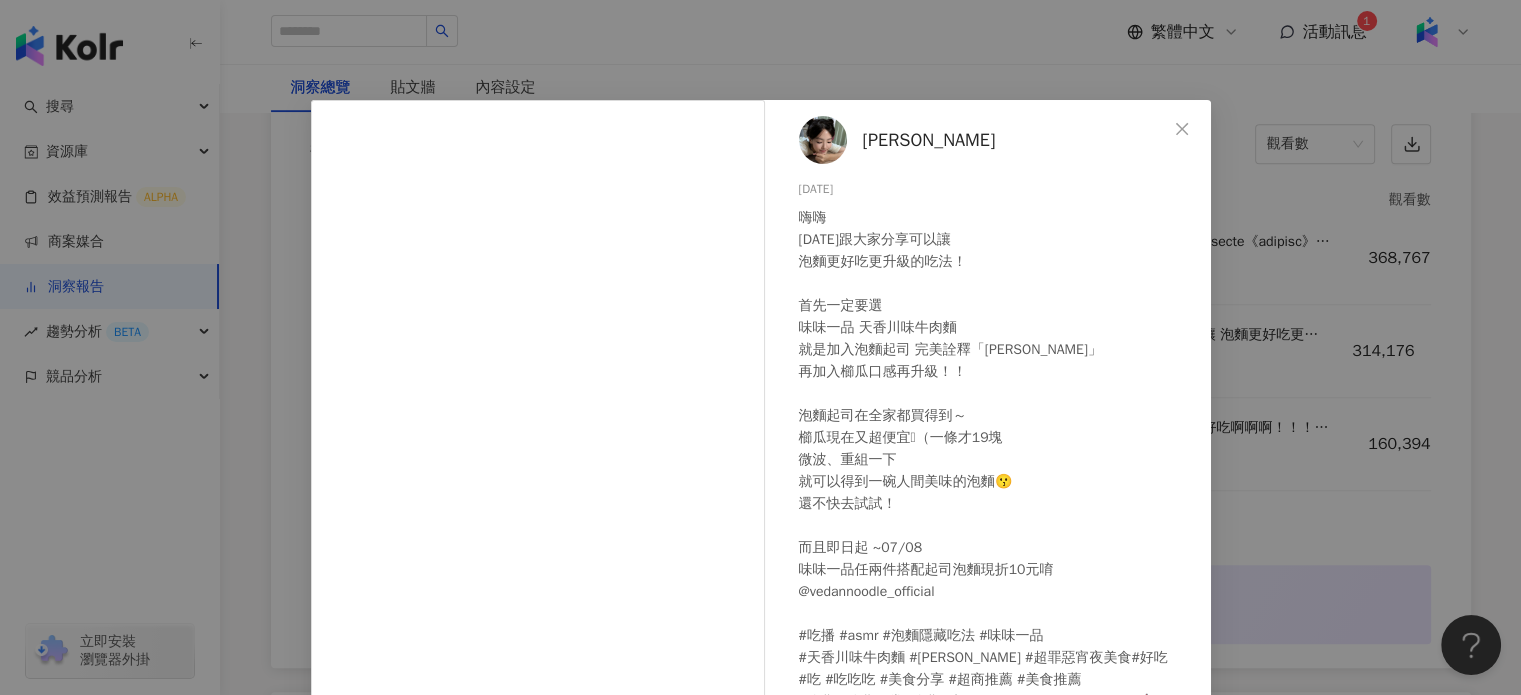 click 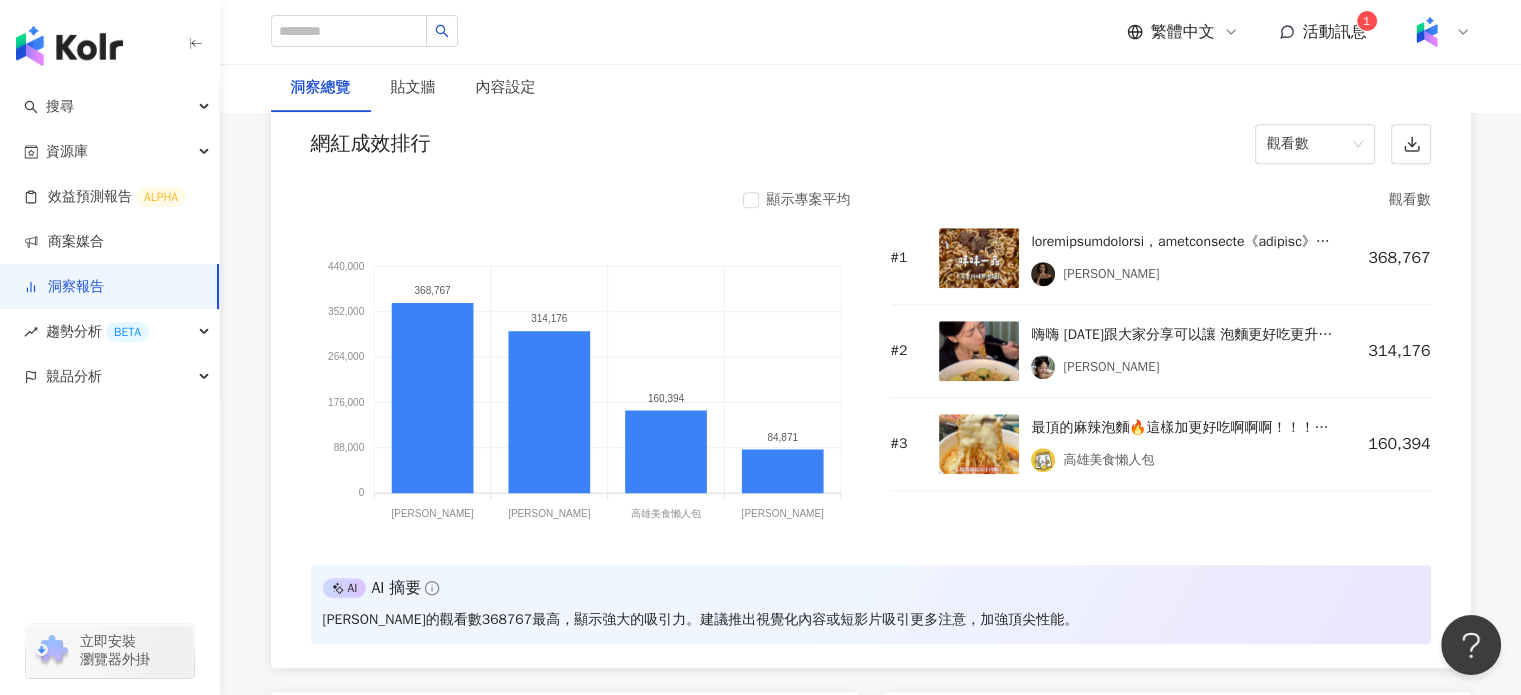 click on "368,767" at bounding box center (1391, 258) 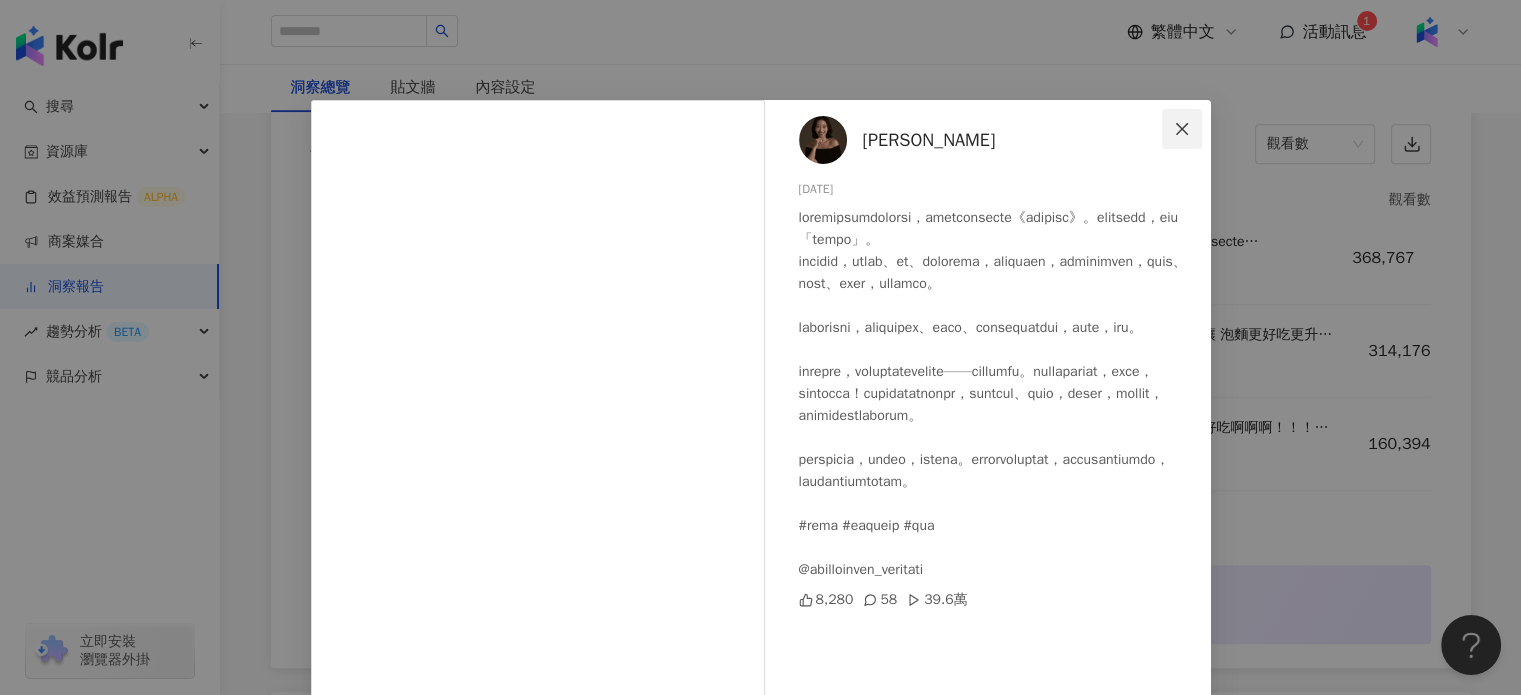 click at bounding box center (1182, 129) 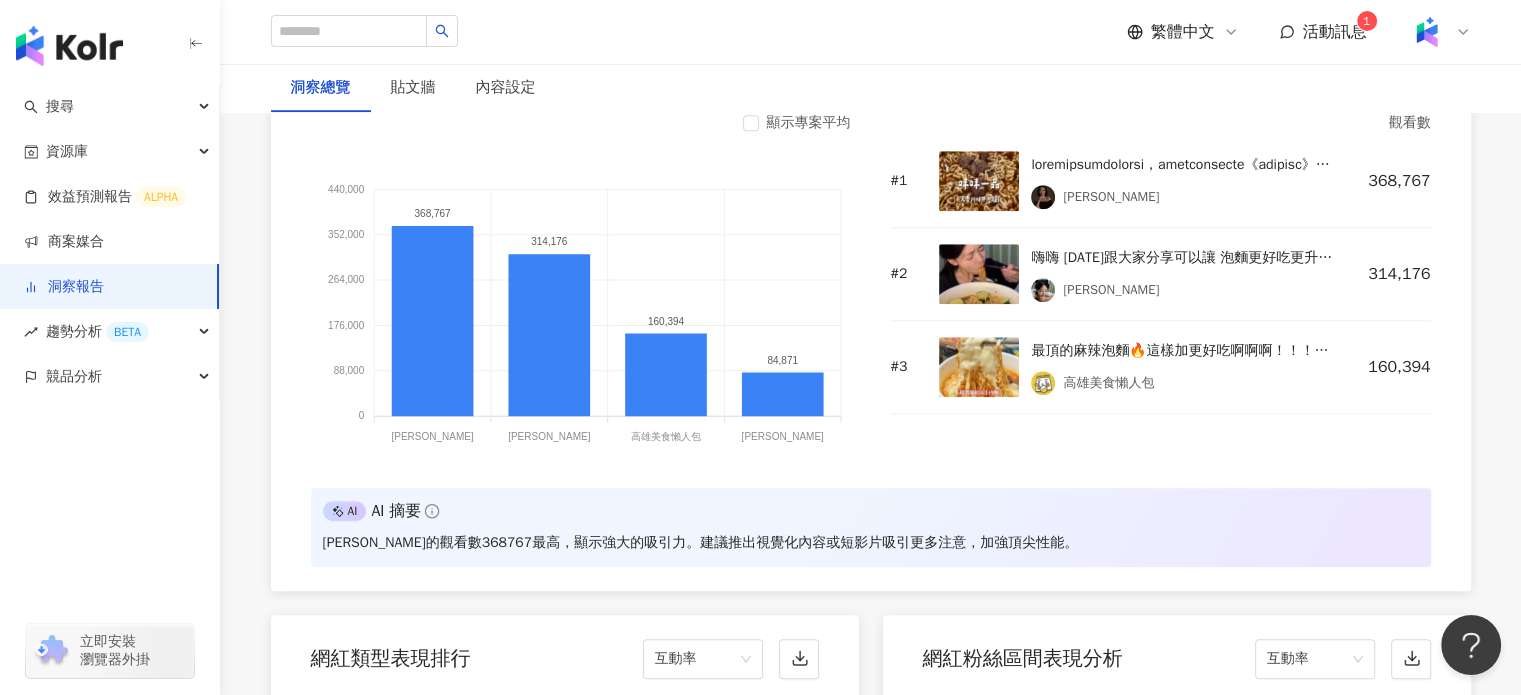 scroll, scrollTop: 1700, scrollLeft: 0, axis: vertical 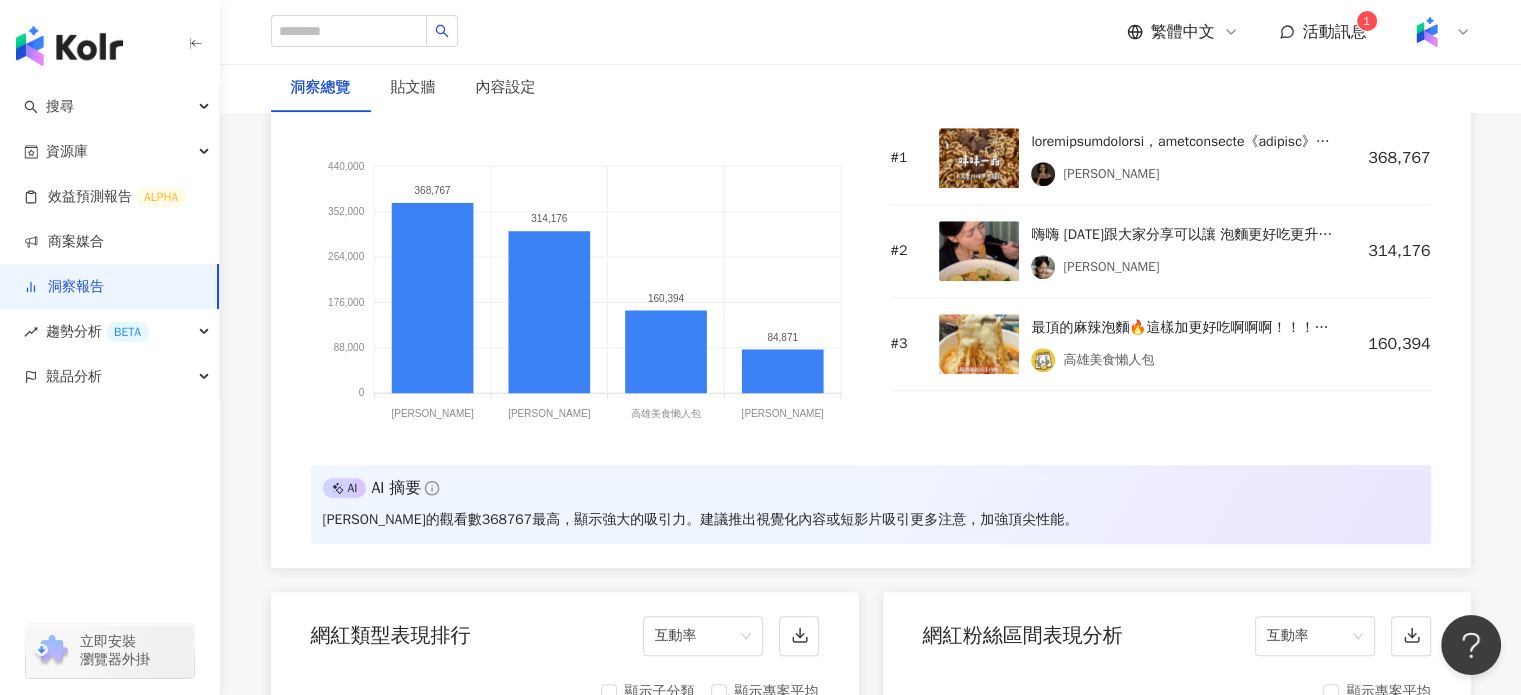 click at bounding box center [979, 251] 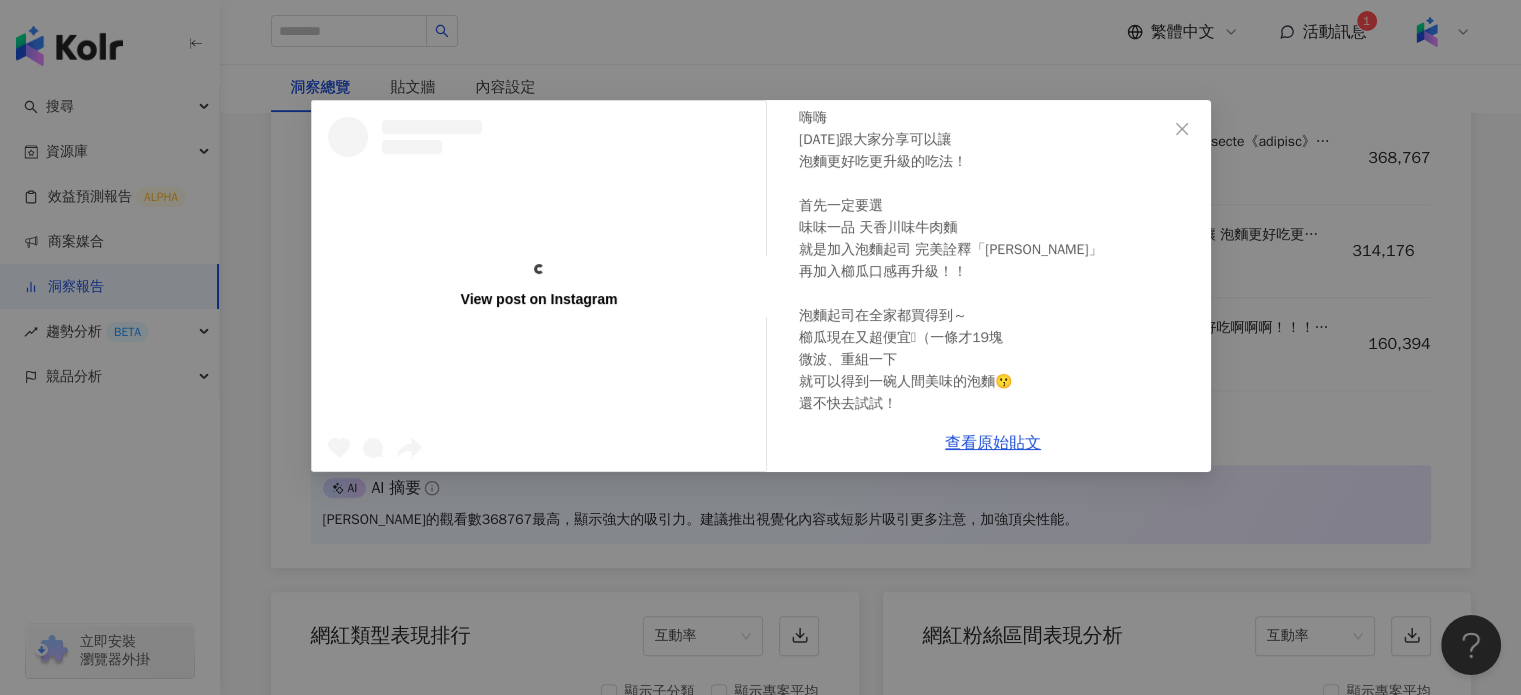 scroll, scrollTop: 0, scrollLeft: 0, axis: both 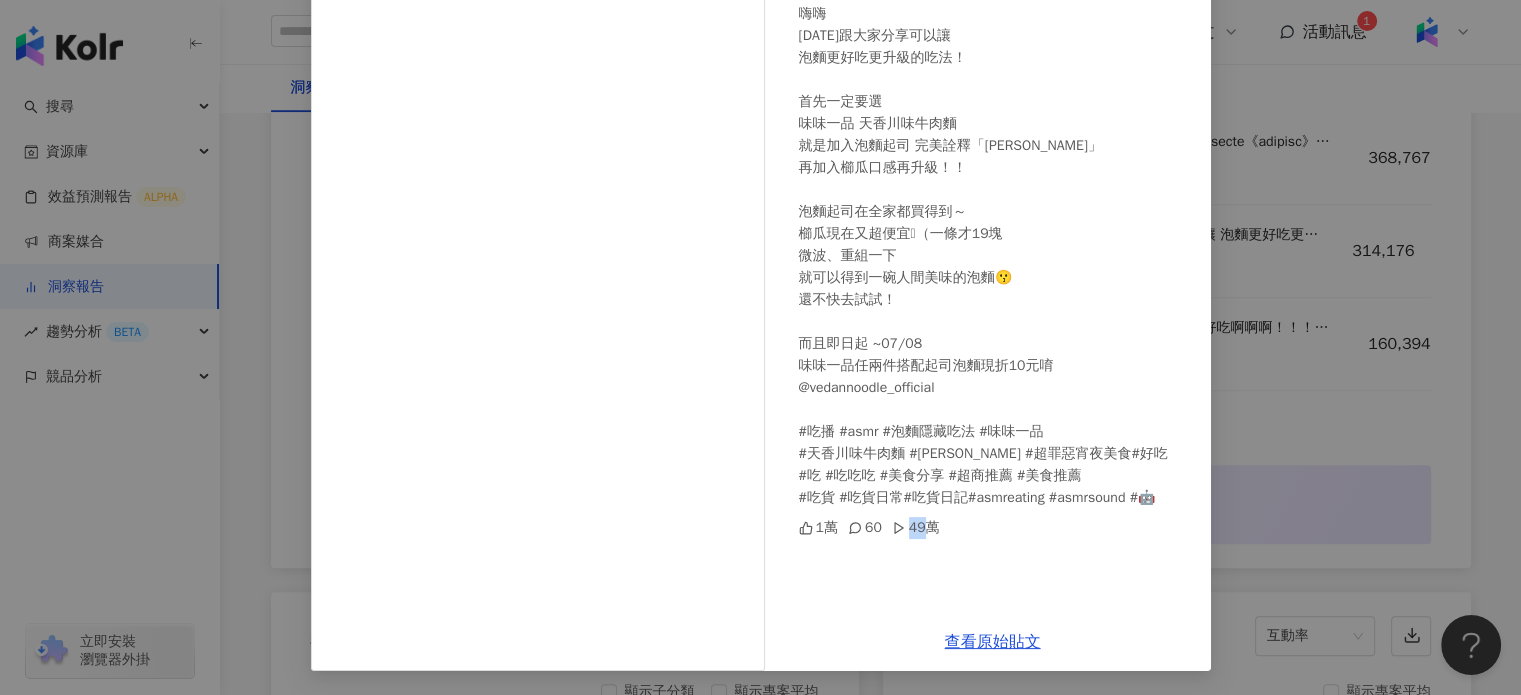 drag, startPoint x: 932, startPoint y: 530, endPoint x: 912, endPoint y: 532, distance: 20.09975 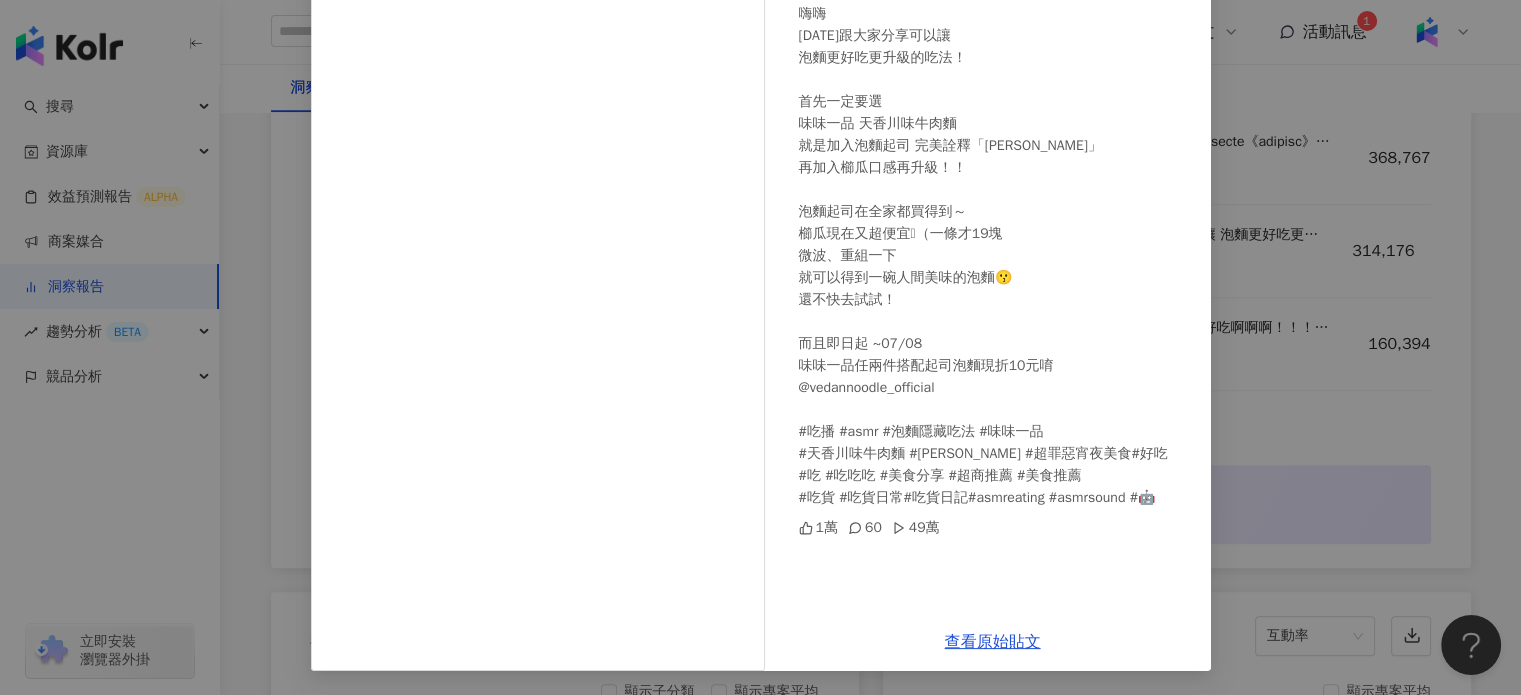 click on "1萬 60 49萬" at bounding box center (997, 528) 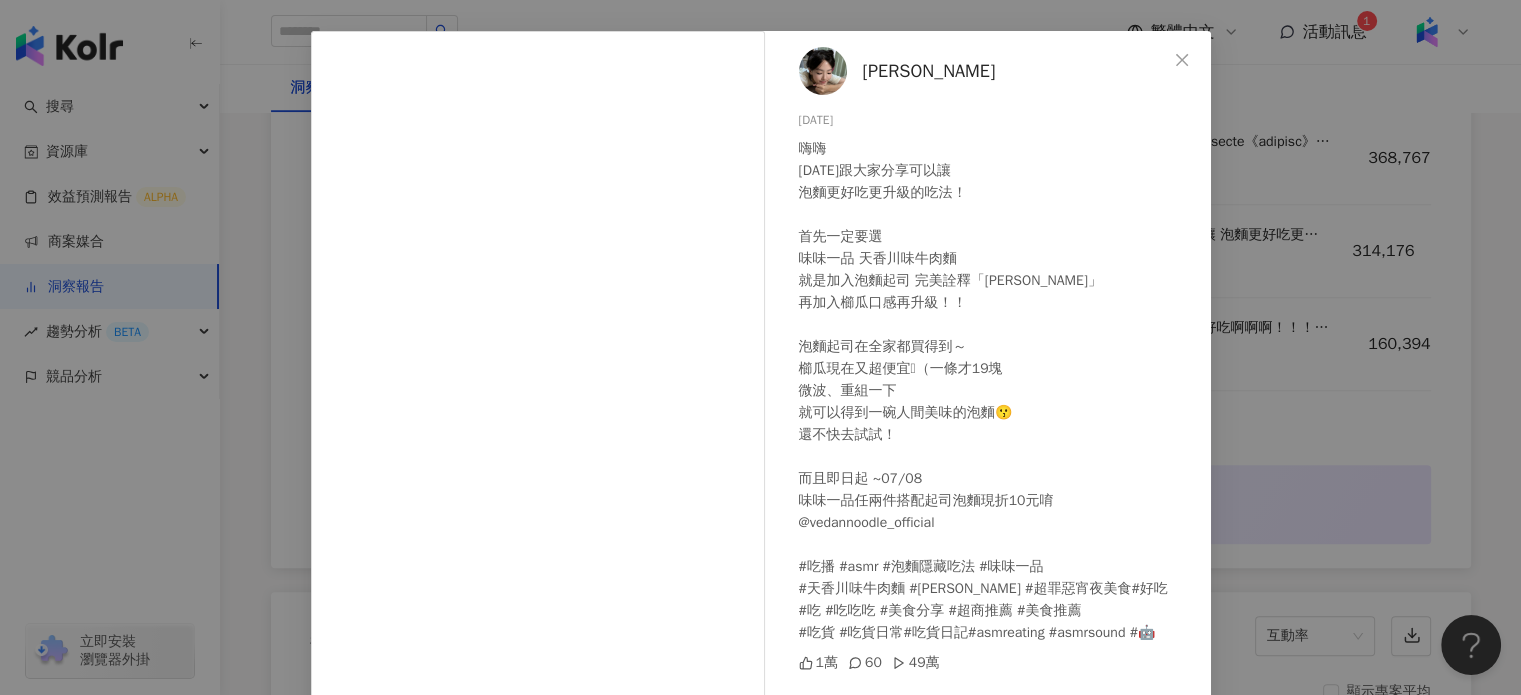 scroll, scrollTop: 104, scrollLeft: 0, axis: vertical 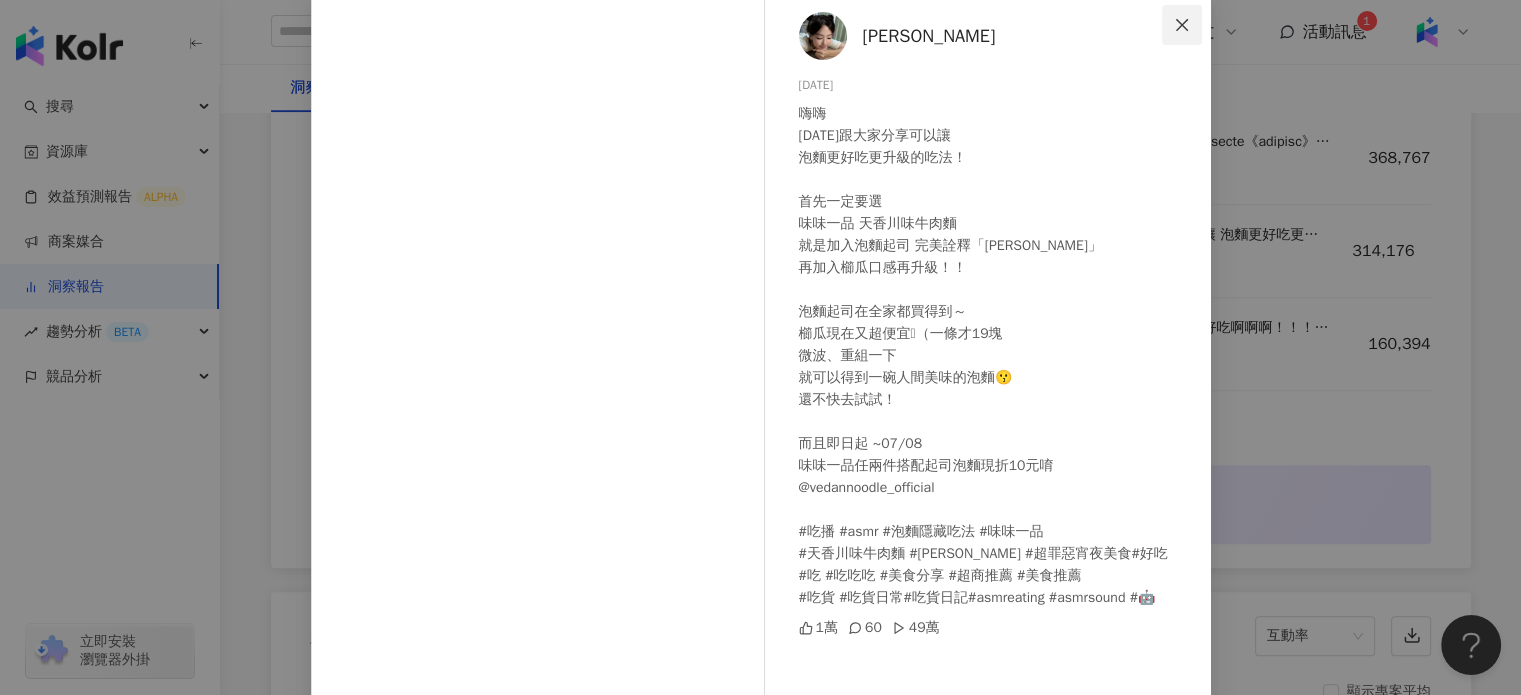 click at bounding box center (1182, 25) 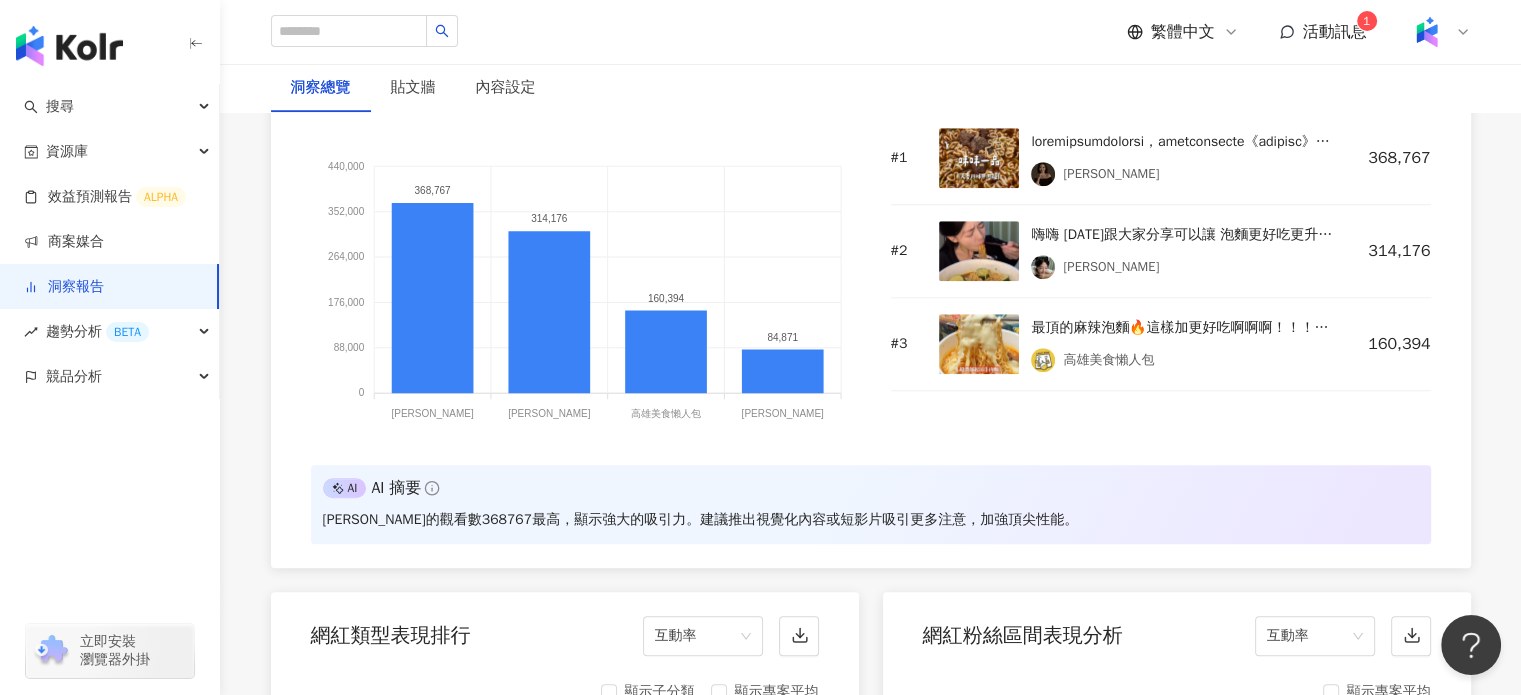 click on "368,767" at bounding box center (1391, 158) 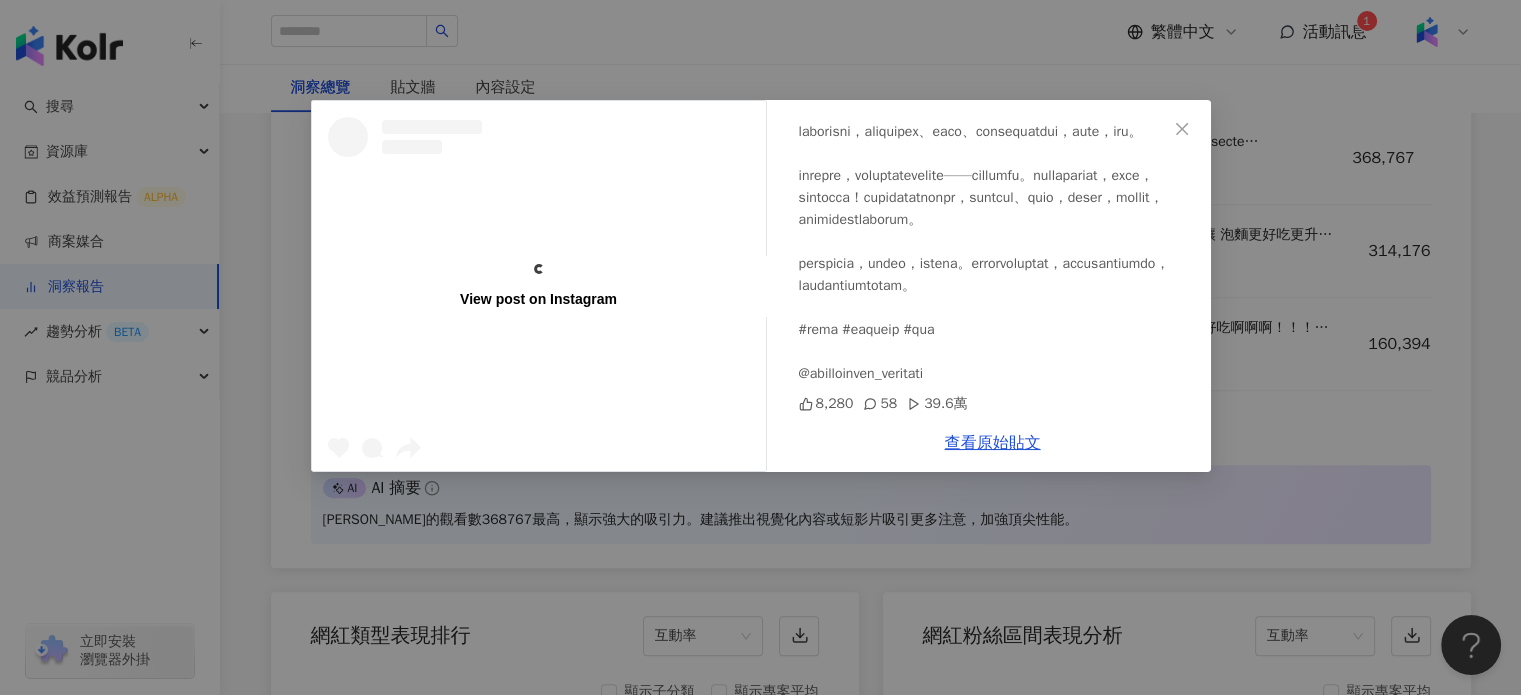 scroll, scrollTop: 0, scrollLeft: 0, axis: both 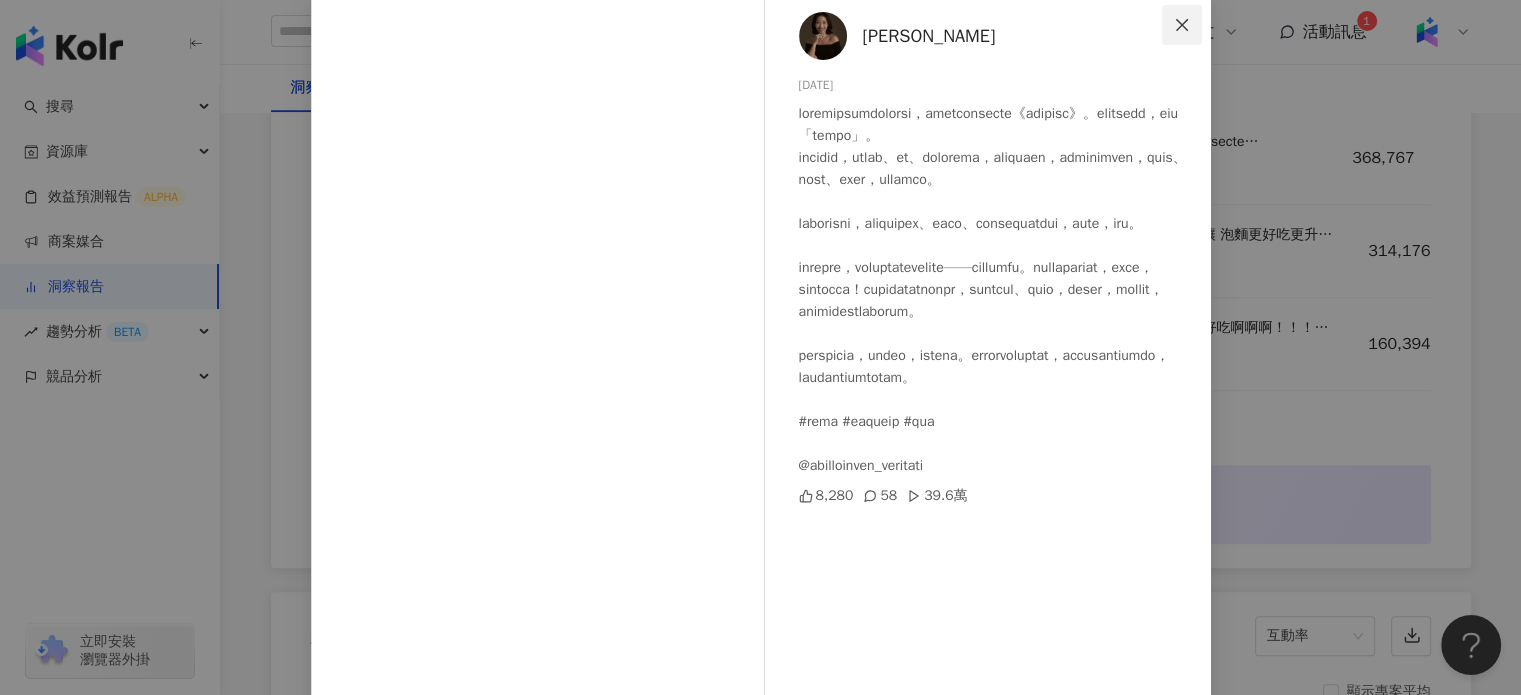 click 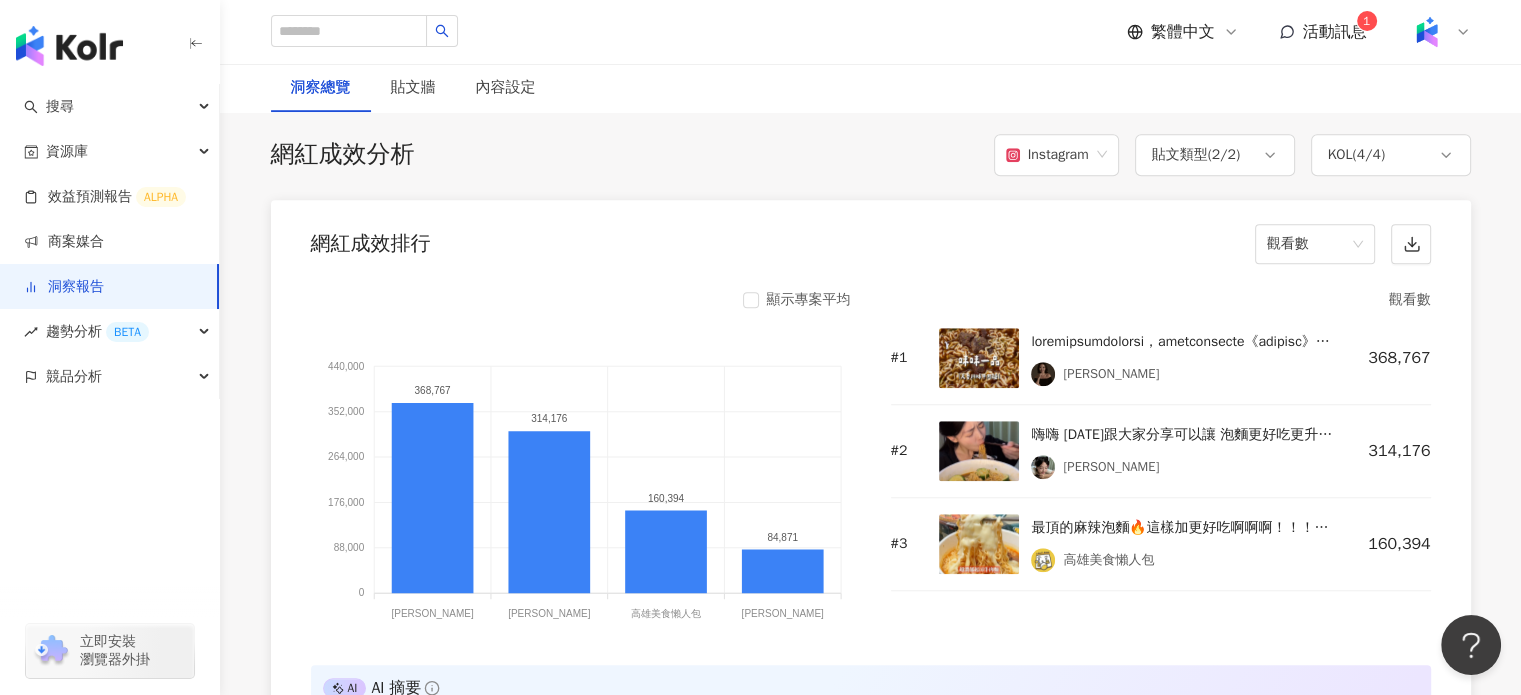 scroll, scrollTop: 1700, scrollLeft: 0, axis: vertical 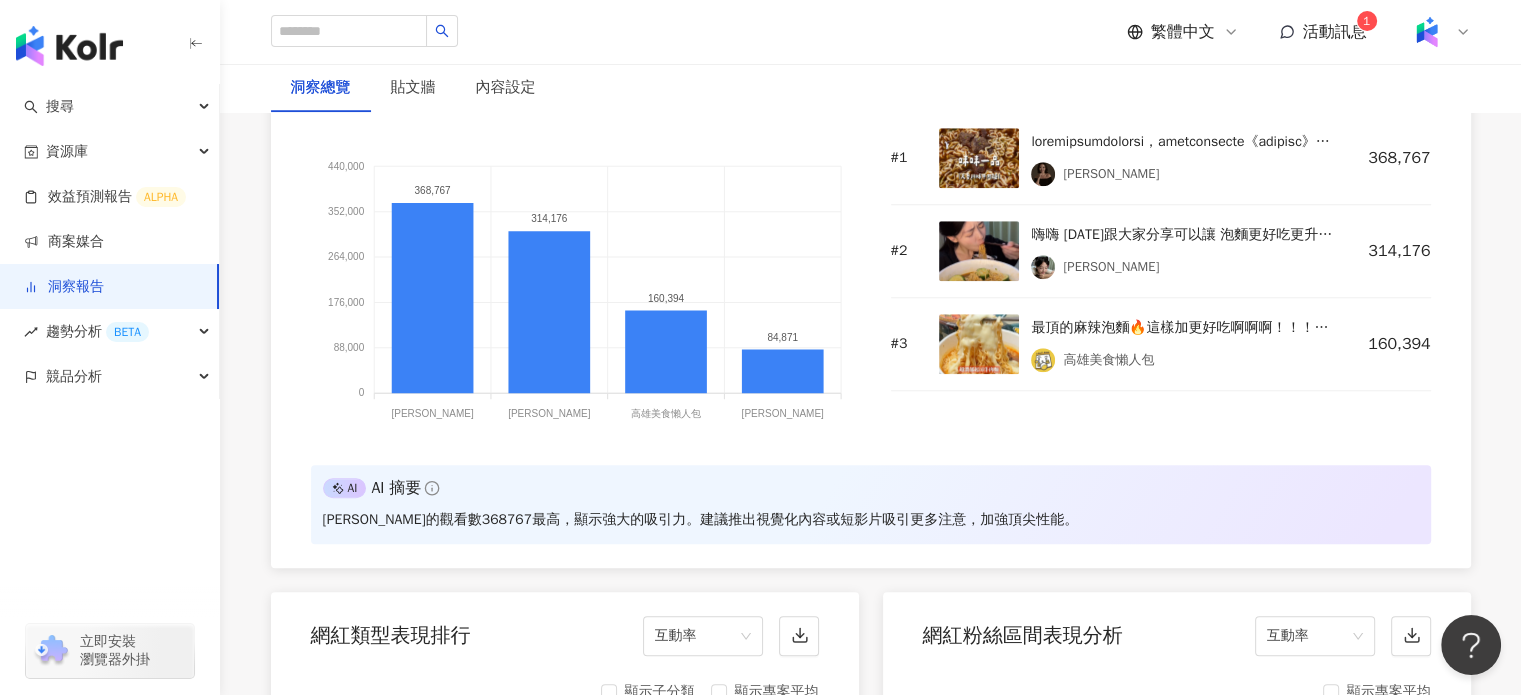 click on "# 2 嗨嗨
[DATE]跟大家分享可以讓
泡麵更好吃更升級的吃法！
首先一定要選
味味一品 天香川味牛肉麵
就是加入泡麵起司 完美詮釋「[PERSON_NAME]」
再加入櫛瓜口感再升級！！
泡麵起司在全家都買得到～
櫛瓜現在又超便宜🥹（一條才19塊
微波、重組一下
就可以得到一碗人間美味的泡麵😗
還不快去試試！
而且即日起 ~07/08
味味一品任兩件搭配起司泡麵現折10元唷
@vedannoodle_official
#吃播 #asmr #泡麵隱藏吃法 #味味一品
#天香川味牛肉麵 #[PERSON_NAME] #超罪惡宵夜美食#好吃
#吃 #吃吃吃 #美食分享 #超商推薦 #美食推薦
#吃貨 #吃貨日常#吃貨日記#asmreating #asmrsound #🤖 [PERSON_NAME]314,176" at bounding box center [1161, 251] 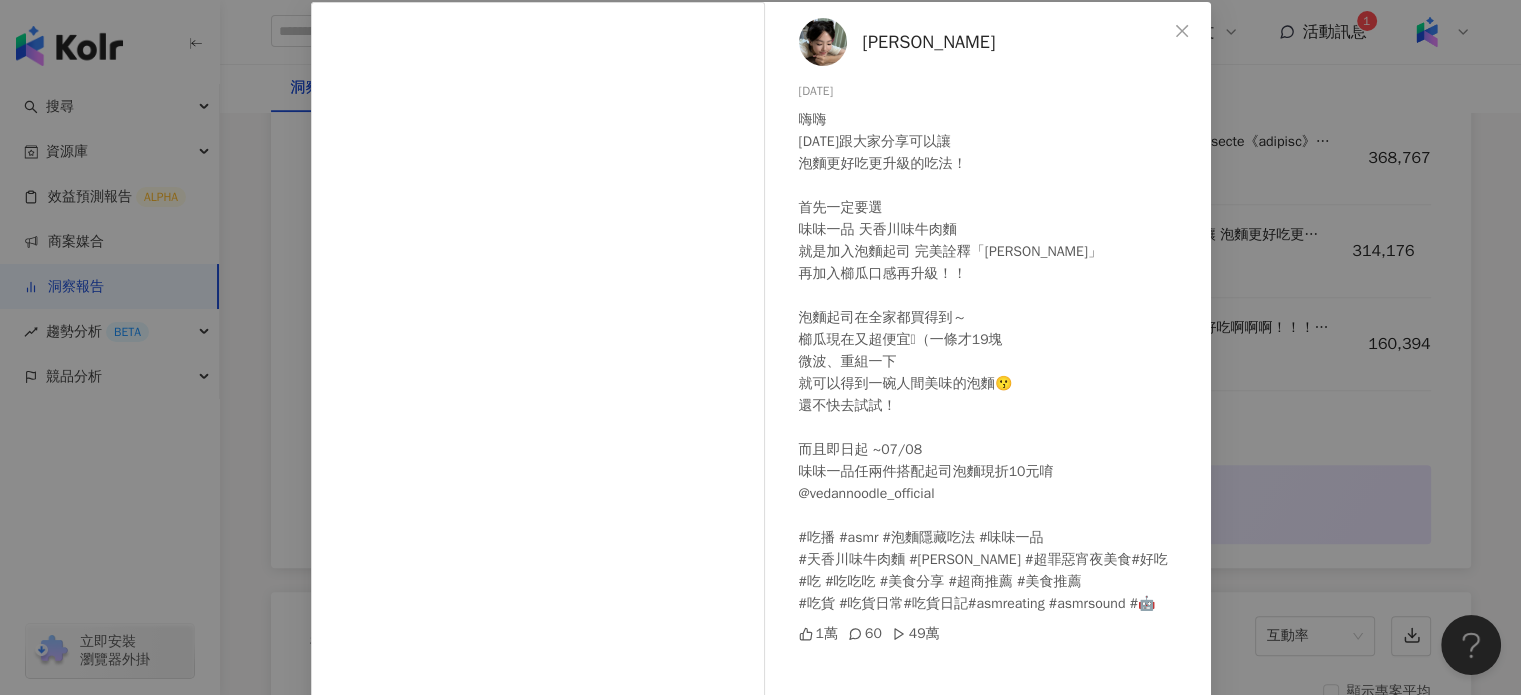 scroll, scrollTop: 204, scrollLeft: 0, axis: vertical 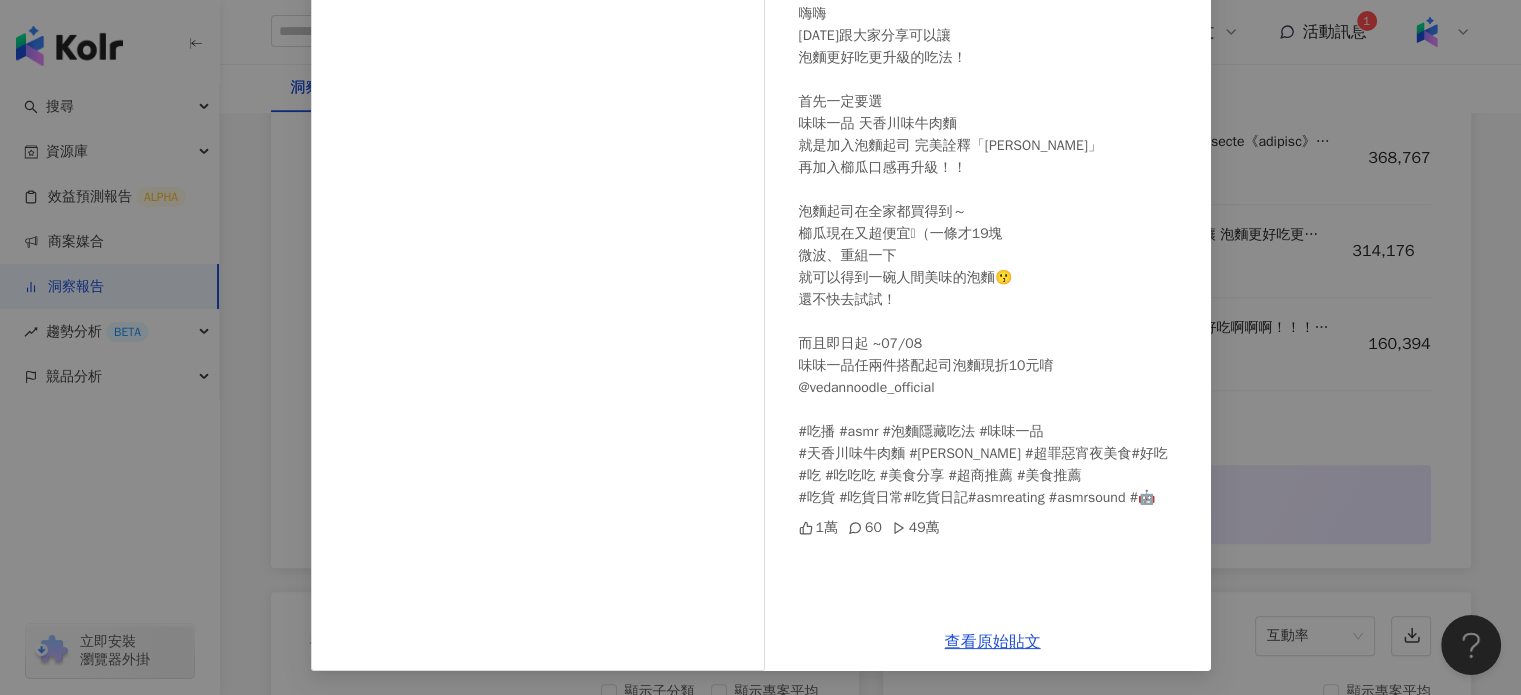 click on "[PERSON_NAME][DATE] 嗨嗨
[DATE]跟大家分享可以讓
泡麵更好吃更升級的吃法！
首先一定要選
味味一品 天香川味牛肉麵
就是加入泡麵起司 完美詮釋「[PERSON_NAME]」
再加入櫛瓜口感再升級！！
泡麵起司在全家都買得到～
櫛瓜現在又超便宜🥹（一條才19塊
微波、重組一下
就可以得到一碗人間美味的泡麵😗
還不快去試試！
而且即日起 ~07/08
味味一品任兩件搭配起司泡麵現折10元唷
@vedannoodle_official
#吃播 #asmr #泡麵隱藏吃法 #味味一品
#天香川味牛肉麵 #[PERSON_NAME] #超罪惡宵夜美食#好吃
#吃 #吃吃吃 #美食分享 #超商推薦 #美食推薦
#吃貨 #吃貨日常#吃貨日記#asmreating #asmrsound #🤖 1萬 60 49萬 查看原始貼文" at bounding box center [760, 347] 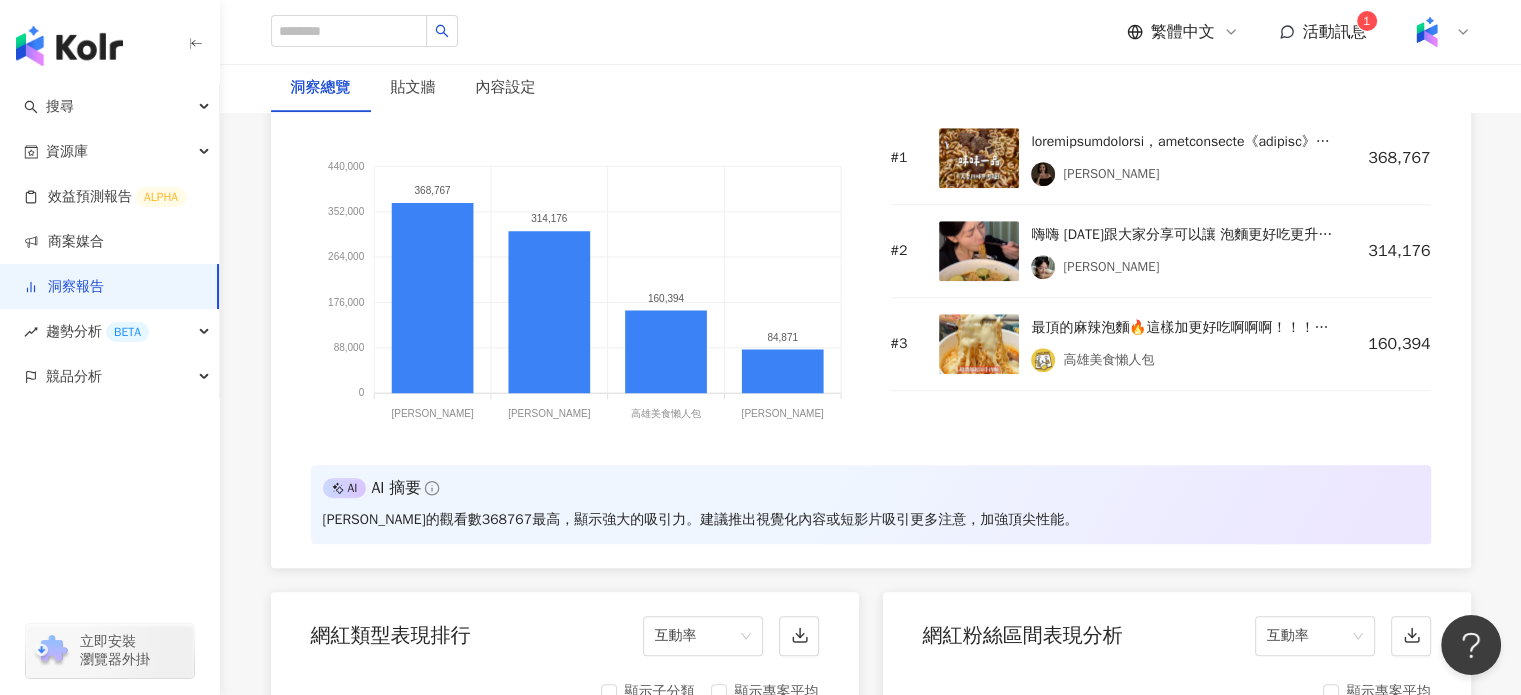 click on "總覽 最新更新完成時間 ： [DATE] 12:30:08 活動成效 貼文上線期間 ： [DATE] - [DATE] 專案預算 $400,000 總互動數 32,321 總觸及數 561,594 合作網紅組合   4 位 中型*2、中小型*1、微型*1 合作內容 Reels*4、限時動態*6 -REELS*1 AI AI 摘要 重新生成 剩餘次數 3 次 1 價值分析 幣別 ： 新台幣 ( TWD ) 專案預算 $400,000 CPE $12.38 CPV $0.43 CPEV $0.42 口碑價值 $5,882,638 網紅成效數據 社群平台  ( 2 / 2 ) 貼文類型  ( 3 / 3 ) KOL  ( 4 / 4 ) 成效數據 內容數 11 按讚數 24,643 留言數 354 分享數 7,324 互動成效 互動數 32,321 互動率 6.17% 觀看成效 觀看數 930,103 觀看率 177% 觸及成效 觸及數 561,594 觸及率 51.7% 連結點擊成效 連結點擊數 284 連結點擊率 0.06% 網紅成效分析   Instagram 貼文類型  ( 2 / 2 ) KOL  ( 4 / 4 ) 網紅成效排行 觀看數 顯示專案平均 440,000 440,000 352,000 352,000 264,000 264,000 176,000 176,000 88,000 88,000 0 0 368,767 314,176 #" at bounding box center (871, 1735) 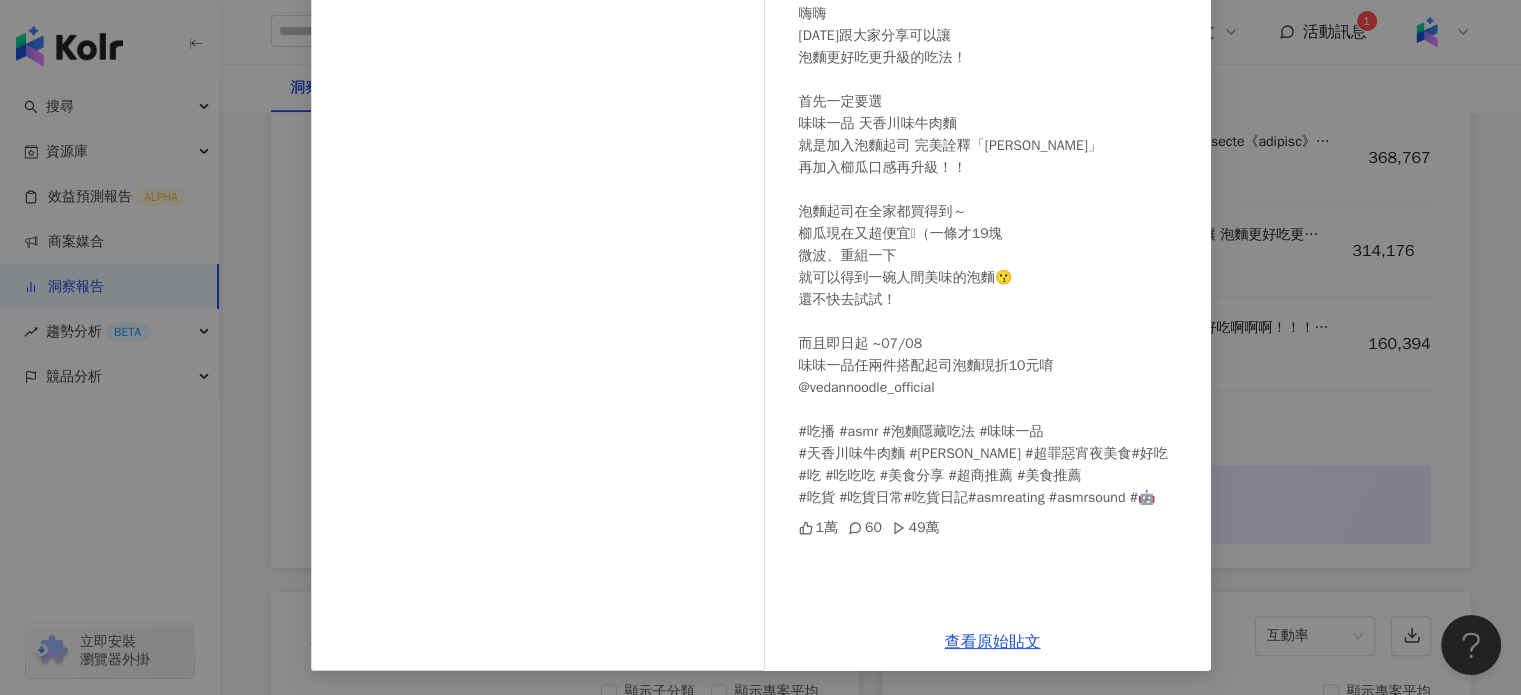 scroll, scrollTop: 0, scrollLeft: 0, axis: both 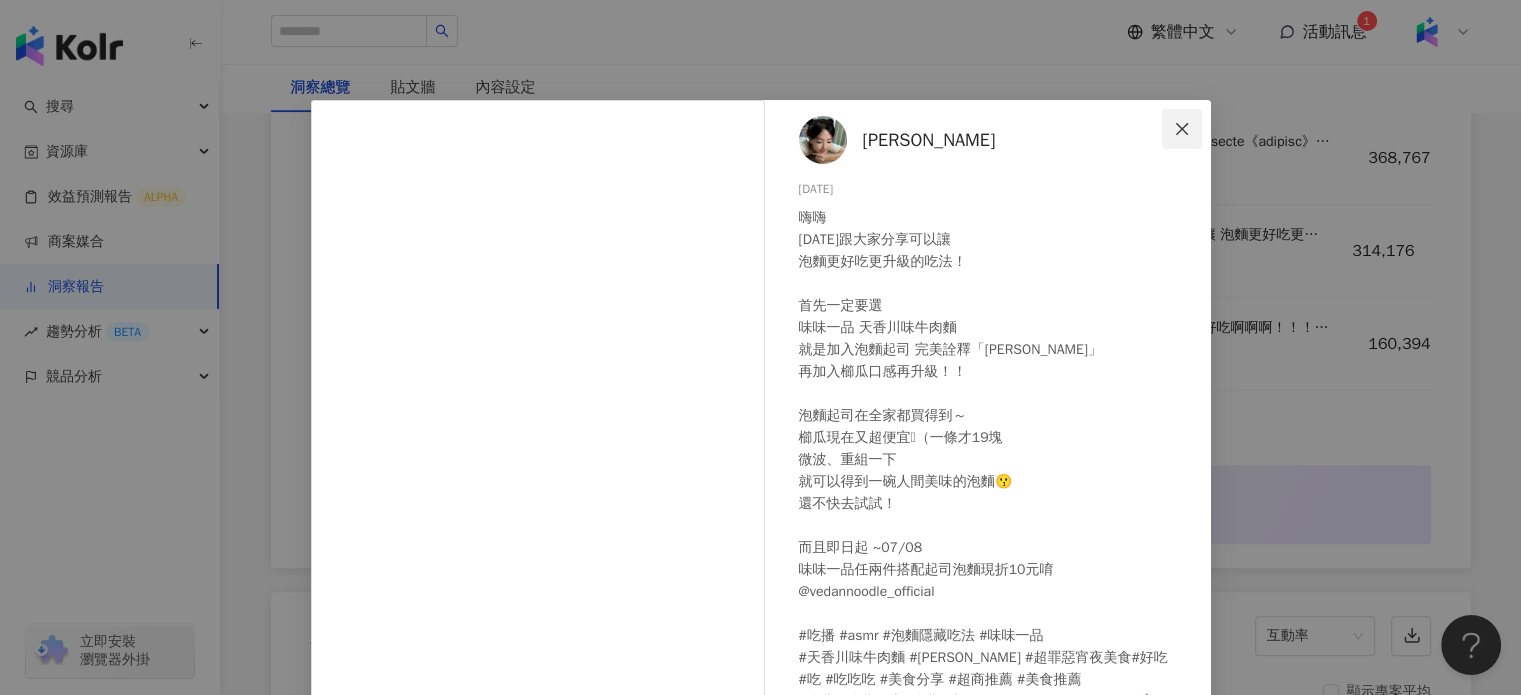 click 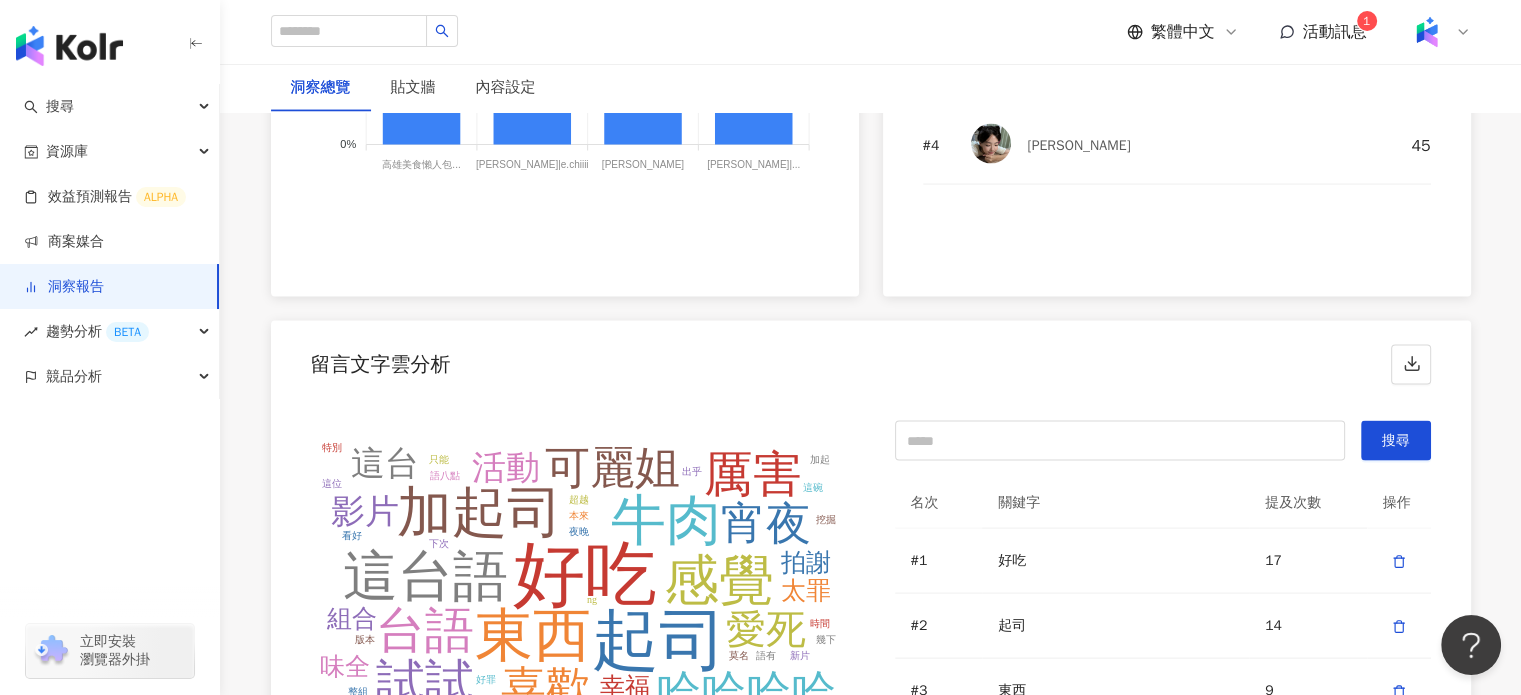 scroll, scrollTop: 4116, scrollLeft: 0, axis: vertical 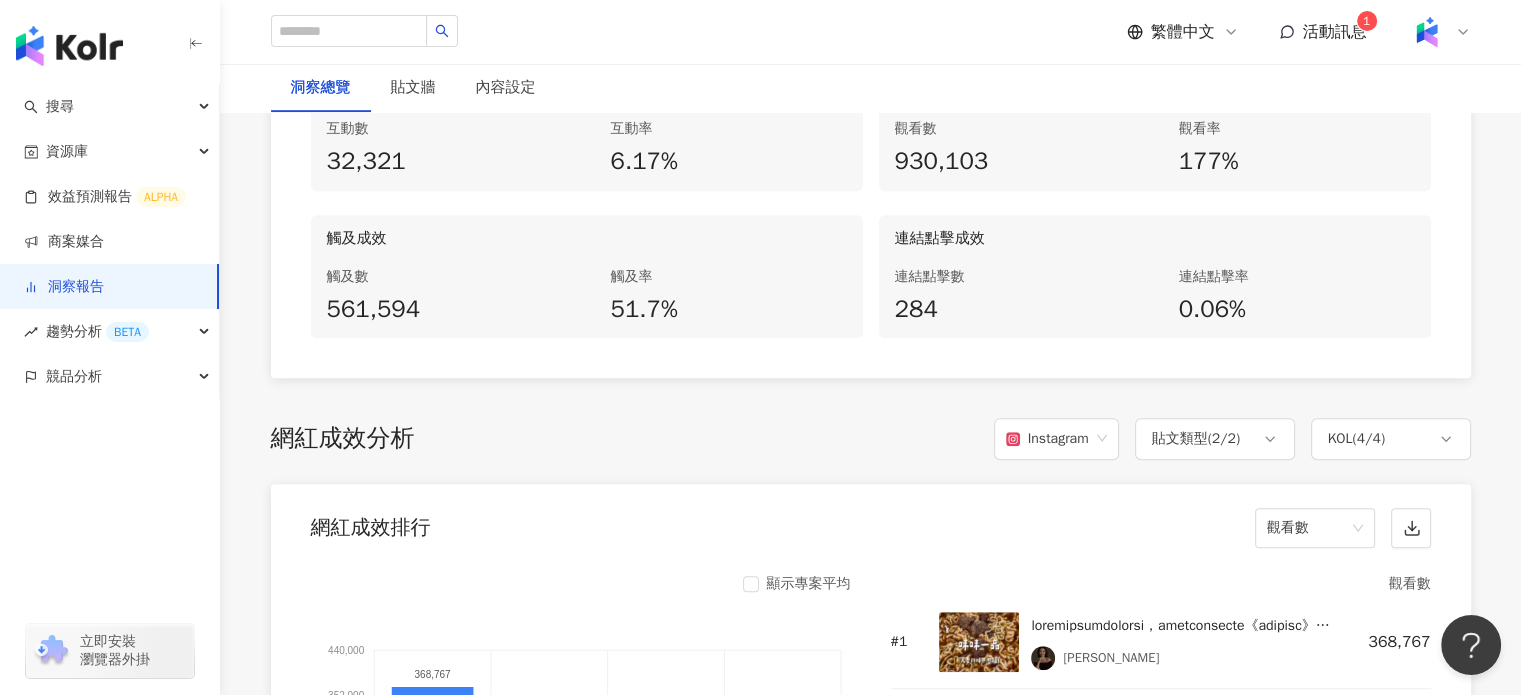 click on "內容數 11 按讚數 24,643 留言數 354 分享數 7,324 互動成效 互動數 32,321 互動率 6.17% 觀看成效 觀看數 930,103 觀看率 177% 觸及成效 觸及數 561,594 觸及率 51.7% 連結點擊成效 連結點擊數 284 連結點擊率 0.06%" at bounding box center [871, 161] 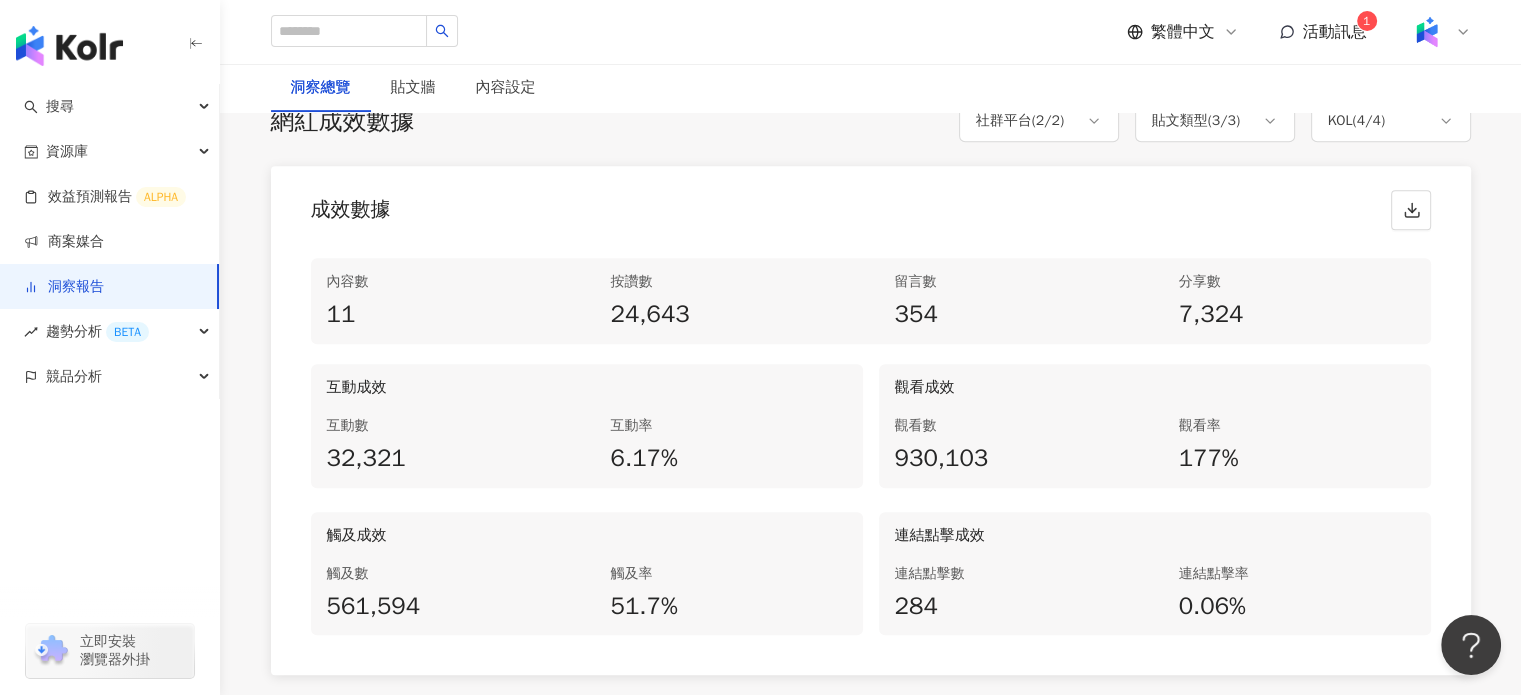 scroll, scrollTop: 916, scrollLeft: 0, axis: vertical 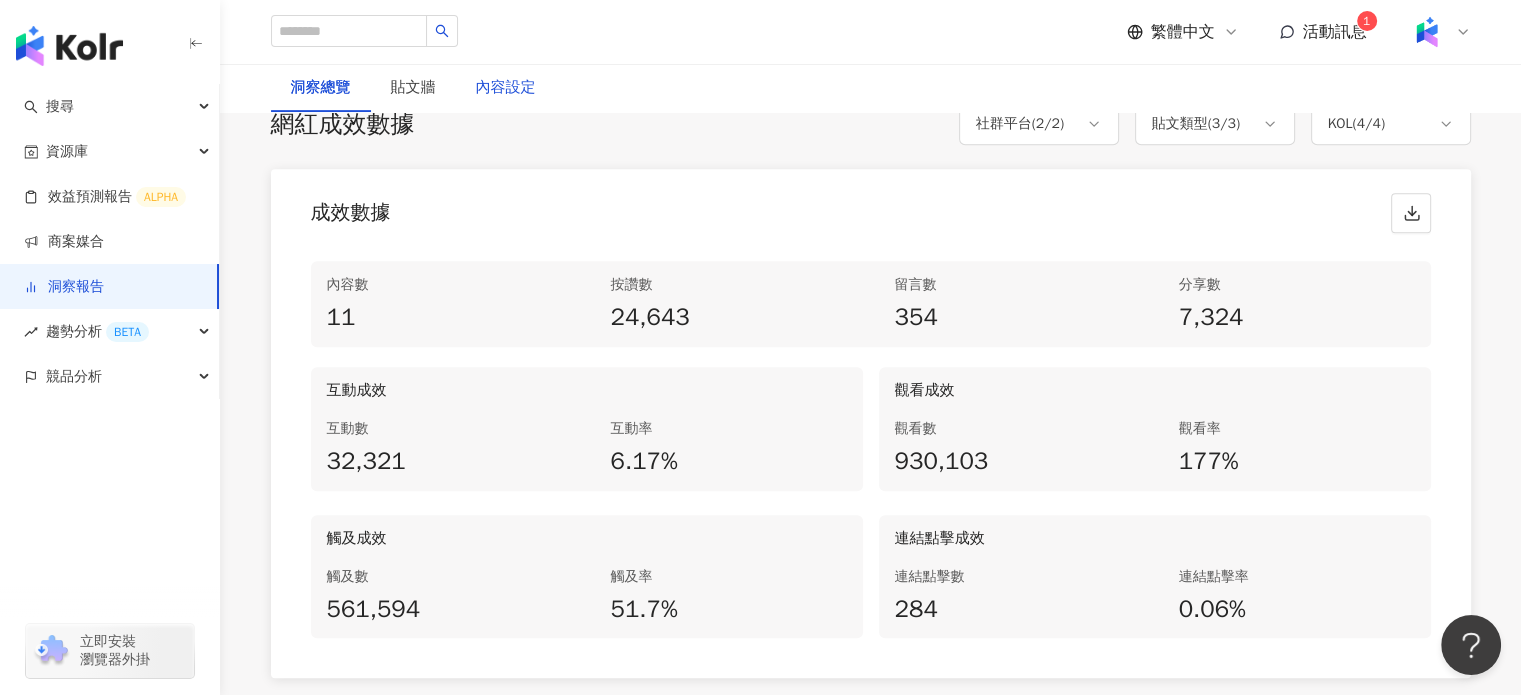 click on "內容設定" at bounding box center (506, 88) 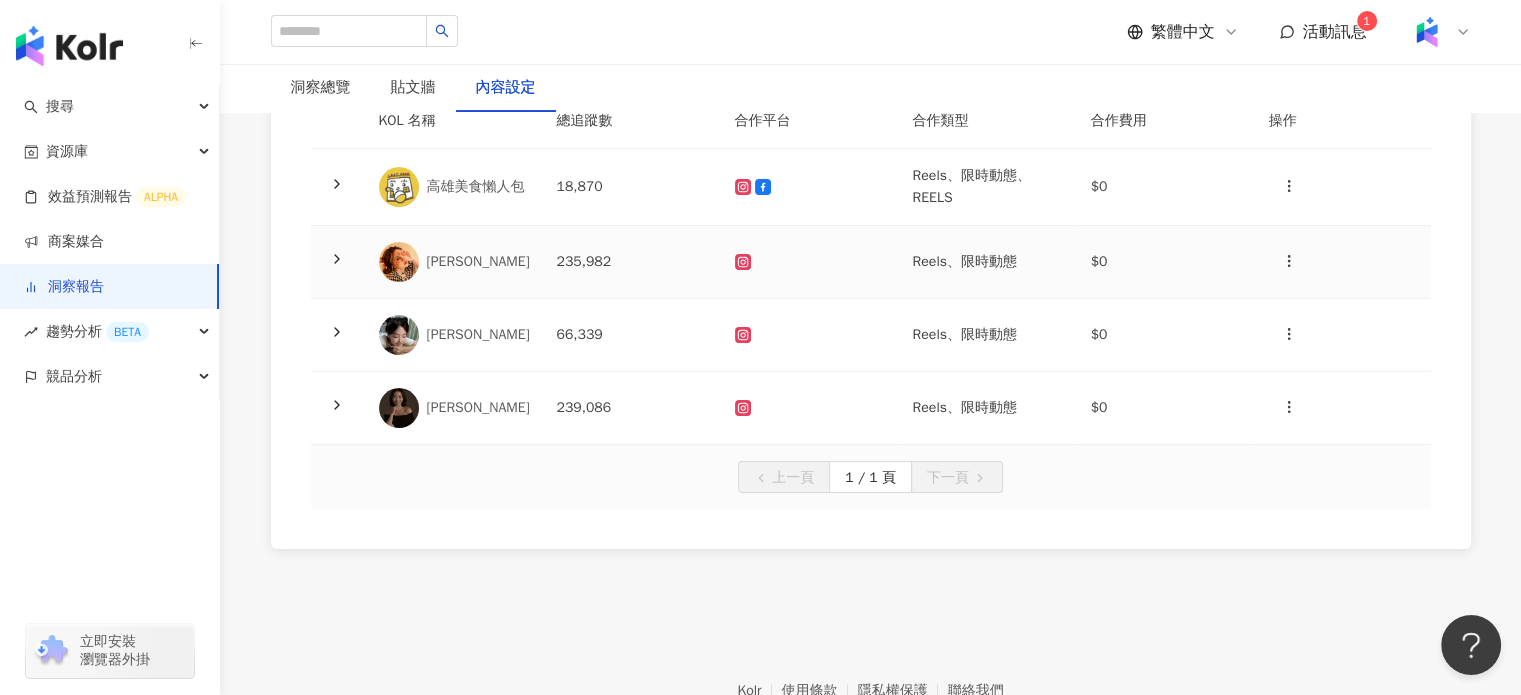 scroll, scrollTop: 300, scrollLeft: 0, axis: vertical 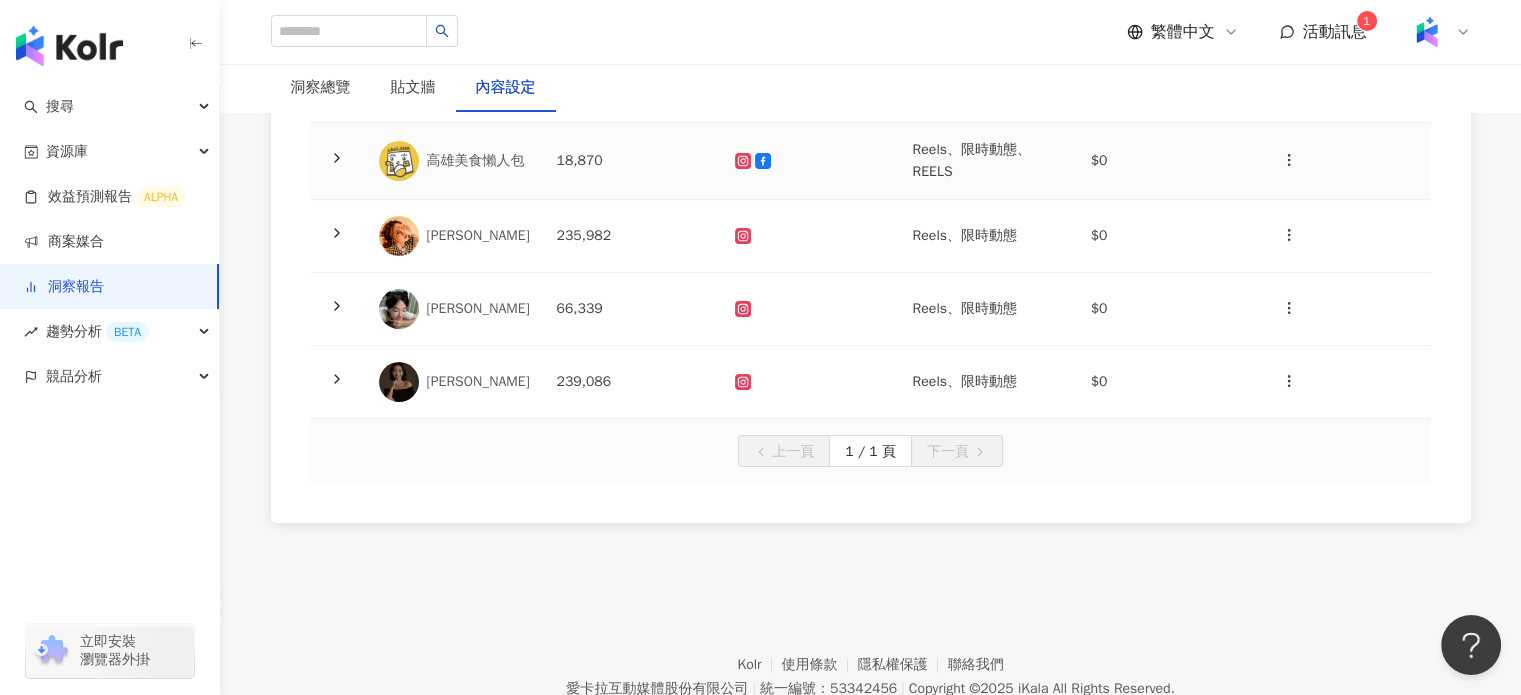 click on "高雄美食懶人包" at bounding box center [452, 161] 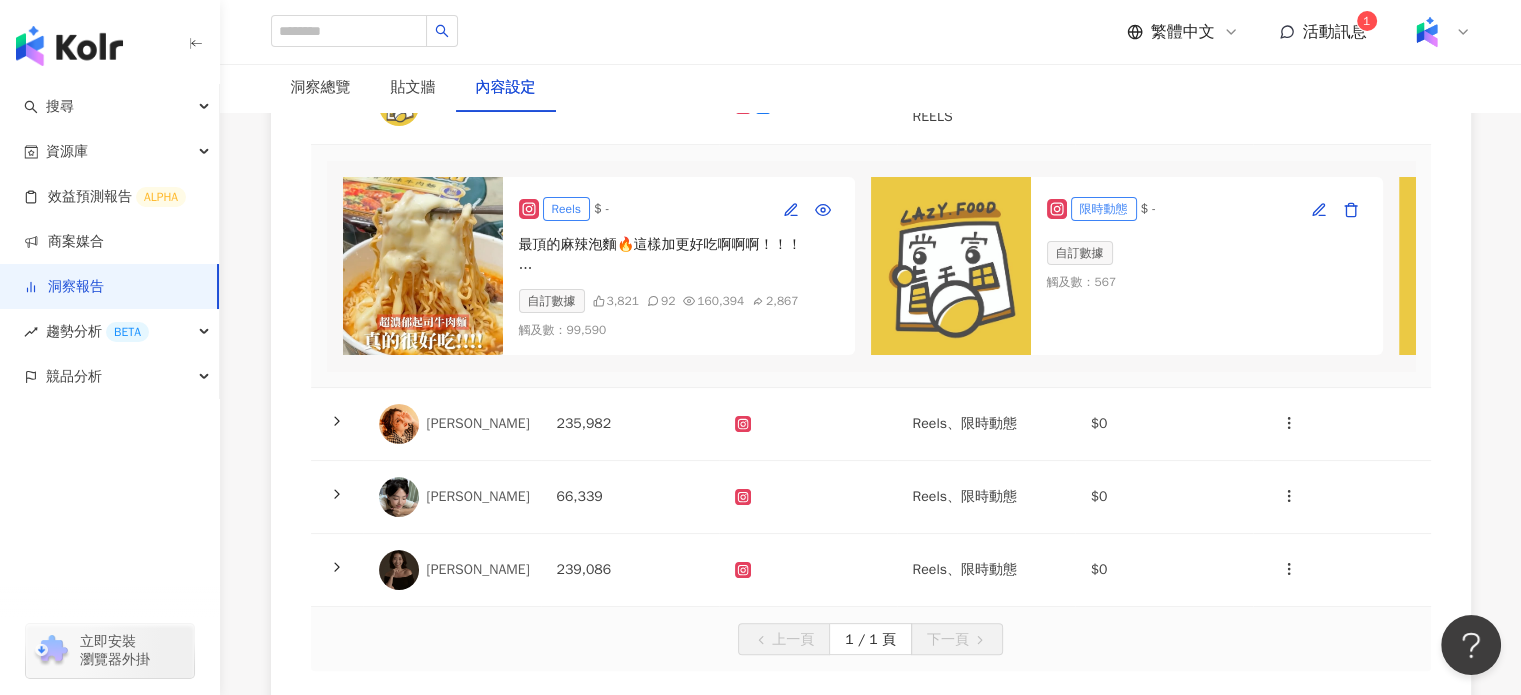 scroll, scrollTop: 400, scrollLeft: 0, axis: vertical 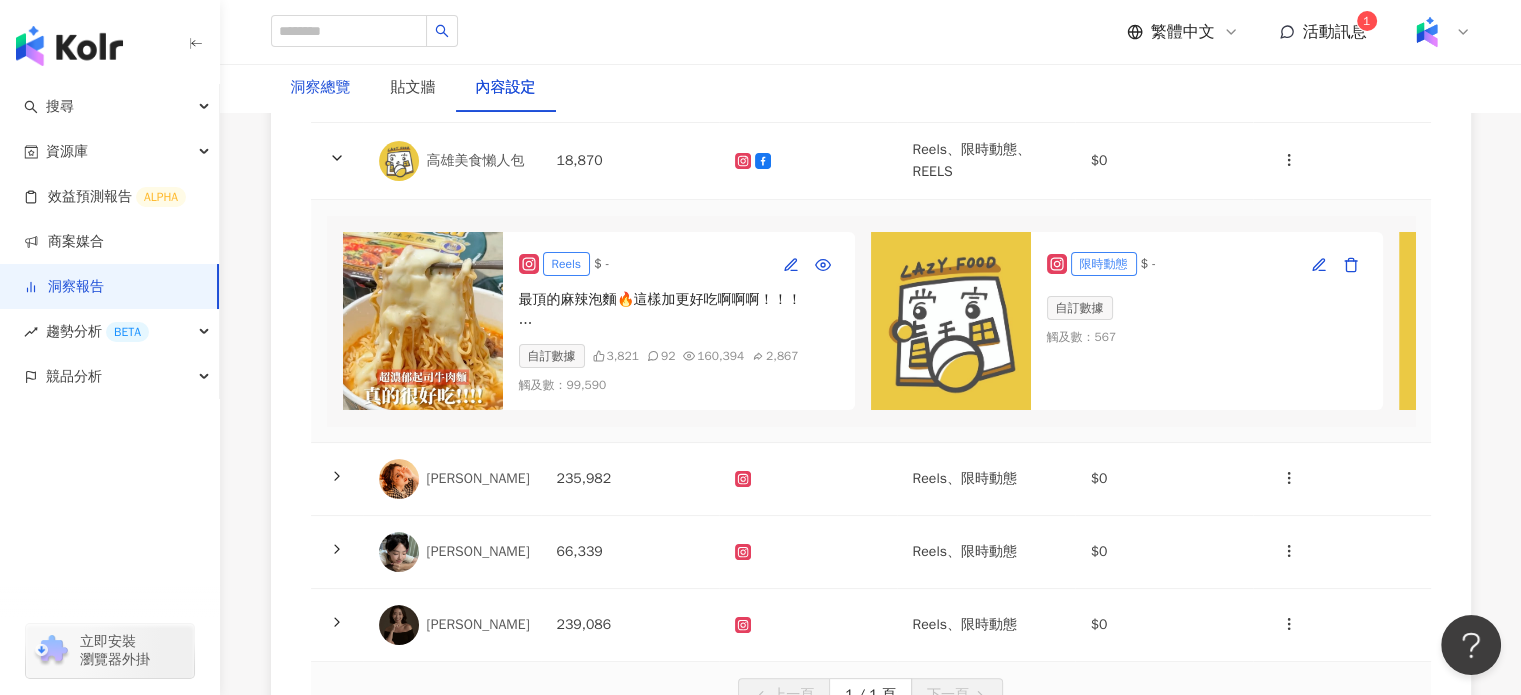 click on "洞察總覽" at bounding box center (321, 88) 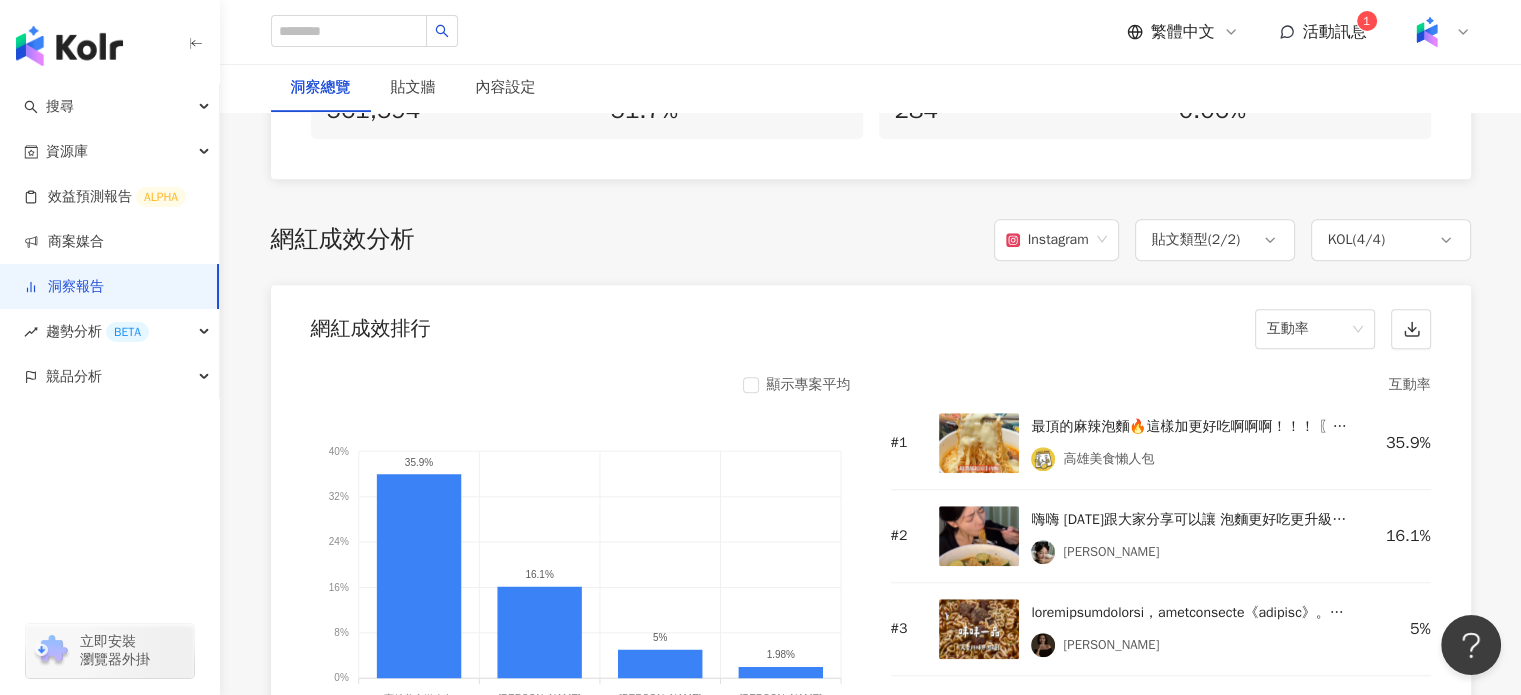 scroll, scrollTop: 1500, scrollLeft: 0, axis: vertical 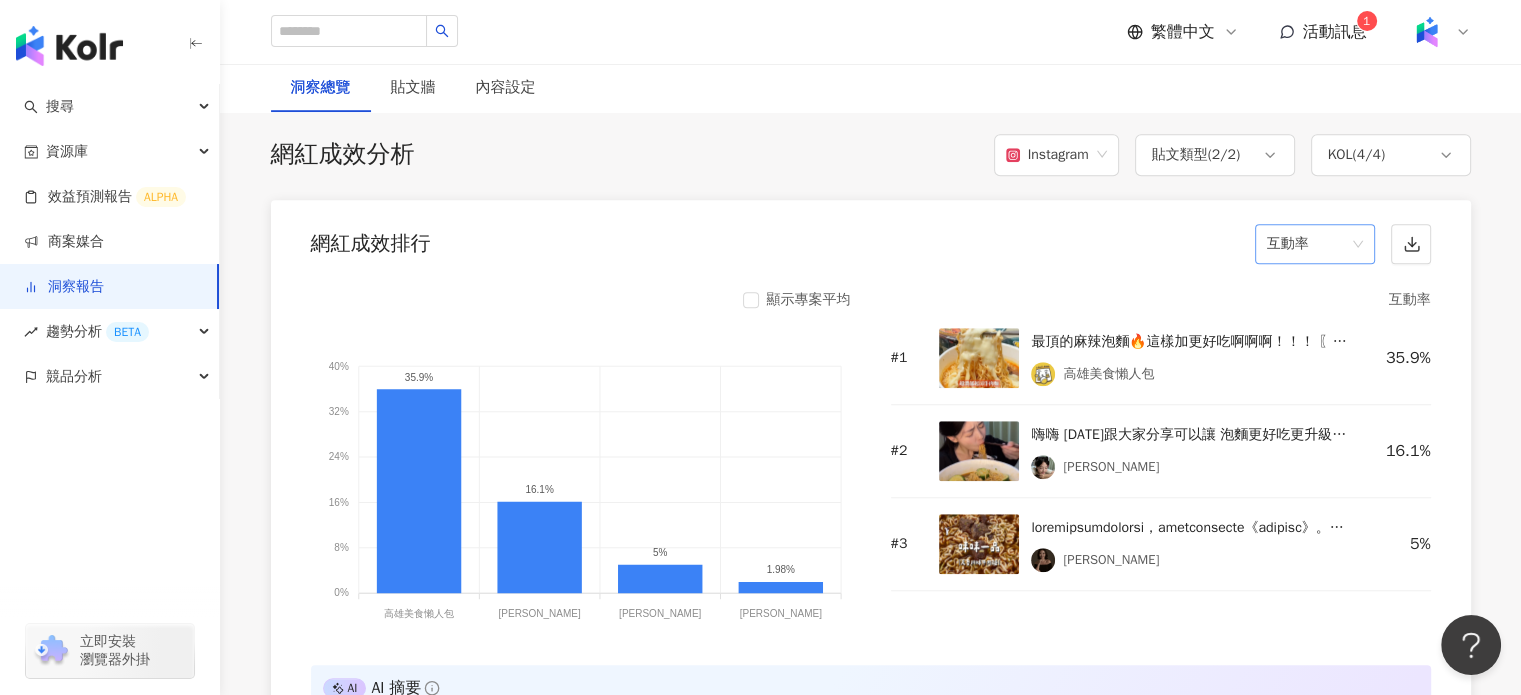 click on "互動率" at bounding box center [1315, 244] 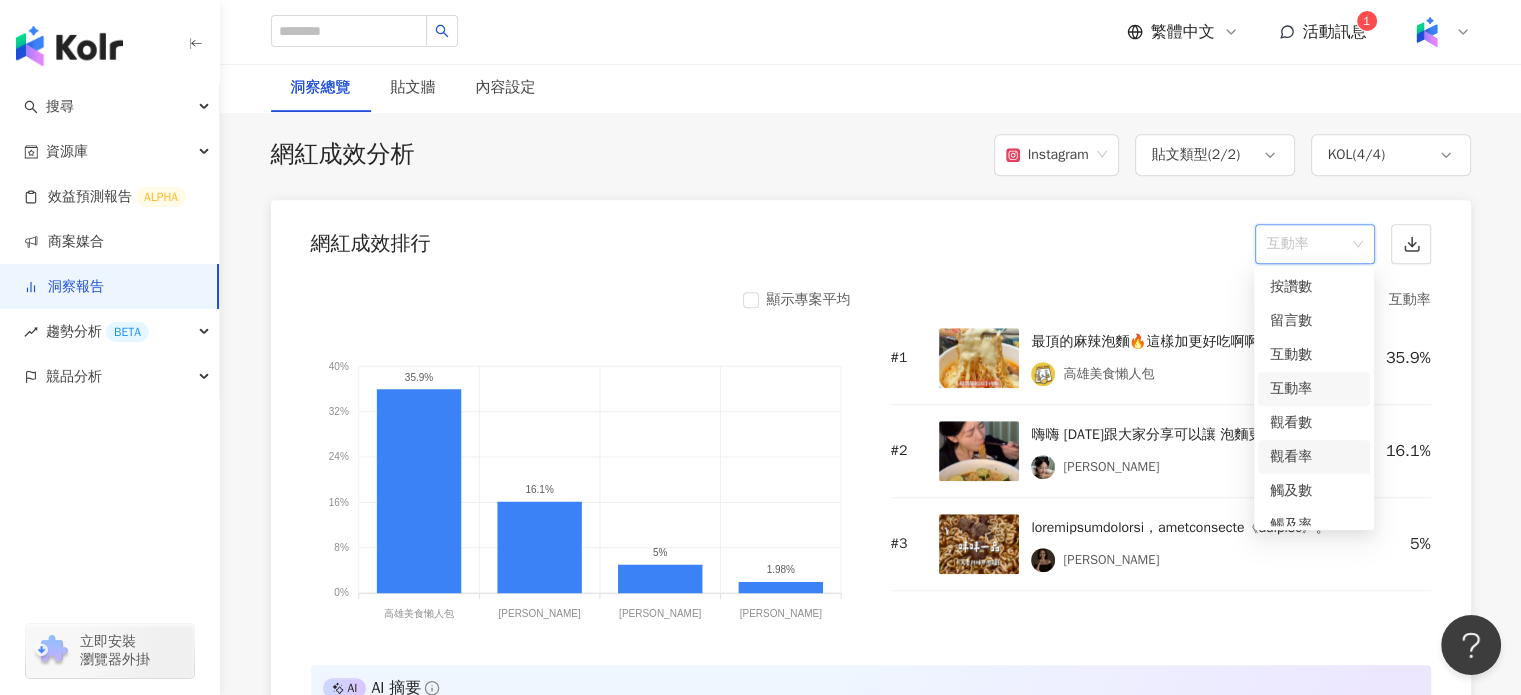 click on "觀看率" at bounding box center [1314, 457] 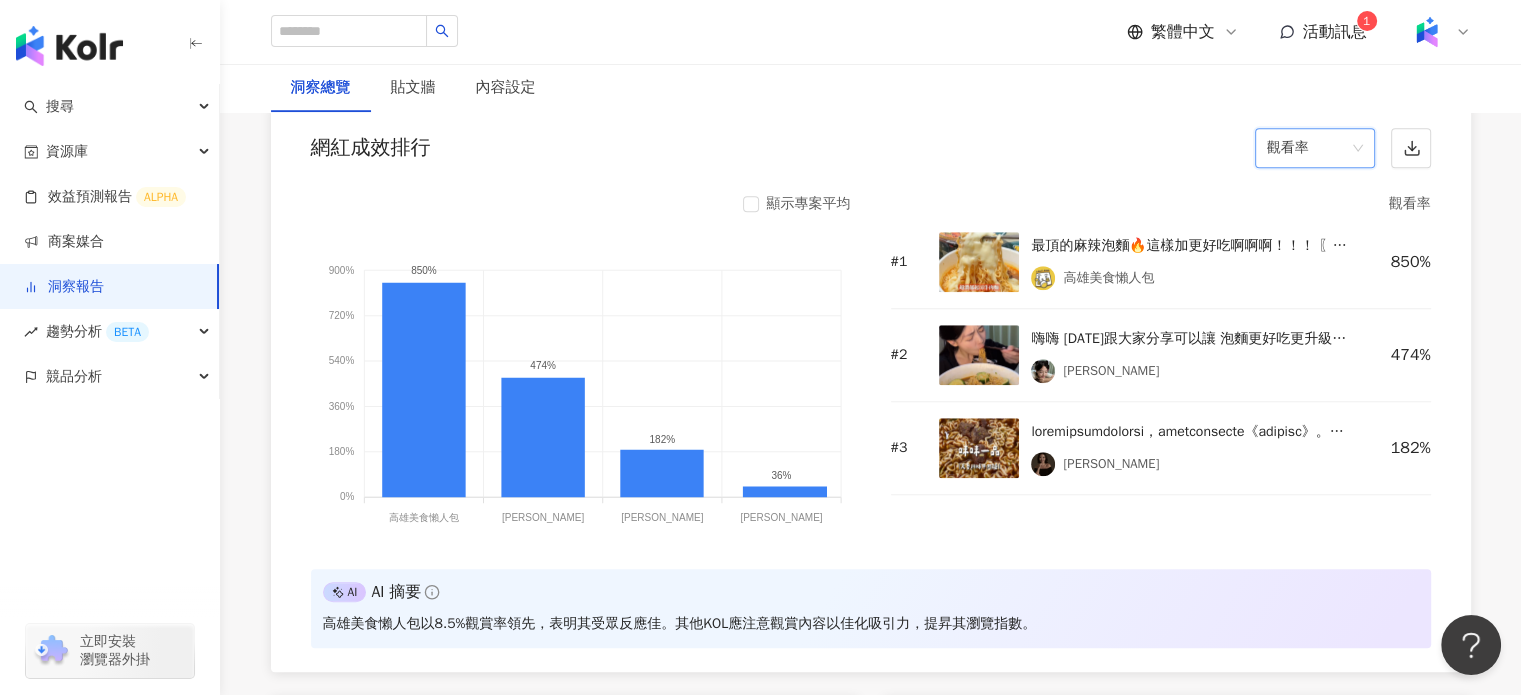 scroll, scrollTop: 1700, scrollLeft: 0, axis: vertical 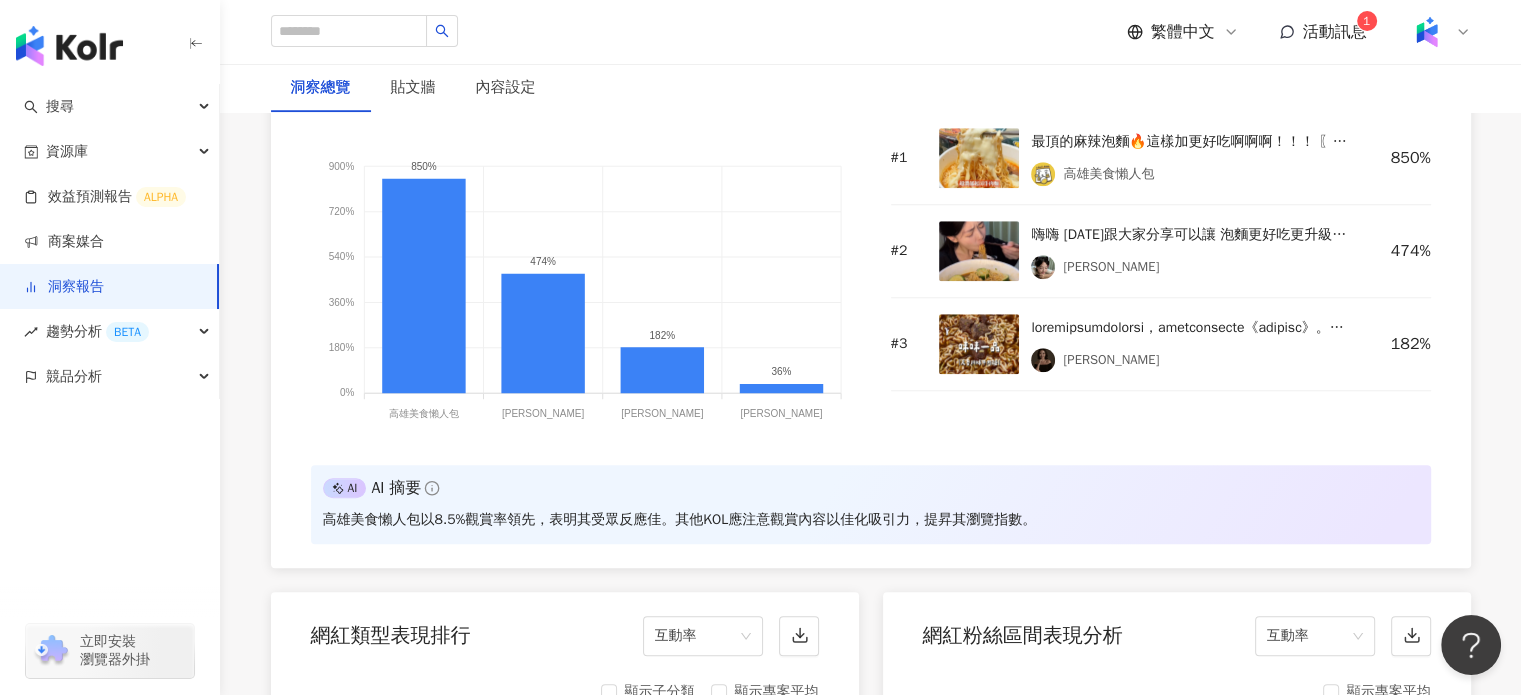 drag, startPoint x: 1407, startPoint y: 246, endPoint x: 1398, endPoint y: 253, distance: 11.401754 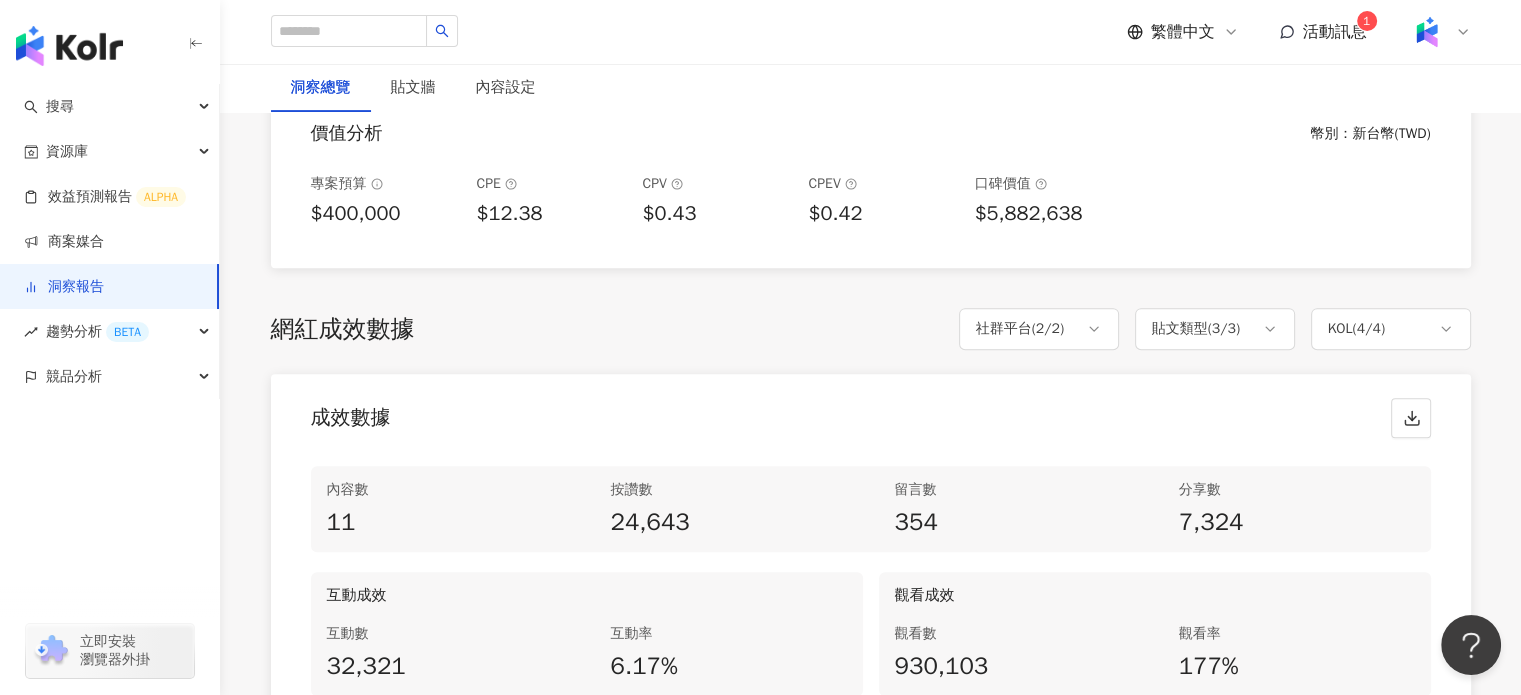 scroll, scrollTop: 700, scrollLeft: 0, axis: vertical 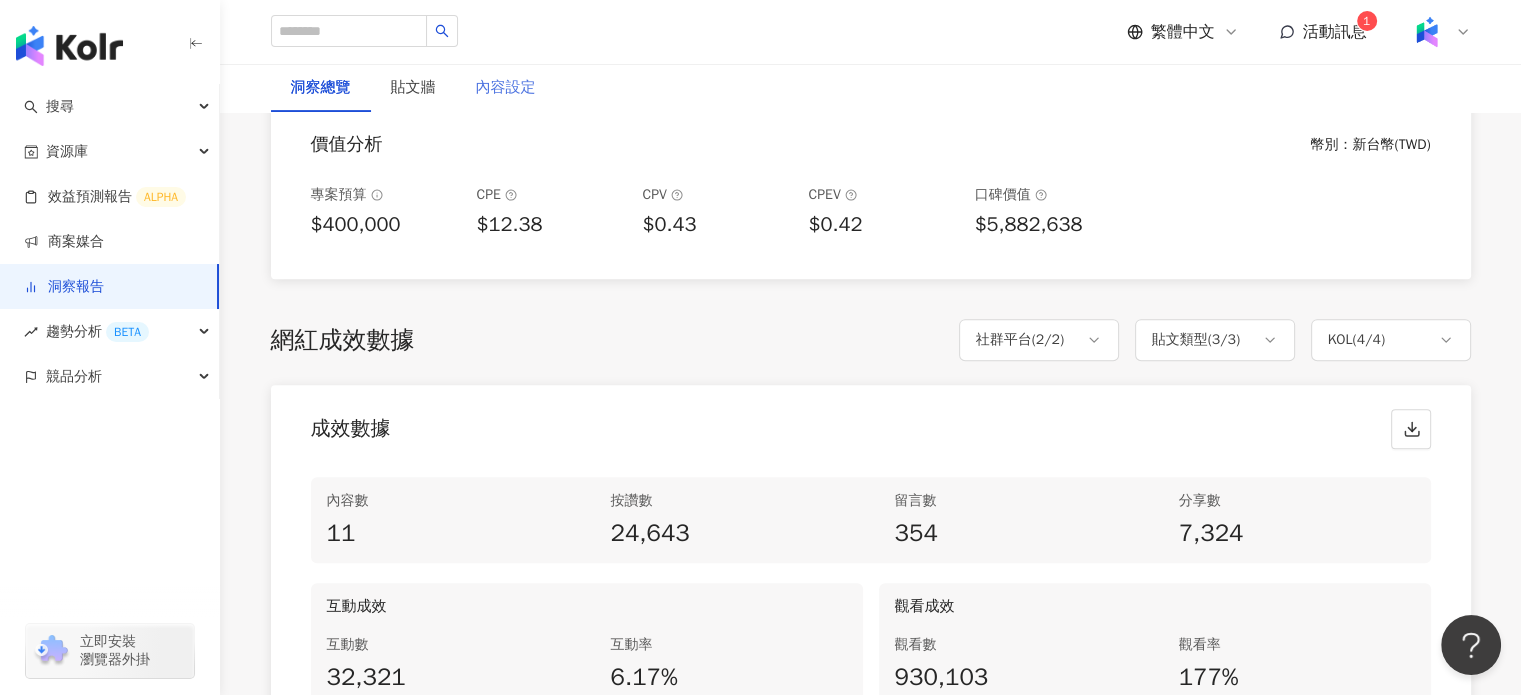 click on "內容設定" at bounding box center (506, 88) 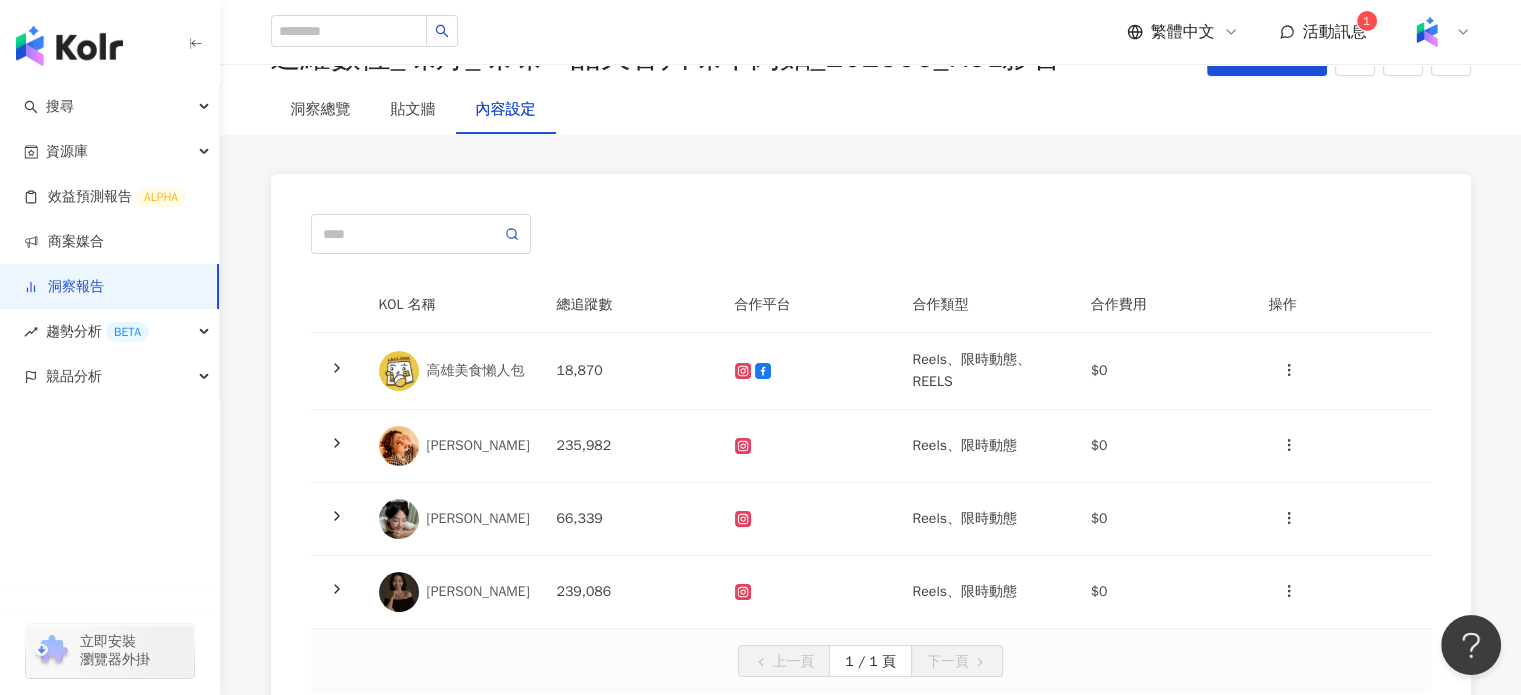 scroll, scrollTop: 300, scrollLeft: 0, axis: vertical 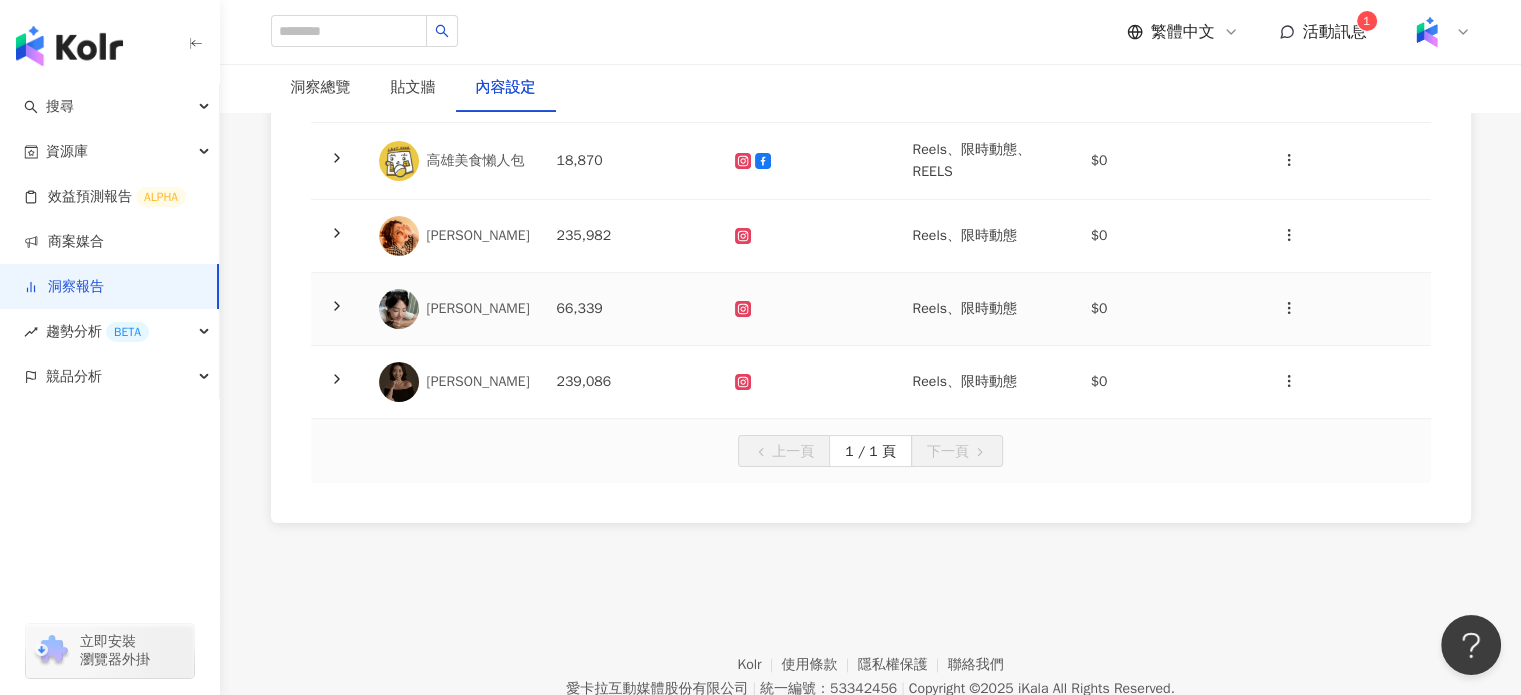 click on "[PERSON_NAME]" at bounding box center [478, 309] 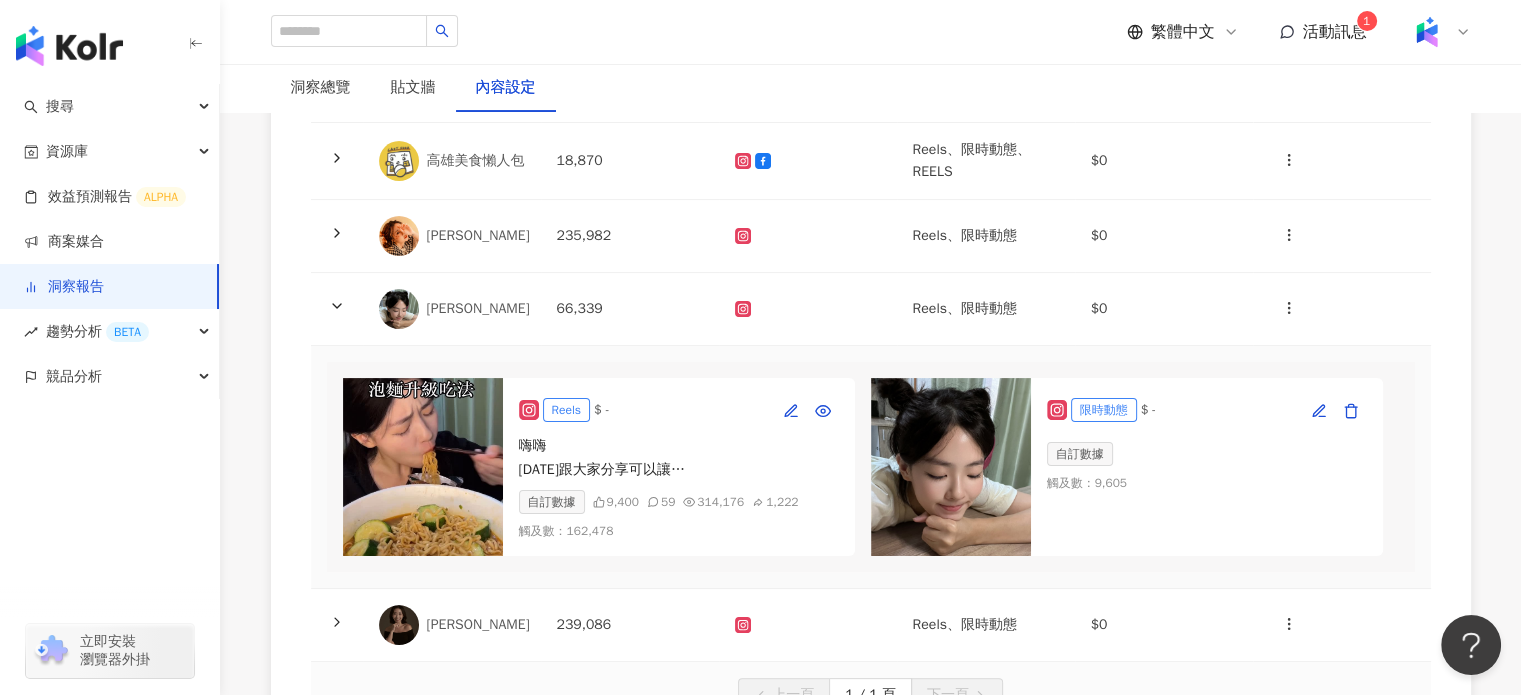 click on "Reels $ - 嗨嗨
[DATE]跟大家分享可以讓
泡麵更好吃更升級的吃法！
首先一定要選
味味一品 天香川味牛肉麵
就是加入泡麵起司 完美詮釋「[PERSON_NAME]」
再加入櫛瓜口感再升級！！
泡麵起司在全家都買得到～
櫛瓜現在又超便宜🥹（一條才19塊
微波、重組一下
就可以得到一碗人間美味的泡麵😗
還不快去試試！
而且即日起 ~07/08
味味一品任兩件搭配起司泡麵現折10元唷
@vedannoodle_official
#吃播 #asmr #泡麵隱藏吃法 #味味一品
#天香川味牛肉麵 #[PERSON_NAME] #超罪惡宵夜美食#好吃
#吃 #吃吃吃 #美食分享 #超商推薦 #美食推薦
#吃貨 #吃貨日常#吃貨日記#asmreating #asmrsound #🤖 自訂數據 9,400 59 314,176 1,222 觸及數 ： 162,478 限時動態 $ - 自訂數據 觸及數 ： 9,605" at bounding box center [871, 467] 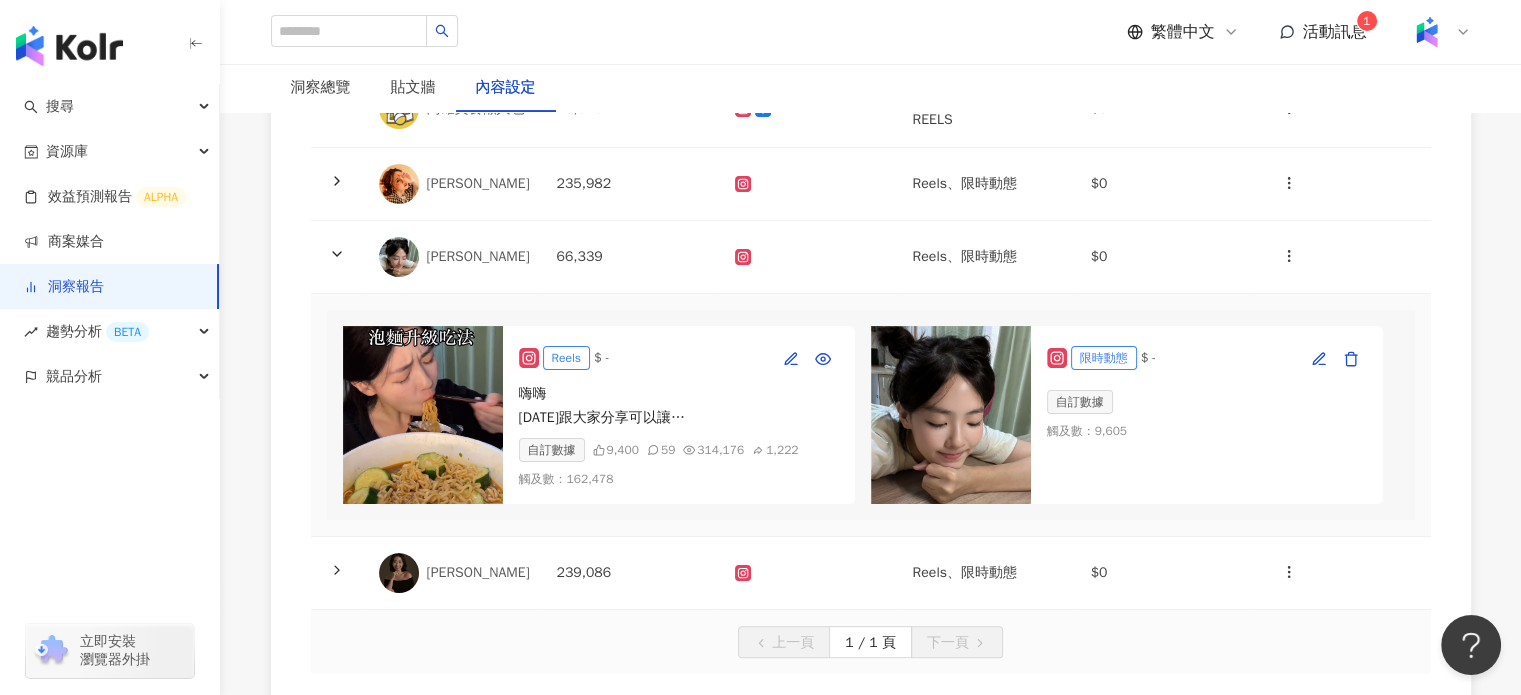 scroll, scrollTop: 400, scrollLeft: 0, axis: vertical 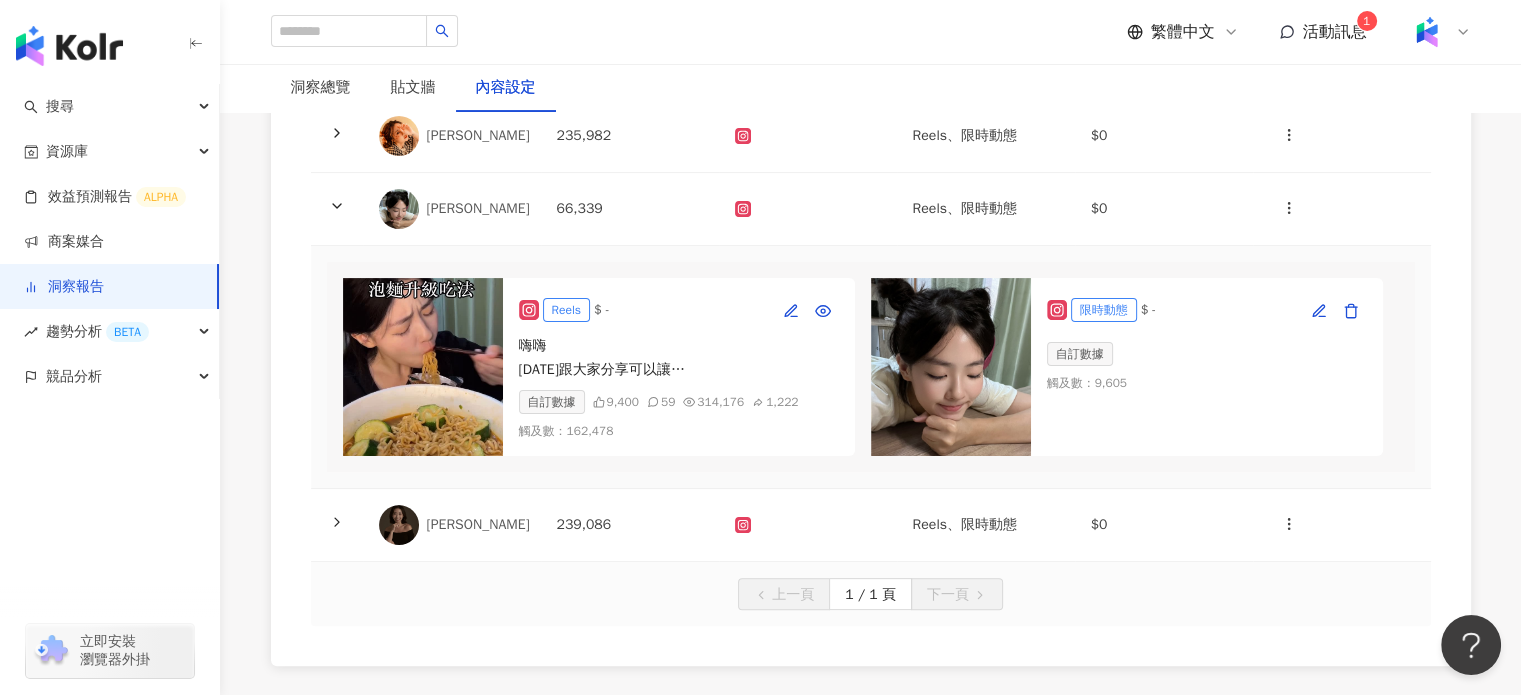 click on "嗨嗨
[DATE]跟大家分享可以讓
泡麵更好吃更升級的吃法！
首先一定要選
味味一品 天香川味牛肉麵
就是加入泡麵起司 完美詮釋「[PERSON_NAME]」
再加入櫛瓜口感再升級！！
泡麵起司在全家都買得到～
櫛瓜現在又超便宜🥹（一條才19塊
微波、重組一下
就可以得到一碗人間美味的泡麵😗
還不快去試試！
而且即日起 ~07/08
味味一品任兩件搭配起司泡麵現折10元唷
@vedannoodle_official
#吃播 #asmr #泡麵隱藏吃法 #味味一品
#天香川味牛肉麵 #[PERSON_NAME] #超罪惡宵夜美食#好吃
#吃 #吃吃吃 #美食分享 #超商推薦 #美食推薦
#吃貨 #吃貨日常#吃貨日記#asmreating #asmrsound #🤖" at bounding box center (679, 358) 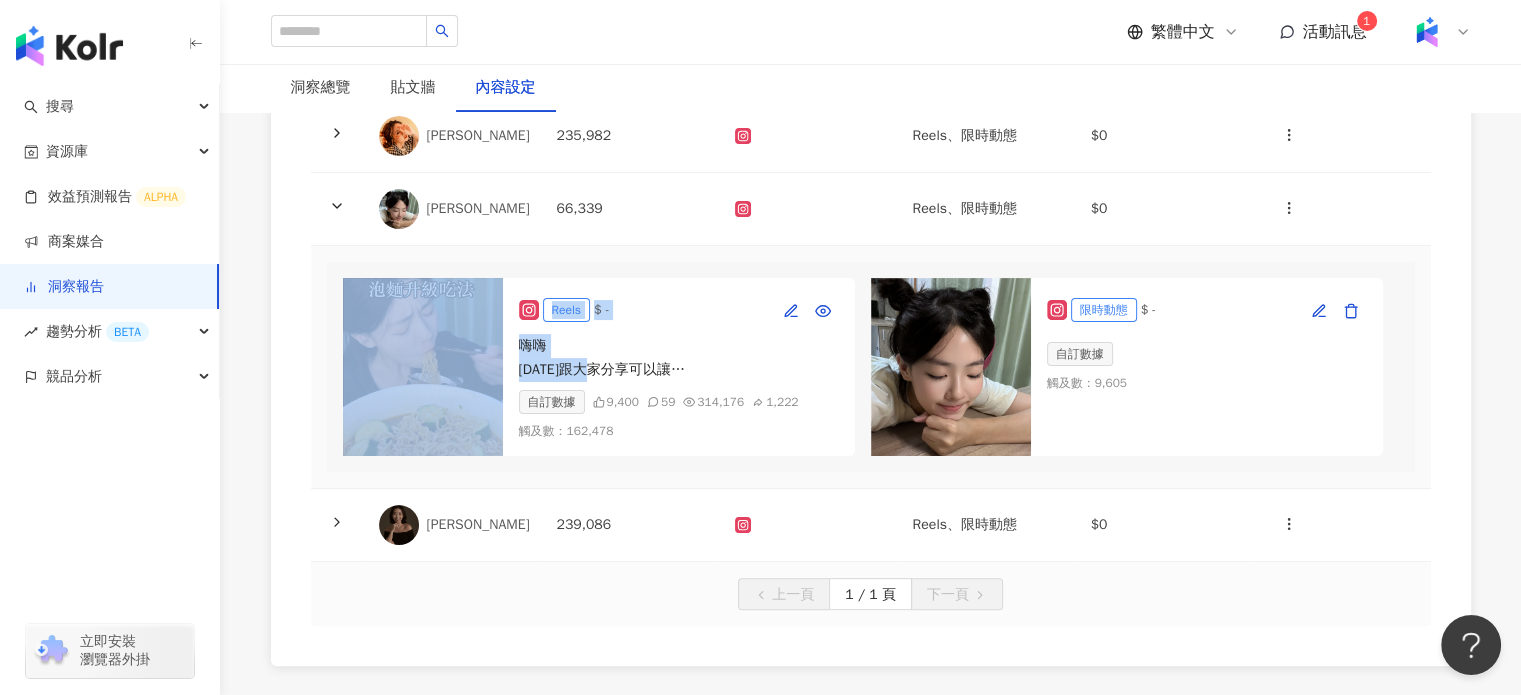 drag, startPoint x: 632, startPoint y: 373, endPoint x: 476, endPoint y: 373, distance: 156 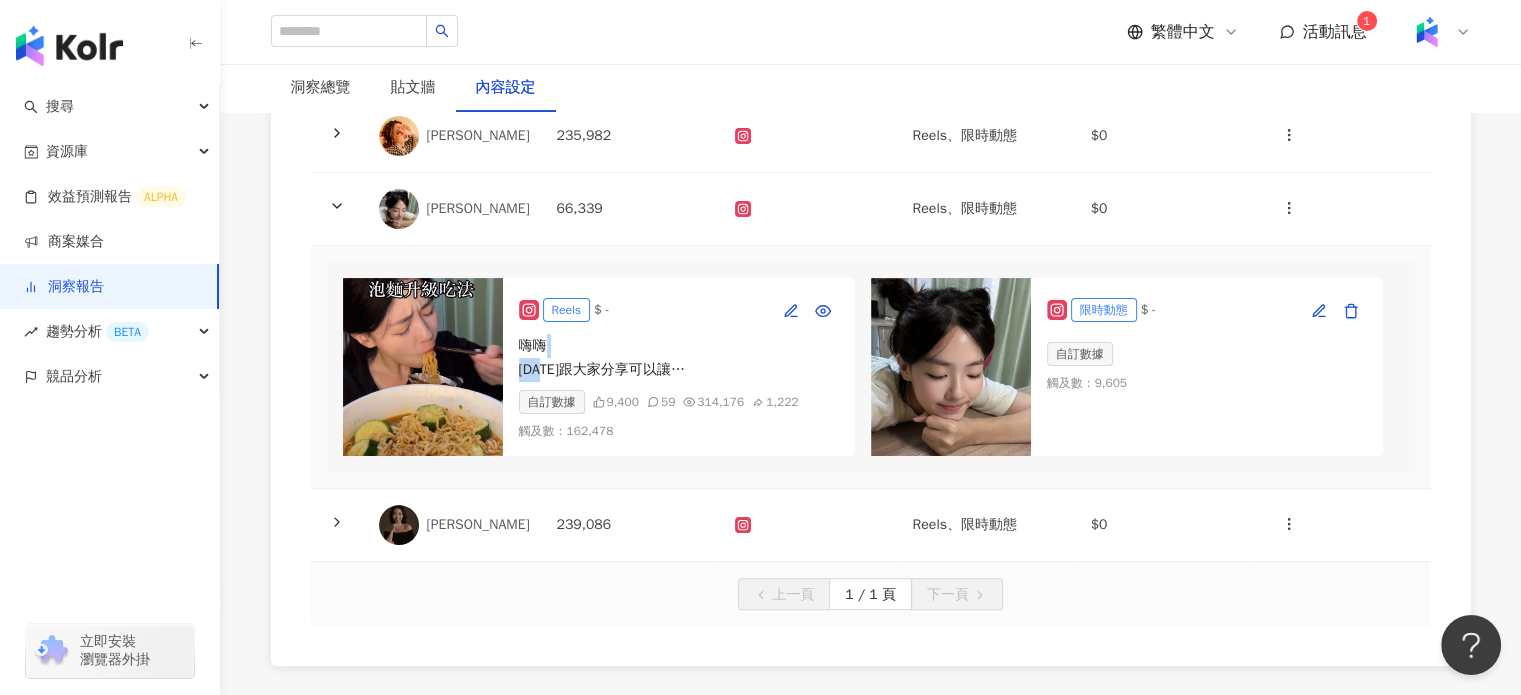 click on "嗨嗨
[DATE]跟大家分享可以讓
泡麵更好吃更升級的吃法！
首先一定要選
味味一品 天香川味牛肉麵
就是加入泡麵起司 完美詮釋「[PERSON_NAME]」
再加入櫛瓜口感再升級！！
泡麵起司在全家都買得到～
櫛瓜現在又超便宜🥹（一條才19塊
微波、重組一下
就可以得到一碗人間美味的泡麵😗
還不快去試試！
而且即日起 ~07/08
味味一品任兩件搭配起司泡麵現折10元唷
@vedannoodle_official
#吃播 #asmr #泡麵隱藏吃法 #味味一品
#天香川味牛肉麵 #[PERSON_NAME] #超罪惡宵夜美食#好吃
#吃 #吃吃吃 #美食分享 #超商推薦 #美食推薦
#吃貨 #吃貨日常#吃貨日記#asmreating #asmrsound #🤖" at bounding box center [679, 358] 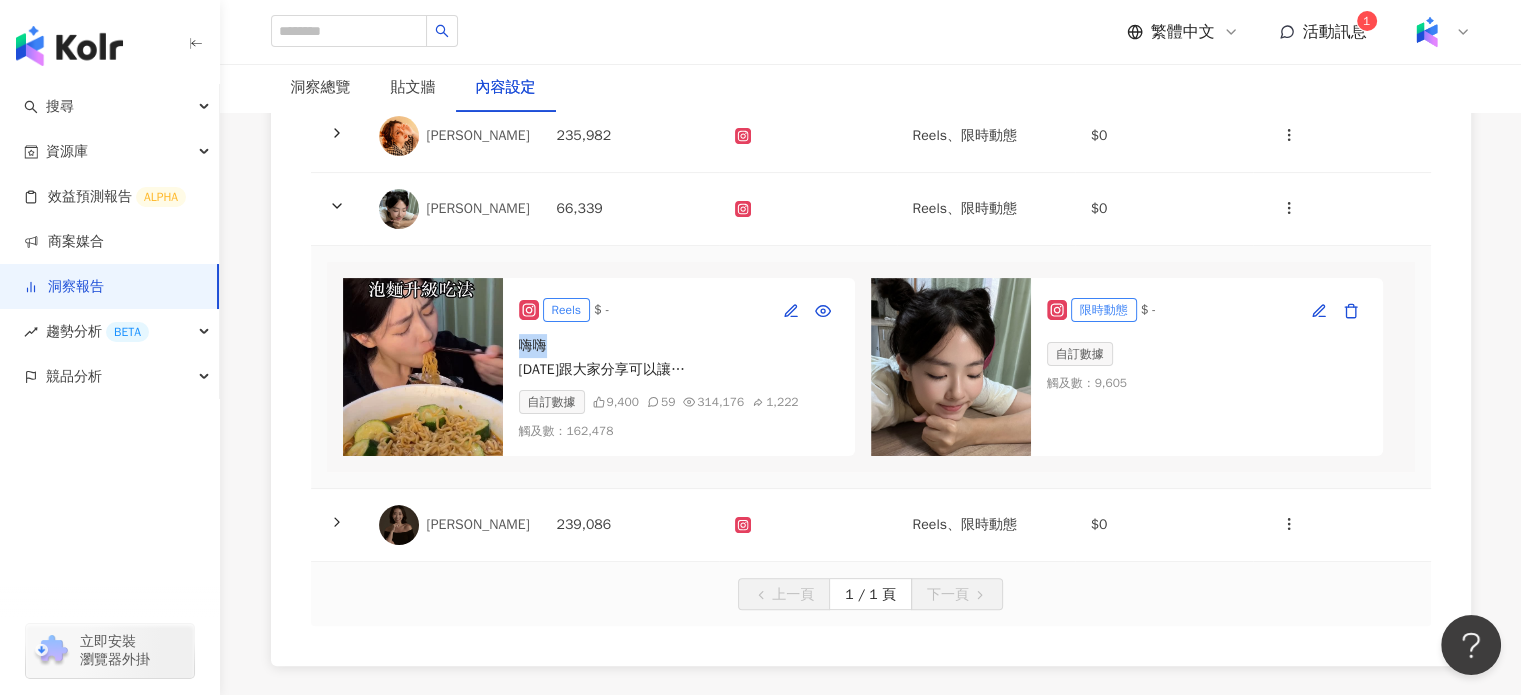 drag, startPoint x: 516, startPoint y: 346, endPoint x: 553, endPoint y: 348, distance: 37.054016 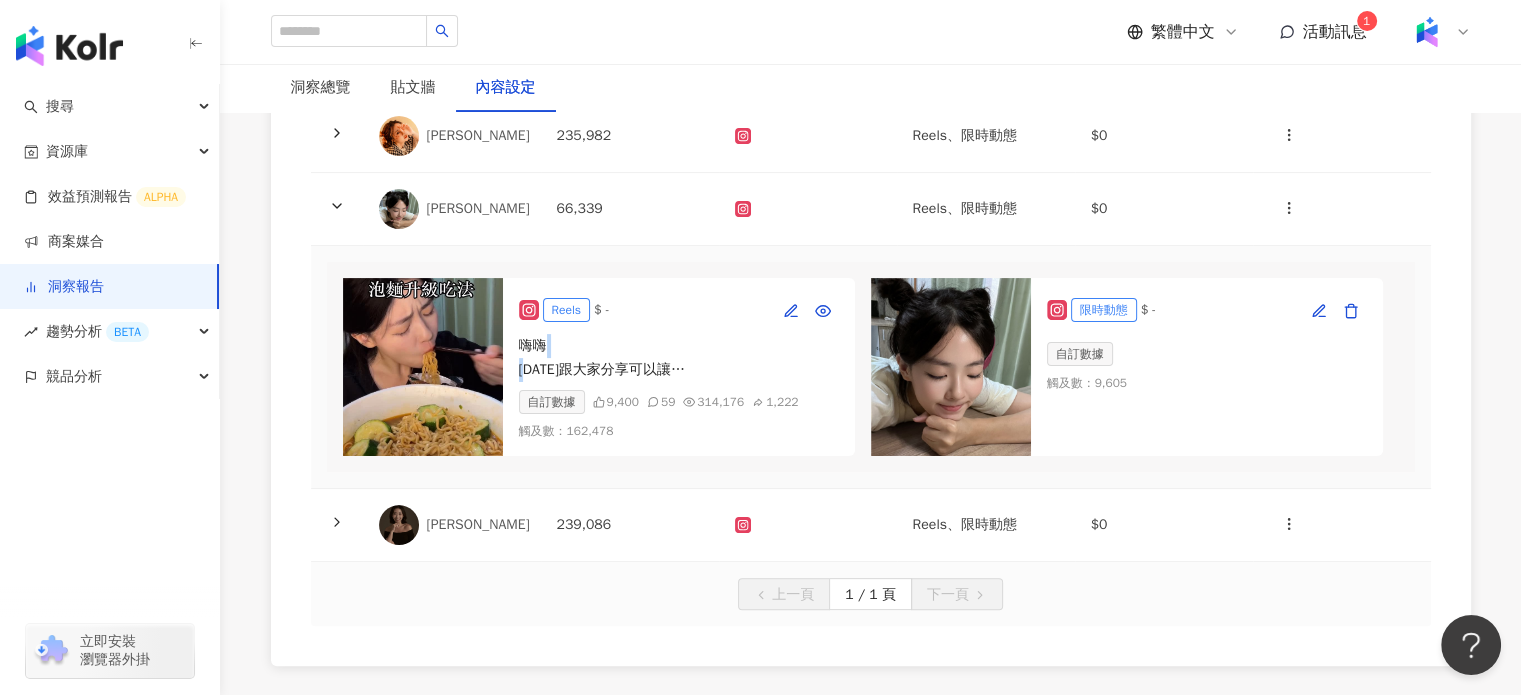 drag, startPoint x: 533, startPoint y: 357, endPoint x: 725, endPoint y: 351, distance: 192.09373 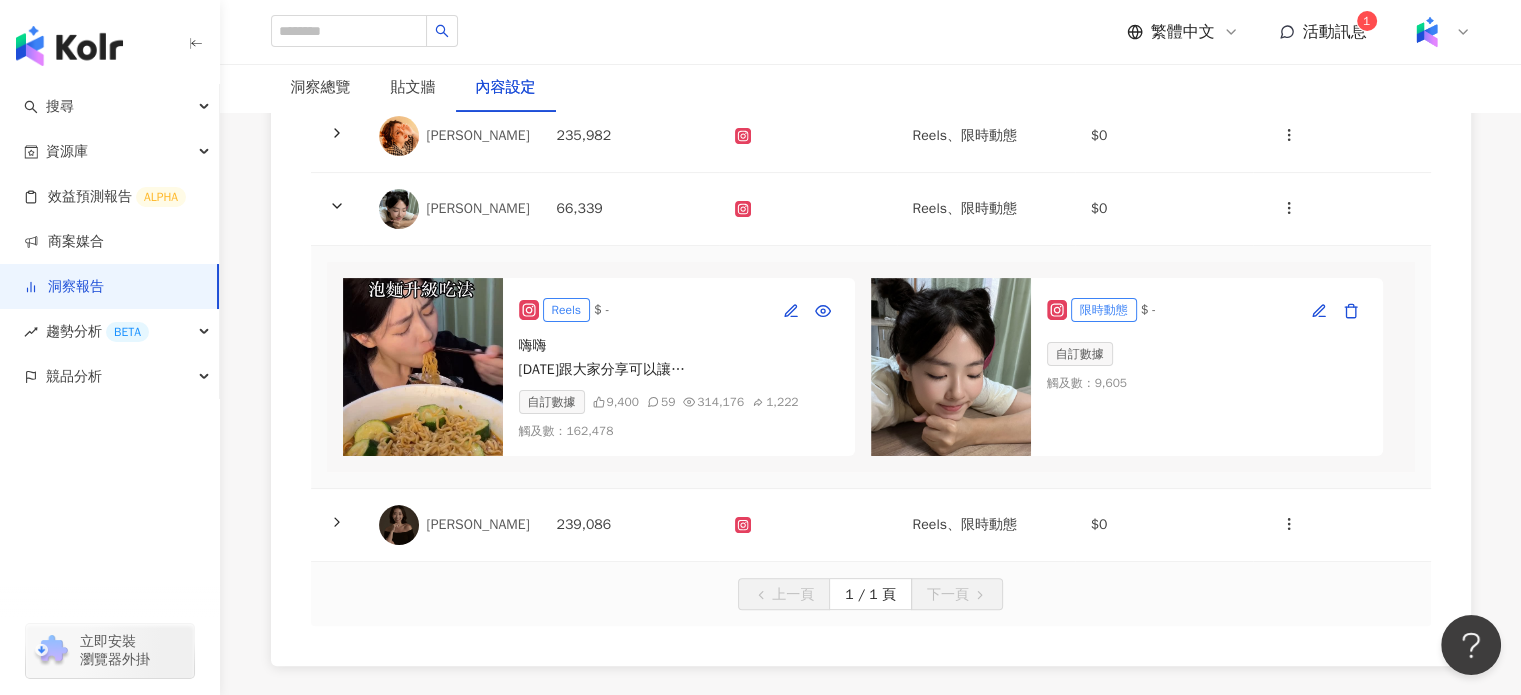 click on "嗨嗨
[DATE]跟大家分享可以讓
泡麵更好吃更升級的吃法！
首先一定要選
味味一品 天香川味牛肉麵
就是加入泡麵起司 完美詮釋「[PERSON_NAME]」
再加入櫛瓜口感再升級！！
泡麵起司在全家都買得到～
櫛瓜現在又超便宜🥹（一條才19塊
微波、重組一下
就可以得到一碗人間美味的泡麵😗
還不快去試試！
而且即日起 ~07/08
味味一品任兩件搭配起司泡麵現折10元唷
@vedannoodle_official
#吃播 #asmr #泡麵隱藏吃法 #味味一品
#天香川味牛肉麵 #[PERSON_NAME] #超罪惡宵夜美食#好吃
#吃 #吃吃吃 #美食分享 #超商推薦 #美食推薦
#吃貨 #吃貨日常#吃貨日記#asmreating #asmrsound #🤖" at bounding box center [679, 358] 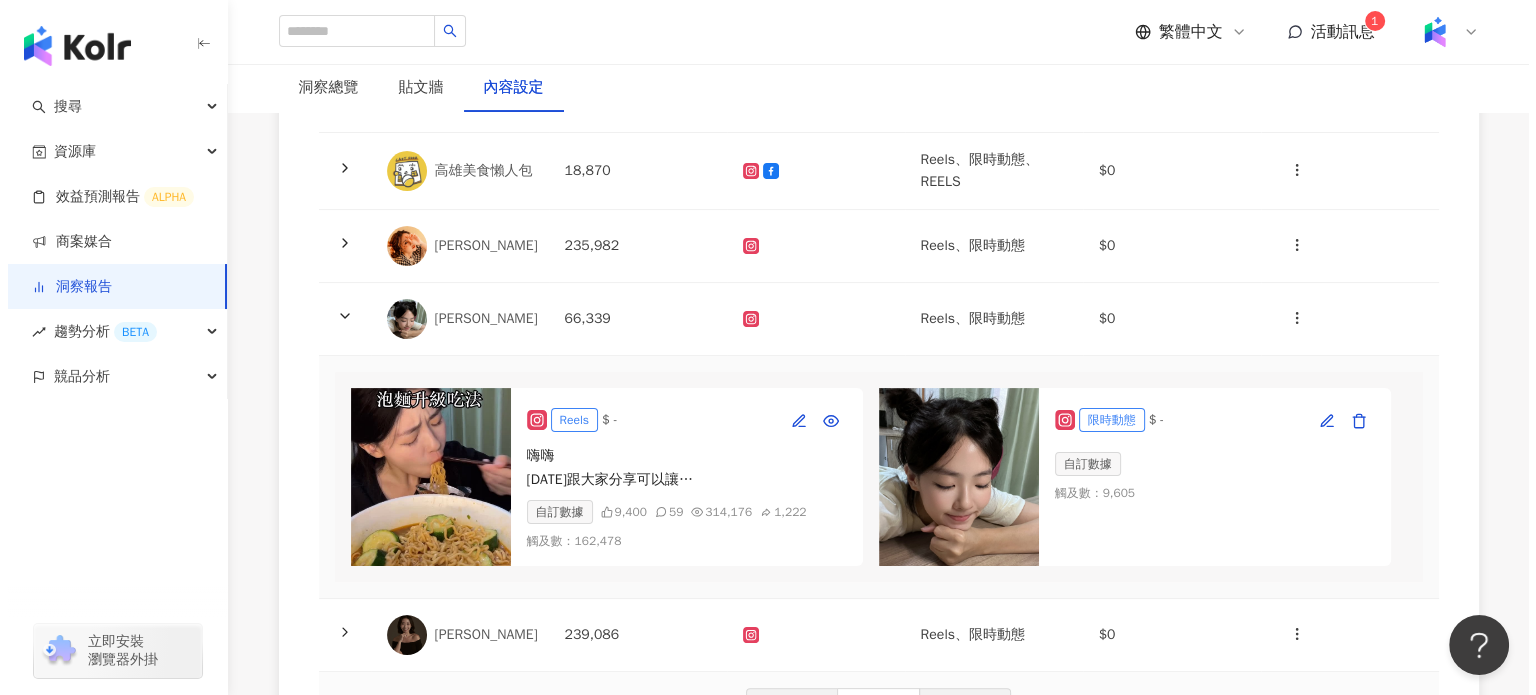 scroll, scrollTop: 300, scrollLeft: 0, axis: vertical 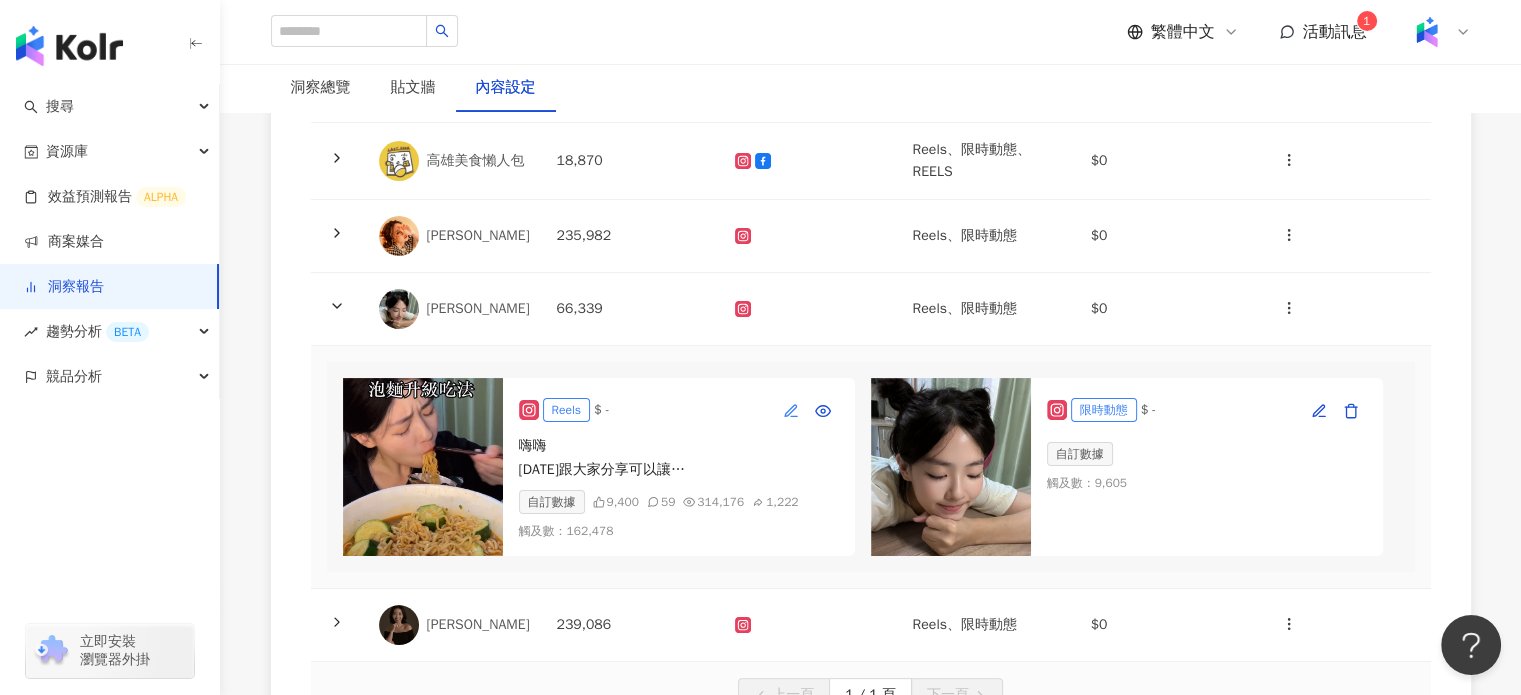 click 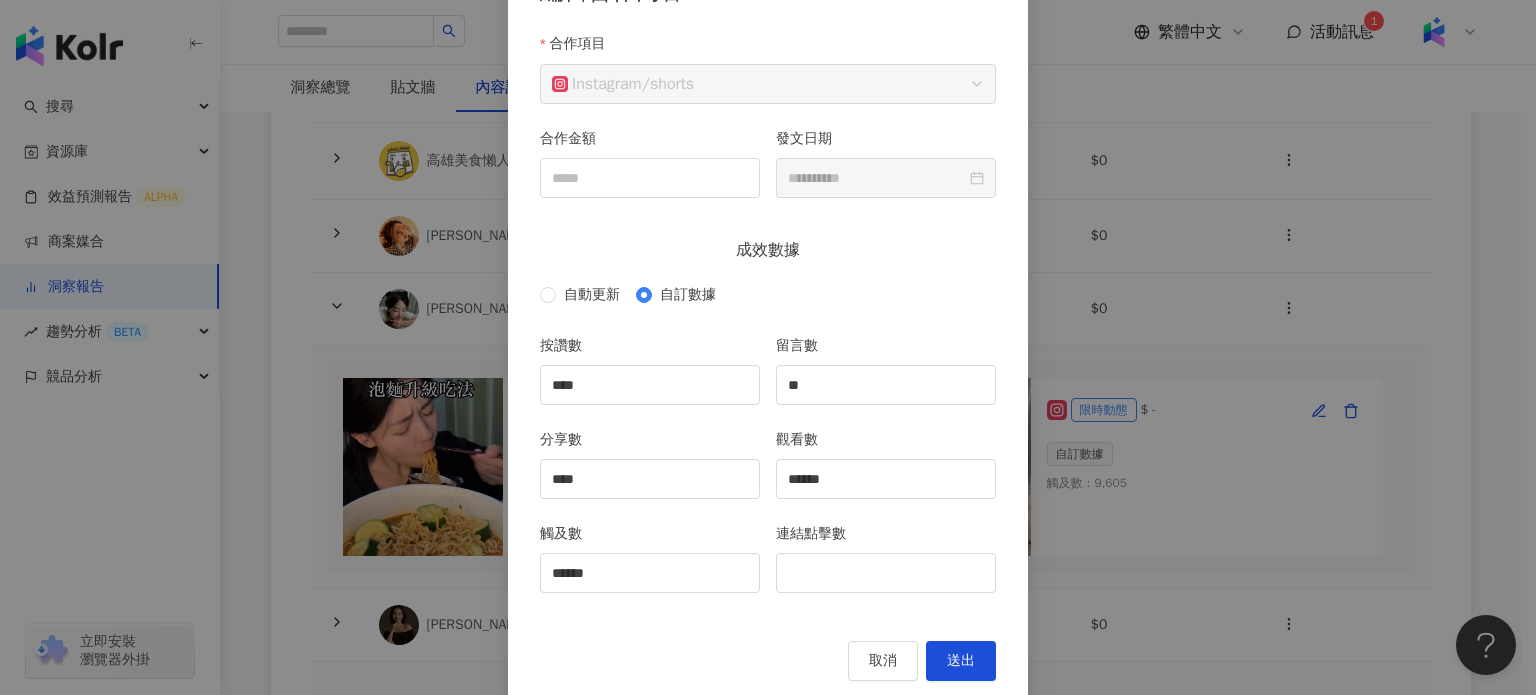 scroll, scrollTop: 188, scrollLeft: 0, axis: vertical 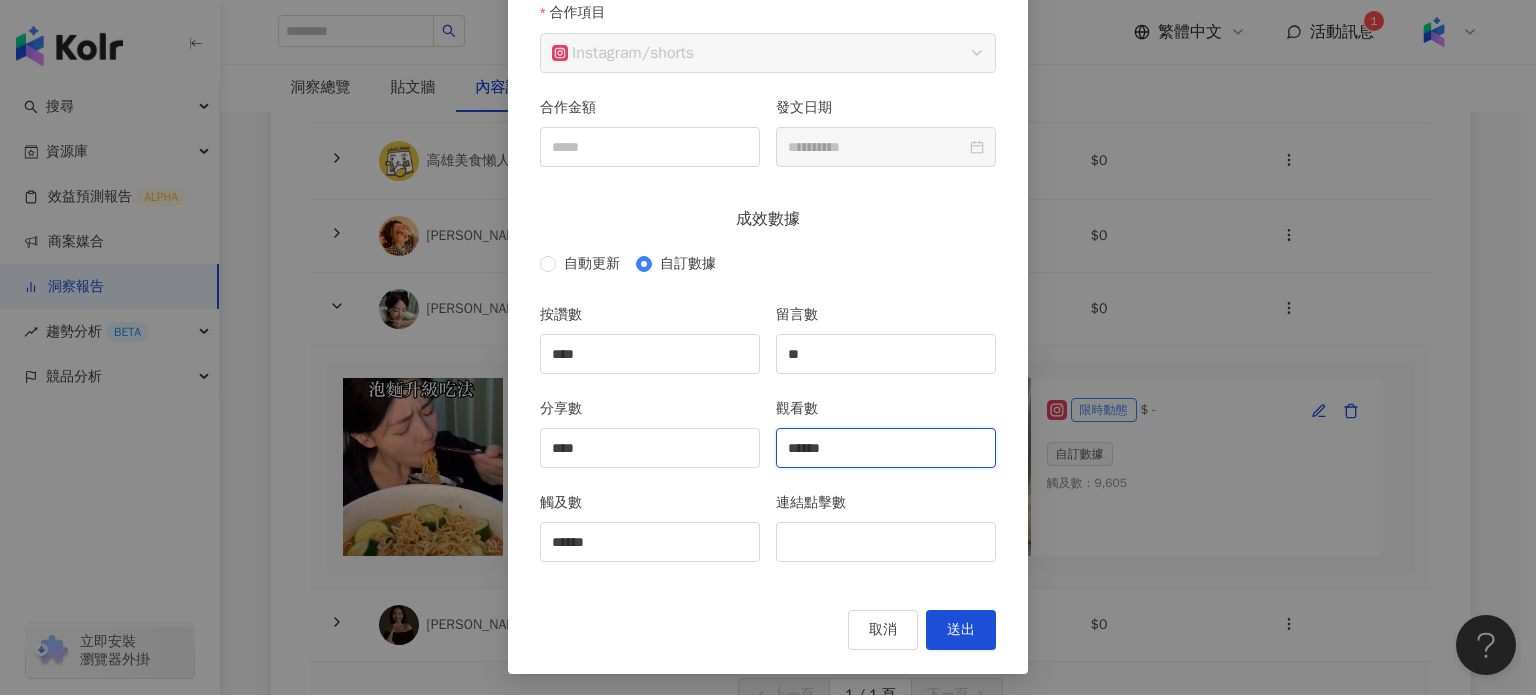 drag, startPoint x: 732, startPoint y: 425, endPoint x: 605, endPoint y: 423, distance: 127.01575 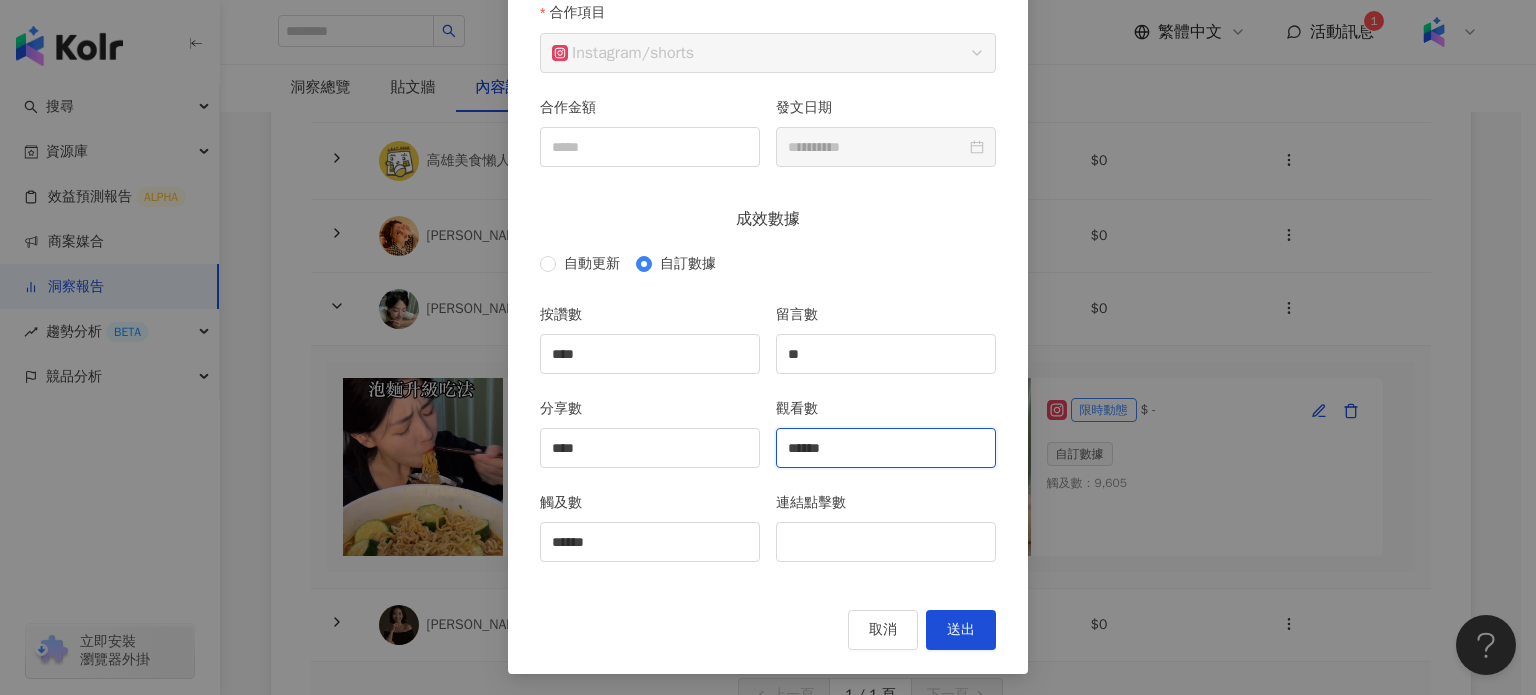 type on "*" 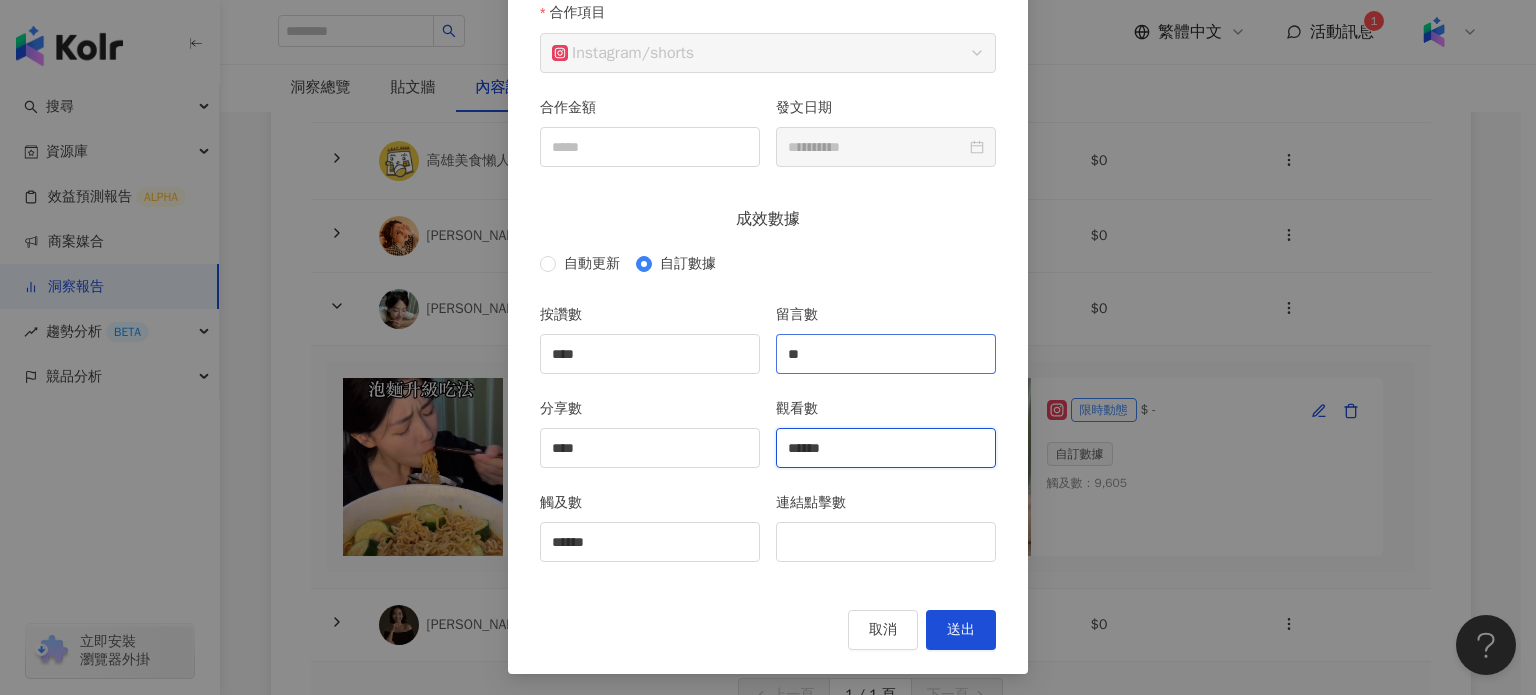 type on "******" 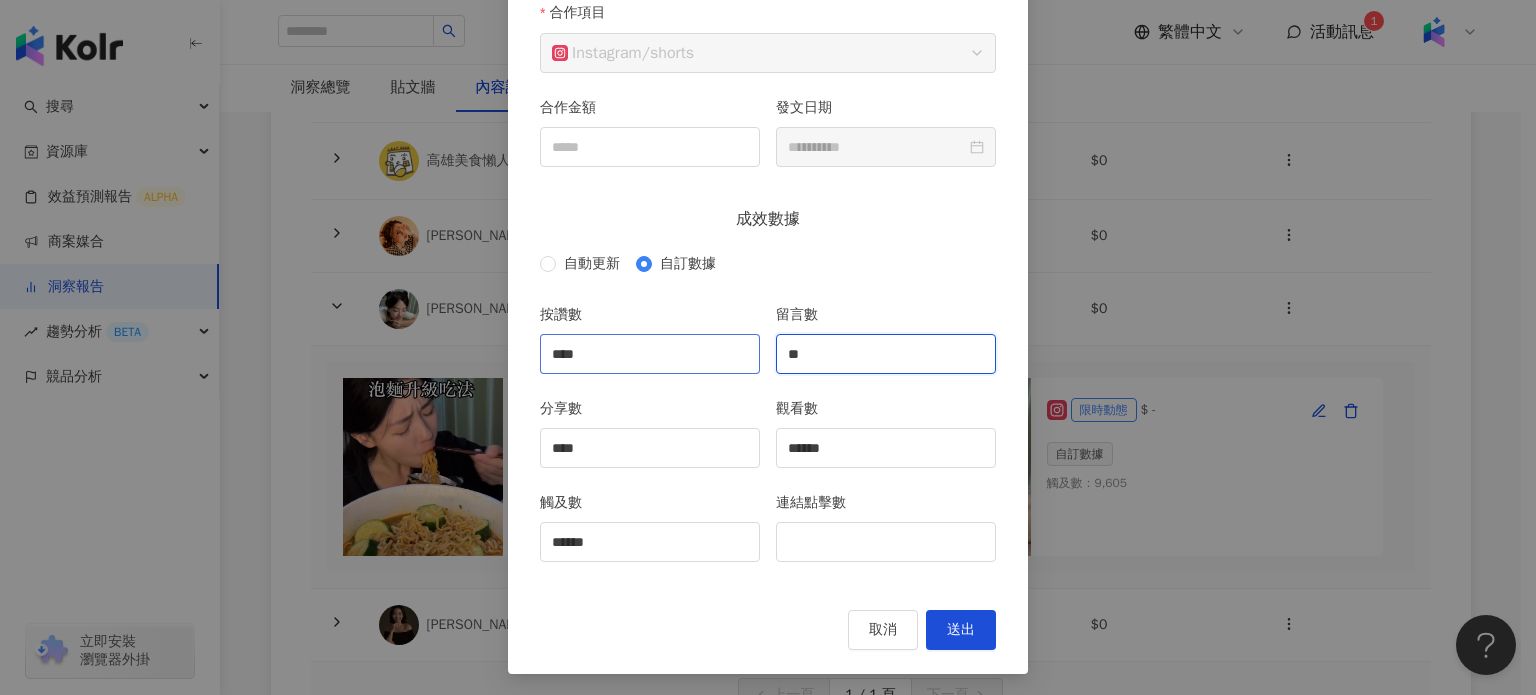 drag, startPoint x: 856, startPoint y: 348, endPoint x: 542, endPoint y: 349, distance: 314.0016 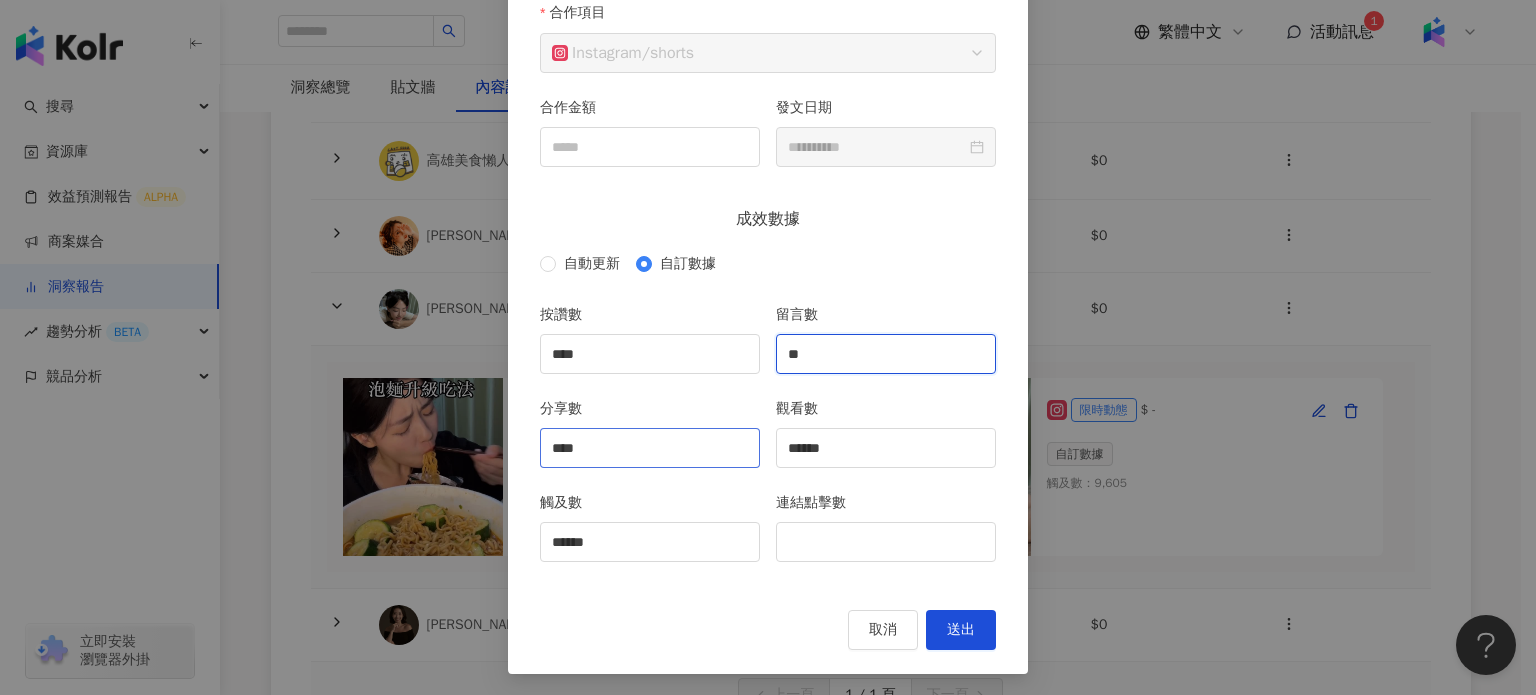 type on "**" 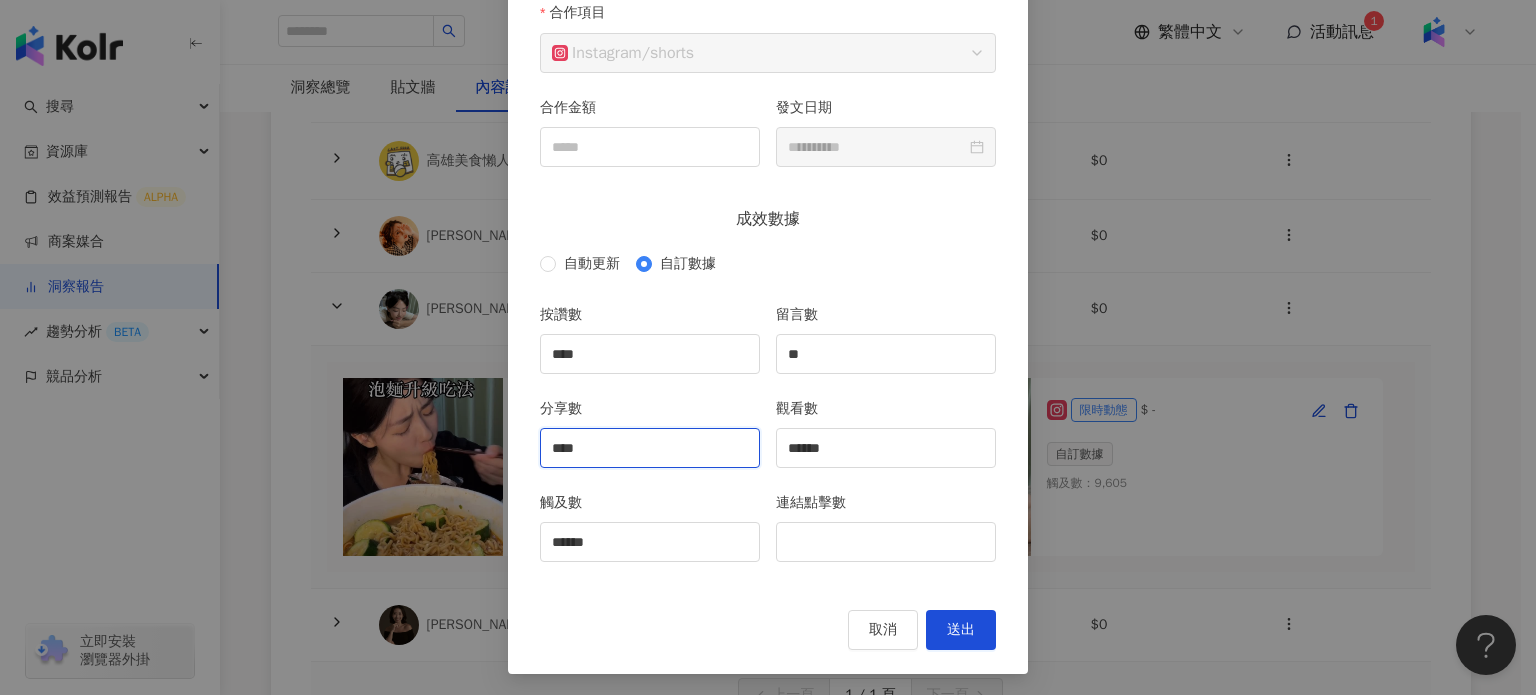 drag, startPoint x: 584, startPoint y: 435, endPoint x: 307, endPoint y: 404, distance: 278.72925 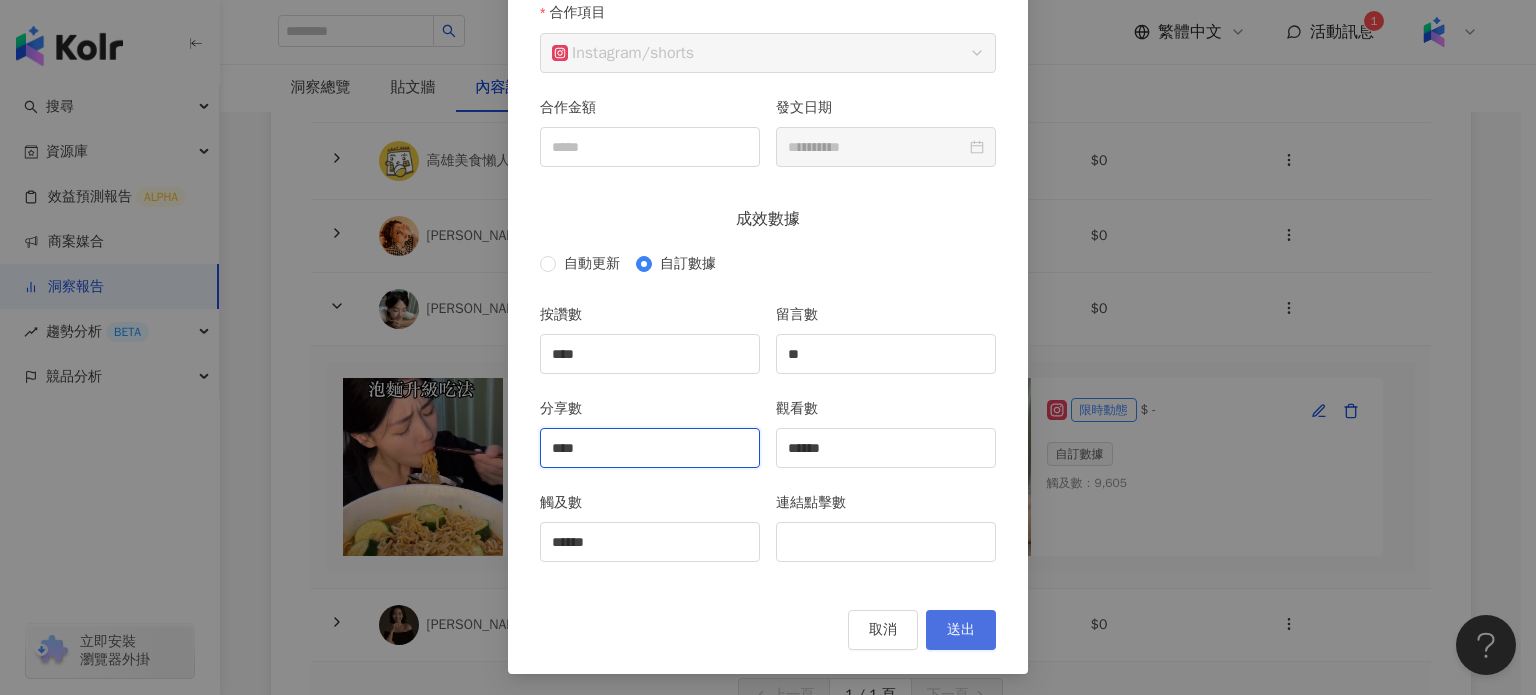 type on "****" 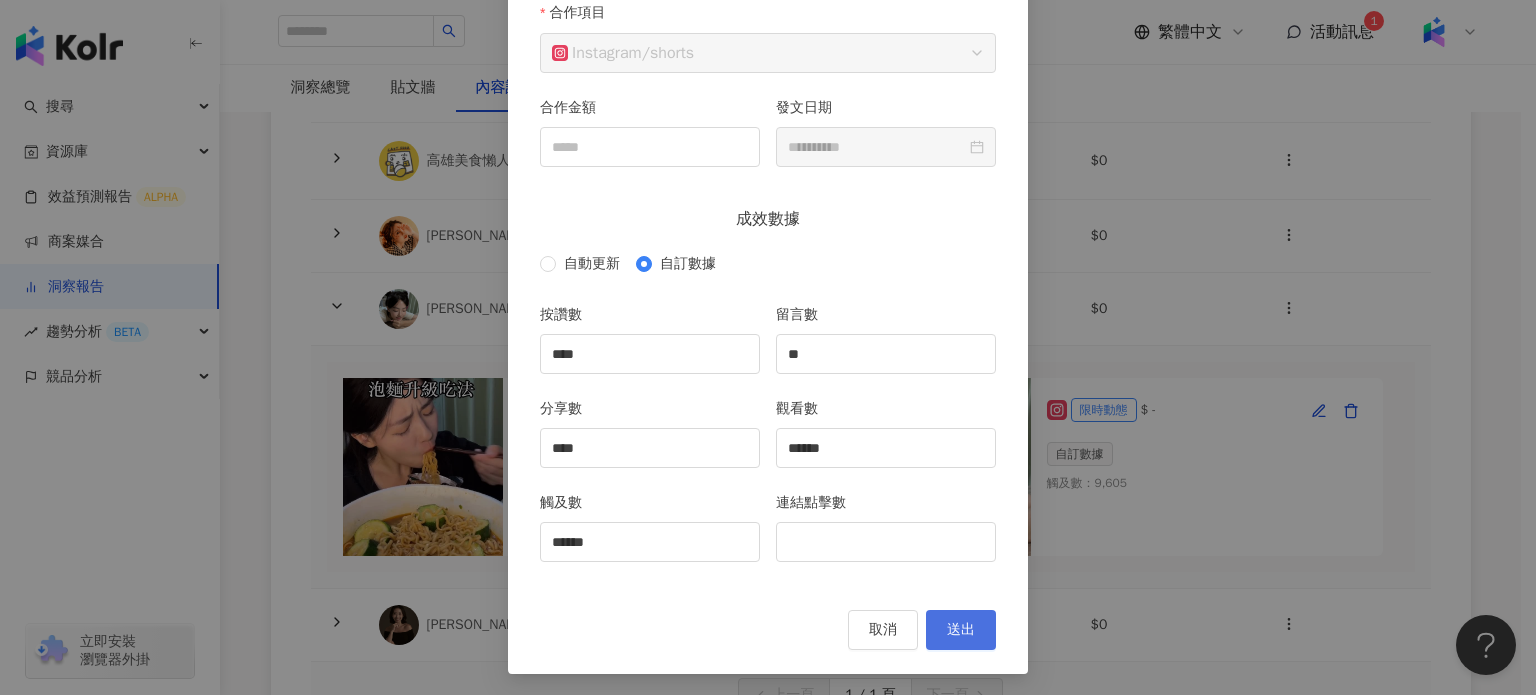 click on "送出" at bounding box center [961, 630] 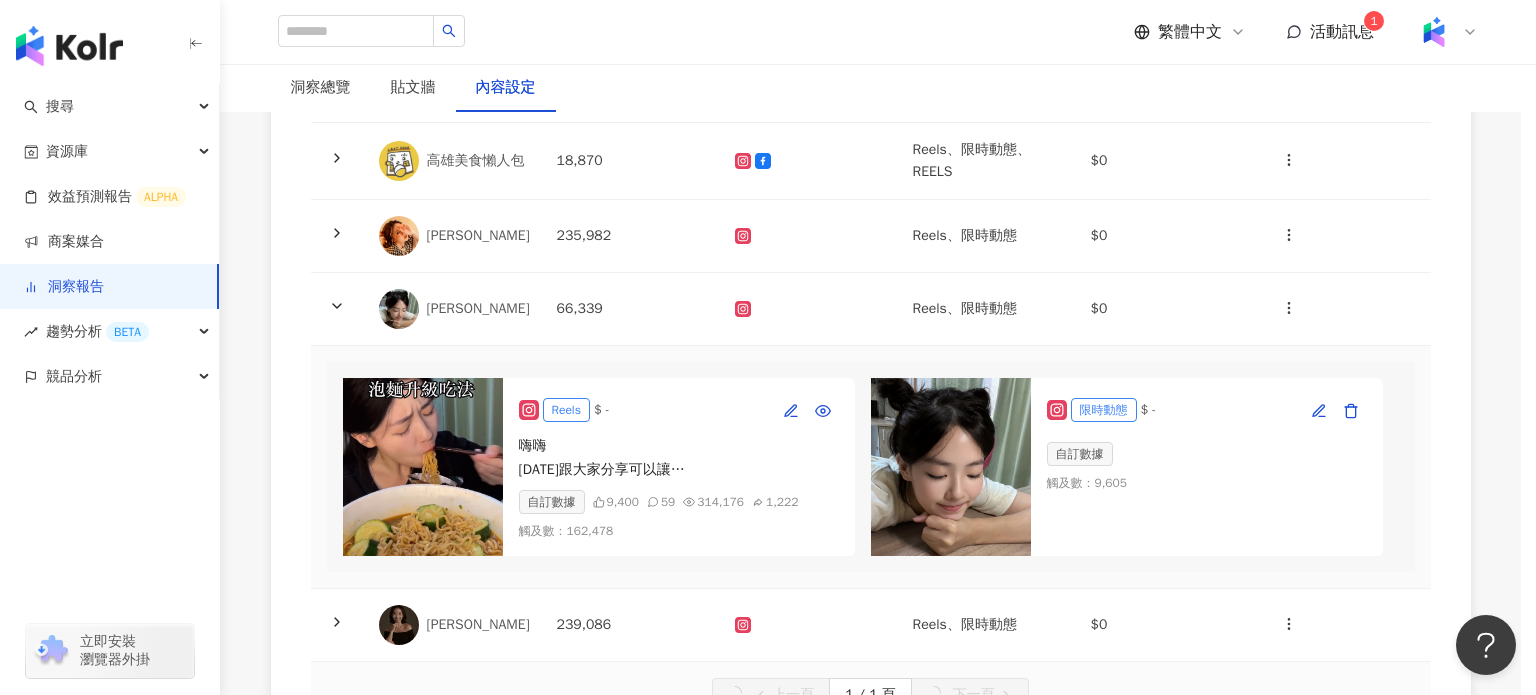 type on "****" 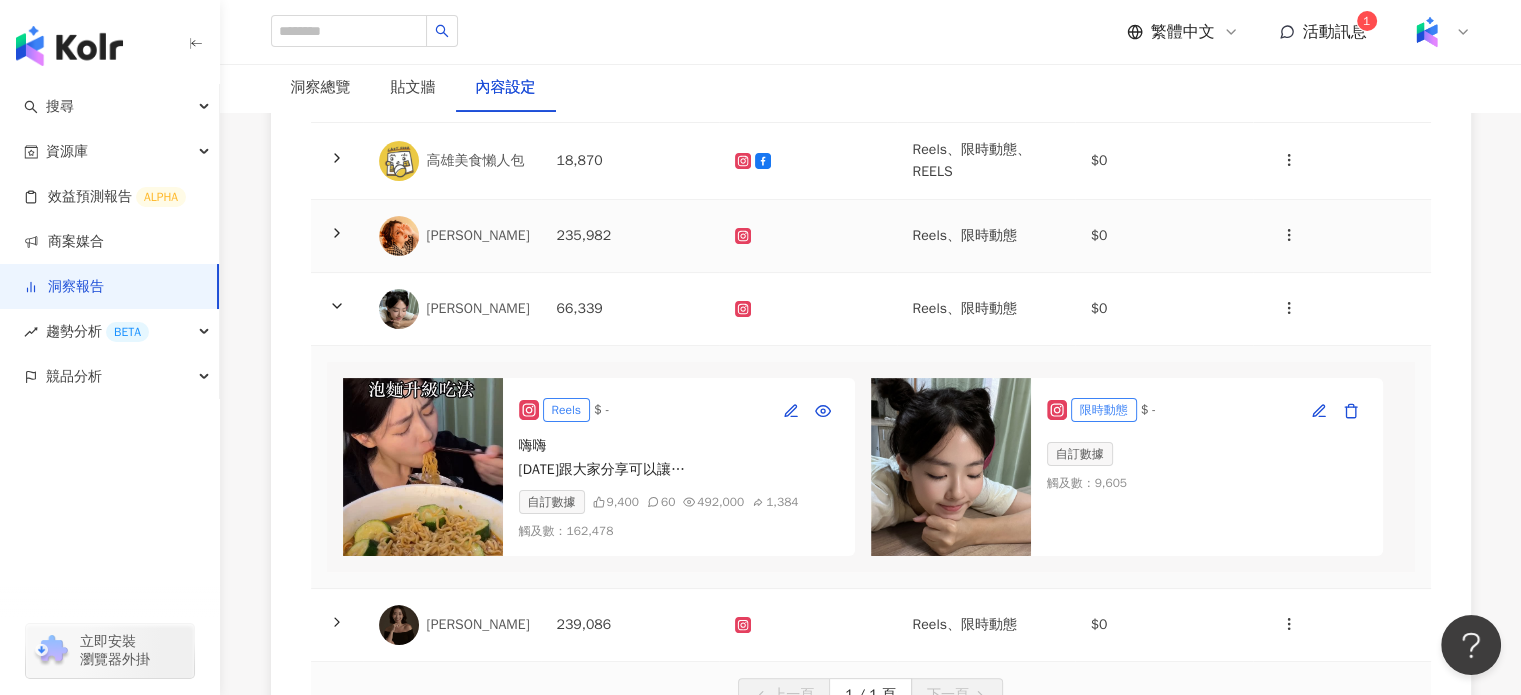 click on "[PERSON_NAME]" at bounding box center (478, 236) 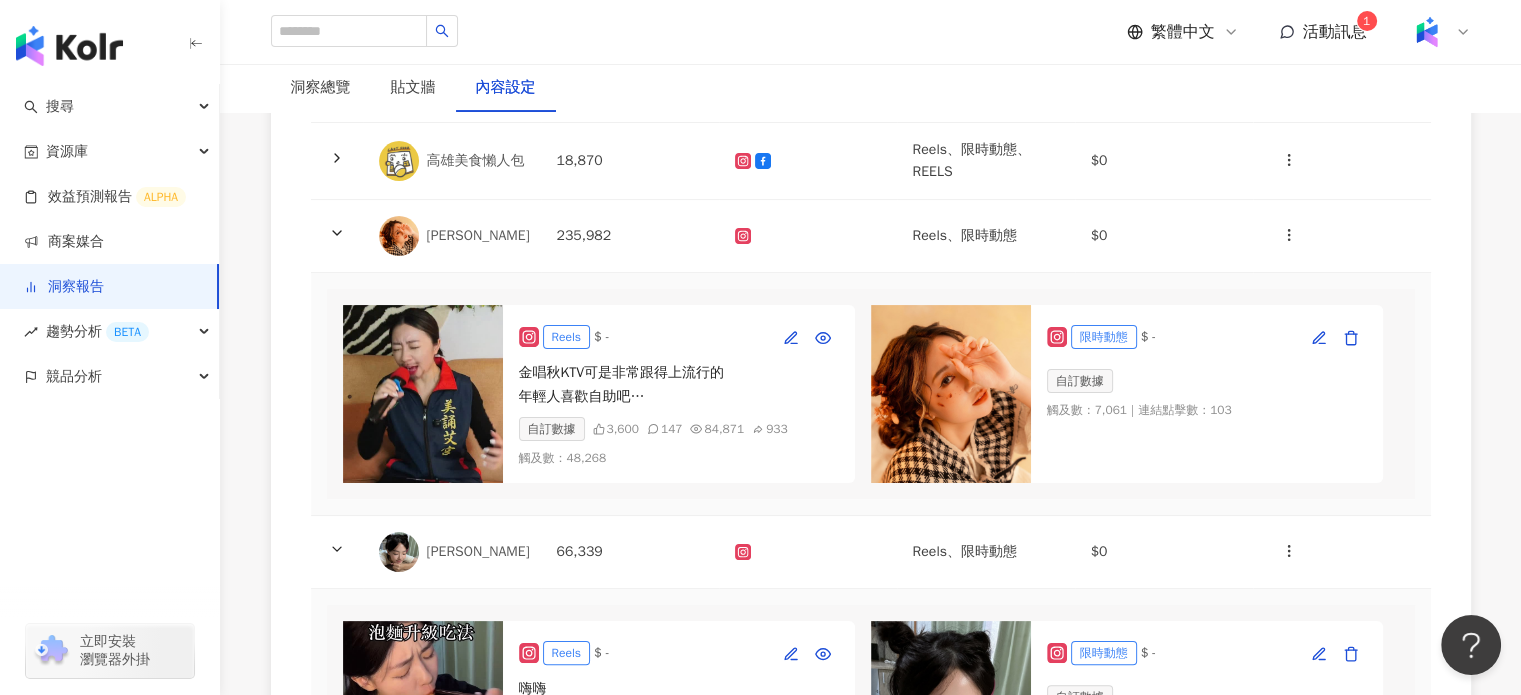 click at bounding box center (423, 394) 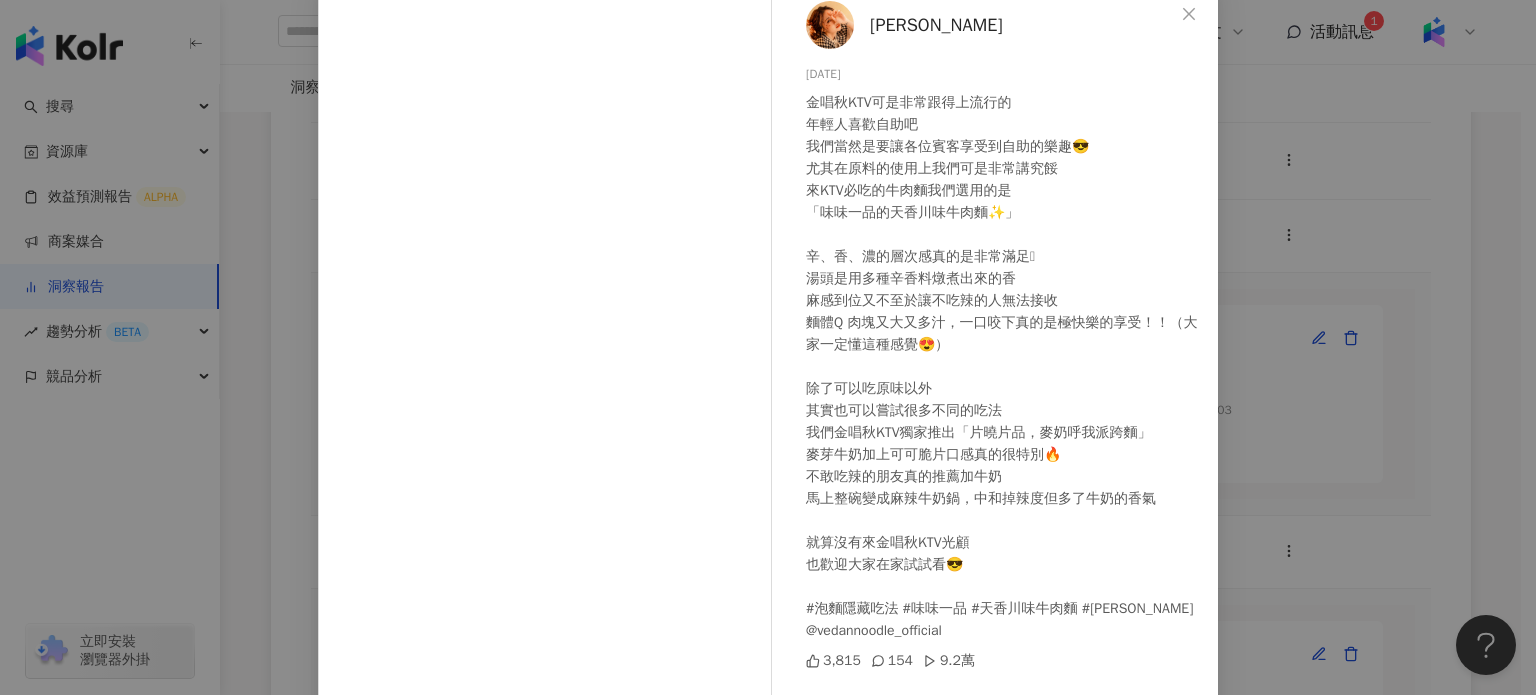 scroll, scrollTop: 204, scrollLeft: 0, axis: vertical 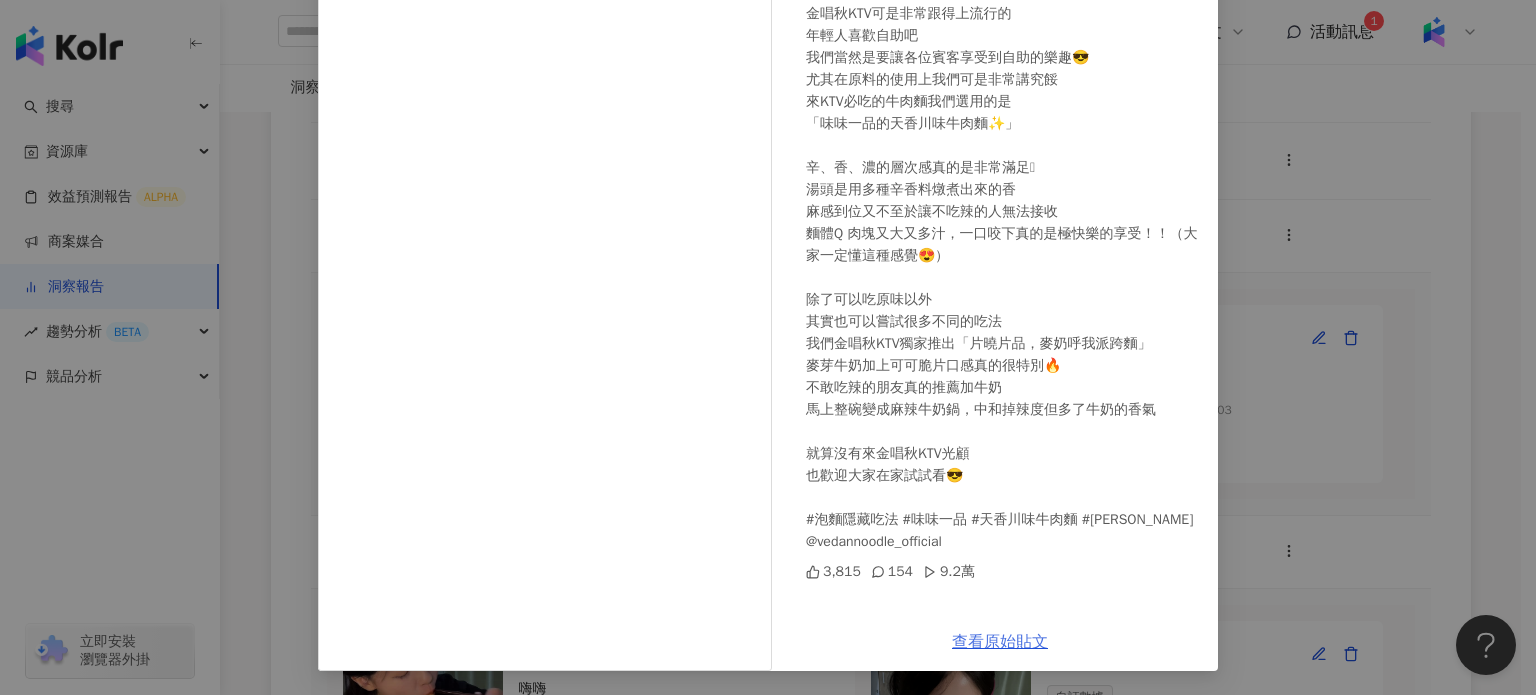 click on "查看原始貼文" at bounding box center (1000, 642) 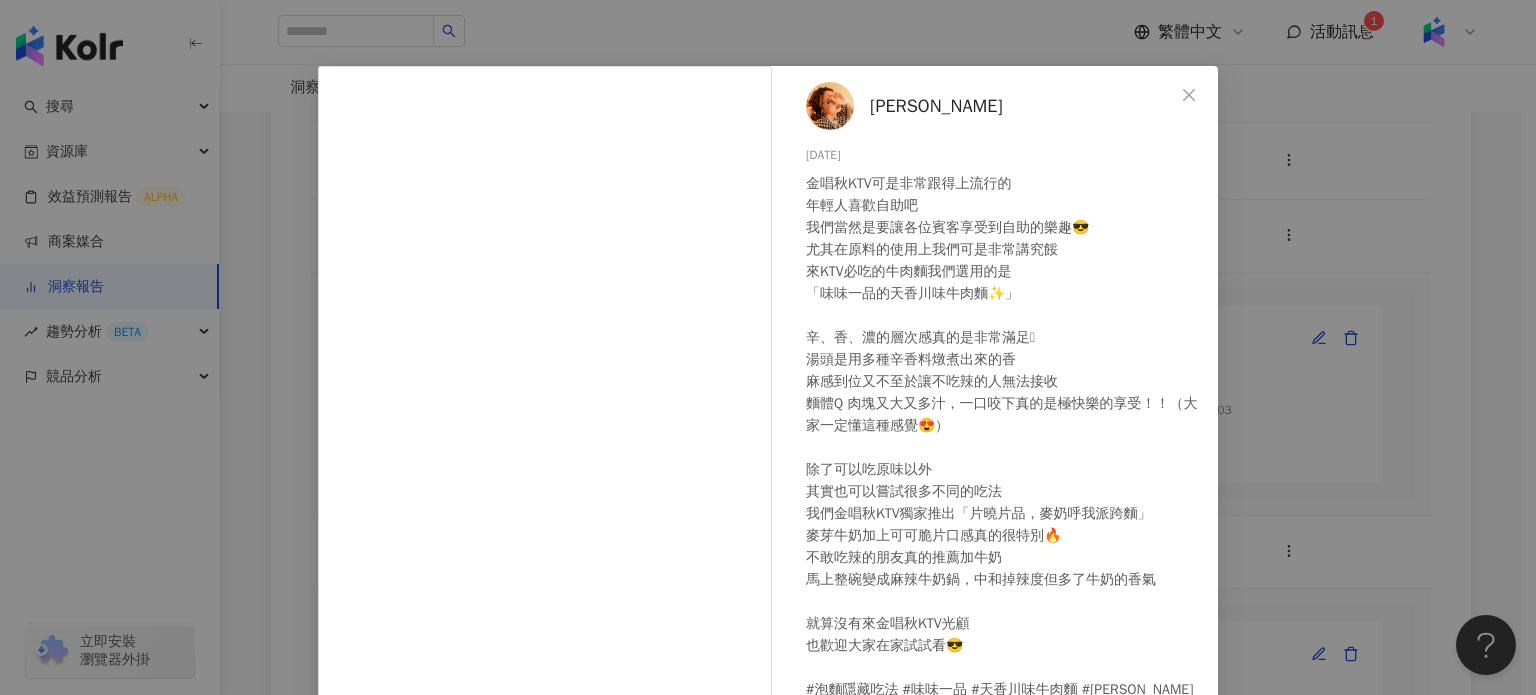 scroll, scrollTop: 0, scrollLeft: 0, axis: both 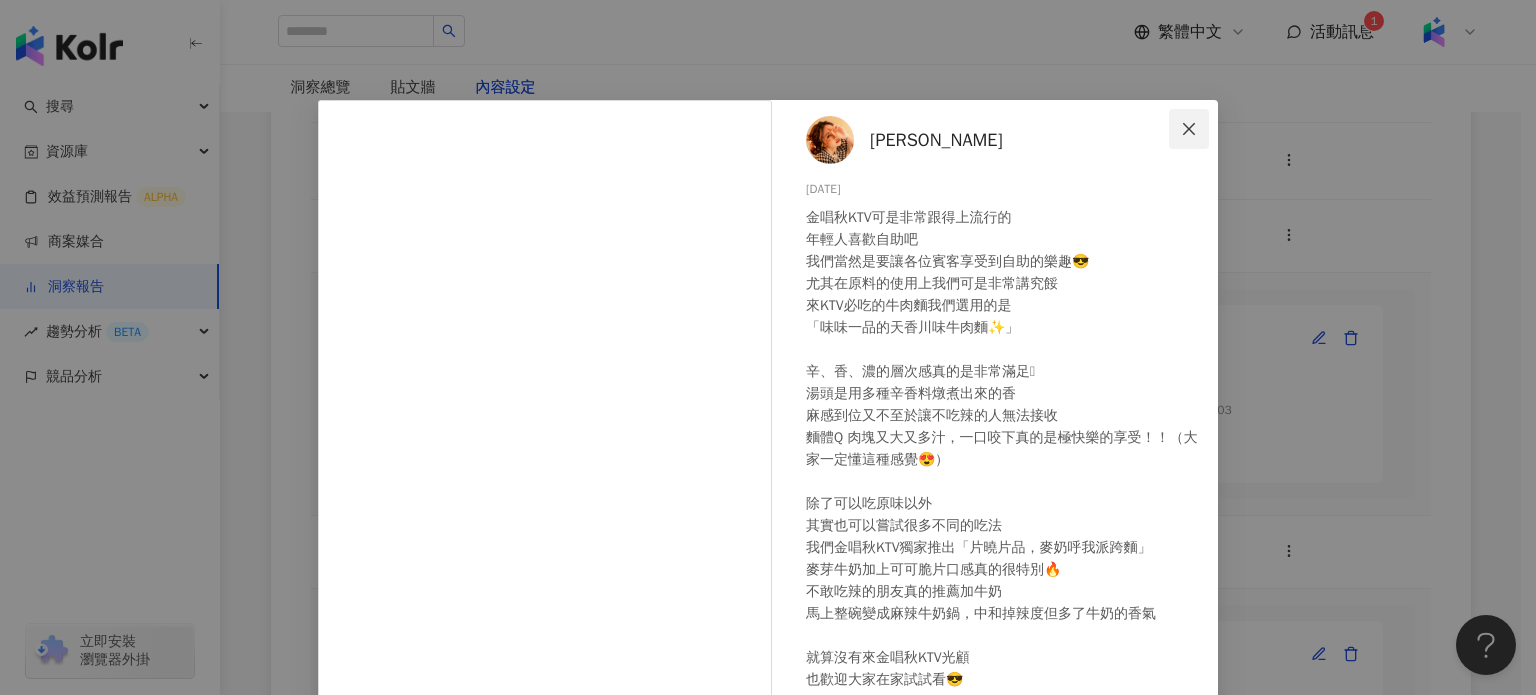 click at bounding box center (1189, 129) 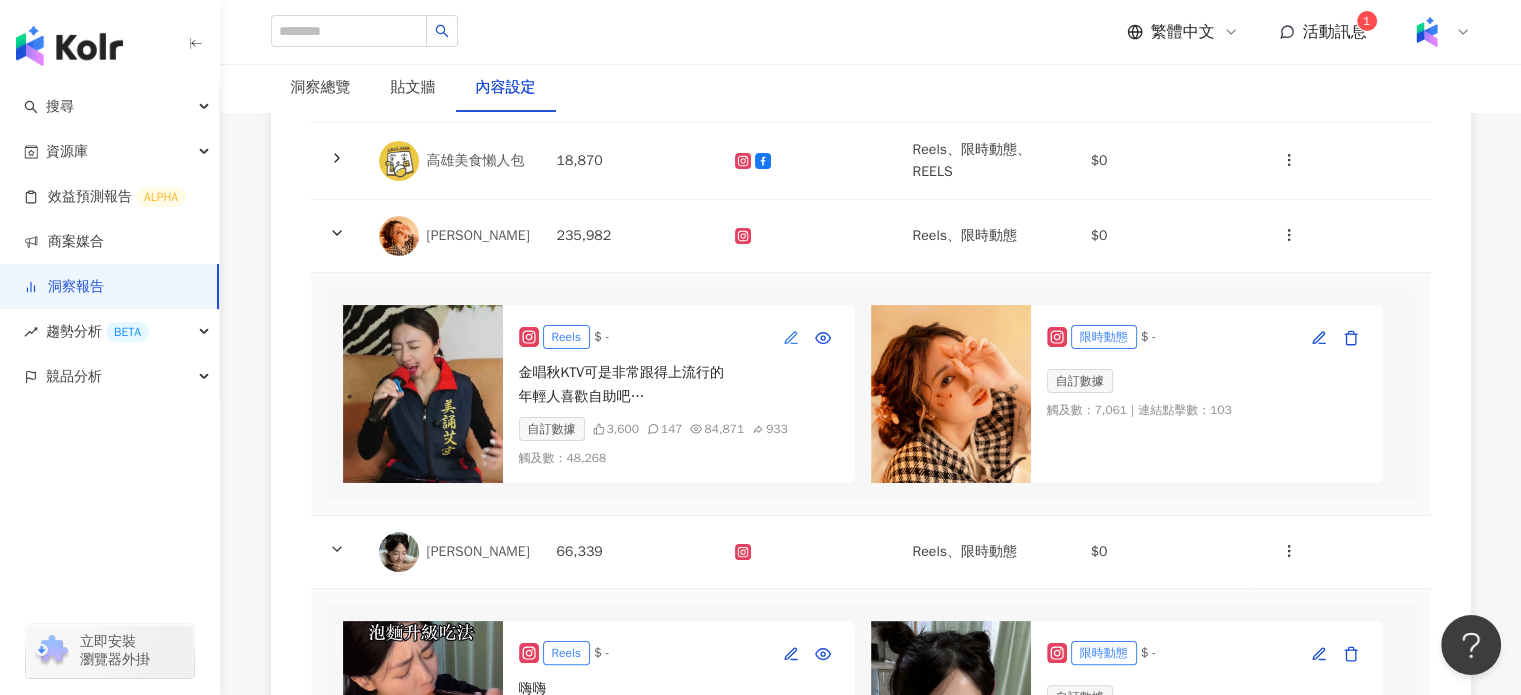 click 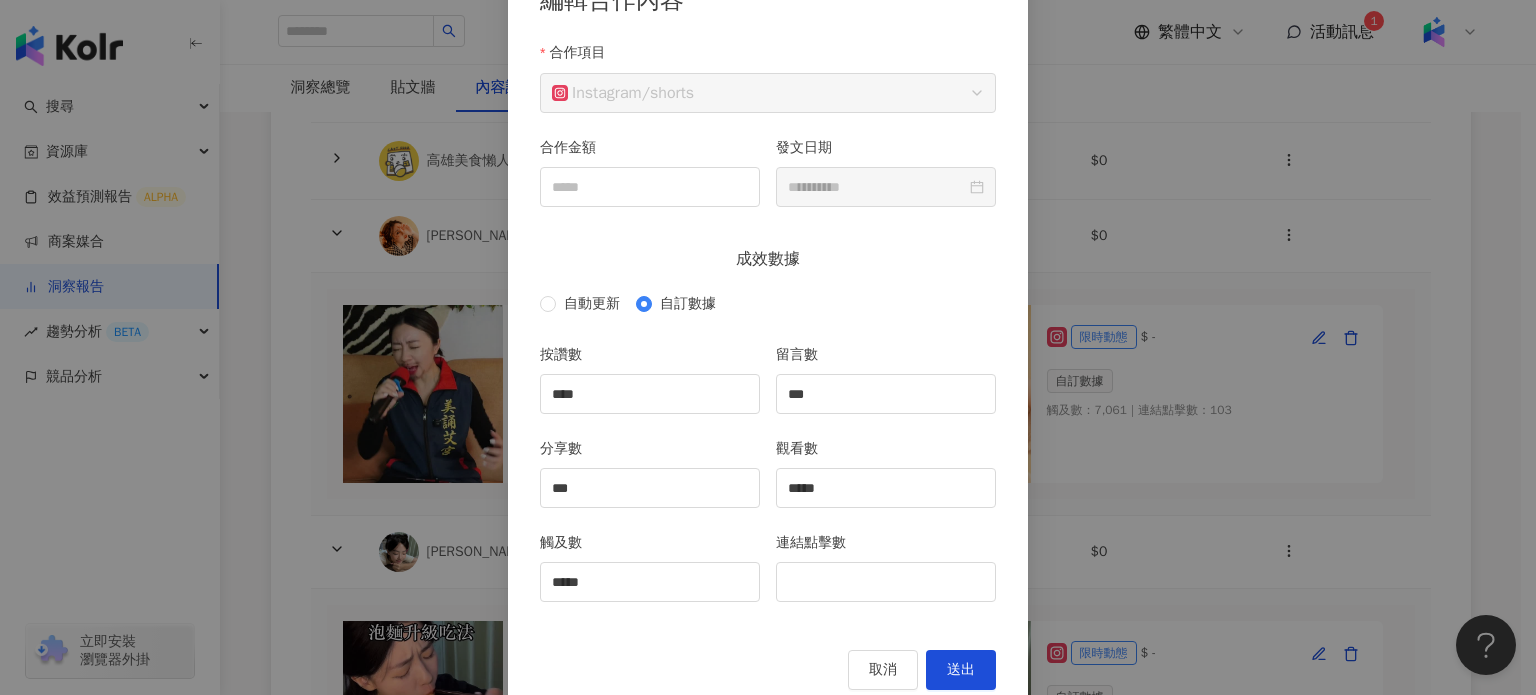 scroll, scrollTop: 188, scrollLeft: 0, axis: vertical 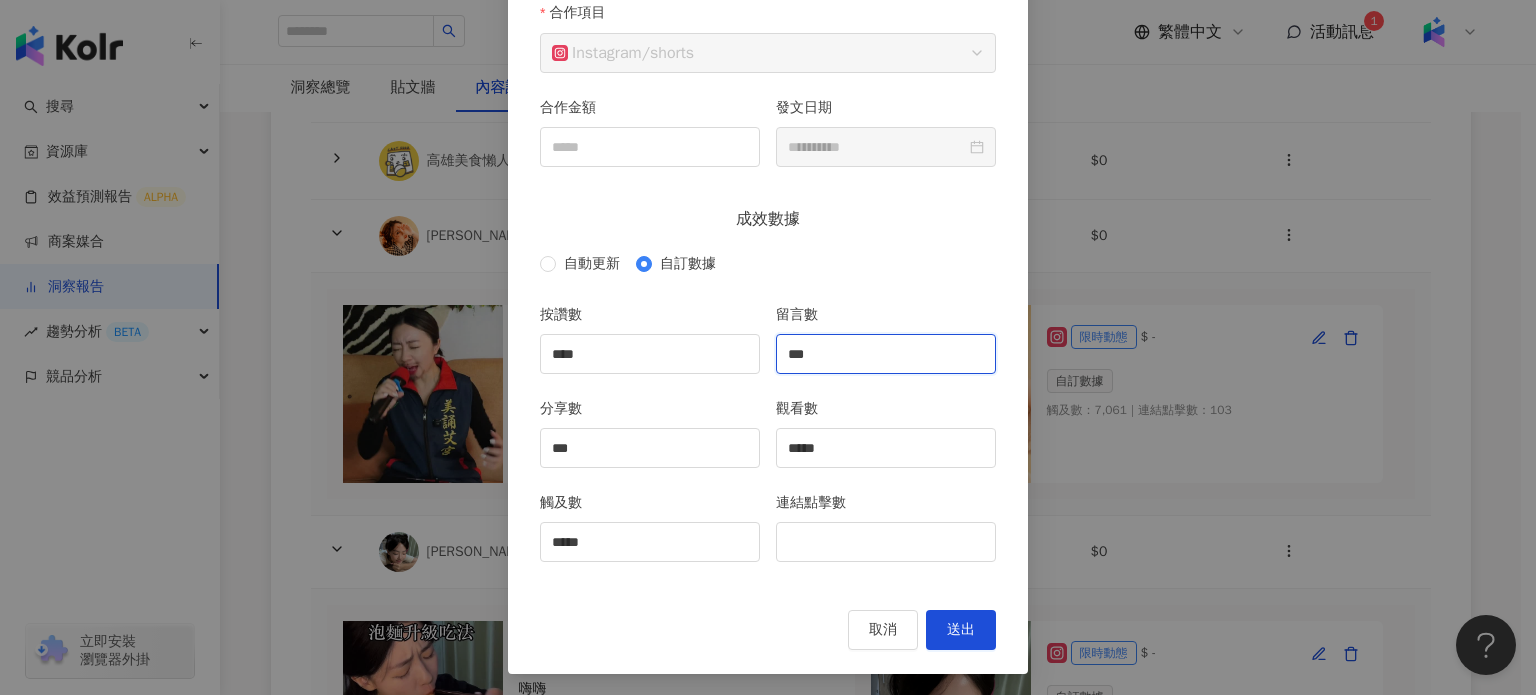 drag, startPoint x: 852, startPoint y: 352, endPoint x: 367, endPoint y: 288, distance: 489.20447 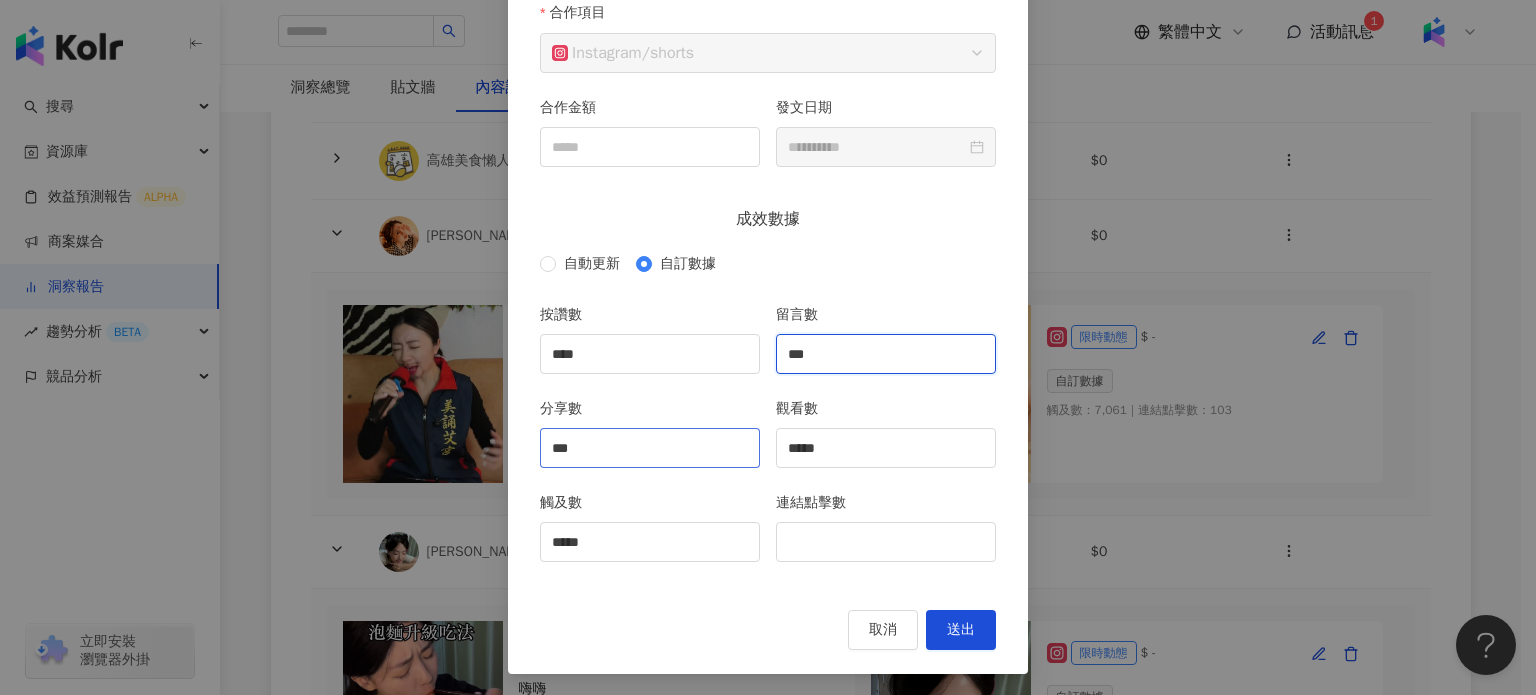 type on "***" 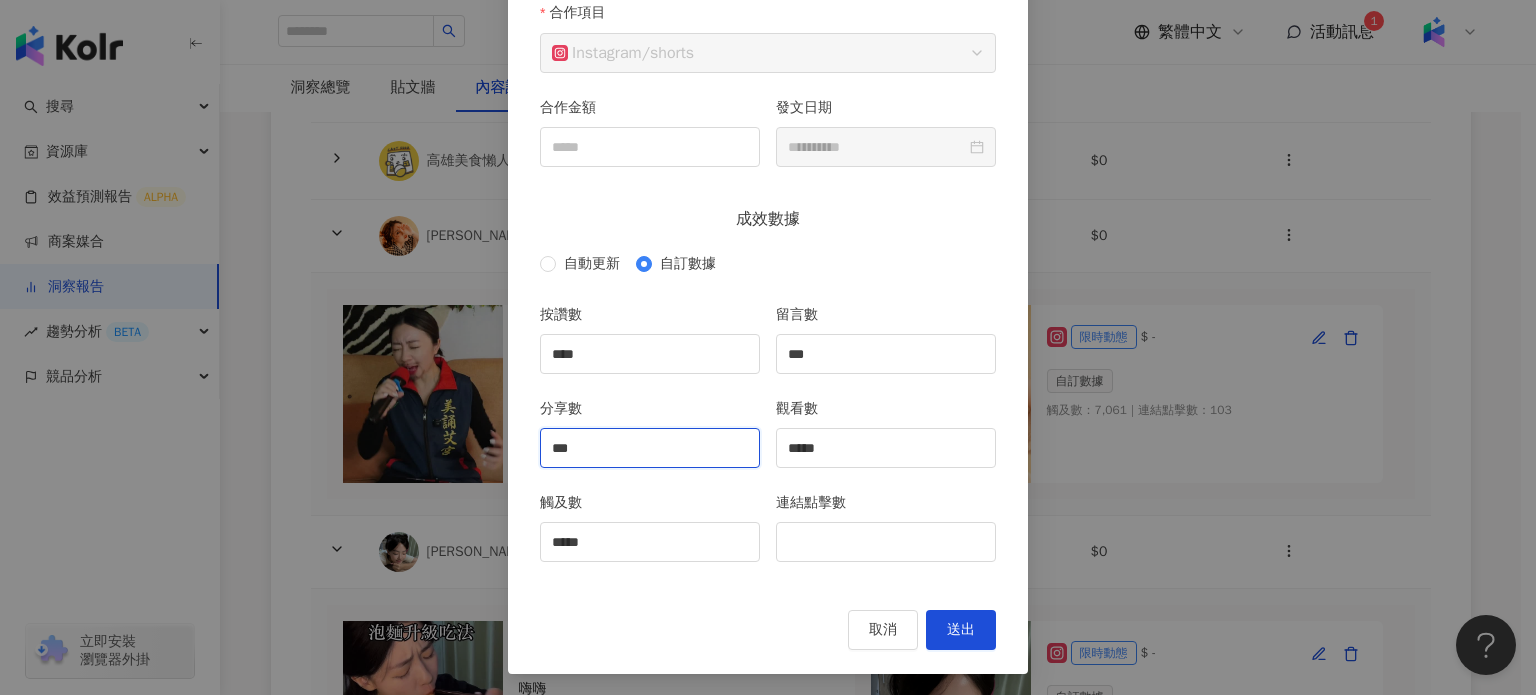 drag, startPoint x: 623, startPoint y: 453, endPoint x: 153, endPoint y: 428, distance: 470.66443 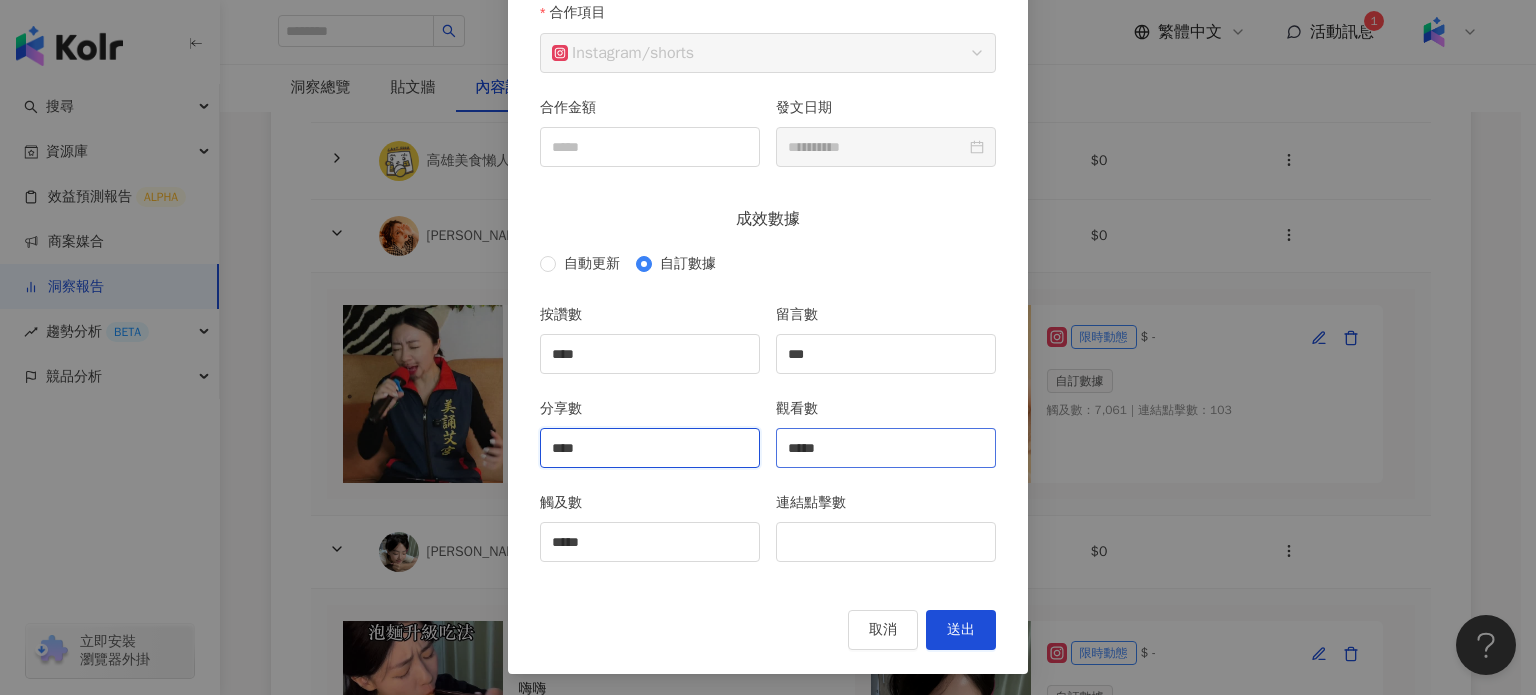 type on "****" 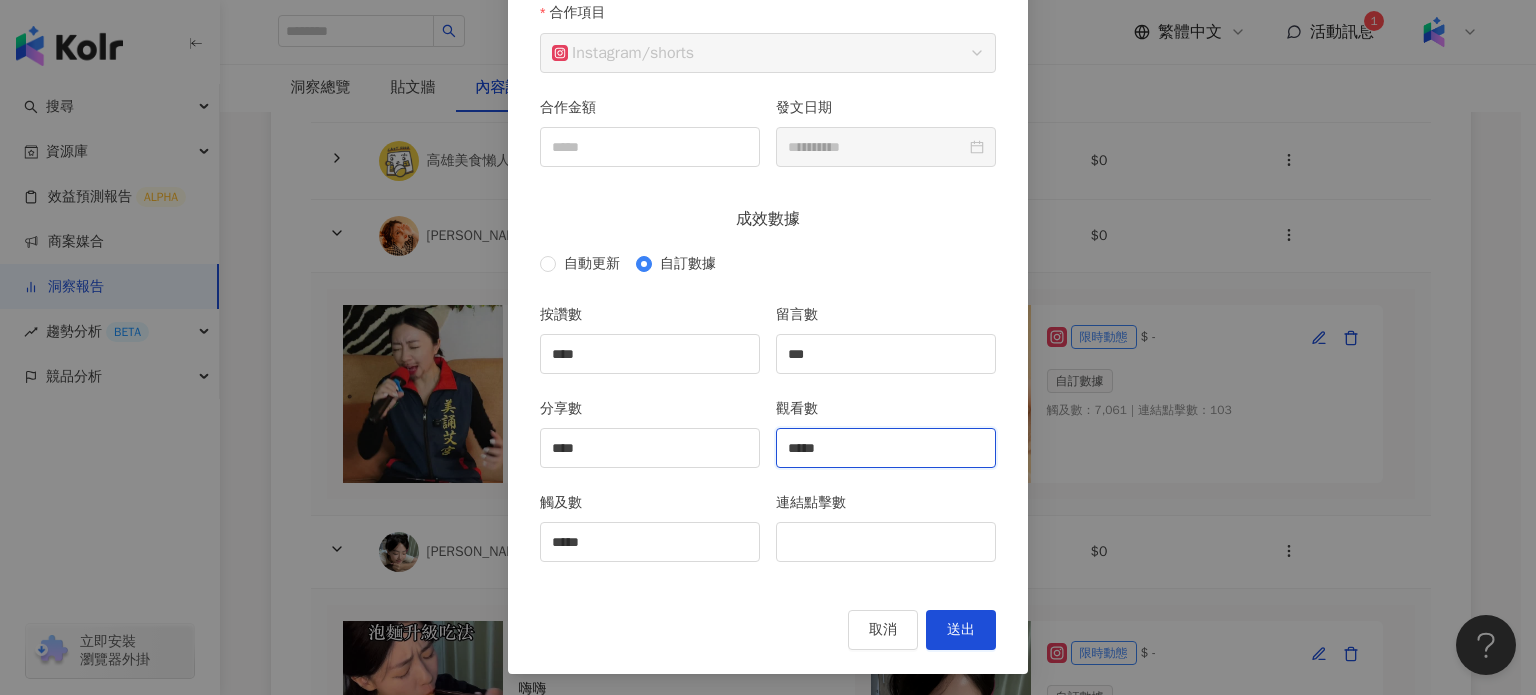 drag, startPoint x: 864, startPoint y: 451, endPoint x: 516, endPoint y: 454, distance: 348.01294 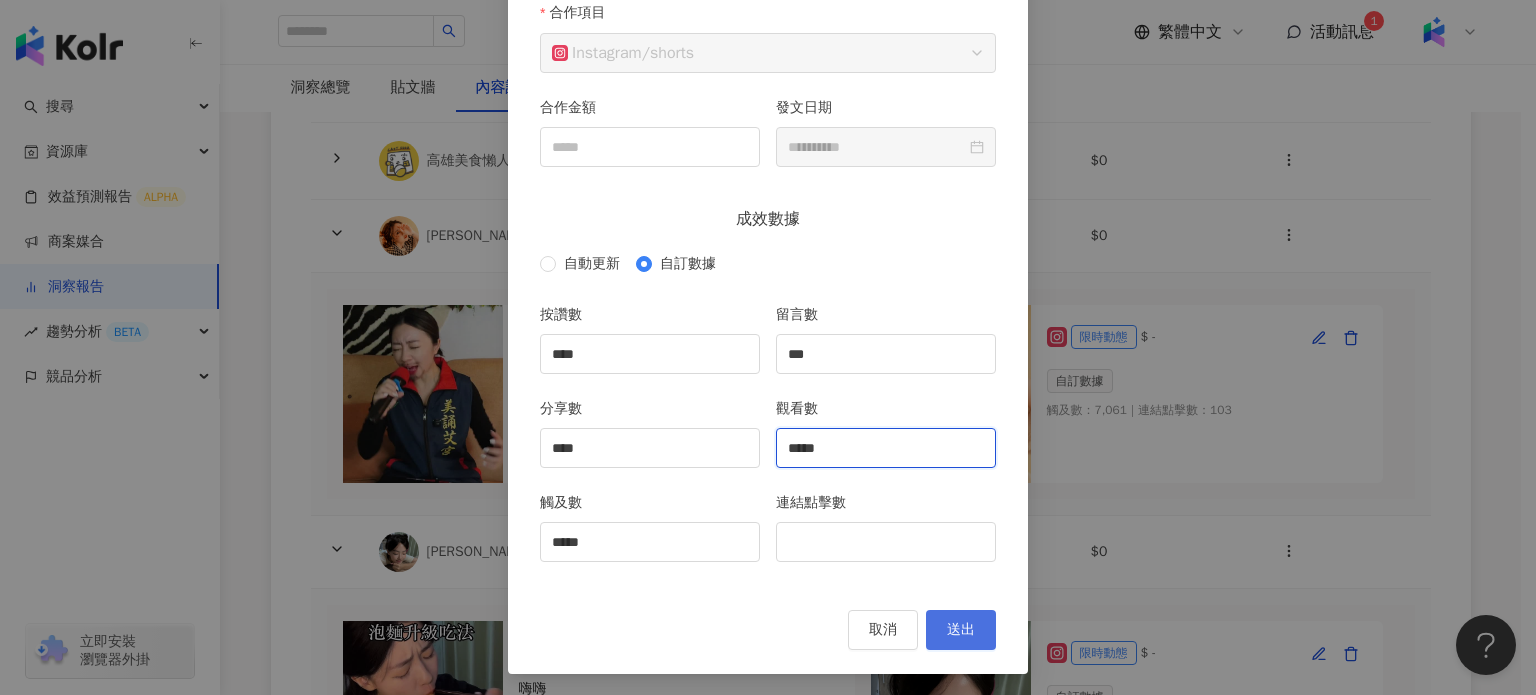 type on "*****" 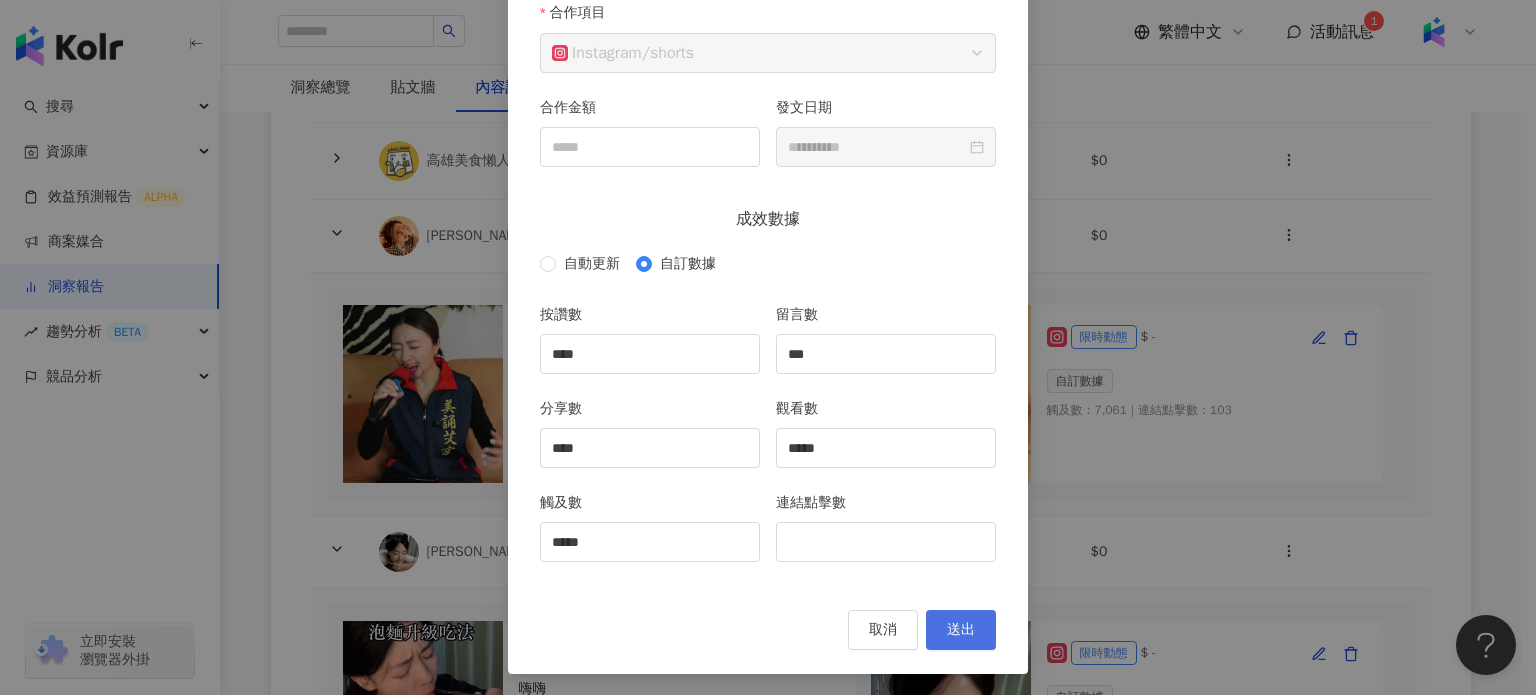 click on "送出" at bounding box center (961, 630) 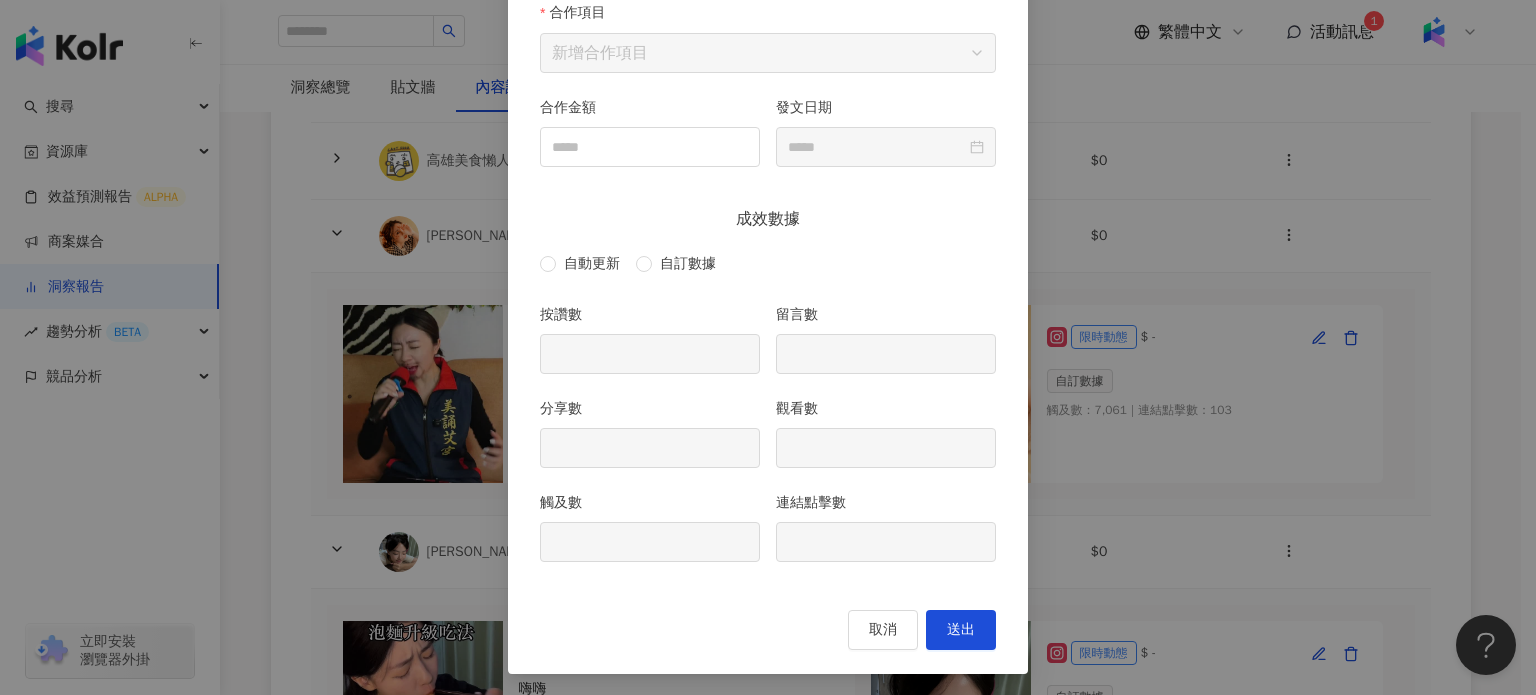 type on "****" 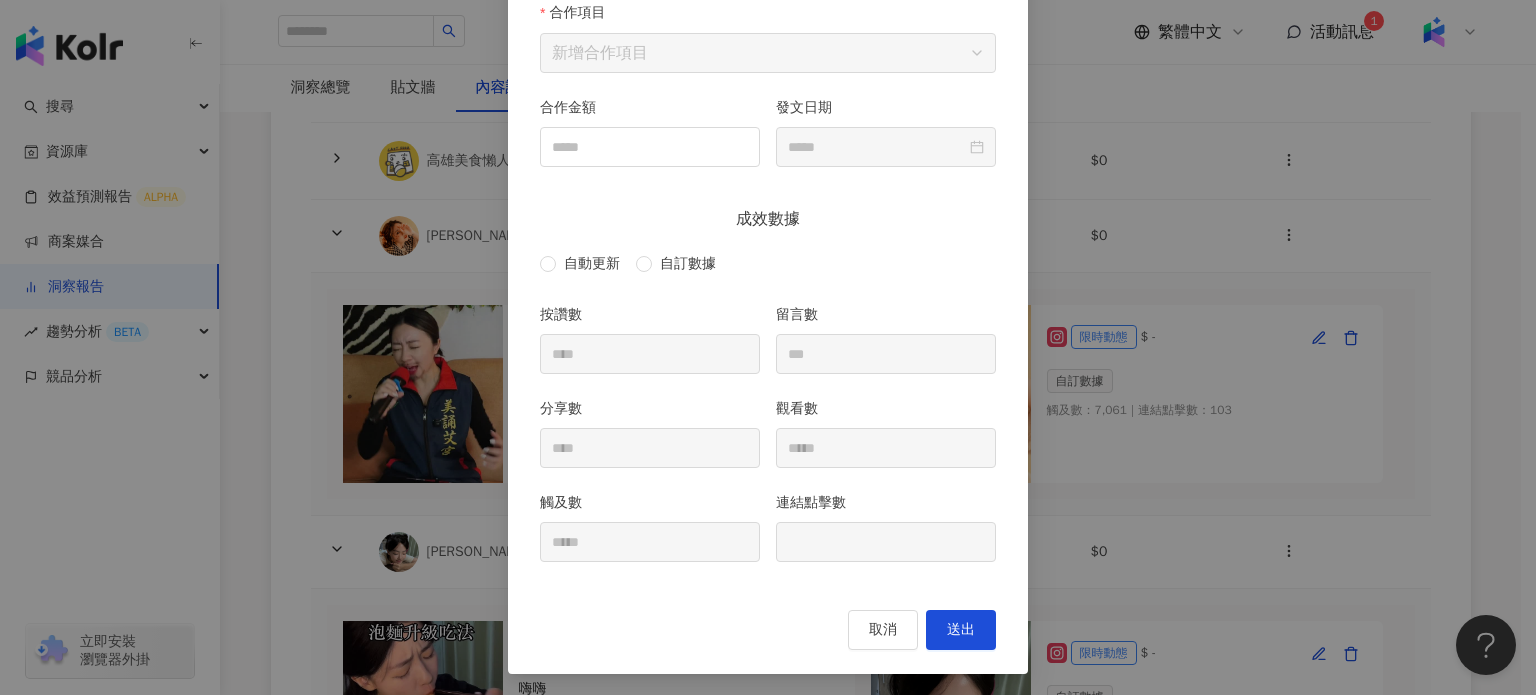 type on "**********" 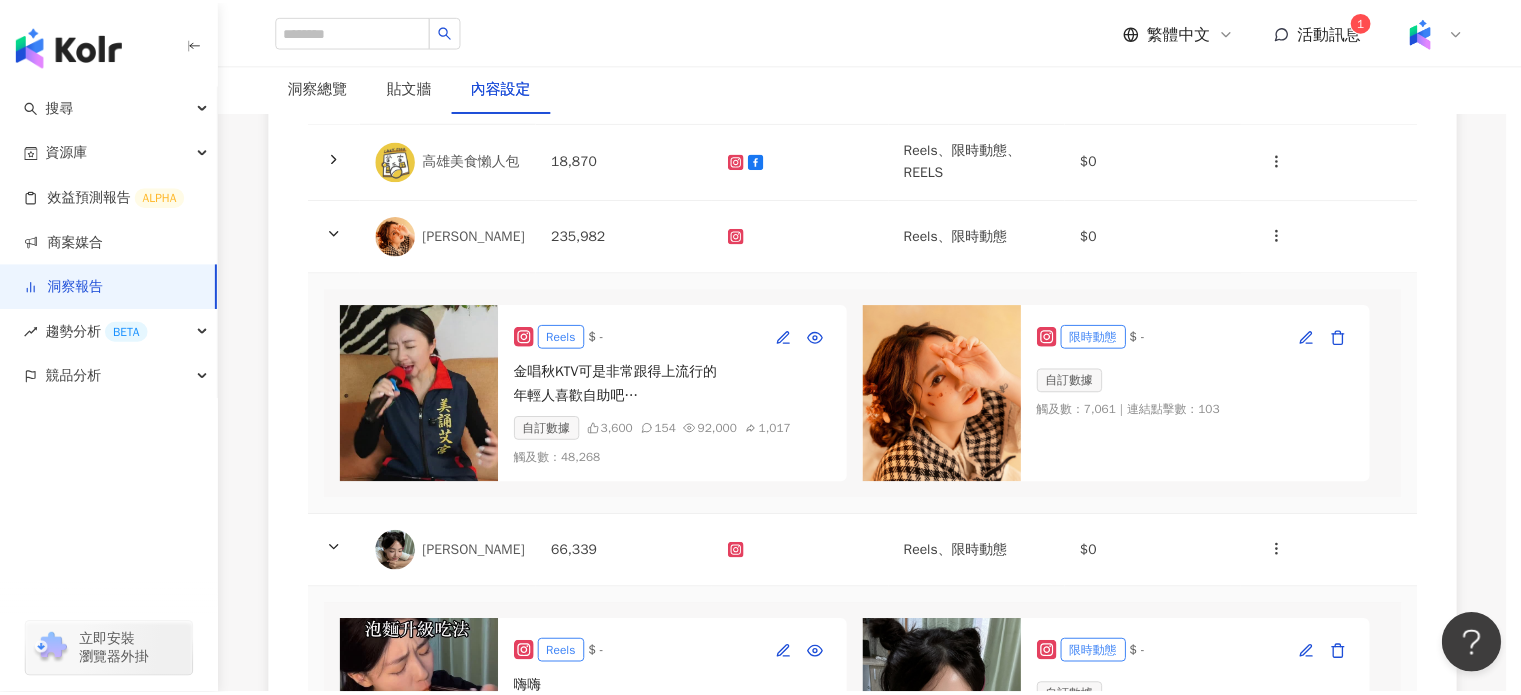 scroll, scrollTop: 88, scrollLeft: 0, axis: vertical 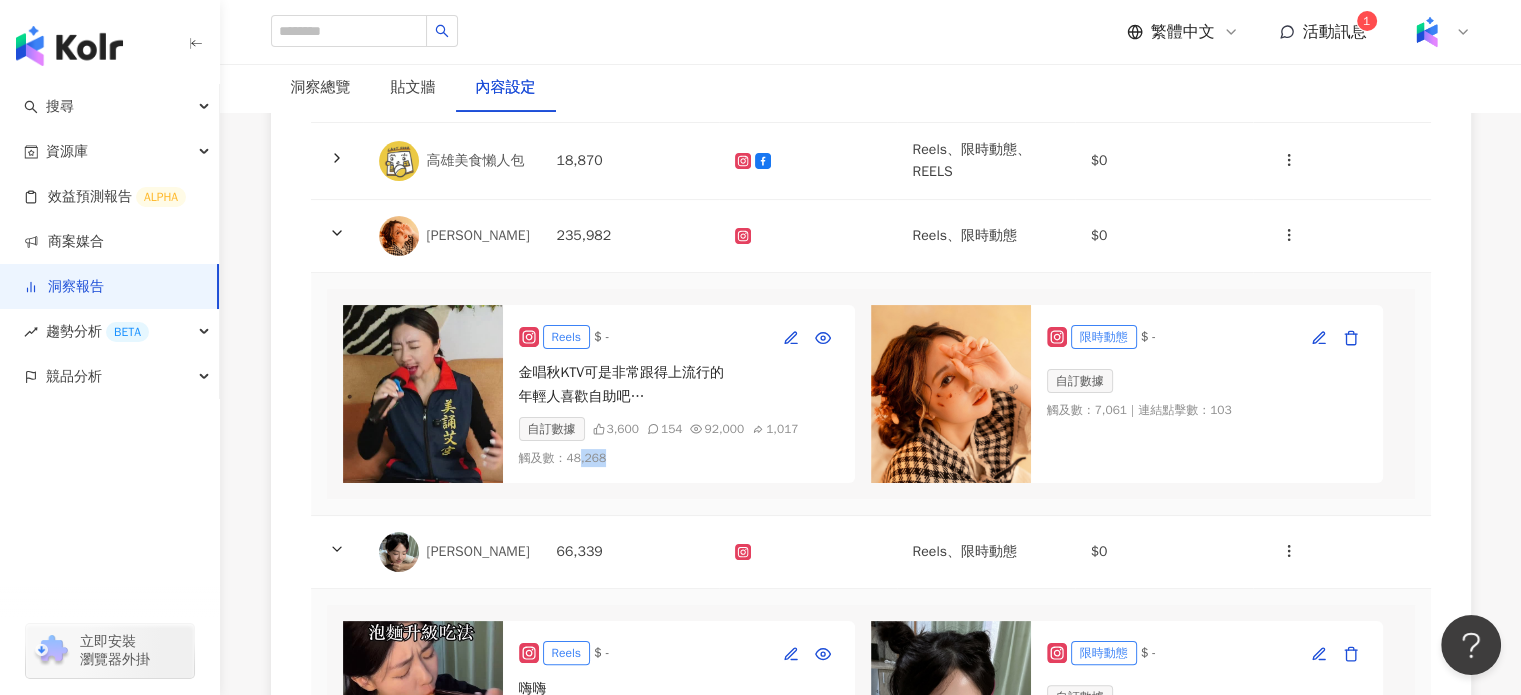 drag, startPoint x: 580, startPoint y: 491, endPoint x: 955, endPoint y: 482, distance: 375.10797 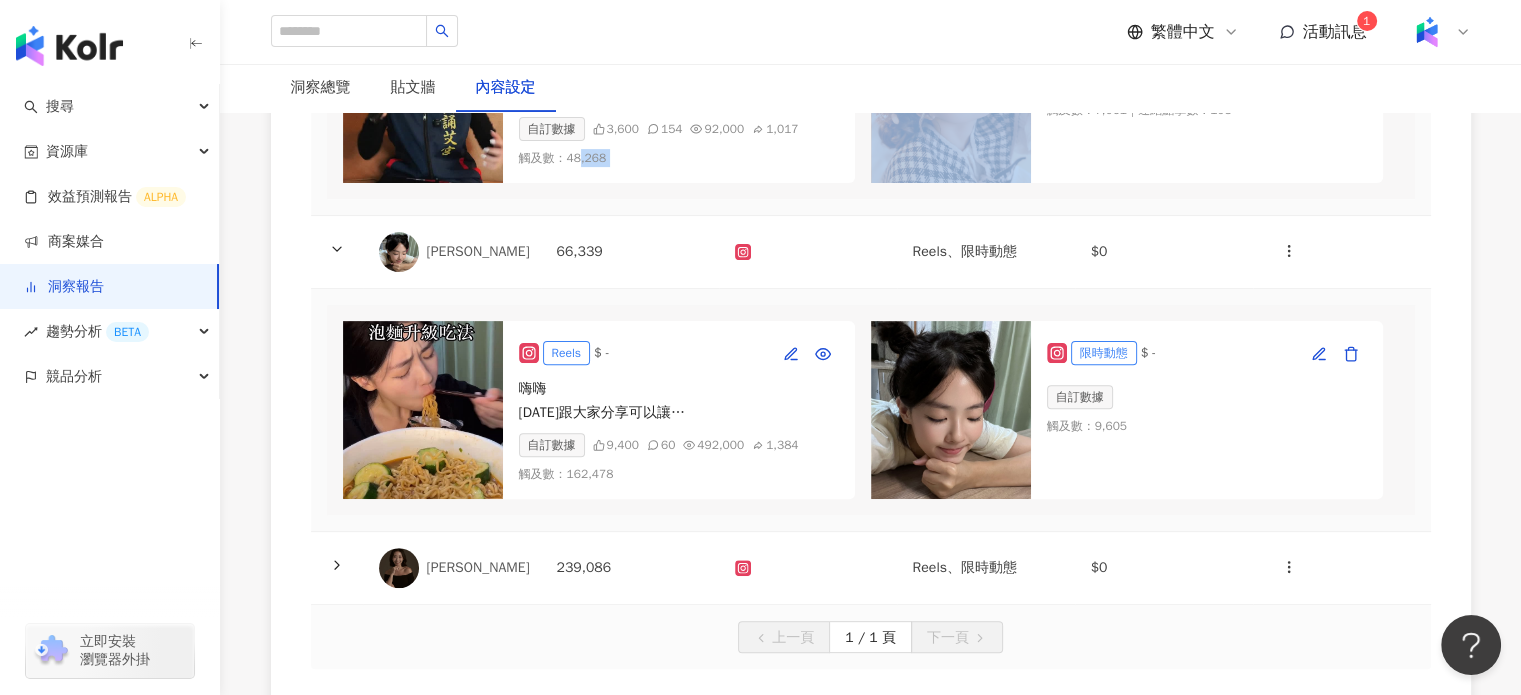 scroll, scrollTop: 900, scrollLeft: 0, axis: vertical 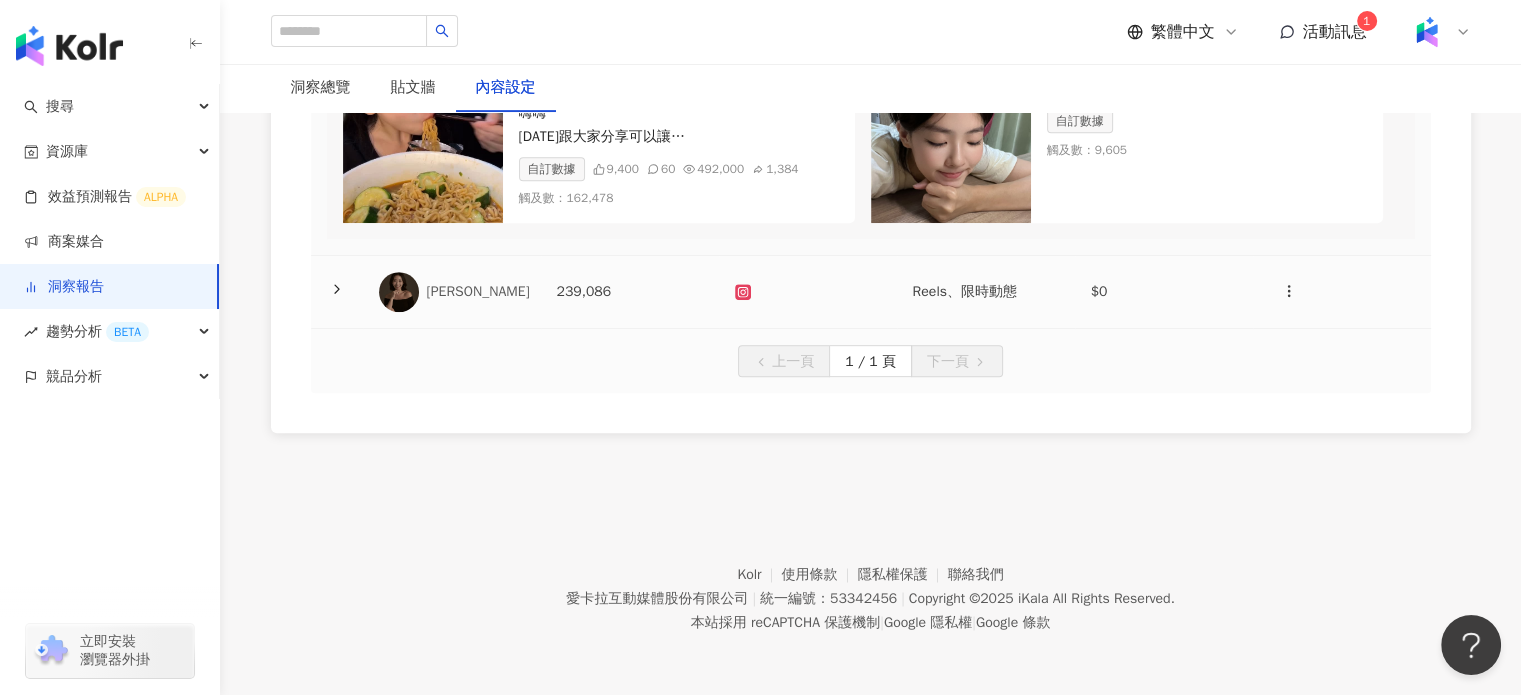 click on "[PERSON_NAME]" at bounding box center (478, 292) 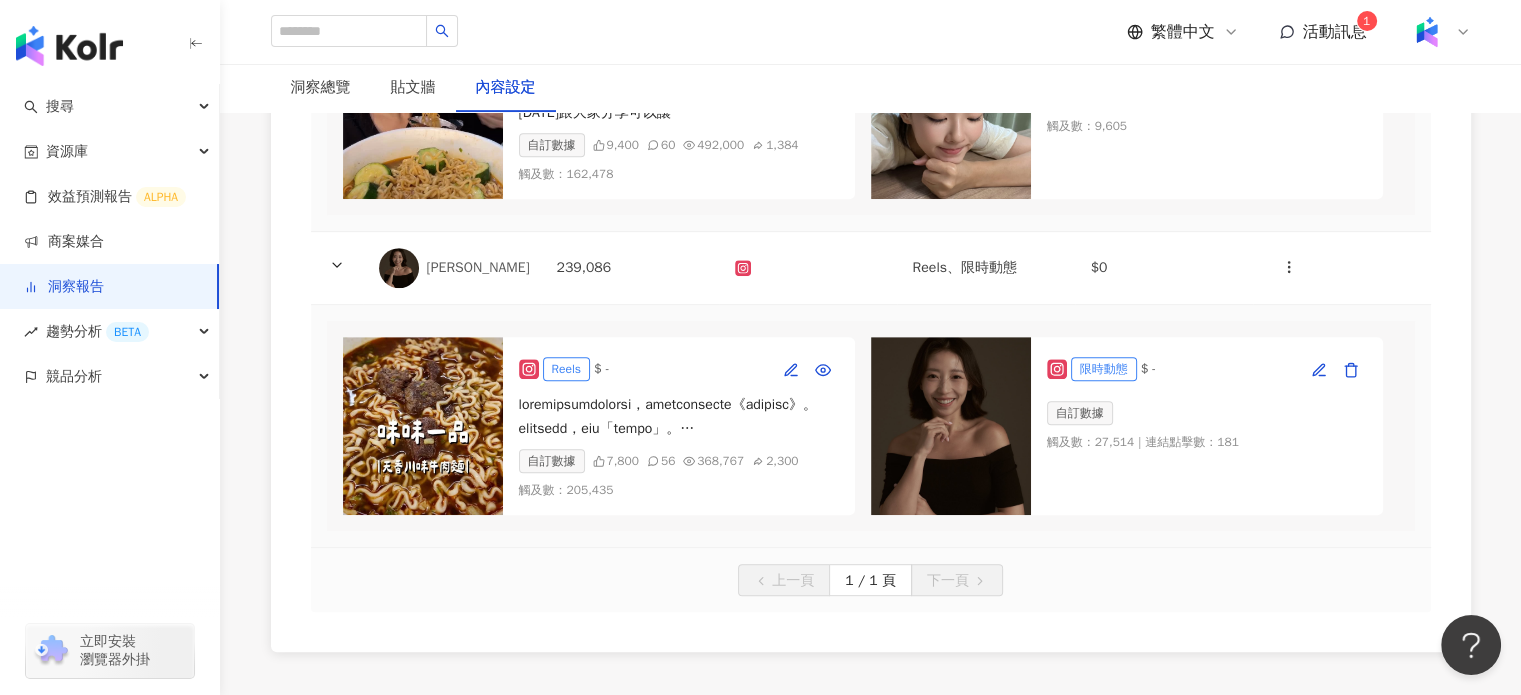click at bounding box center [423, 426] 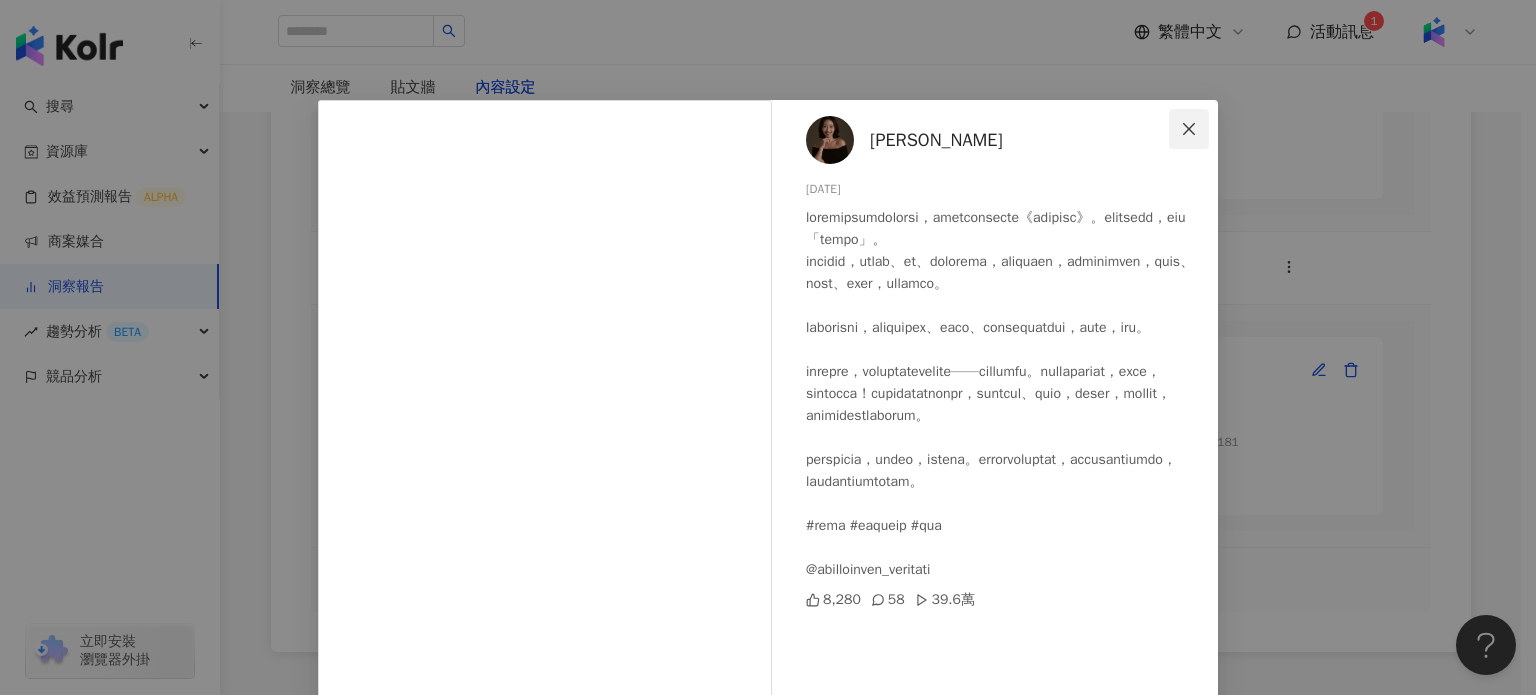 click at bounding box center (1189, 129) 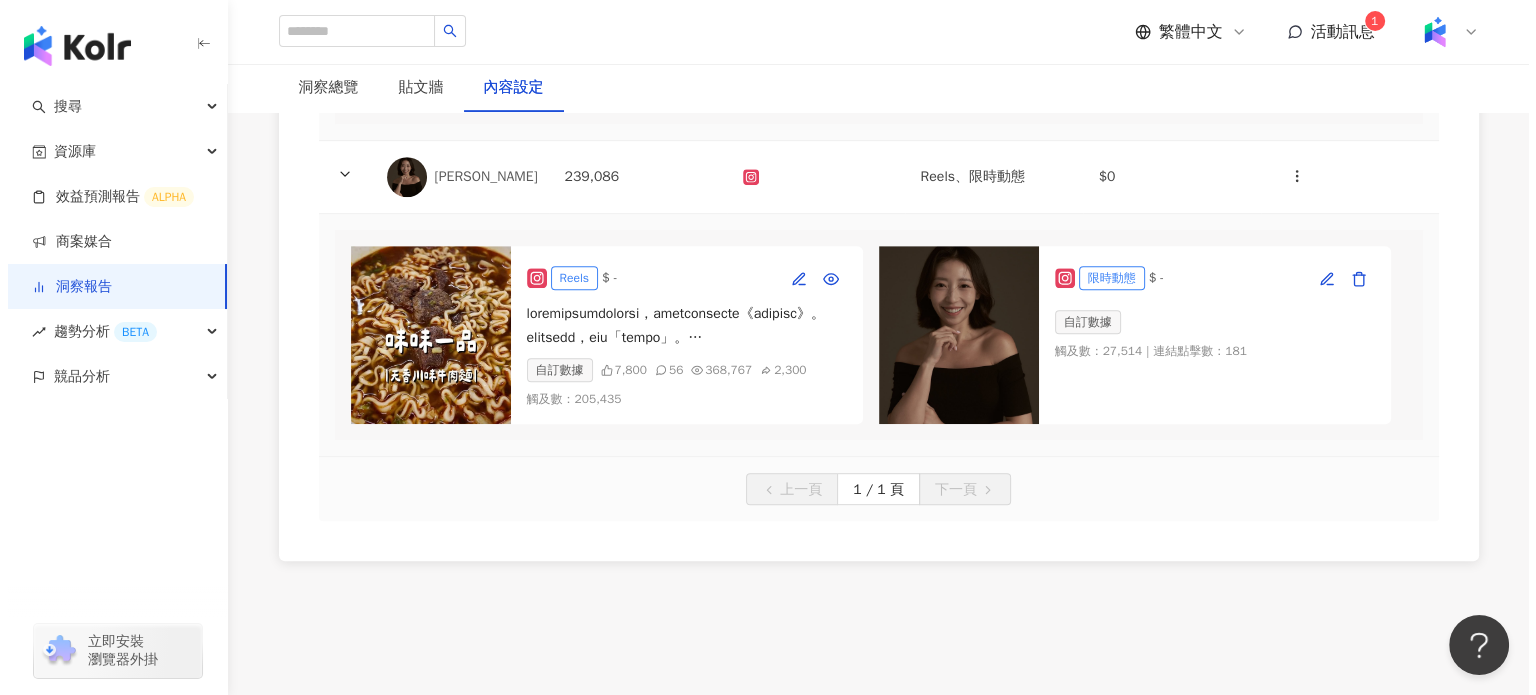 scroll, scrollTop: 1000, scrollLeft: 0, axis: vertical 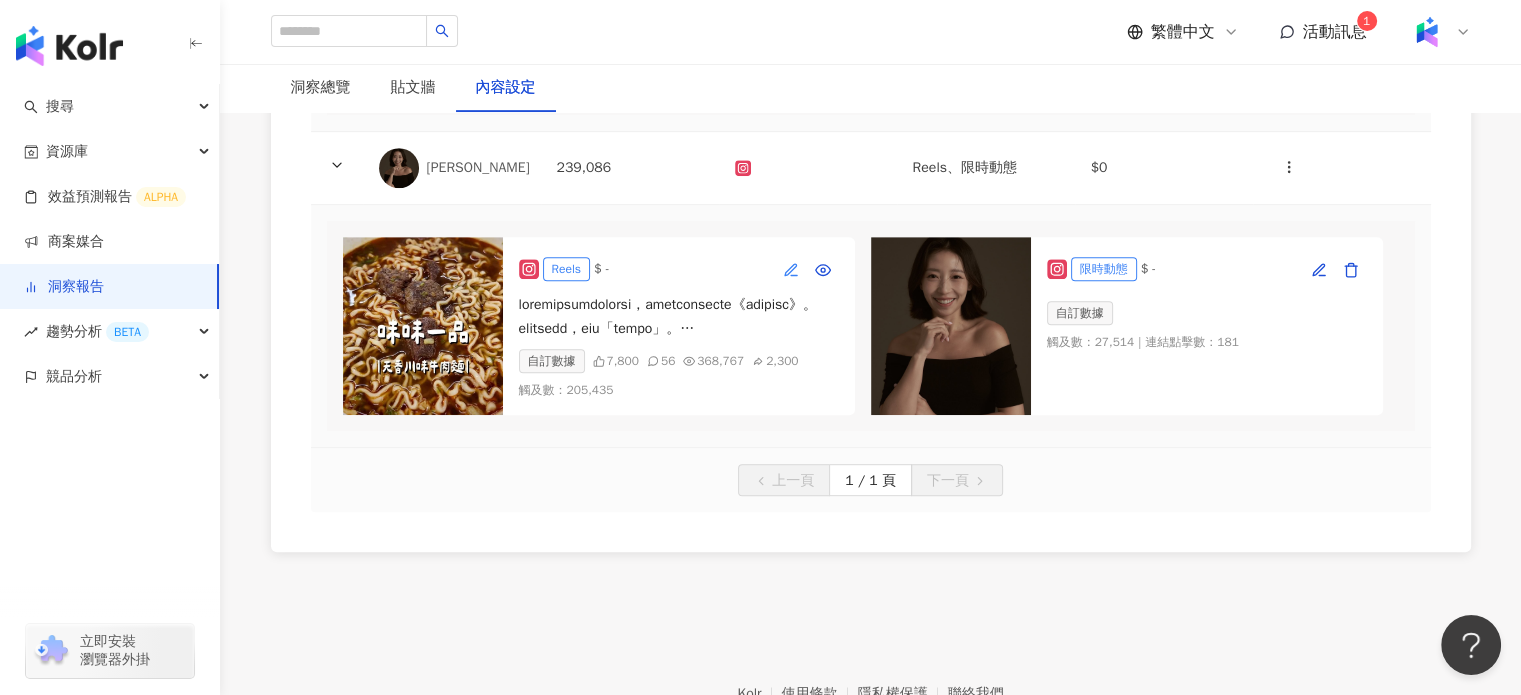 click 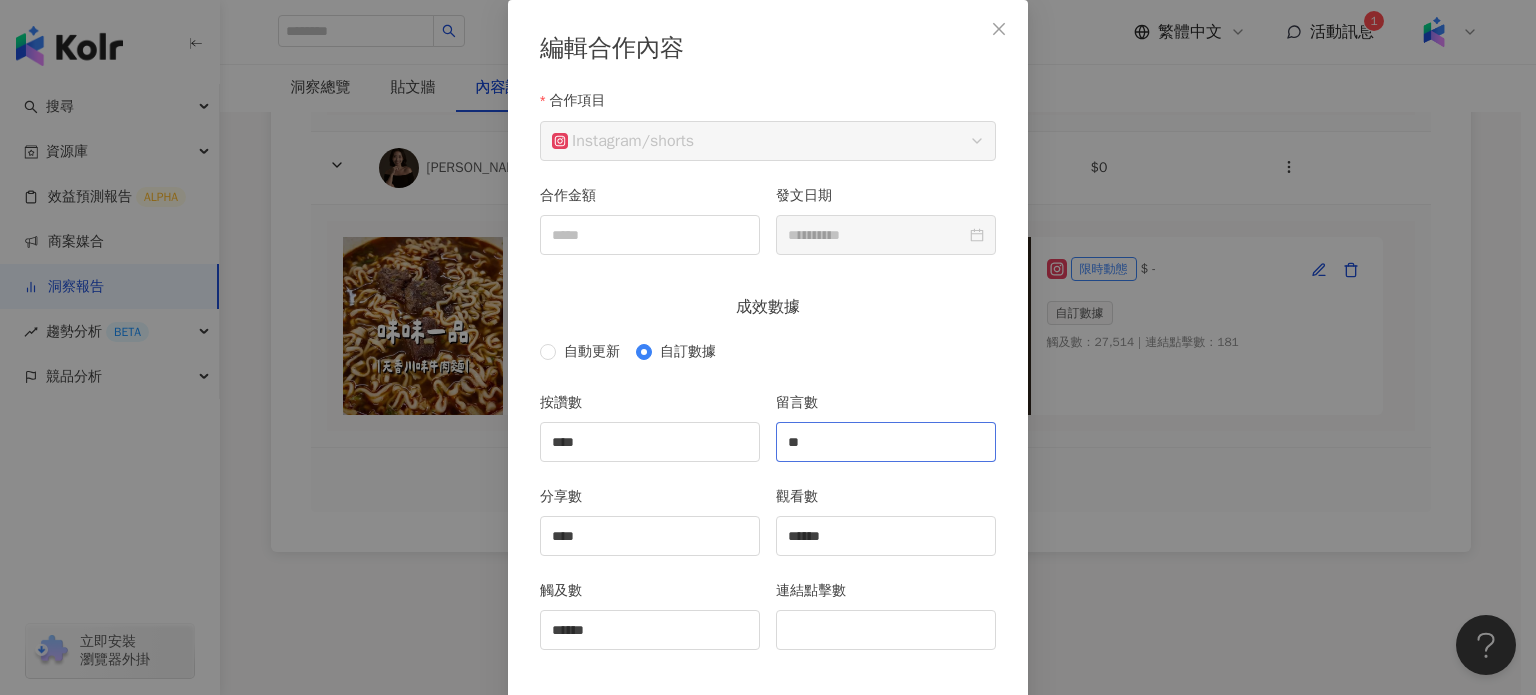 scroll, scrollTop: 188, scrollLeft: 0, axis: vertical 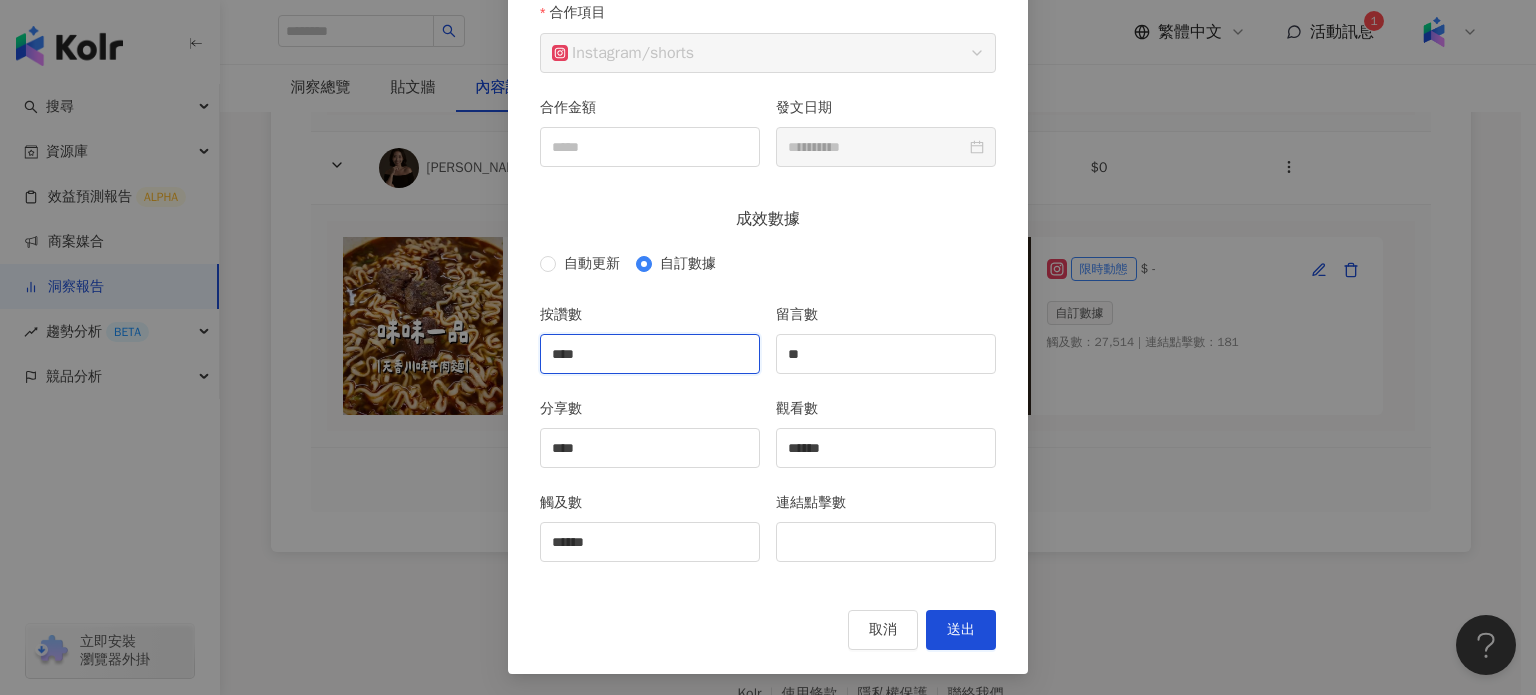 drag, startPoint x: 686, startPoint y: 357, endPoint x: 403, endPoint y: 463, distance: 302.20026 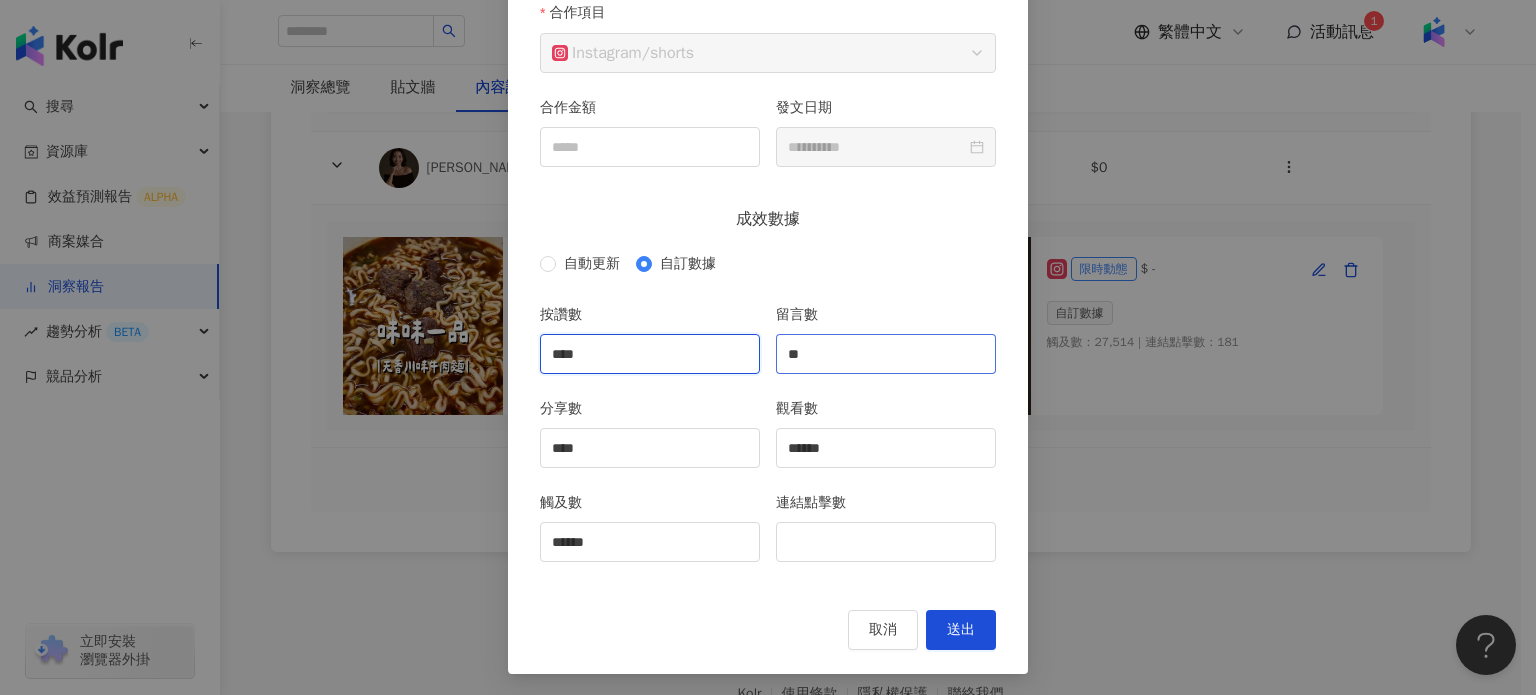 type on "****" 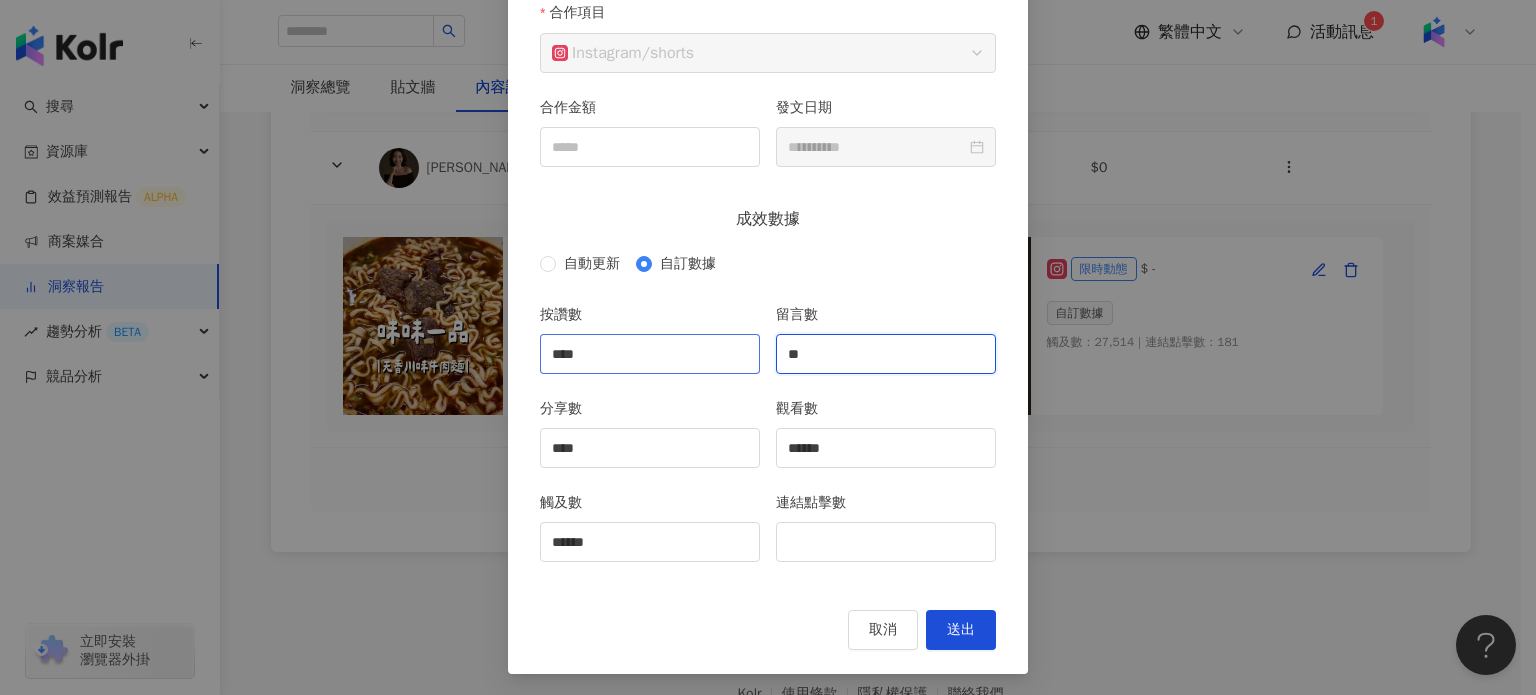 drag, startPoint x: 898, startPoint y: 349, endPoint x: 561, endPoint y: 363, distance: 337.29068 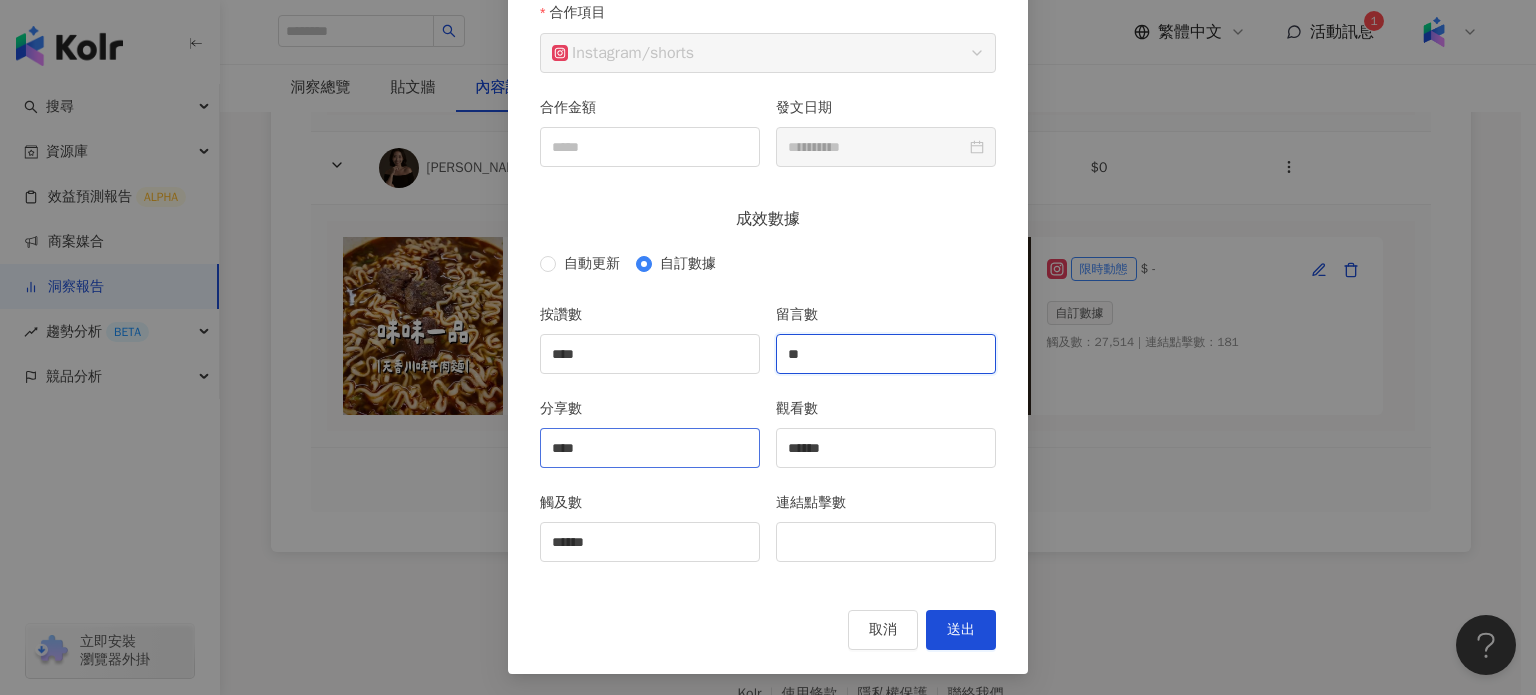 type on "**" 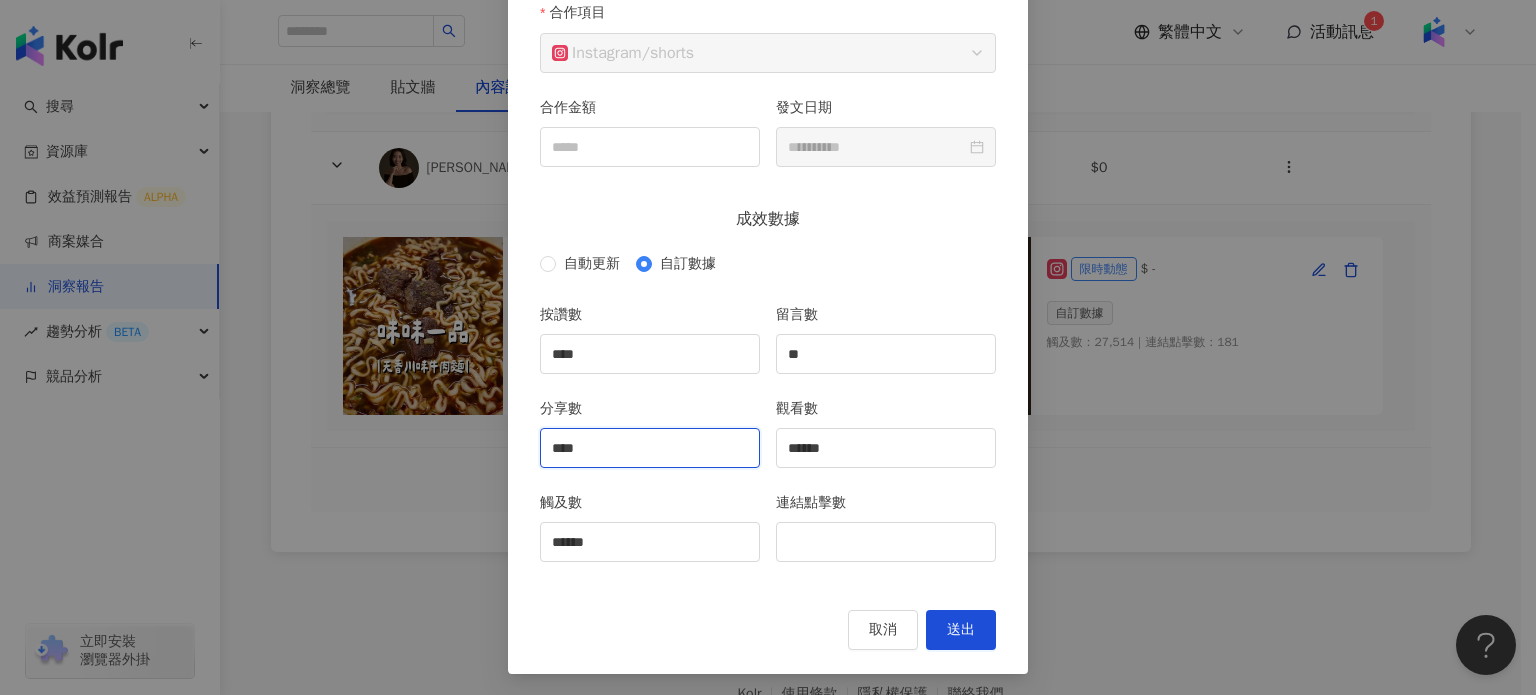 drag, startPoint x: 624, startPoint y: 445, endPoint x: 24, endPoint y: 426, distance: 600.3008 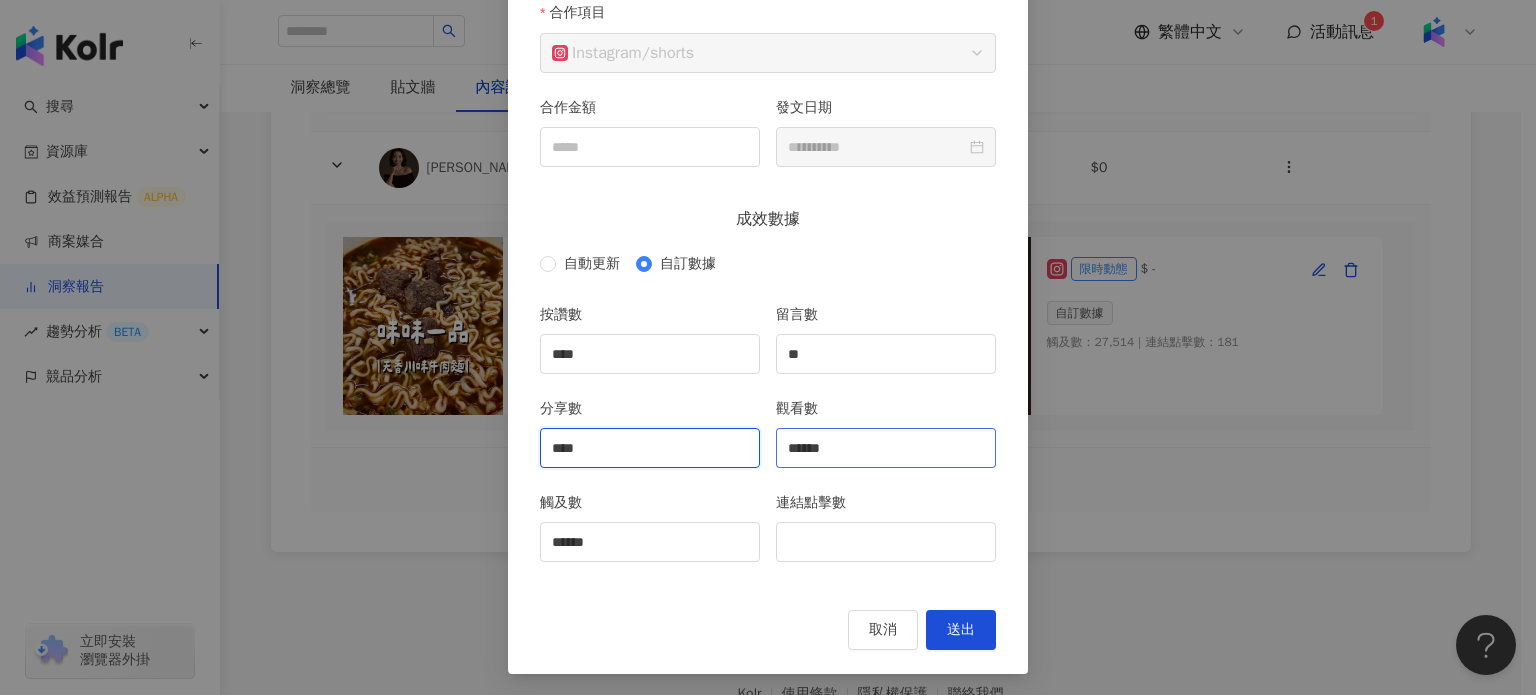 type on "****" 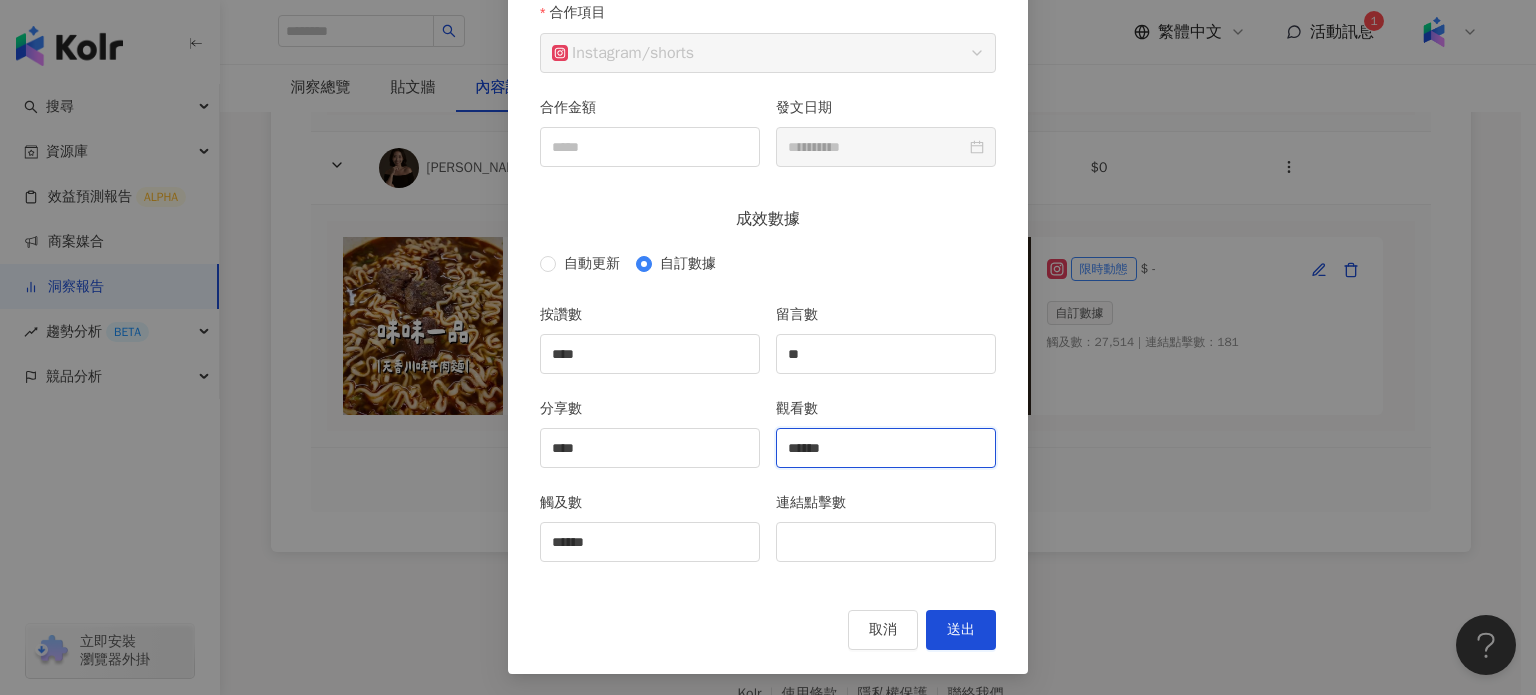 drag, startPoint x: 856, startPoint y: 438, endPoint x: 510, endPoint y: 416, distance: 346.69873 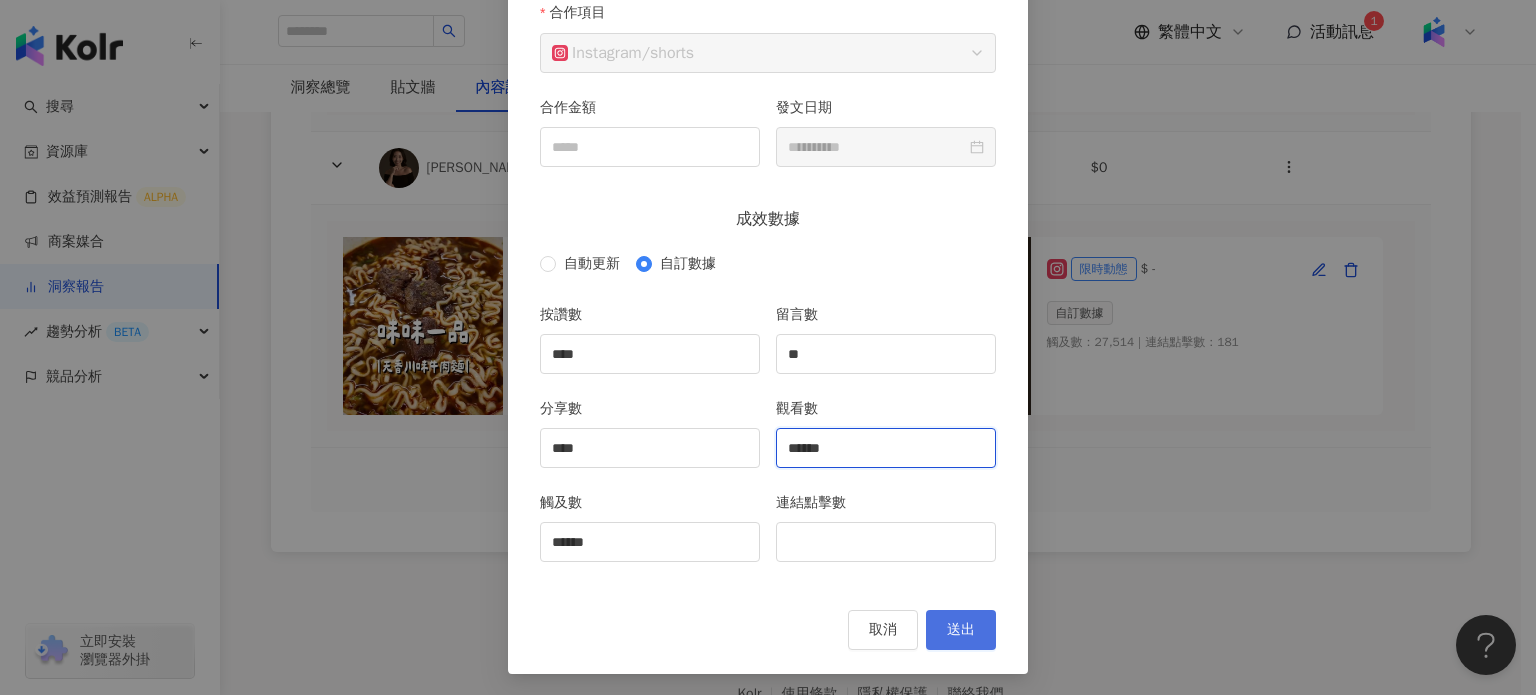 type on "******" 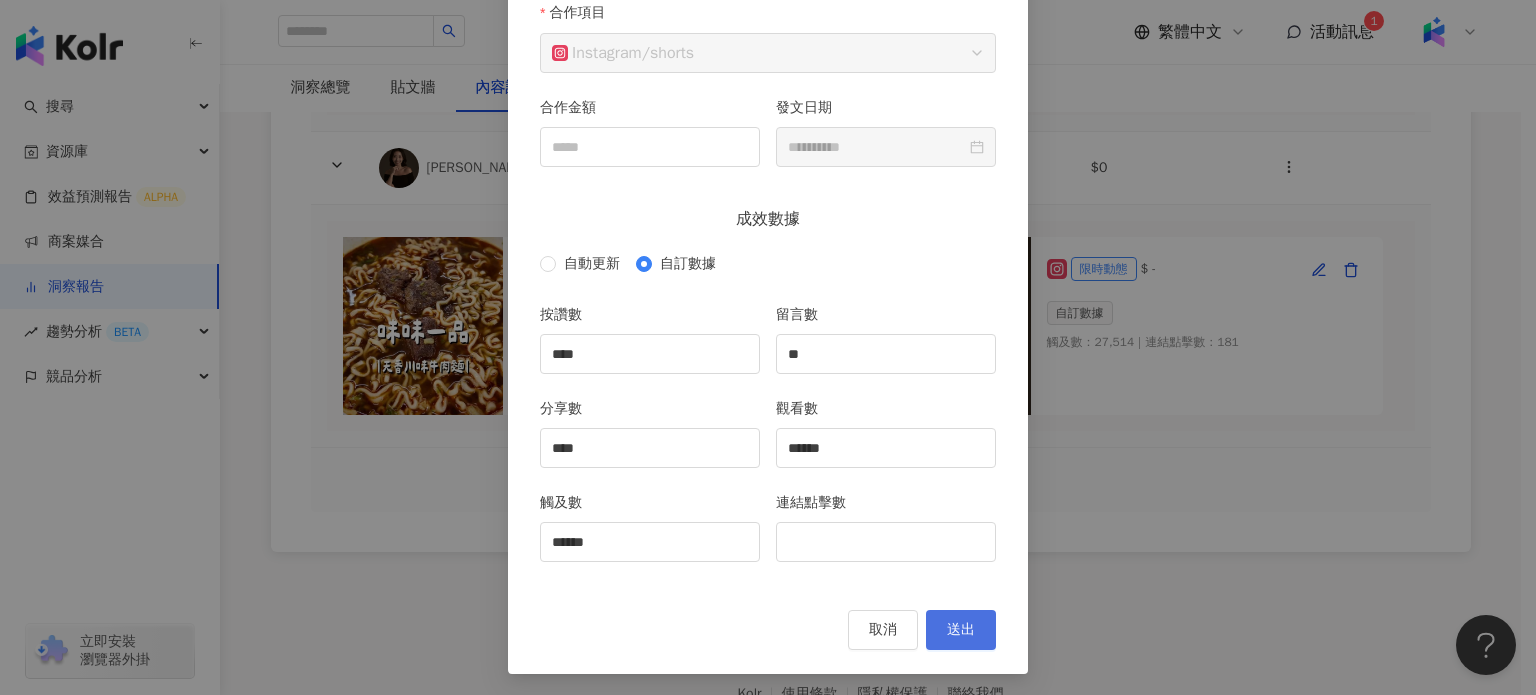 click on "送出" at bounding box center [961, 630] 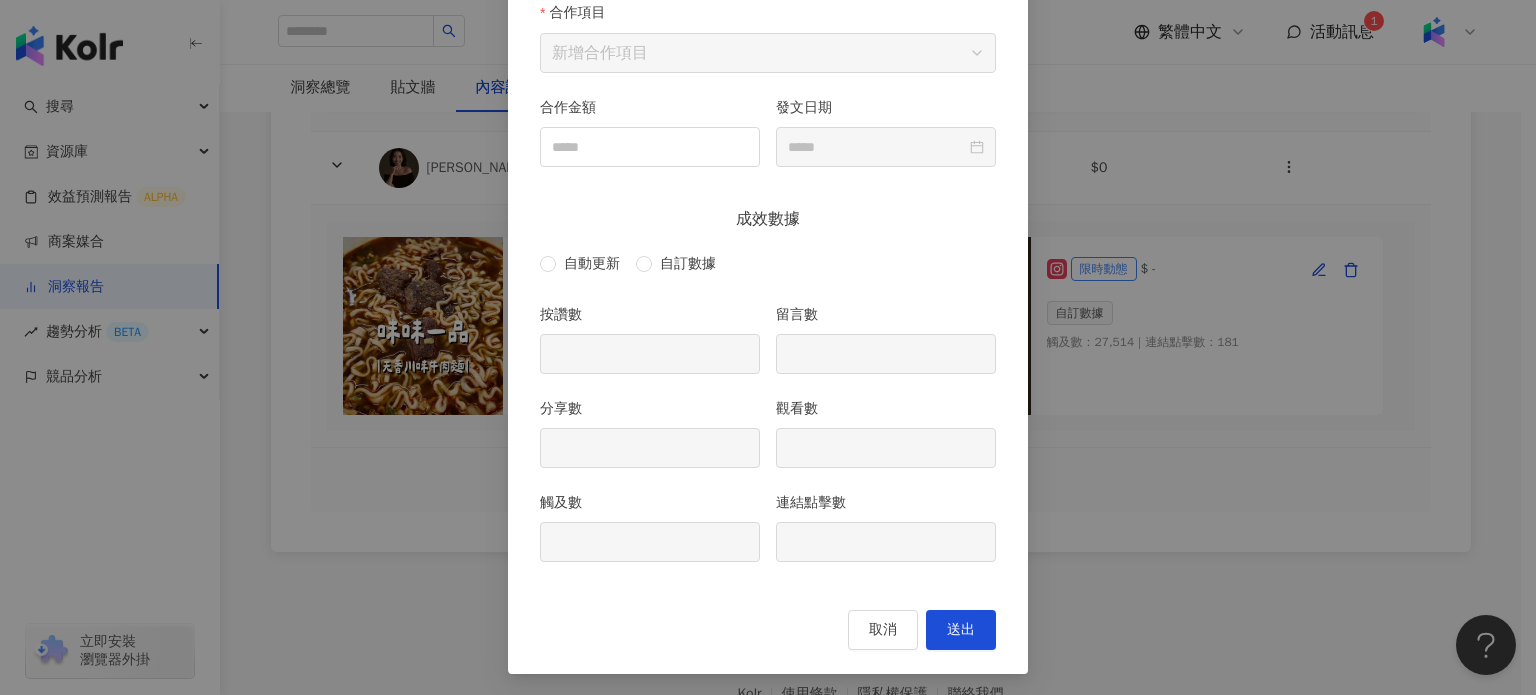 type on "****" 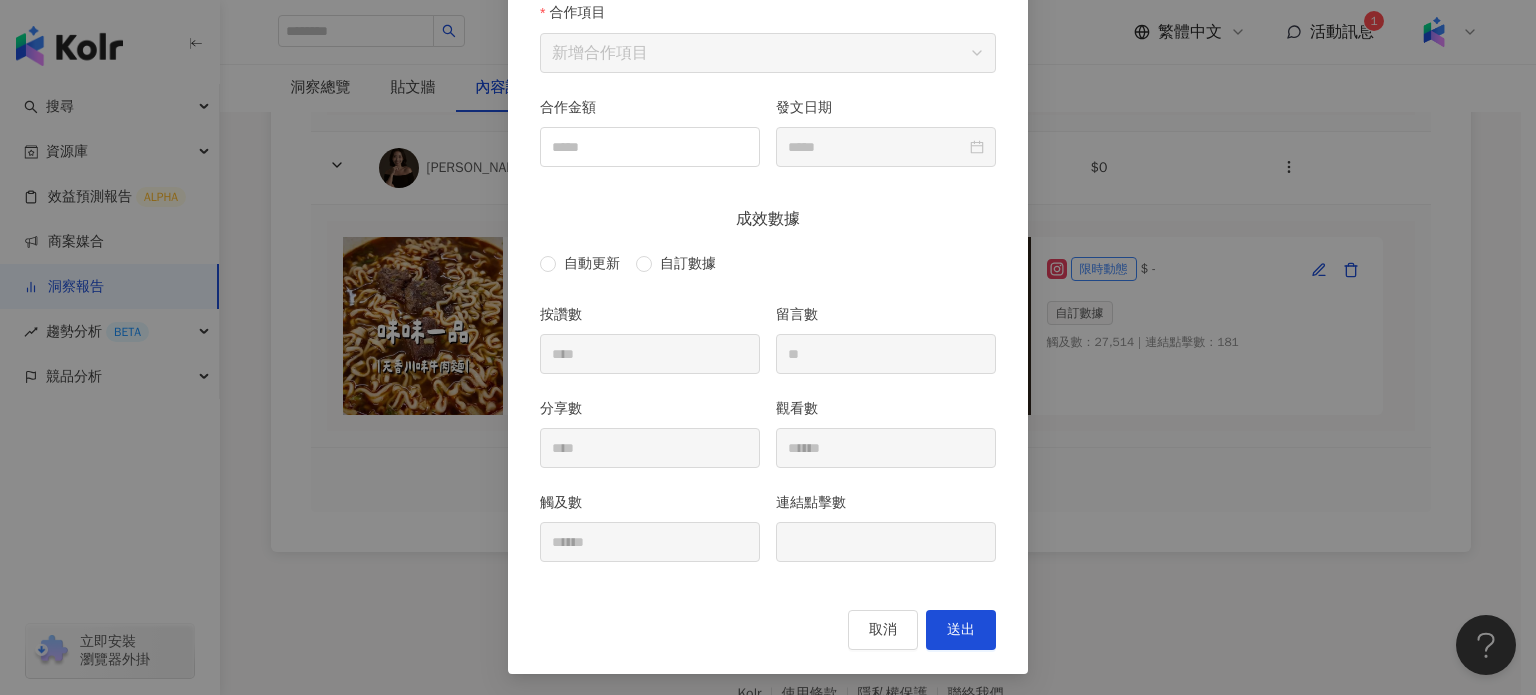type on "**********" 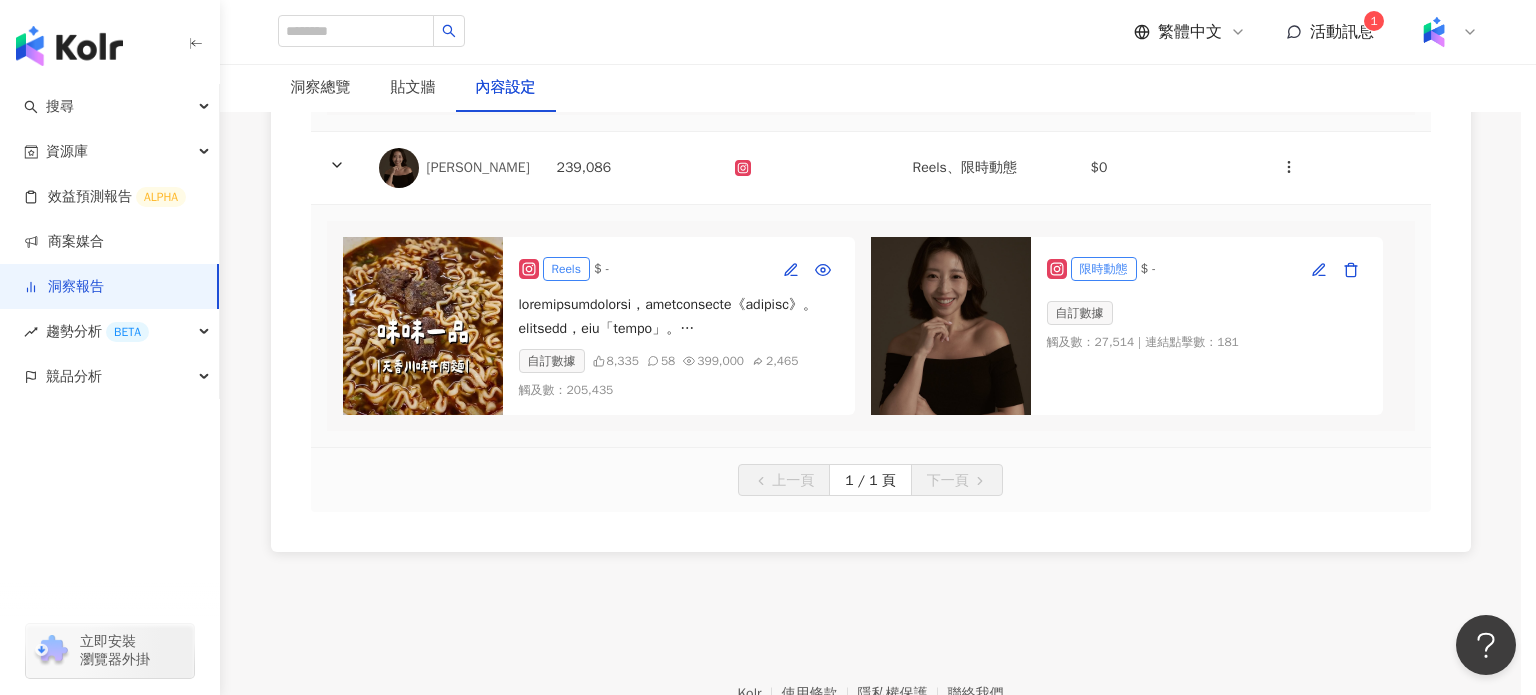 scroll, scrollTop: 88, scrollLeft: 0, axis: vertical 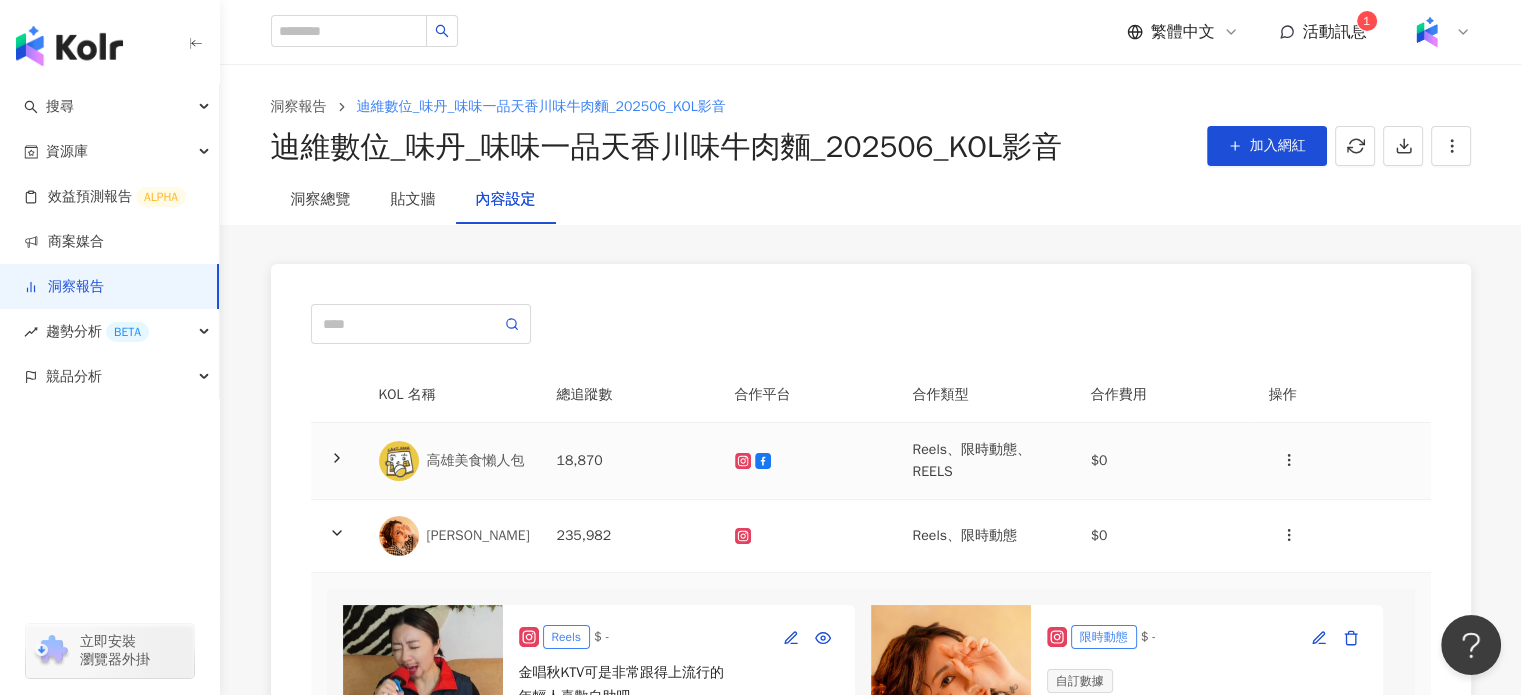 click on "高雄美食懶人包" at bounding box center (452, 461) 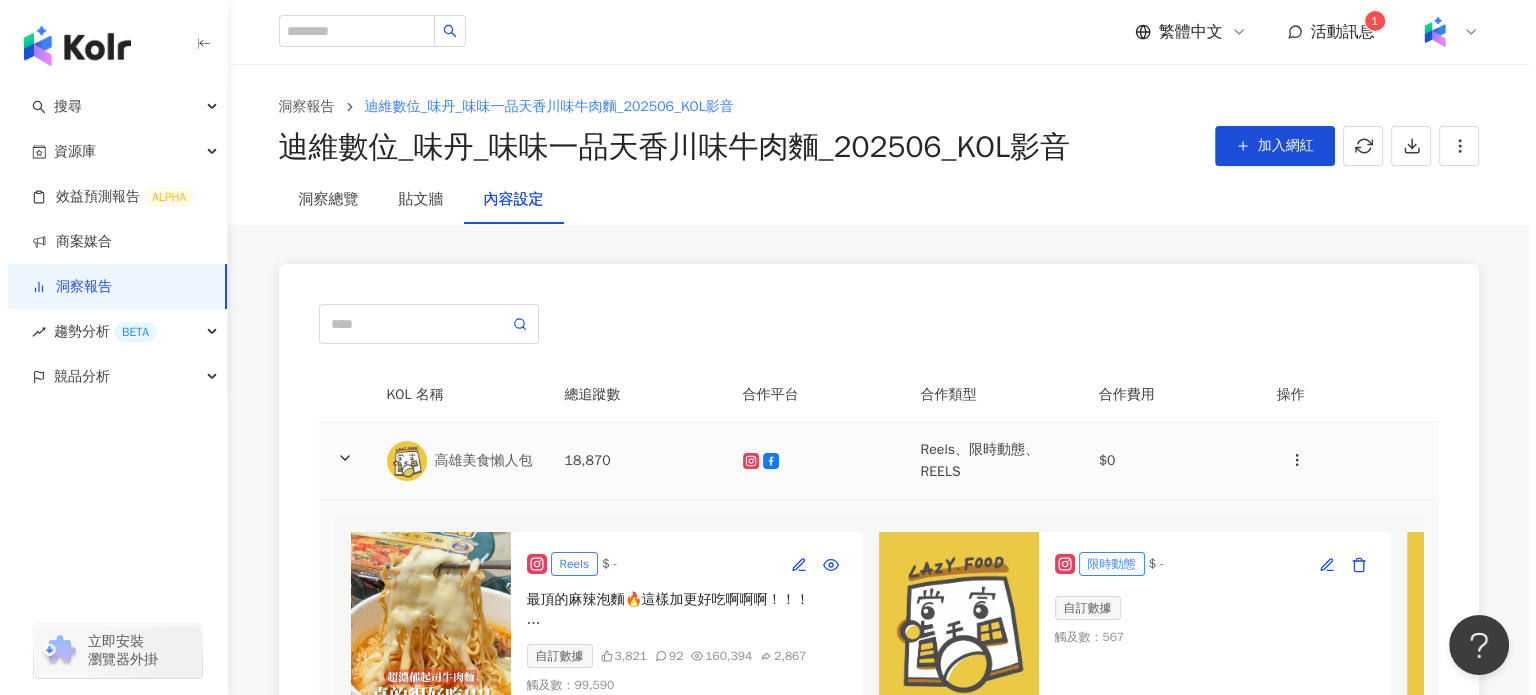 scroll, scrollTop: 200, scrollLeft: 0, axis: vertical 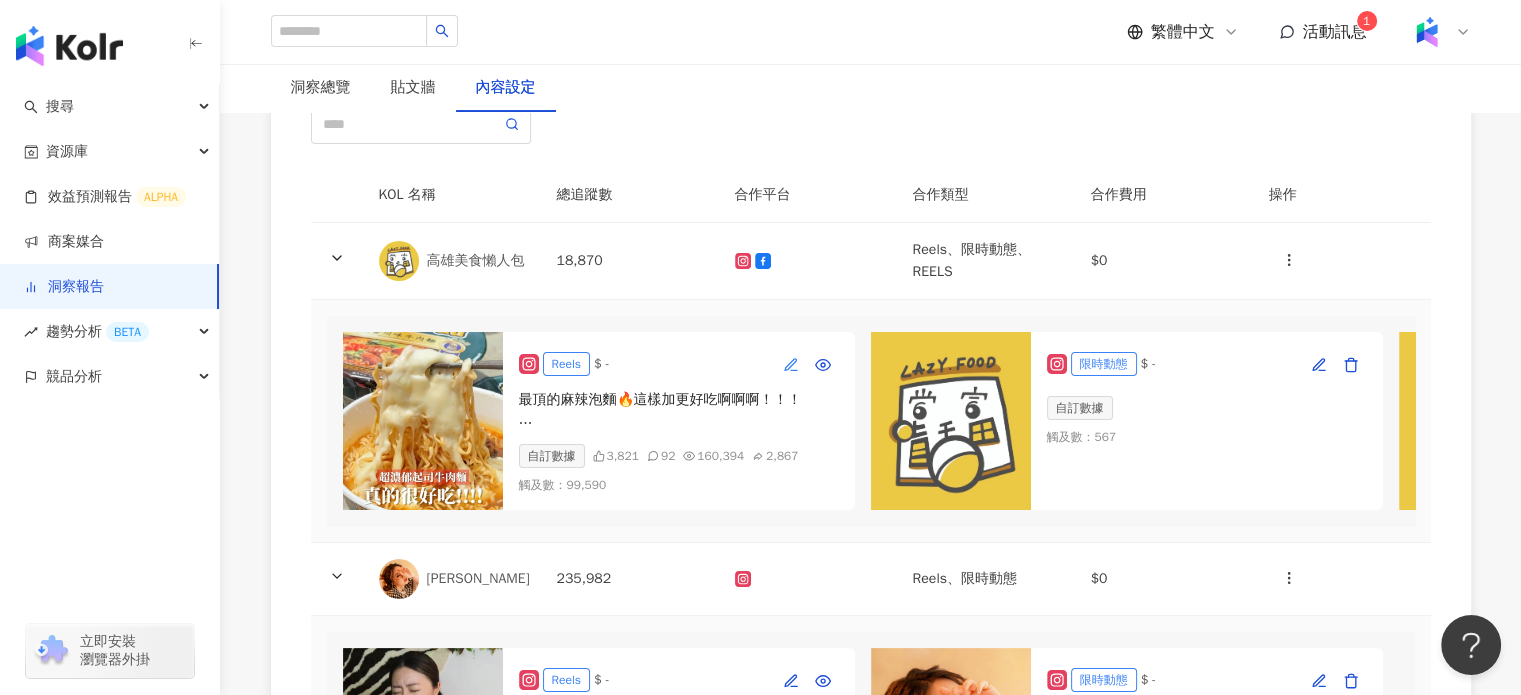 click at bounding box center (791, 364) 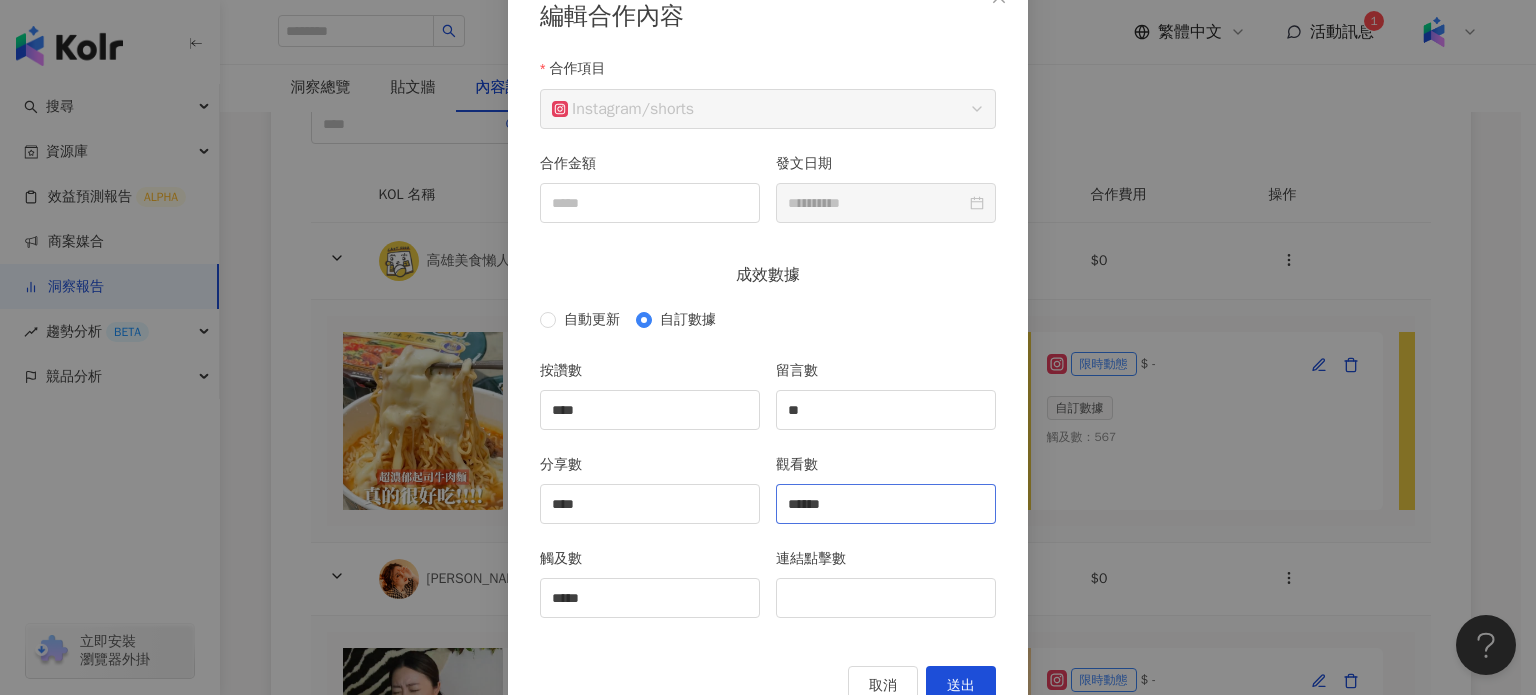 scroll, scrollTop: 188, scrollLeft: 0, axis: vertical 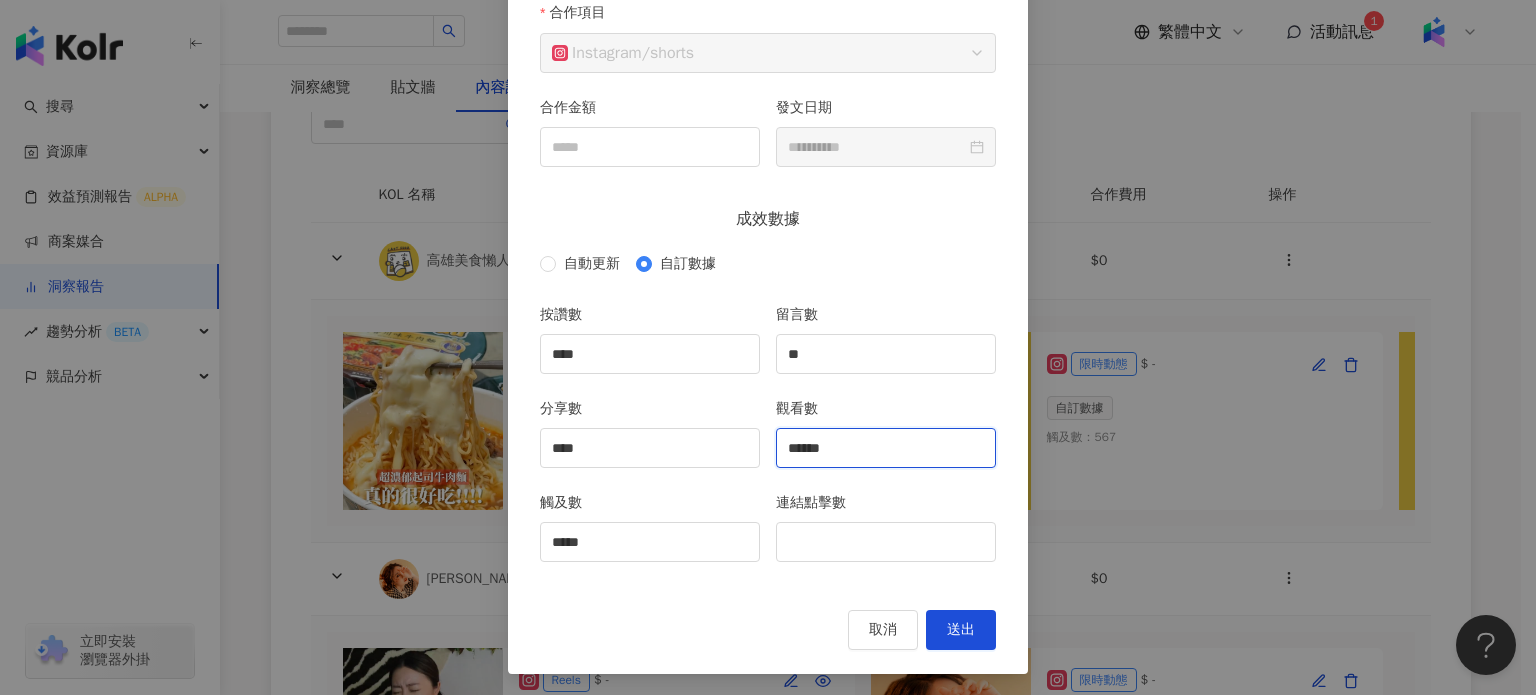 drag, startPoint x: 917, startPoint y: 444, endPoint x: 499, endPoint y: 446, distance: 418.0048 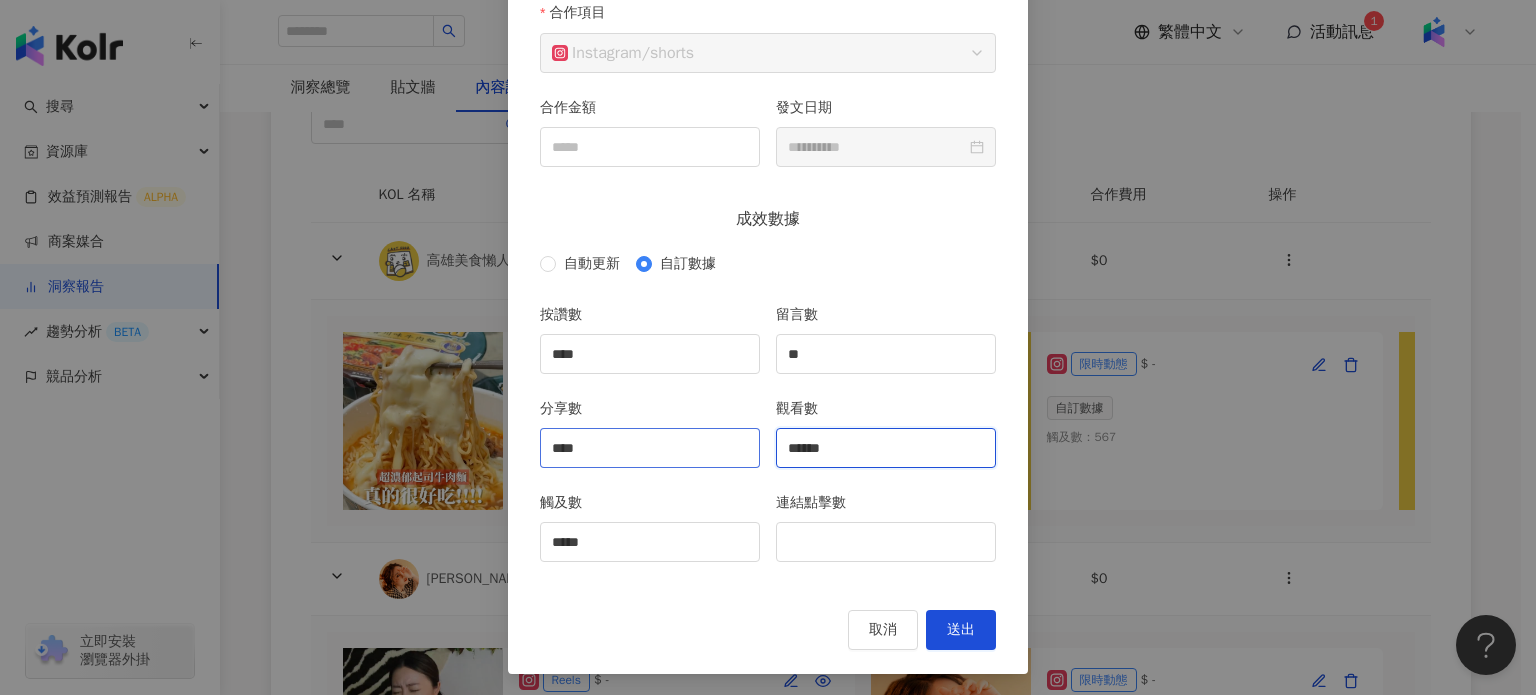 type on "******" 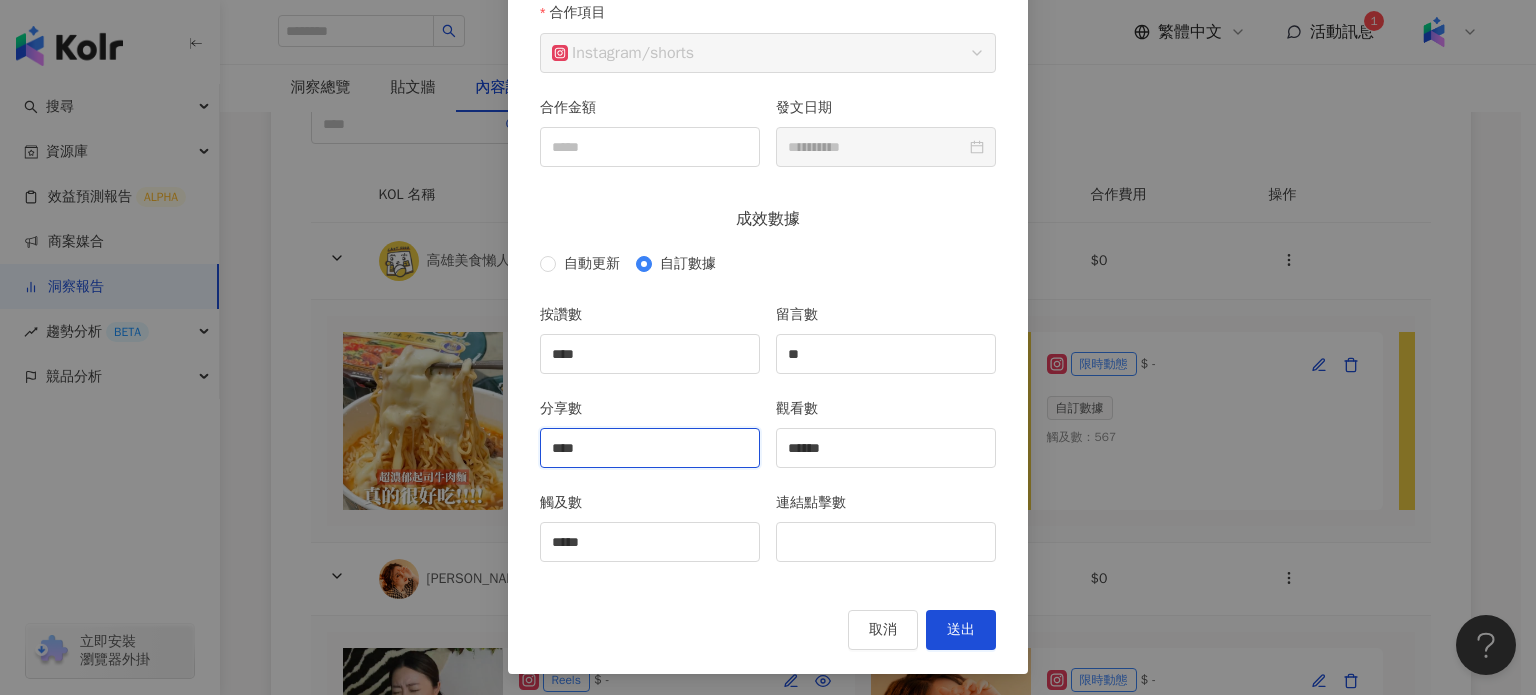 drag, startPoint x: 730, startPoint y: 453, endPoint x: 0, endPoint y: 420, distance: 730.7455 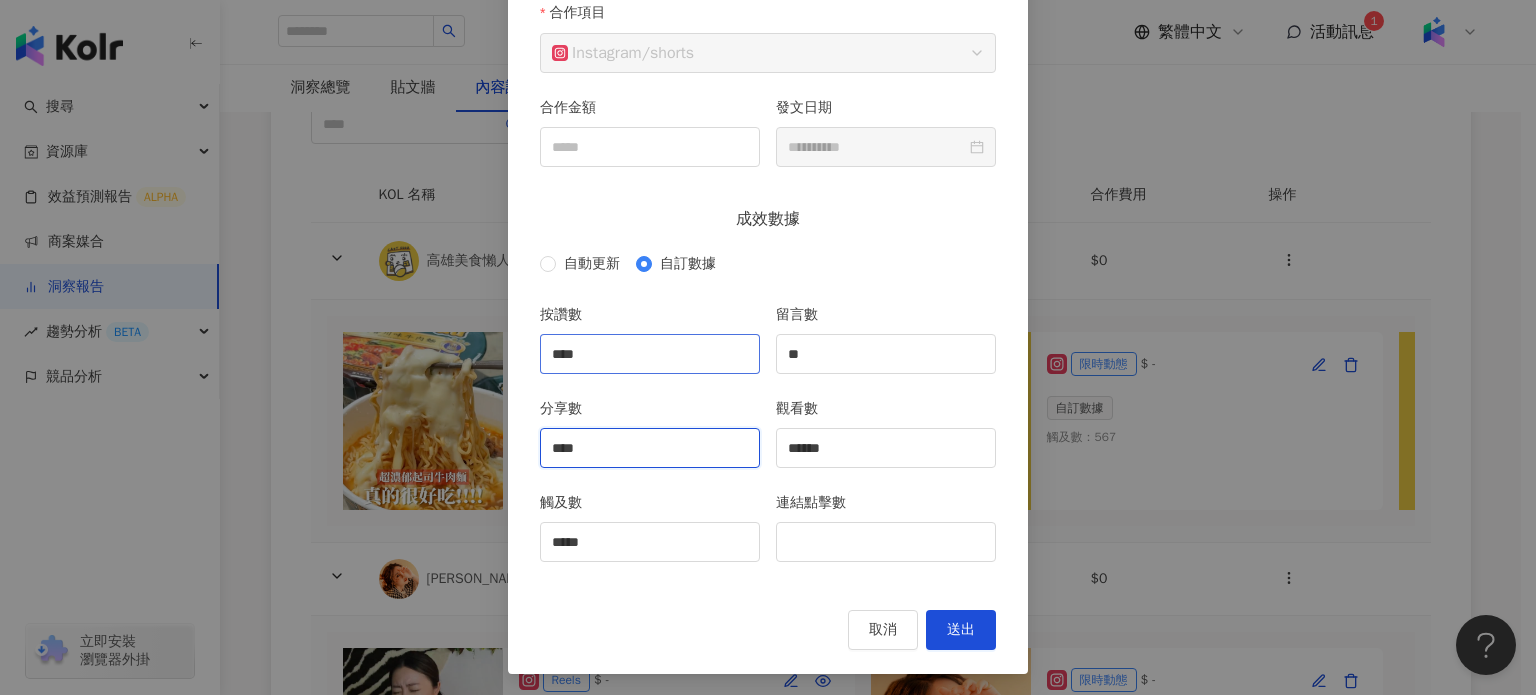 type on "****" 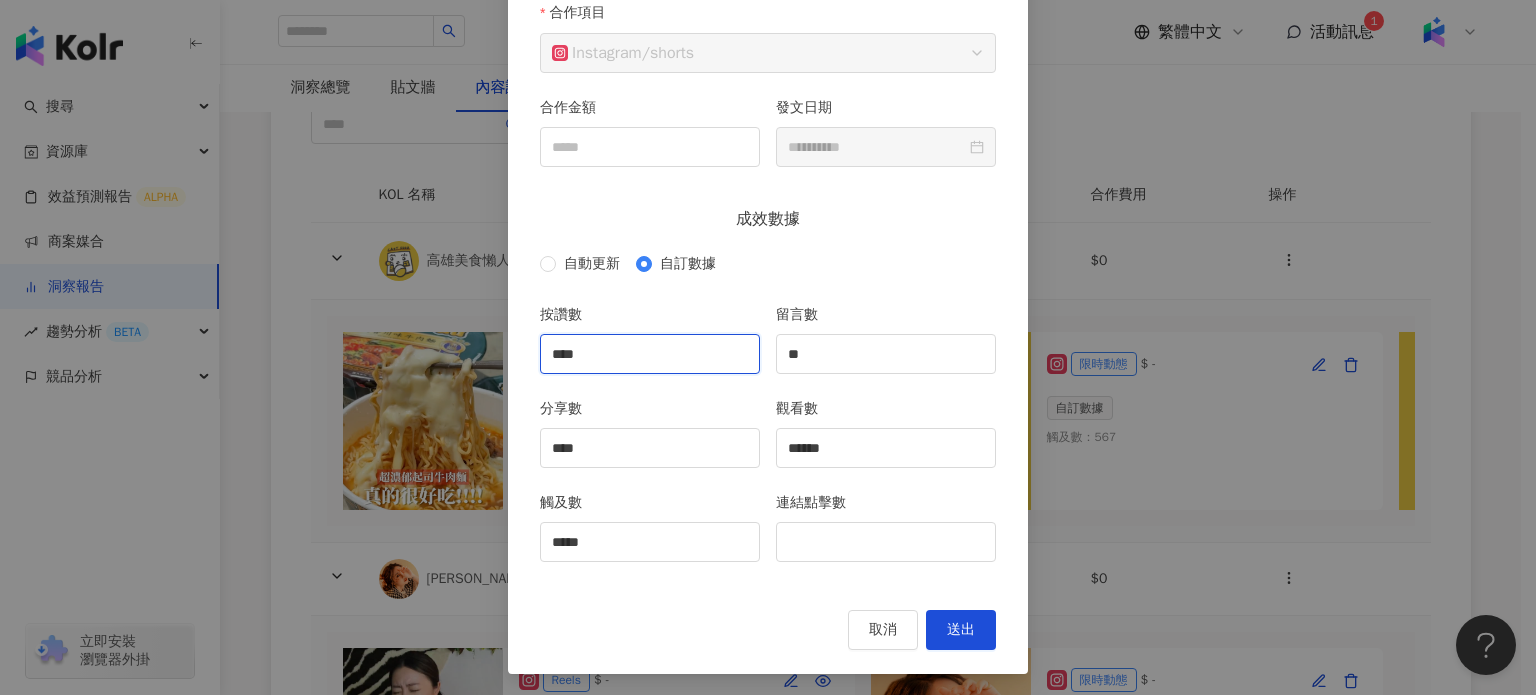 drag, startPoint x: 632, startPoint y: 353, endPoint x: 106, endPoint y: 340, distance: 526.16064 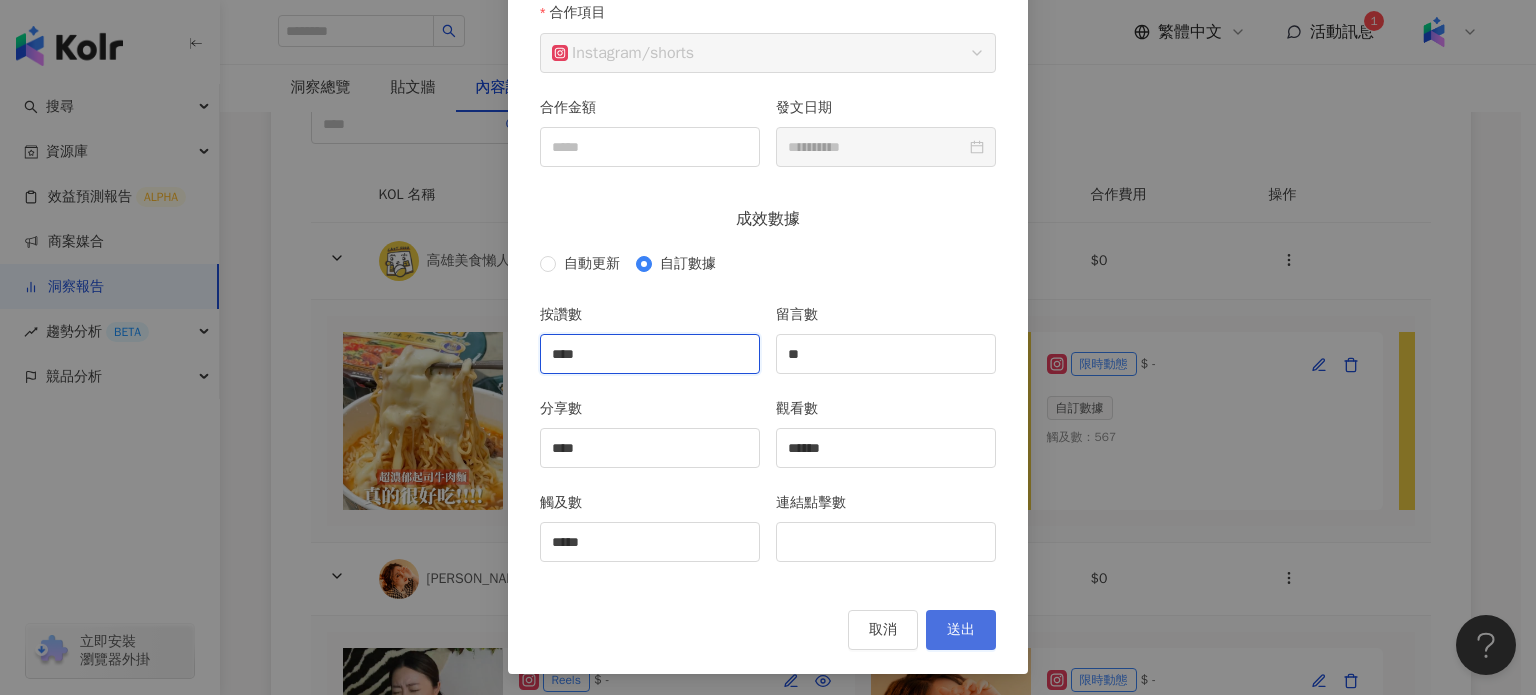 type on "****" 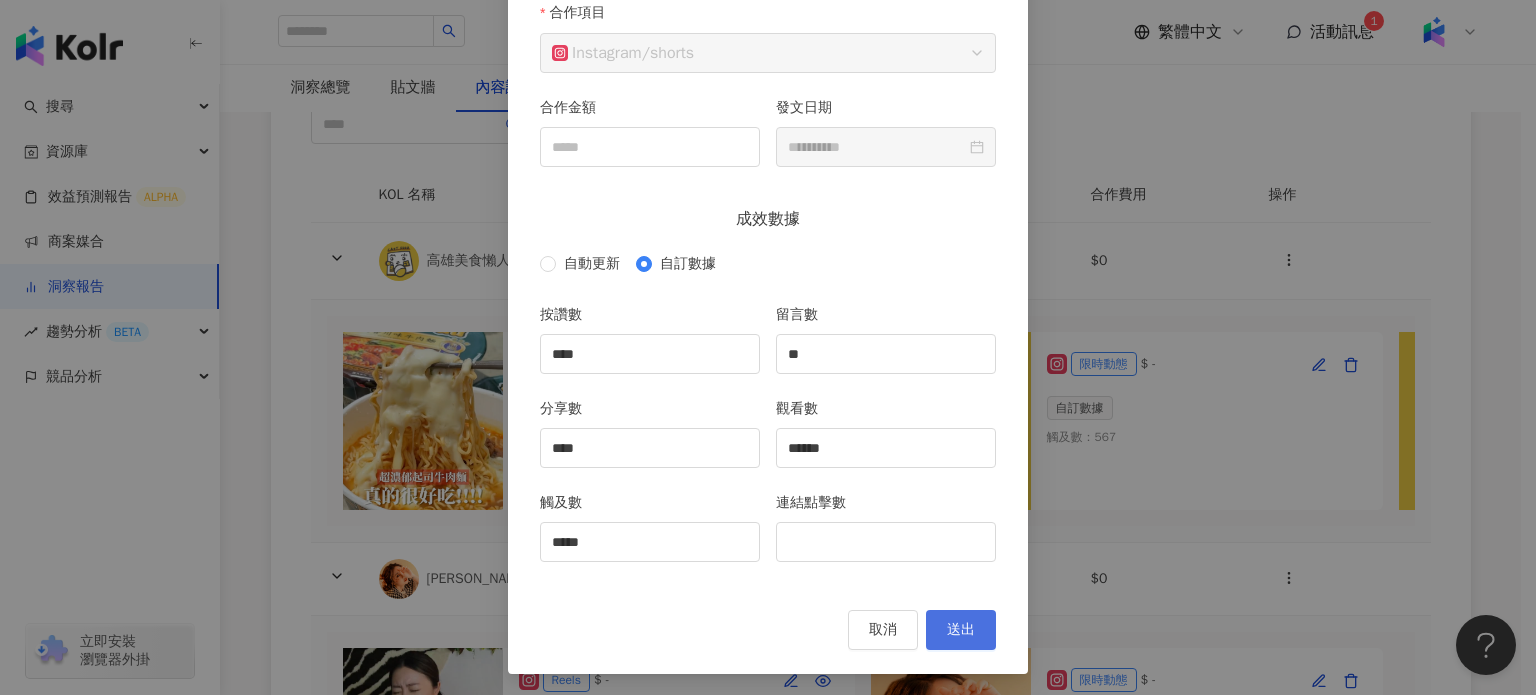 click on "送出" at bounding box center [961, 630] 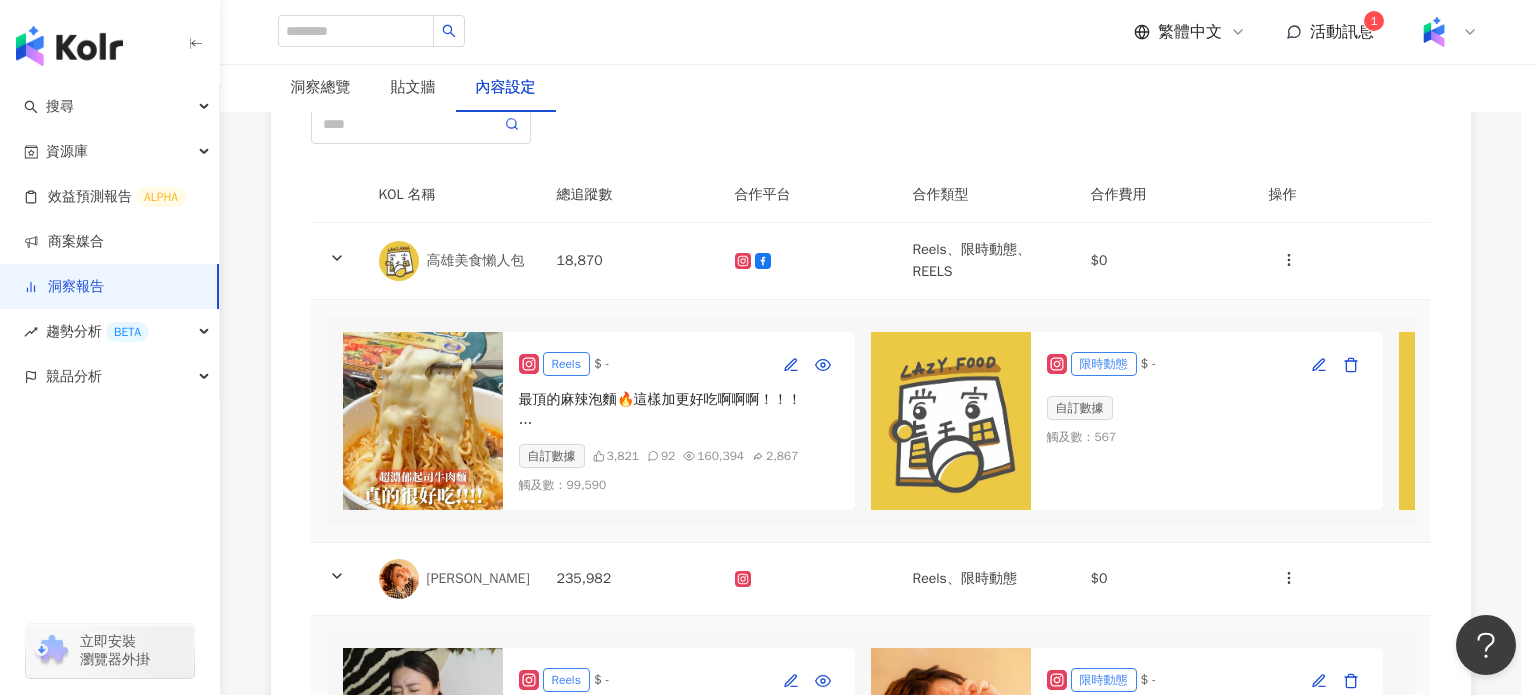 type on "****" 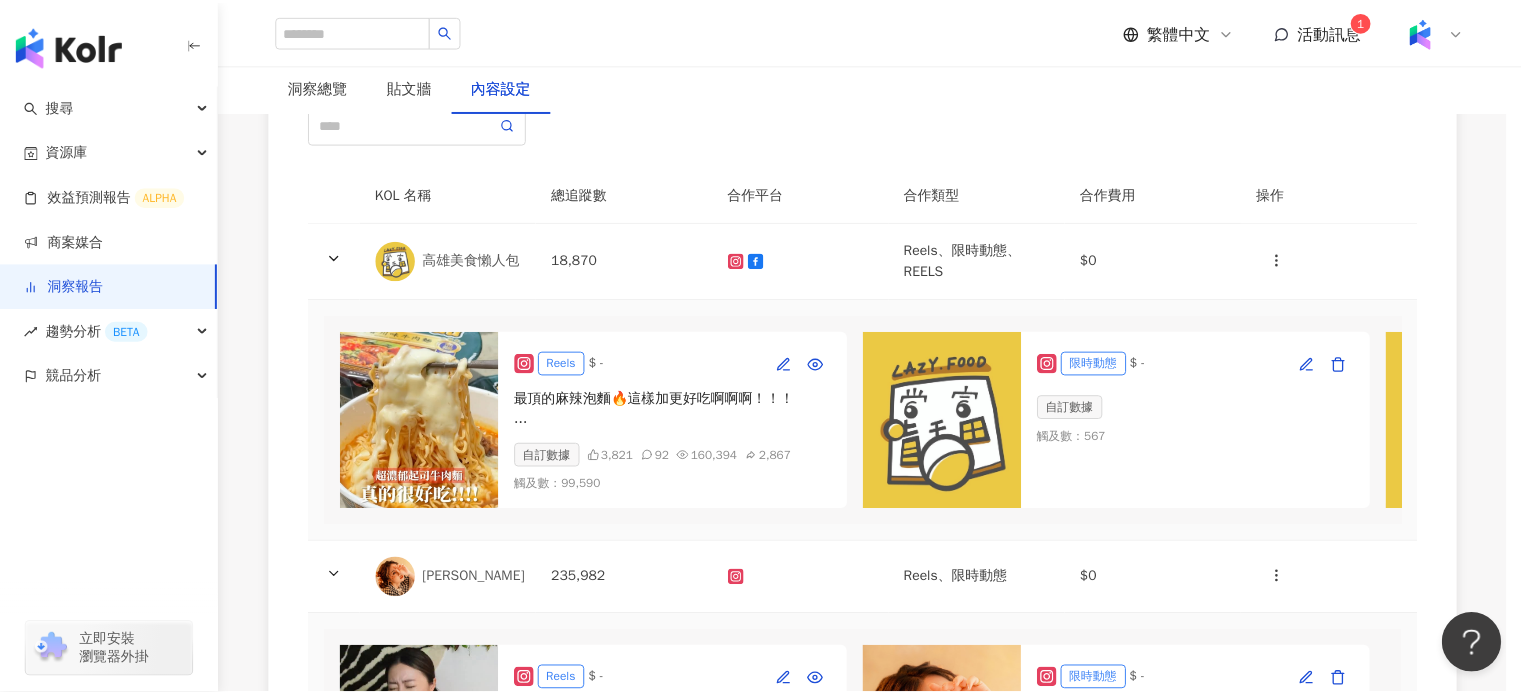scroll, scrollTop: 88, scrollLeft: 0, axis: vertical 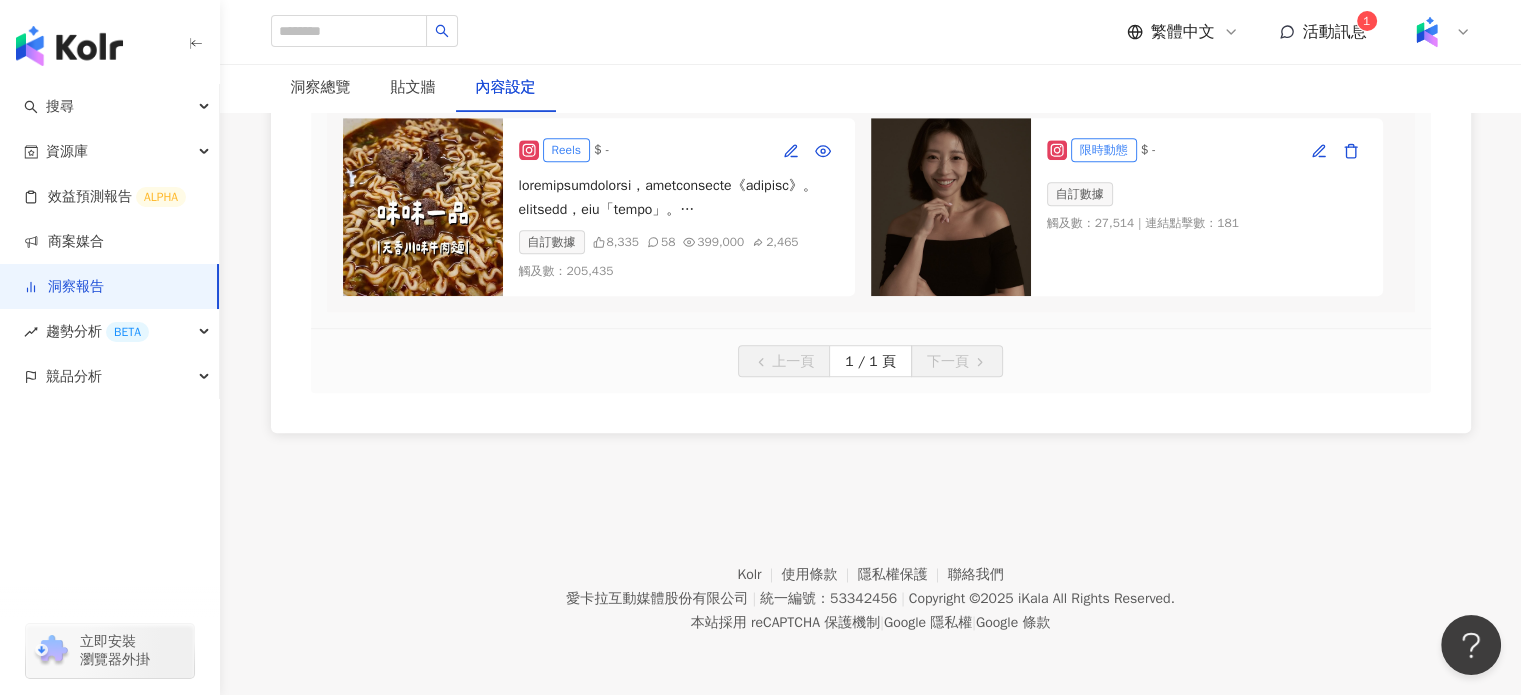 click on "Kolr 使用條款 隱私權保護 聯絡我們 愛[PERSON_NAME]互動媒體股份有限公司  |  統一編號：53342456  |  Copyright ©  2025   iKala   All Rights Reserved. 本站採用 reCAPTCHA 保護機制  |  Google 隱私權  |  Google 條款" at bounding box center (870, 584) 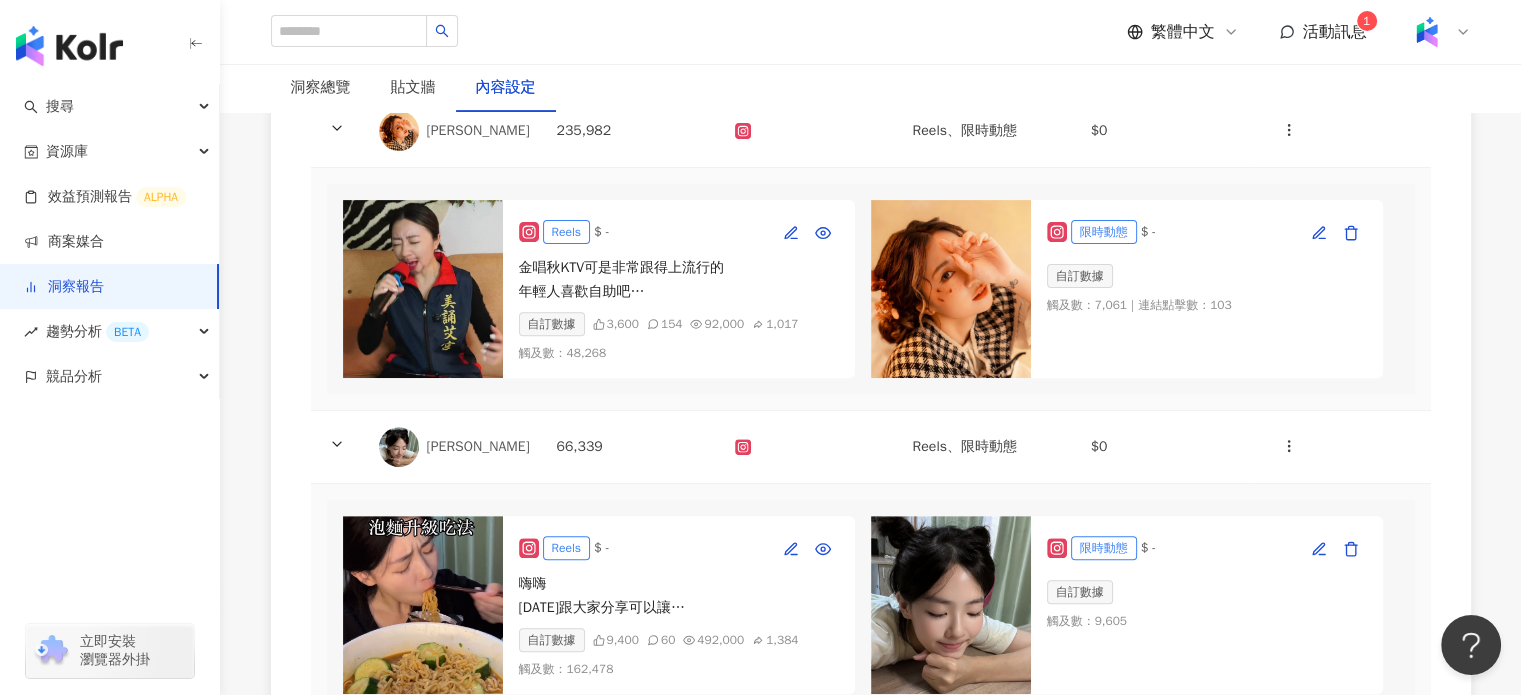 scroll, scrollTop: 318, scrollLeft: 0, axis: vertical 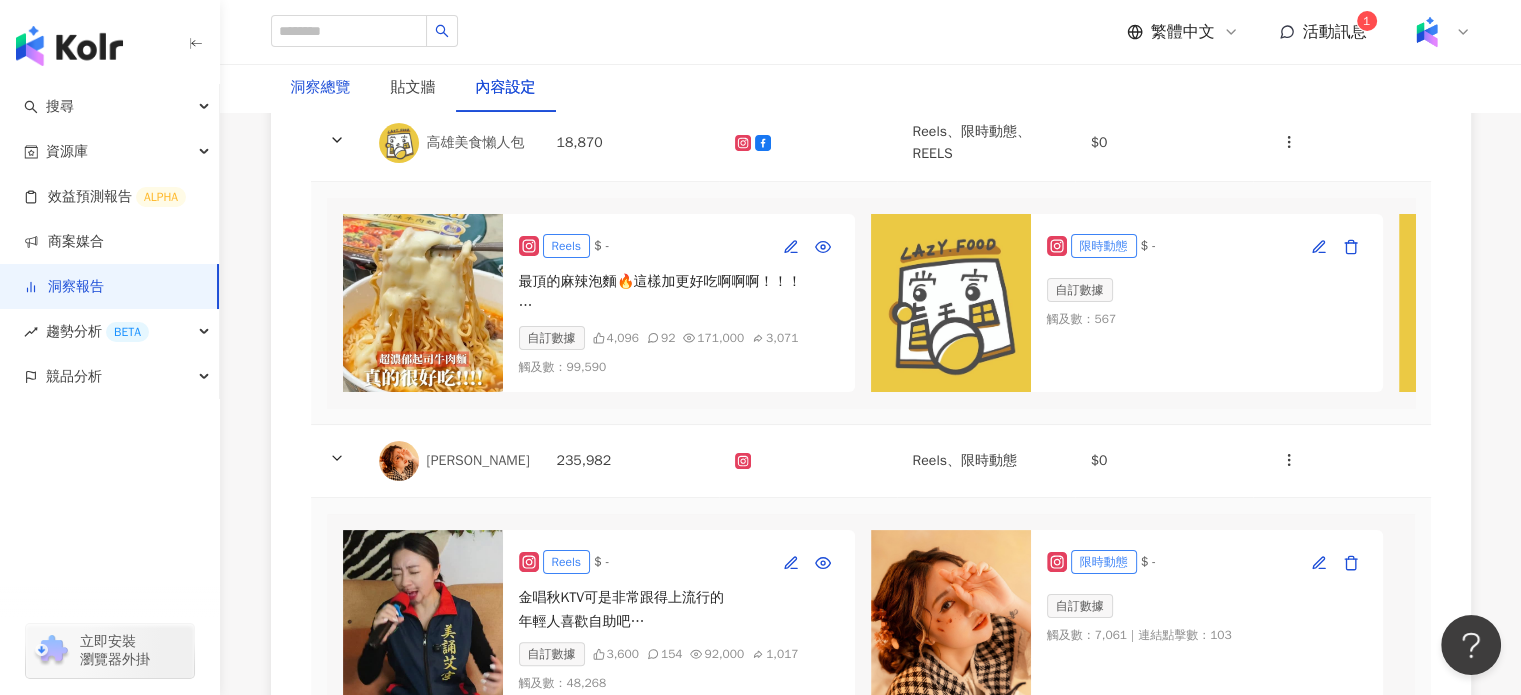 click on "洞察總覽" at bounding box center [321, 88] 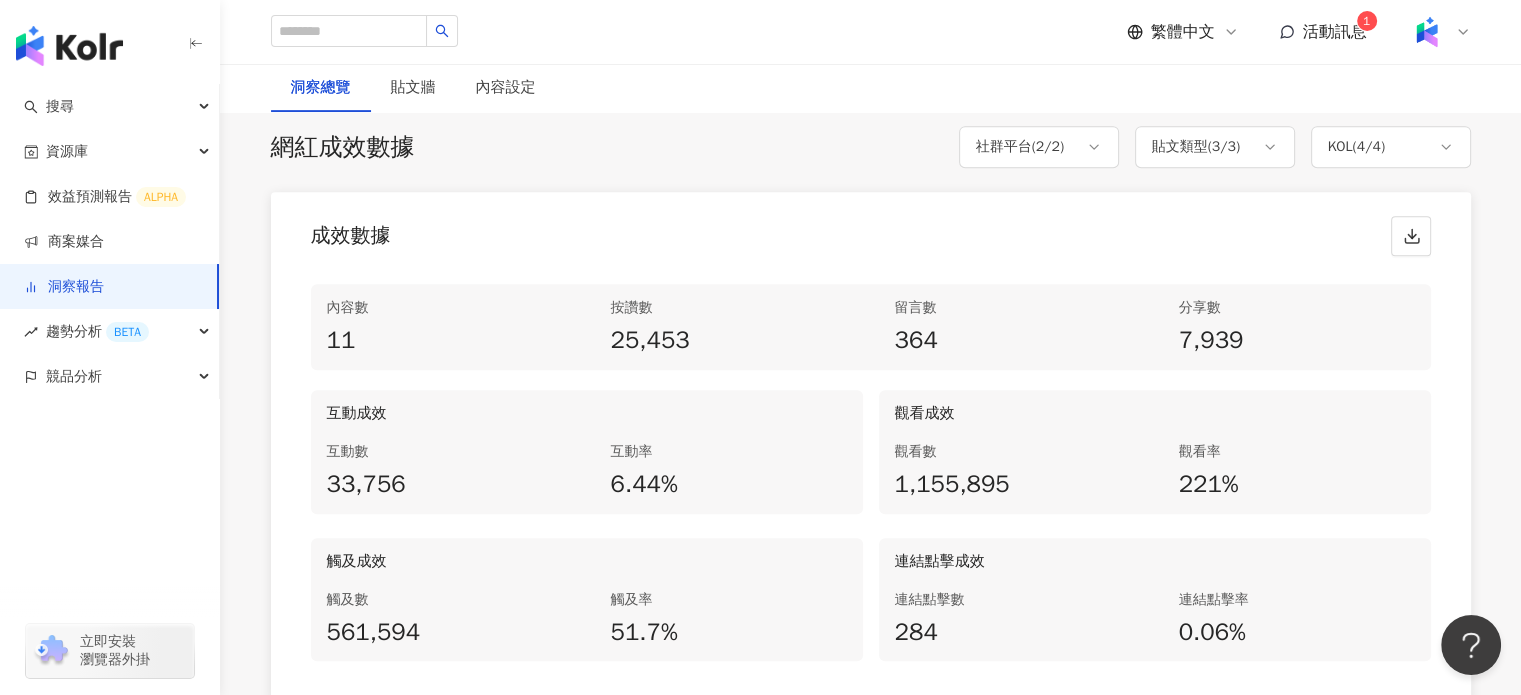 scroll, scrollTop: 1000, scrollLeft: 0, axis: vertical 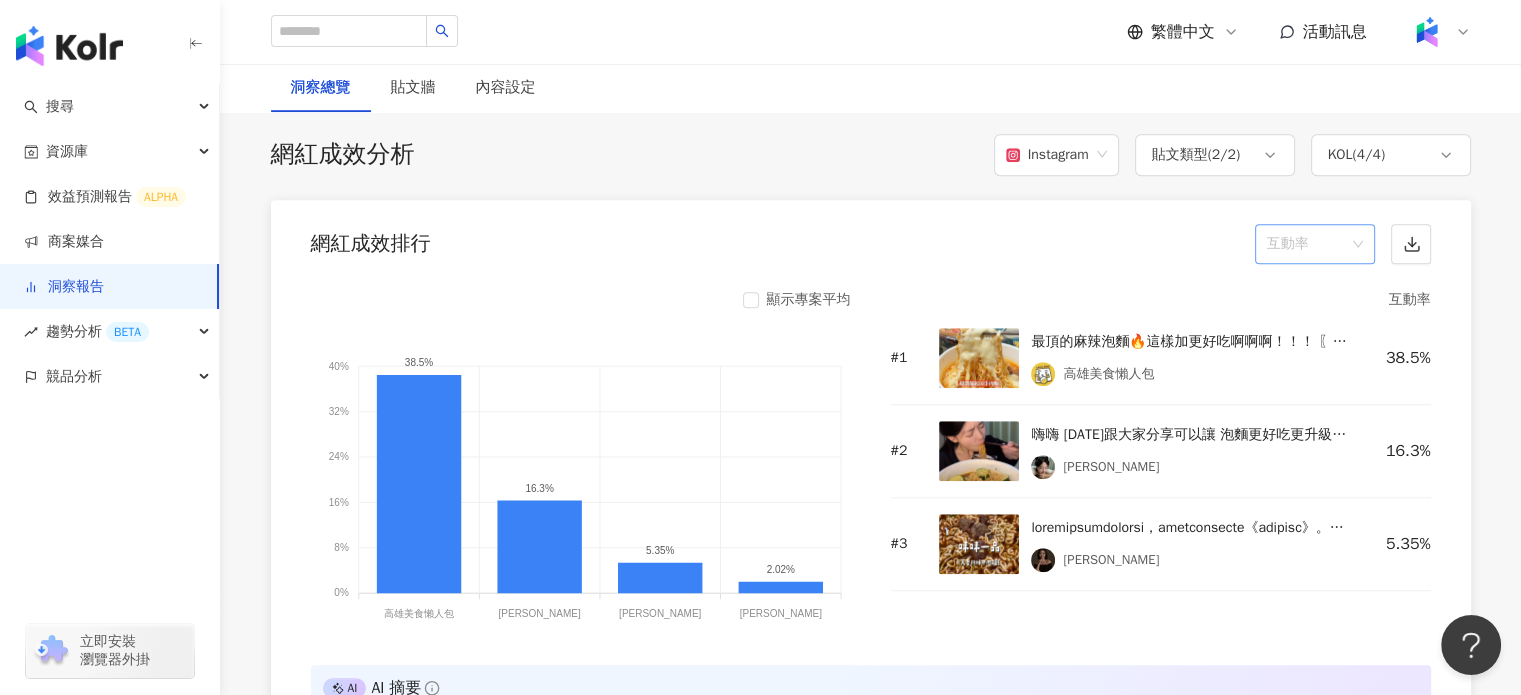 click on "互動率" at bounding box center [1315, 244] 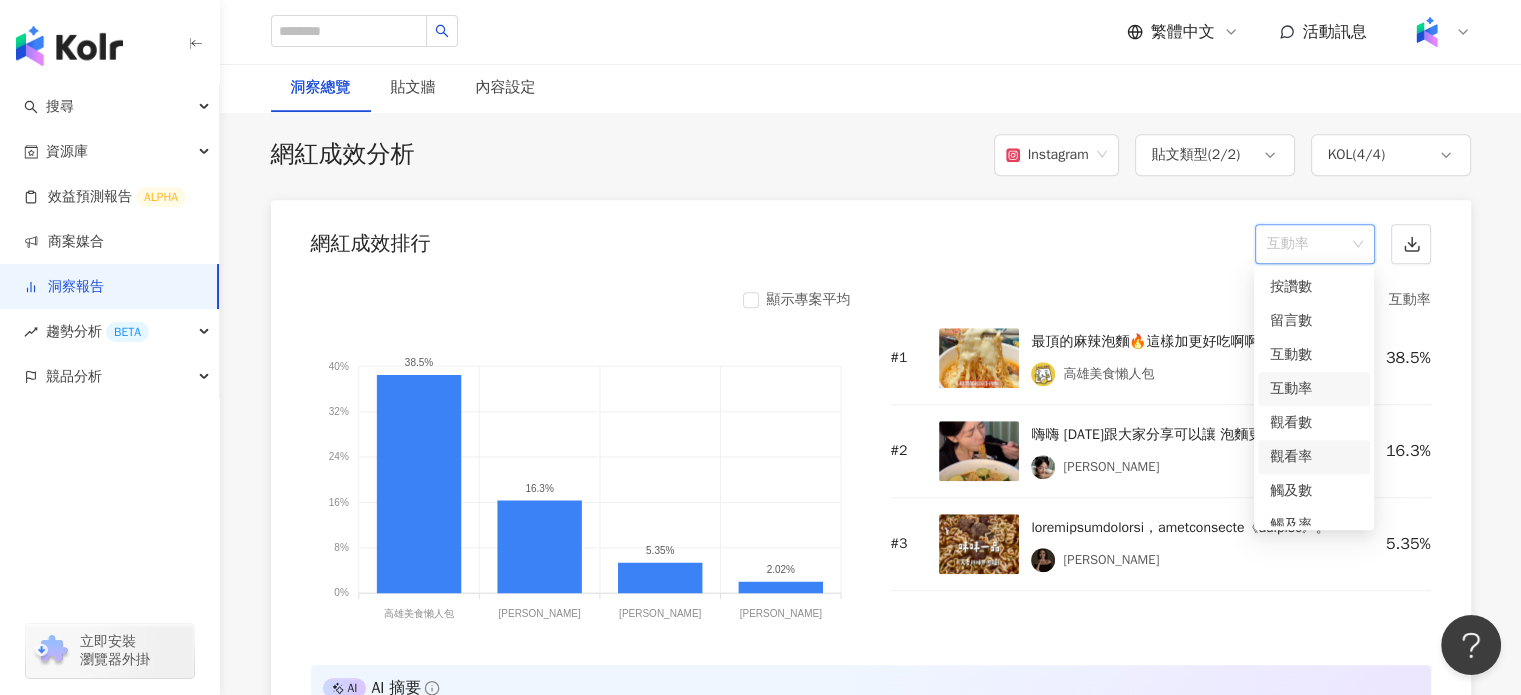 click on "觀看率" at bounding box center [1314, 457] 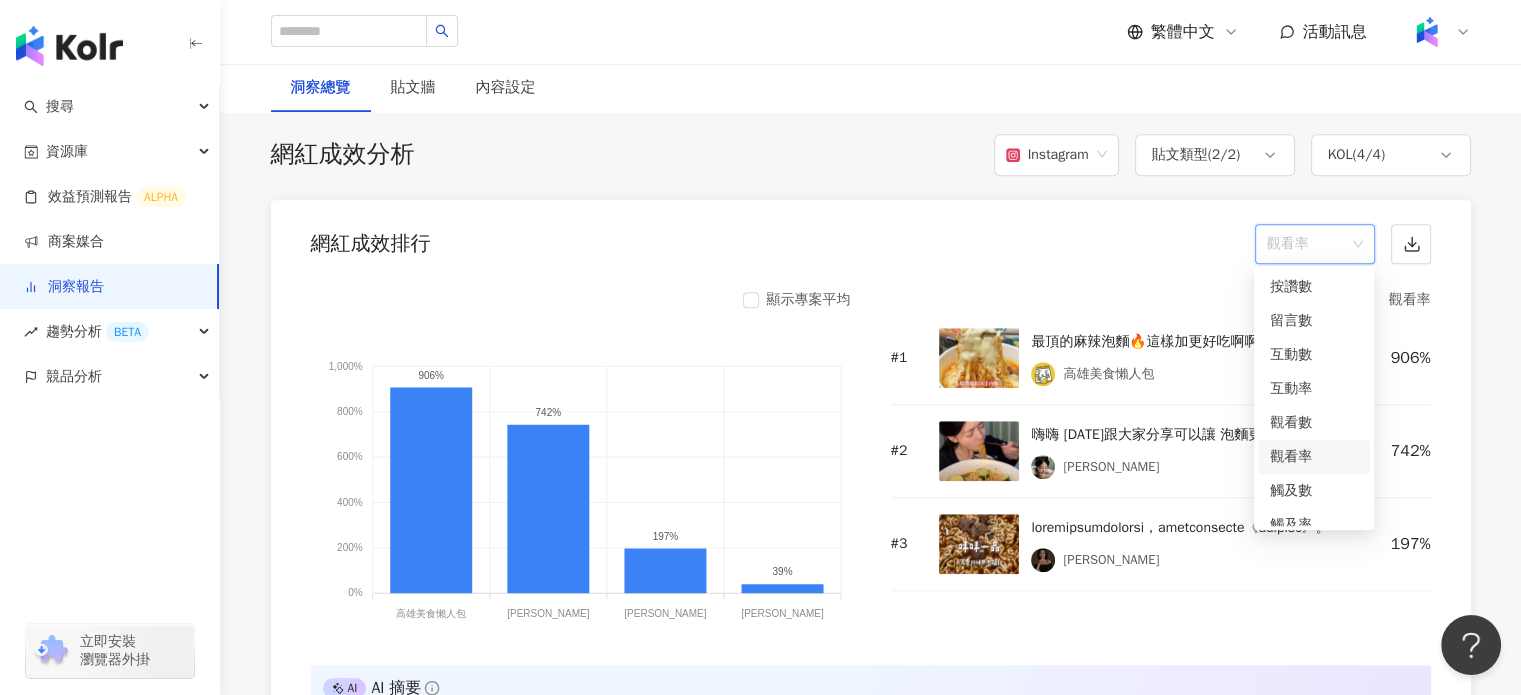 click on "觀看率" at bounding box center (1315, 244) 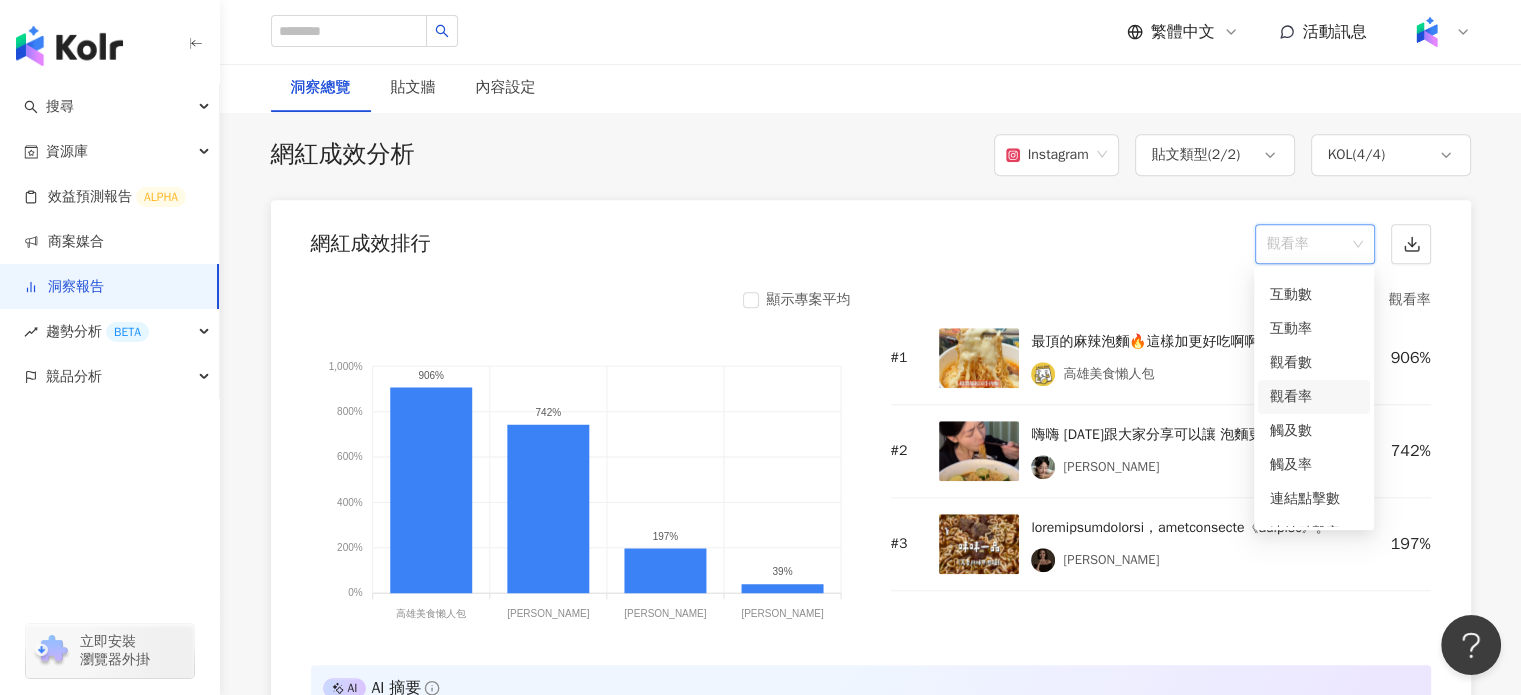 scroll, scrollTop: 84, scrollLeft: 0, axis: vertical 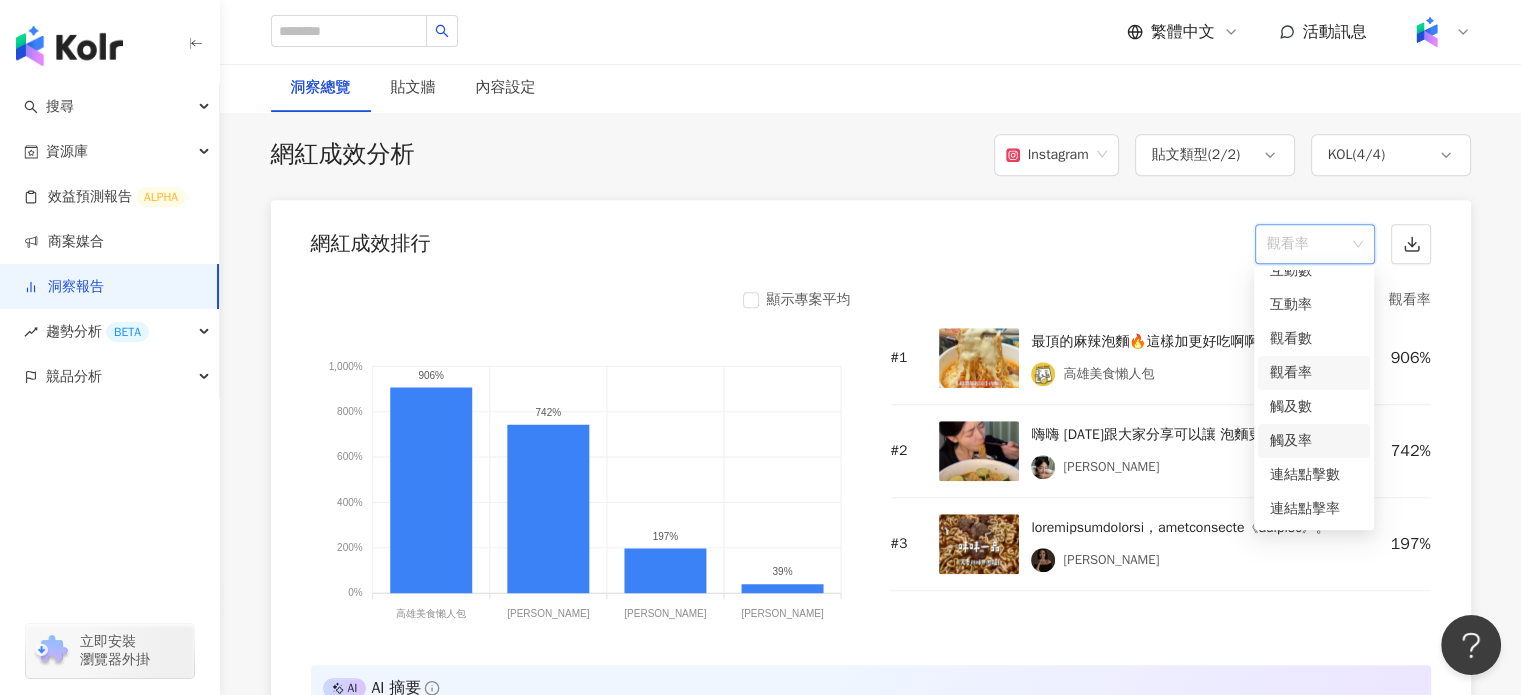 click on "觸及率" at bounding box center (1314, 441) 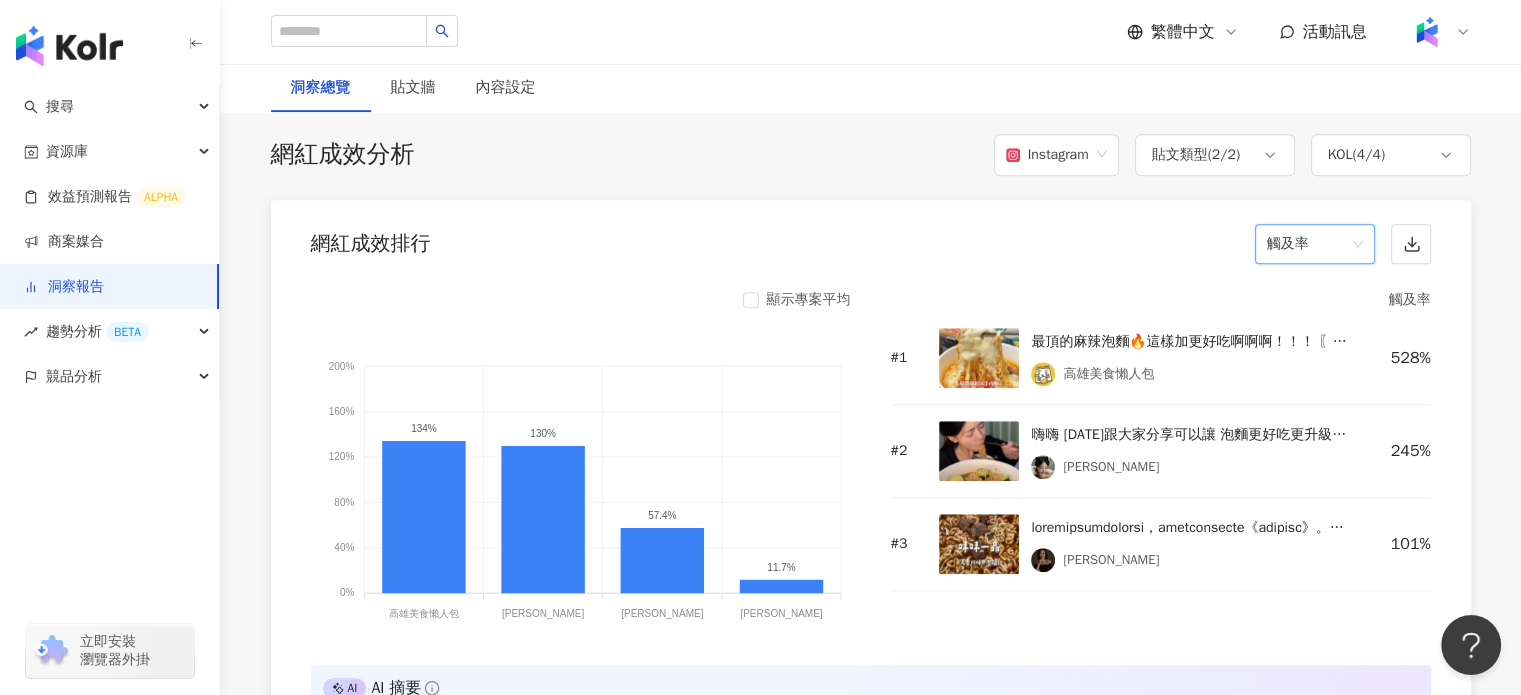 click on "網紅成效分析   Instagram 貼文類型  ( 2 / 2 ) KOL  ( 4 / 4 ) 網紅成效排行 觸及率 觸及率 顯示專案平均 200% 200% 160% 160% 120% 120% 80% 80% 40% 40% 0% 0% 134% 130% 57.4% 11.7% 高雄美食懶人包 高雄美食懶人包 賴妍伶 賴妍伶 Yu Chieh Chou Yu Chieh Chou 琦琦 琦琦 觸及率 # 1 最頂的麻辣泡麵🔥這樣加更好吃啊啊啊！！！
〖天香川味牛肉麵〗＋〖泡麵起司〗＝超濃郁起司牛肉麵
麻辣牛肉麵加起司真的太神啦～湯頭麻又香超級濃郁！麵條上滿滿起司！🧀起司控絕對會喜歡！吃起來更涮嘴了，辛、香、濃！牛肉塊軟嫩又入味～很推薦你們這樣吃看看～趁優惠快去買來試試！
💥即日起~07/08，全家超商 味味一品碗麵全系列任兩件106元＋泡麵起司，現省10元！
#泡麵隱藏吃法 #味味一品 #天香川味牛肉麵 #辛香濃 #超罪惡宵夜美食 #台北美食 #台中美食 #高雄美食 #泡麵 #全家 #超商美食 高雄美食懶人包 528%" at bounding box center [871, 985] 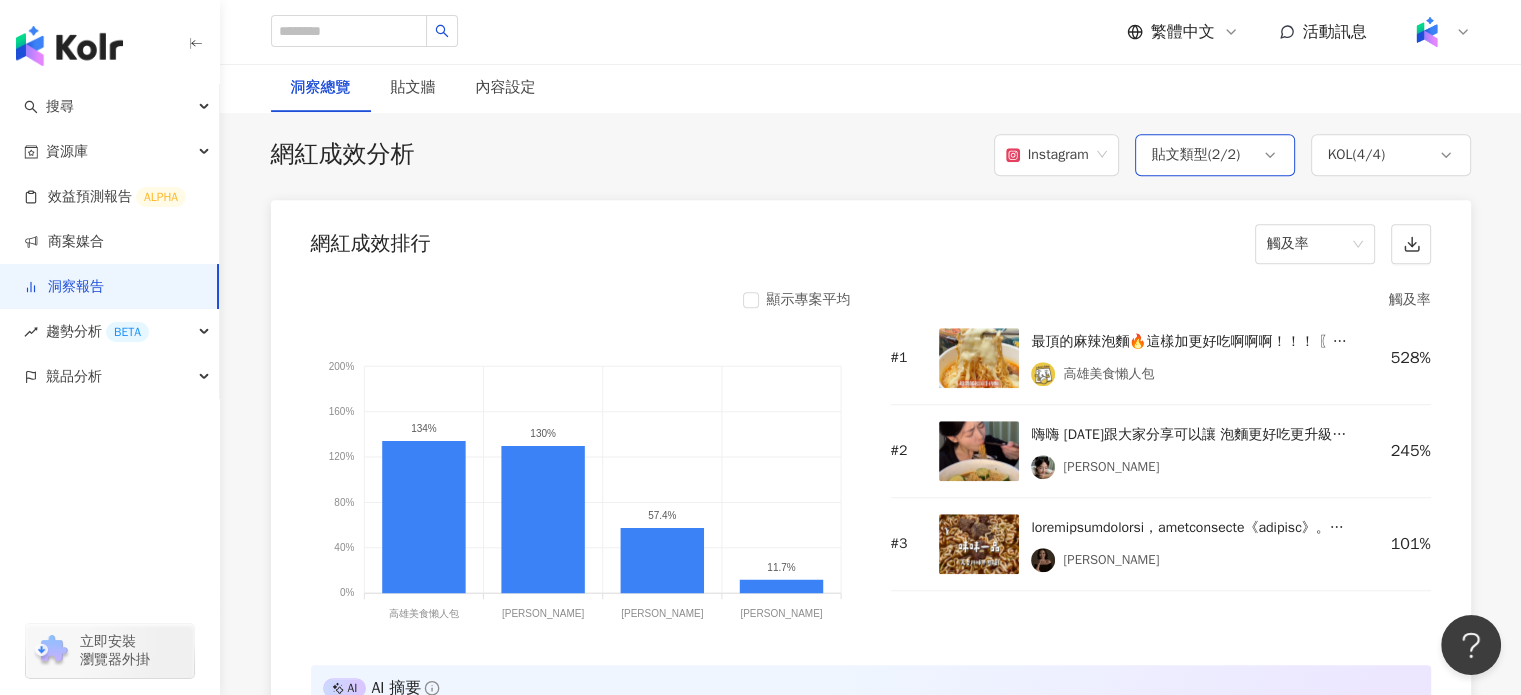 click on "貼文類型  ( 2 / 2 )" at bounding box center [1215, 155] 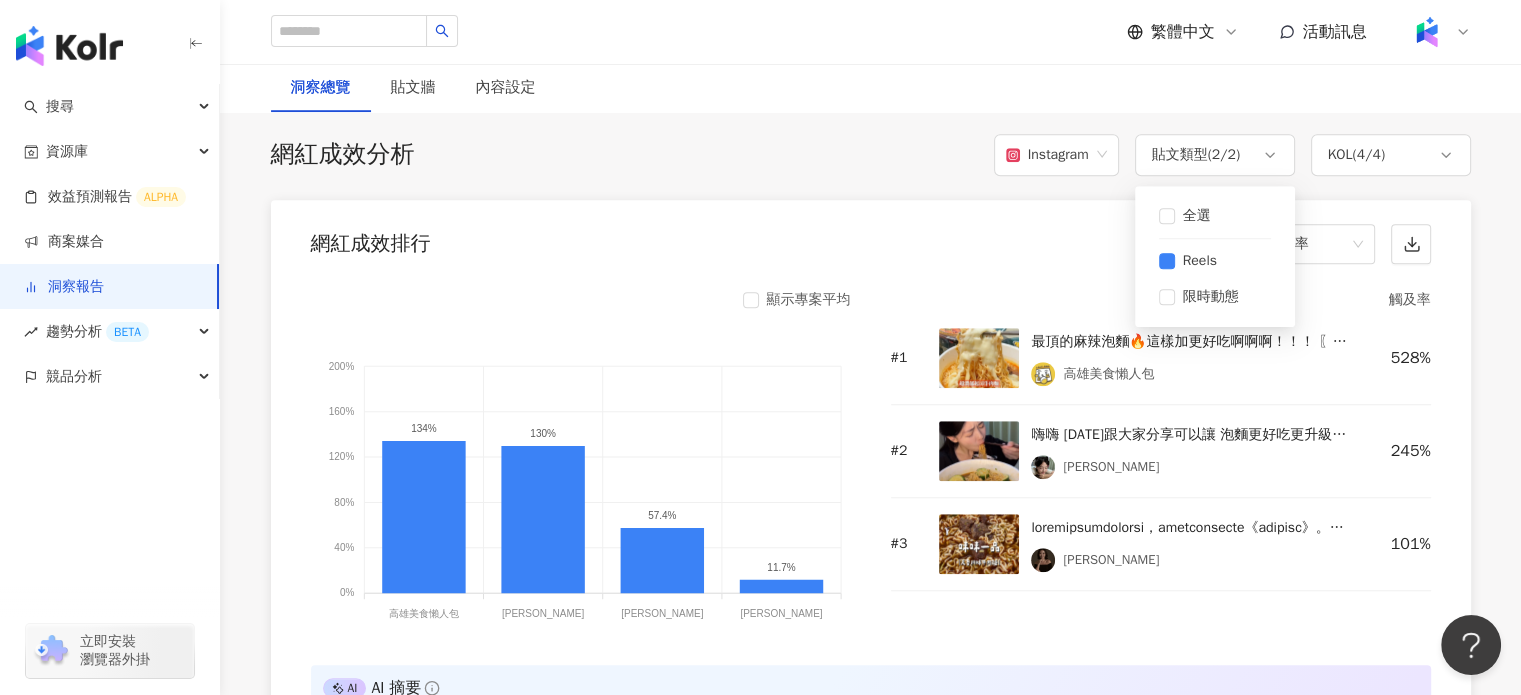 click on "網紅成效排行 觸及率" at bounding box center (871, 238) 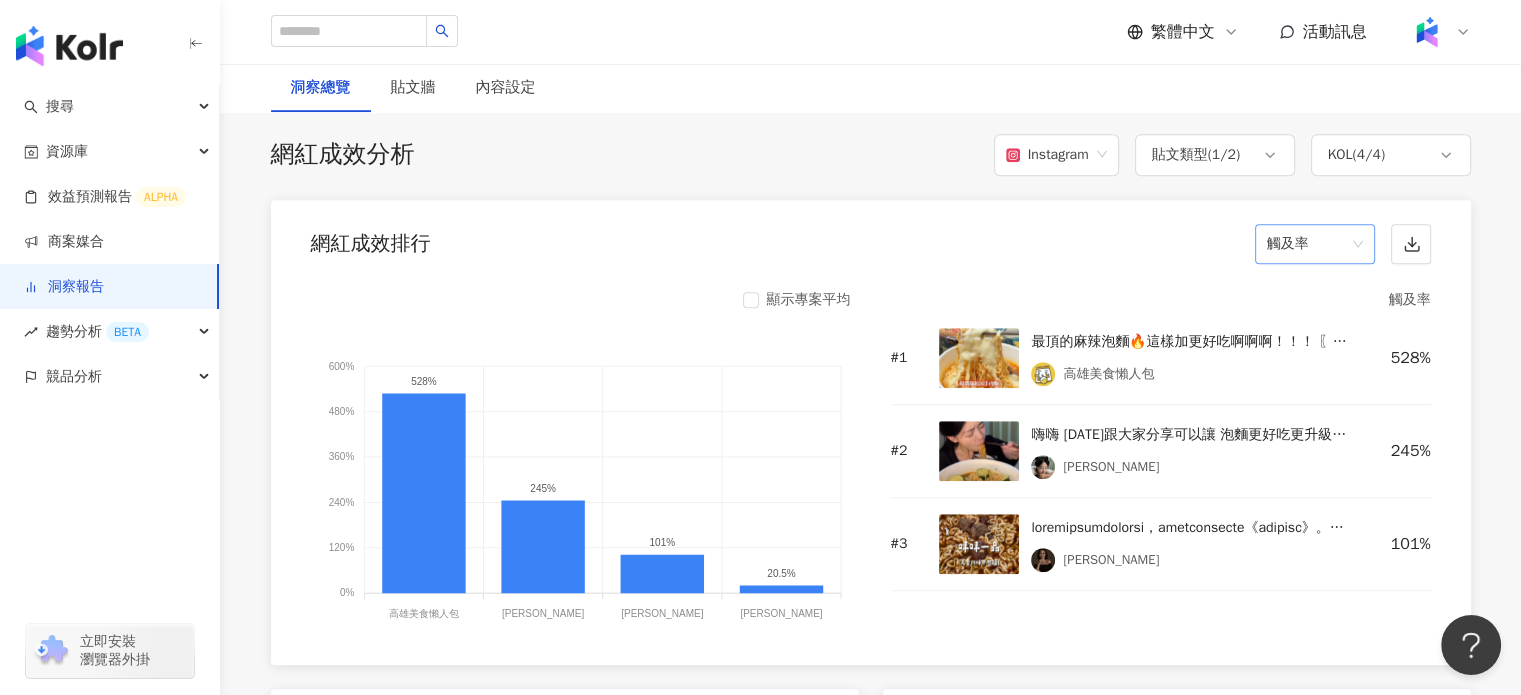 click on "觸及率" at bounding box center (1315, 244) 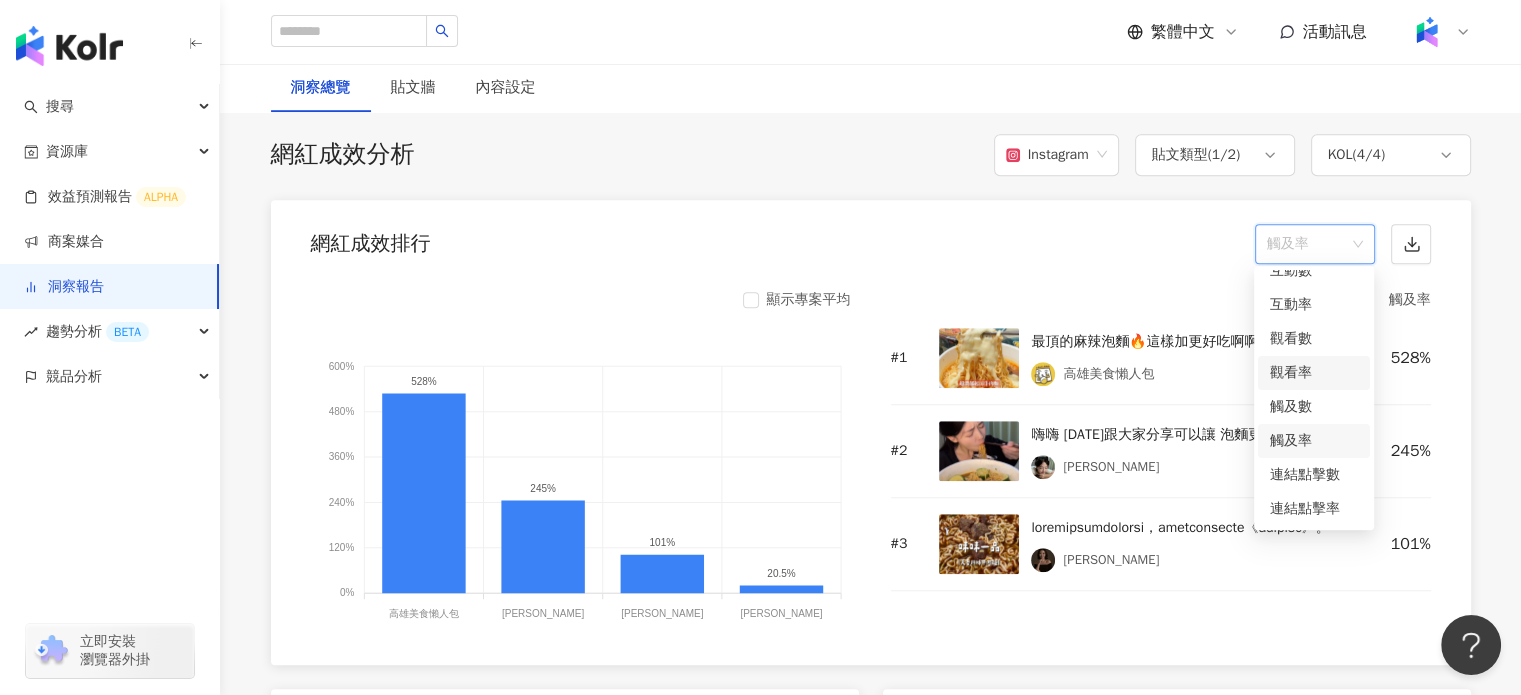 click on "觀看率" at bounding box center [1314, 373] 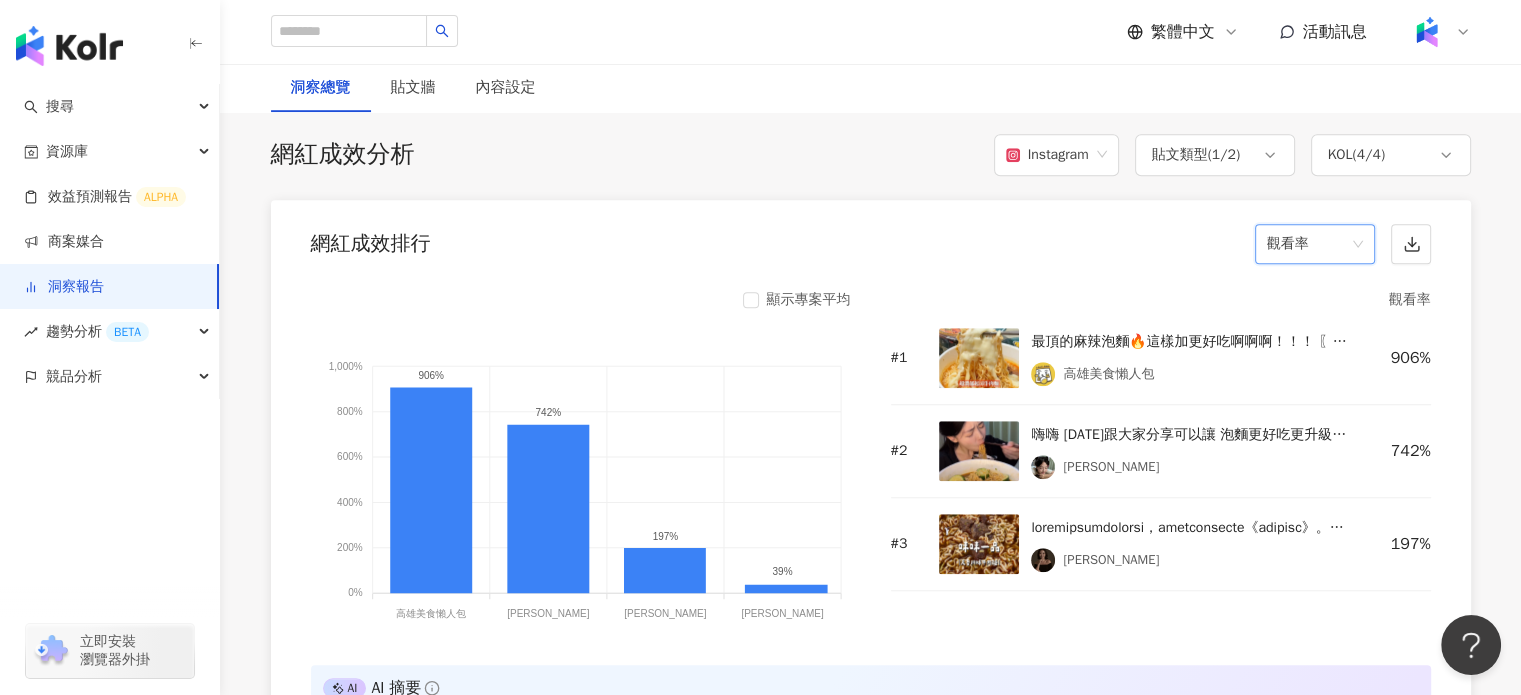 click on "觀看率" at bounding box center (1315, 244) 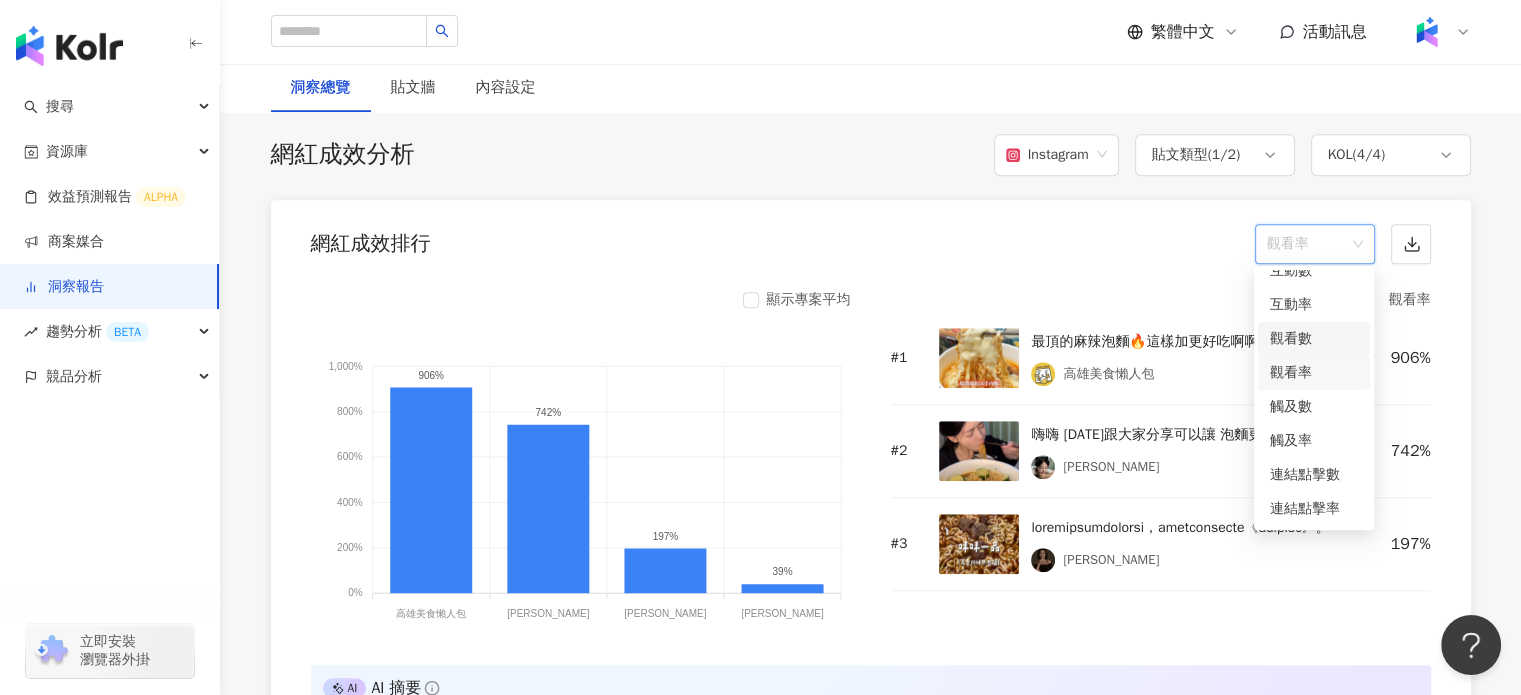 scroll, scrollTop: 0, scrollLeft: 0, axis: both 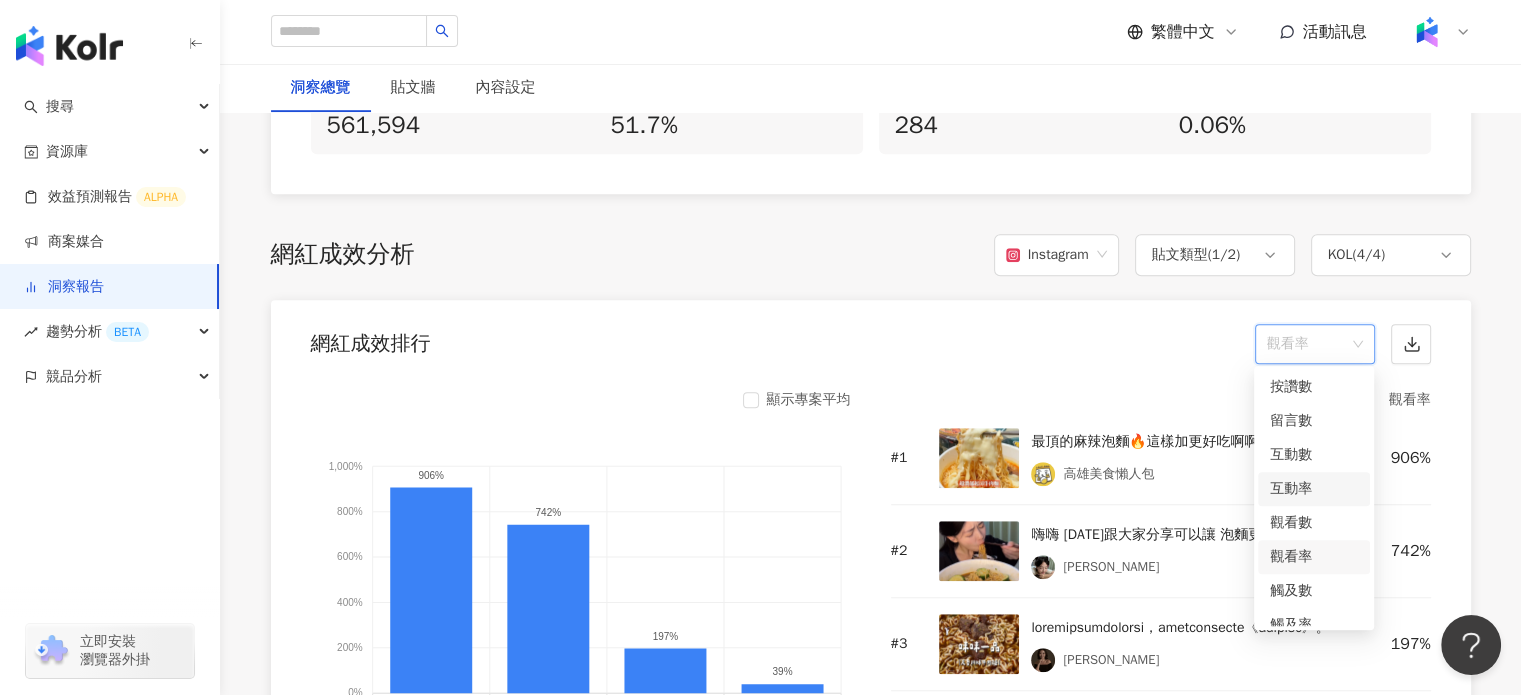 click on "互動率" at bounding box center (1314, 489) 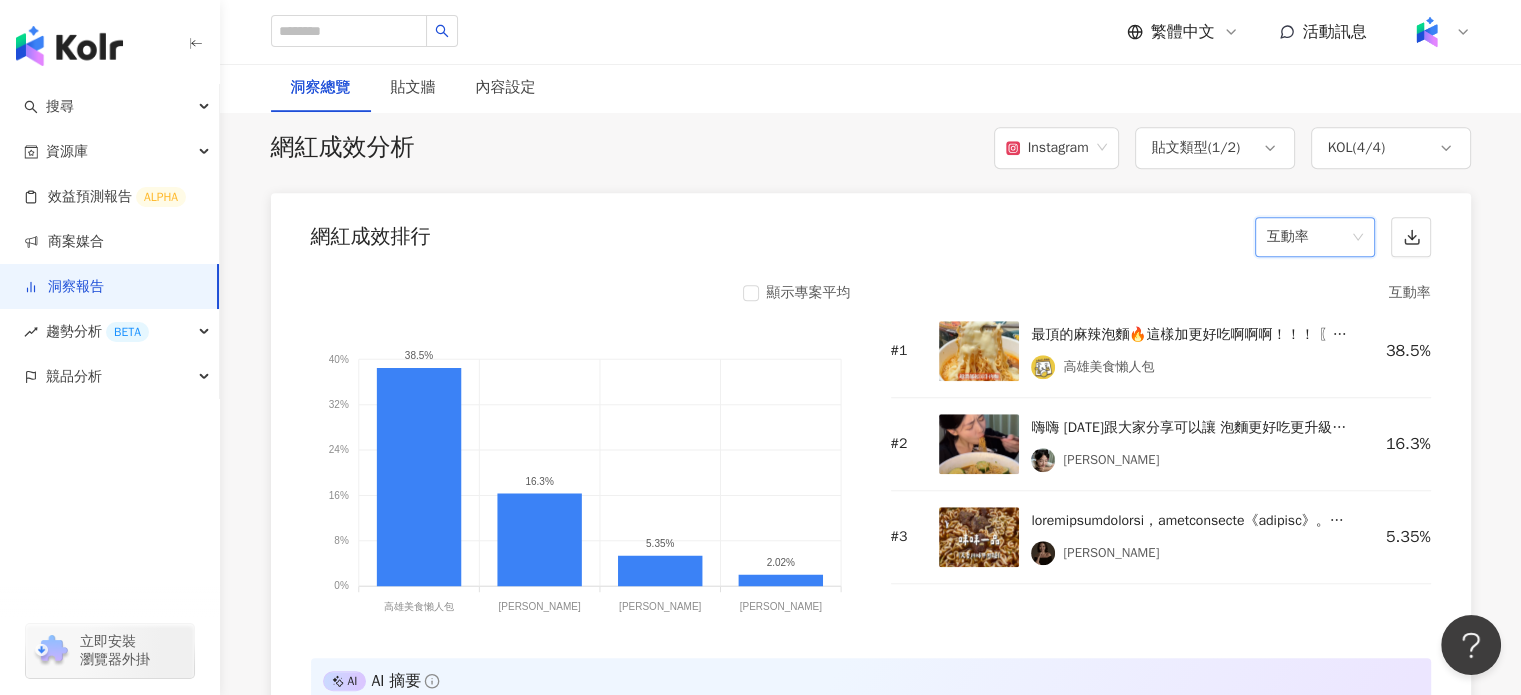 scroll, scrollTop: 1500, scrollLeft: 0, axis: vertical 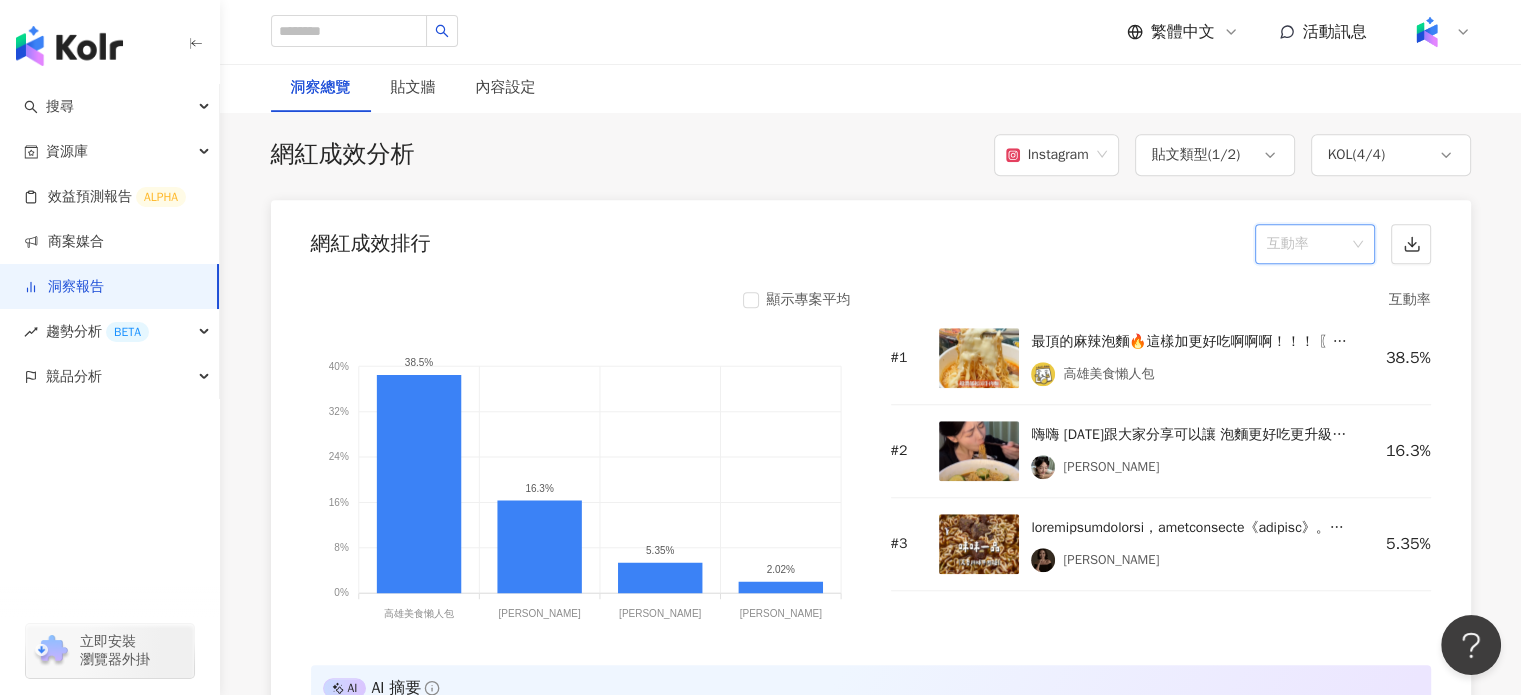 click on "互動率" at bounding box center [1315, 244] 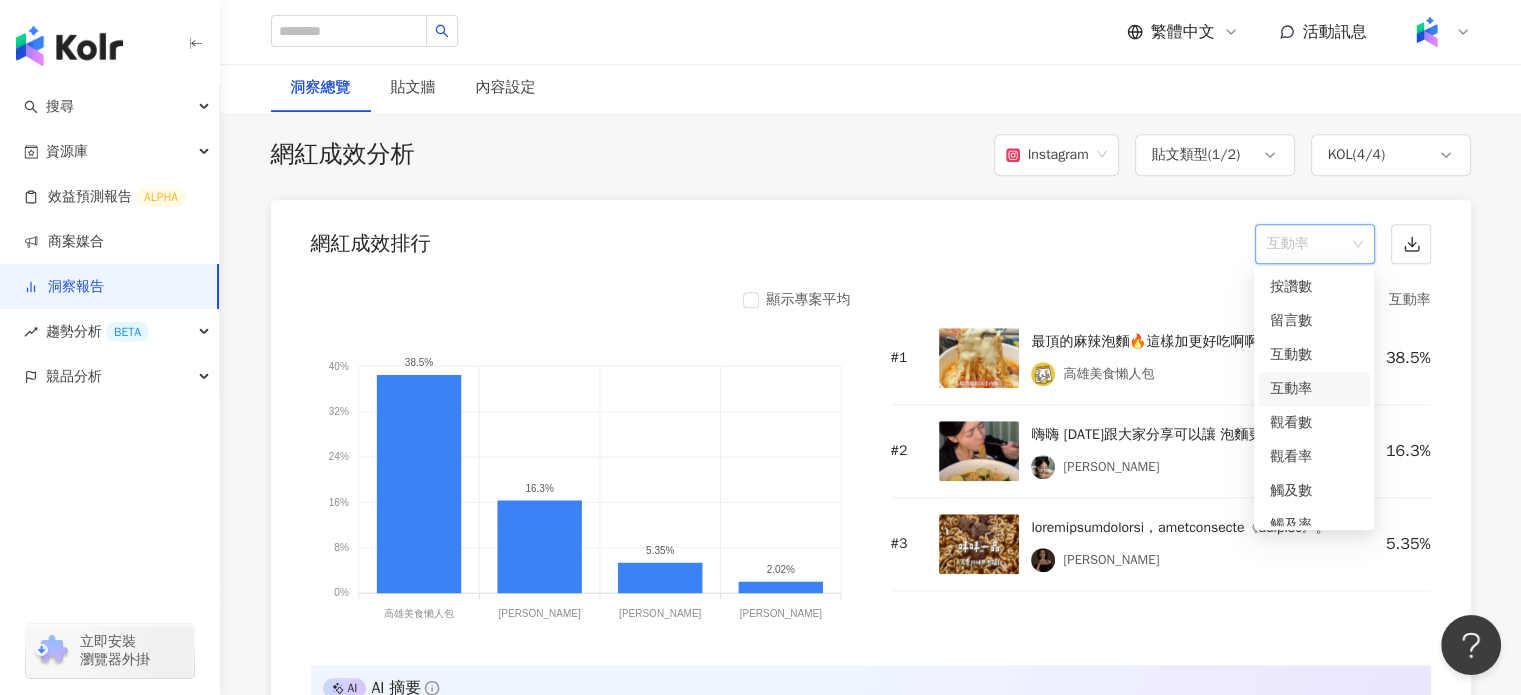 click on "顯示專案平均 40% 40% 32% 32% 24% 24% 16% 16% 8% 8% 0% 0% 38.5% 16.3% 5.35% 2.02% 高雄美食懶人包 高雄美食懶人包 賴妍伶 賴妍伶 Yu Chieh Chou Yu Chieh Chou 琦琦 琦琦 互動率 # 1 最頂的麻辣泡麵🔥這樣加更好吃啊啊啊！！！
〖天香川味牛肉麵〗＋〖泡麵起司〗＝超濃郁起司牛肉麵
麻辣牛肉麵加起司真的太神啦～湯頭麻又香超級濃郁！麵條上滿滿起司！🧀起司控絕對會喜歡！吃起來更涮嘴了，辛、香、濃！牛肉塊軟嫩又入味～很推薦你們這樣吃看看～趁優惠快去買來試試！
💥即日起~07/08，全家超商 味味一品碗麵全系列任兩件106元＋泡麵起司，現省10元！
#泡麵隱藏吃法 #味味一品 #天香川味牛肉麵 #辛香濃 #超罪惡宵夜美食 #台北美食 #台中美食 #高雄美食 #泡麵 #全家 #超商美食 高雄美食懶人包 38.5% # 2 賴妍伶 16.3% # 3 Yu Chieh Chou 5.35% AI AI 摘要" at bounding box center [871, 521] 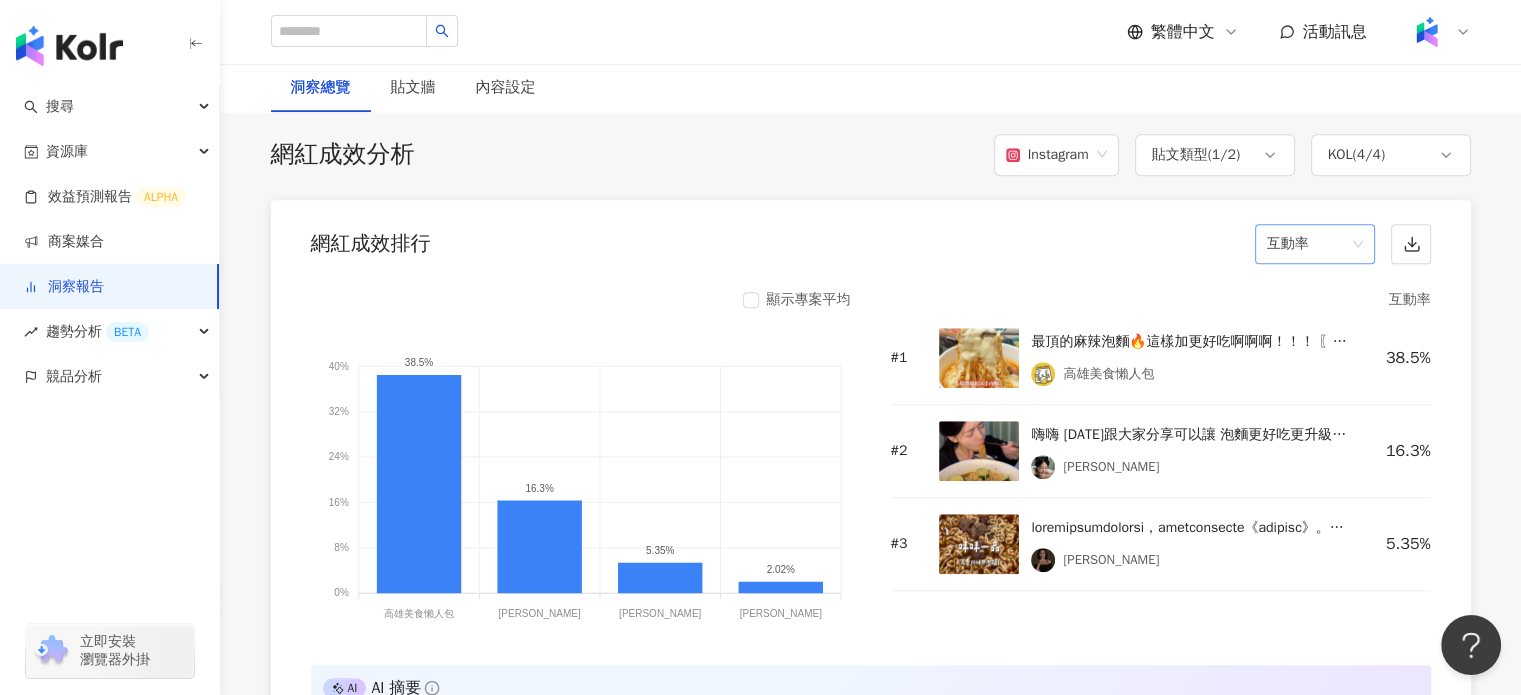 click on "互動率" at bounding box center (1315, 244) 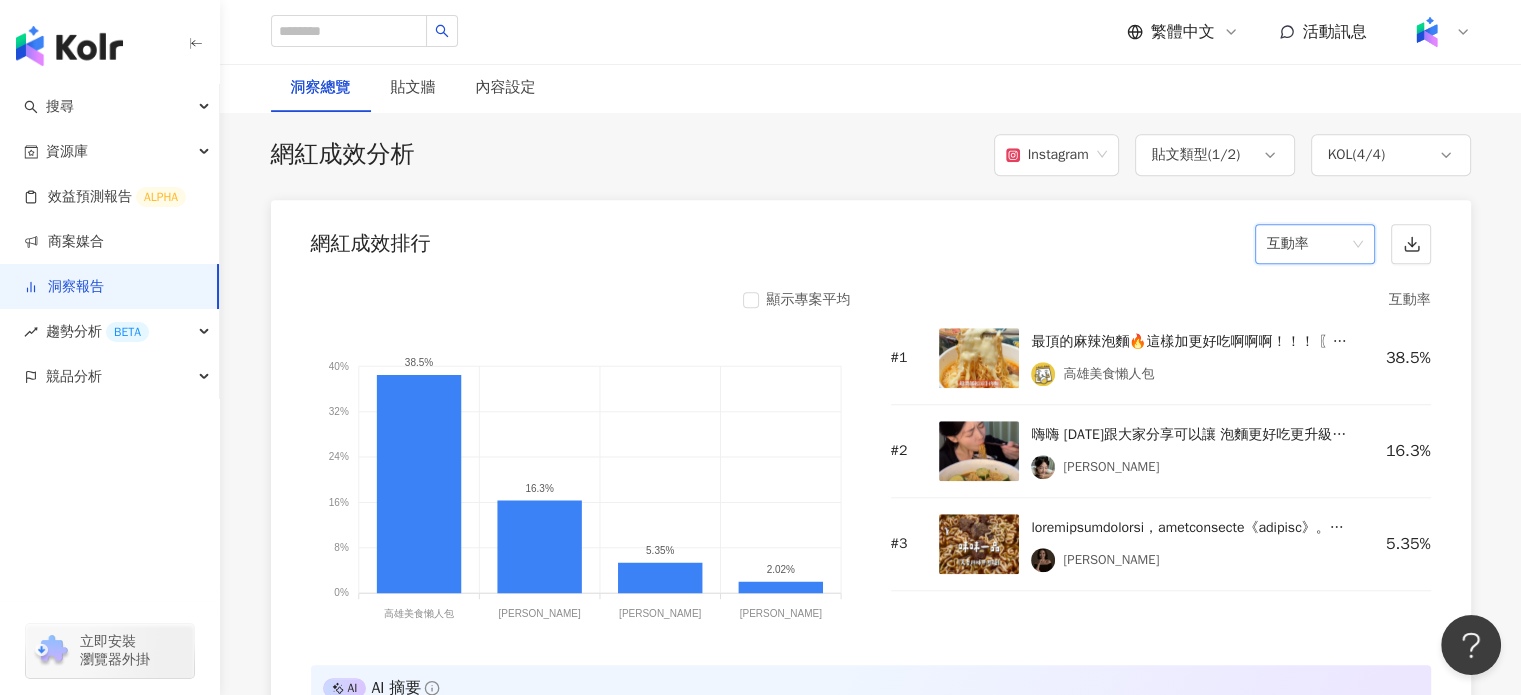 click on "顯示專案平均 40% 40% 32% 32% 24% 24% 16% 16% 8% 8% 0% 0% 38.5% 16.3% 5.35% 2.02% 高雄美食懶人包 高雄美食懶人包 賴妍伶 賴妍伶 Yu Chieh Chou Yu Chieh Chou 琦琦 琦琦 互動率 # 1 最頂的麻辣泡麵🔥這樣加更好吃啊啊啊！！！
〖天香川味牛肉麵〗＋〖泡麵起司〗＝超濃郁起司牛肉麵
麻辣牛肉麵加起司真的太神啦～湯頭麻又香超級濃郁！麵條上滿滿起司！🧀起司控絕對會喜歡！吃起來更涮嘴了，辛、香、濃！牛肉塊軟嫩又入味～很推薦你們這樣吃看看～趁優惠快去買來試試！
💥即日起~07/08，全家超商 味味一品碗麵全系列任兩件106元＋泡麵起司，現省10元！
#泡麵隱藏吃法 #味味一品 #天香川味牛肉麵 #辛香濃 #超罪惡宵夜美食 #台北美食 #台中美食 #高雄美食 #泡麵 #全家 #超商美食 高雄美食懶人包 38.5% # 2 賴妍伶 16.3% # 3 Yu Chieh Chou 5.35% AI AI 摘要" at bounding box center (871, 521) 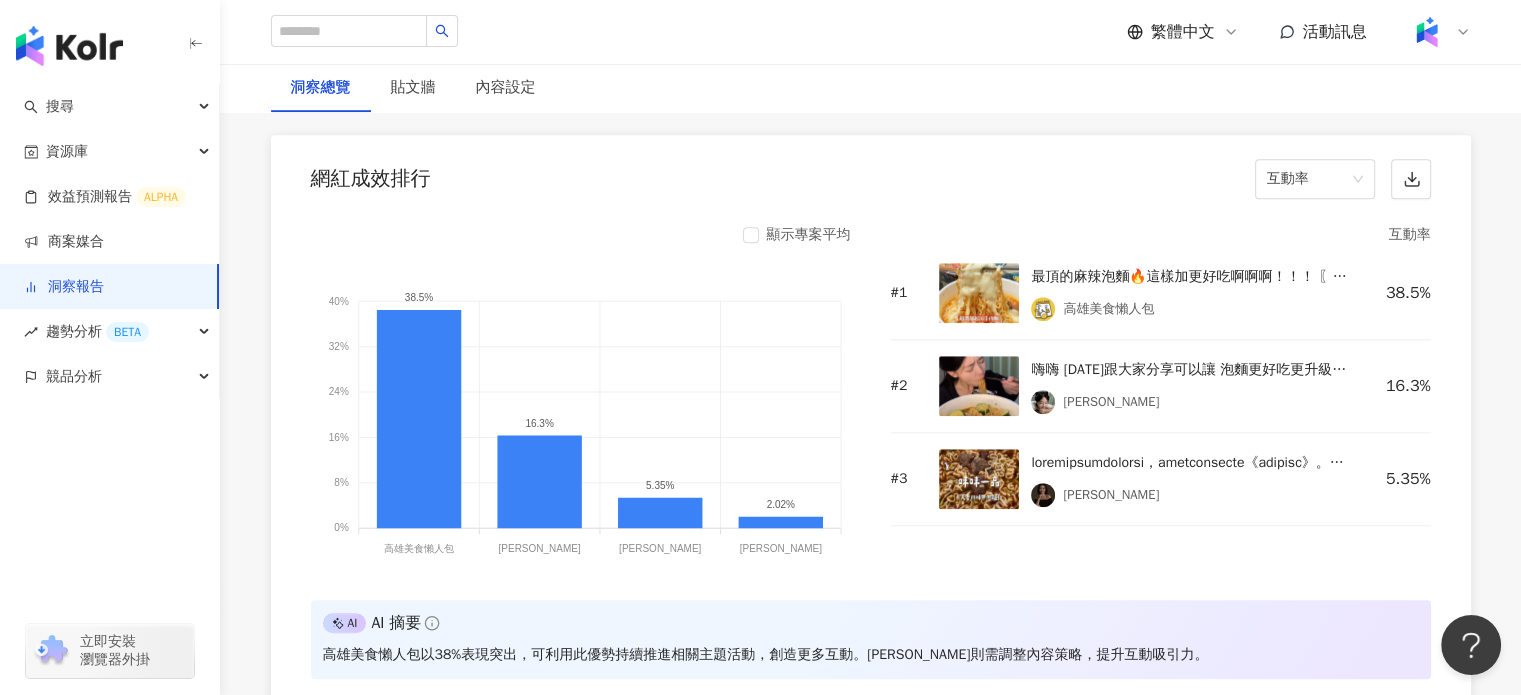 scroll, scrollTop: 1600, scrollLeft: 0, axis: vertical 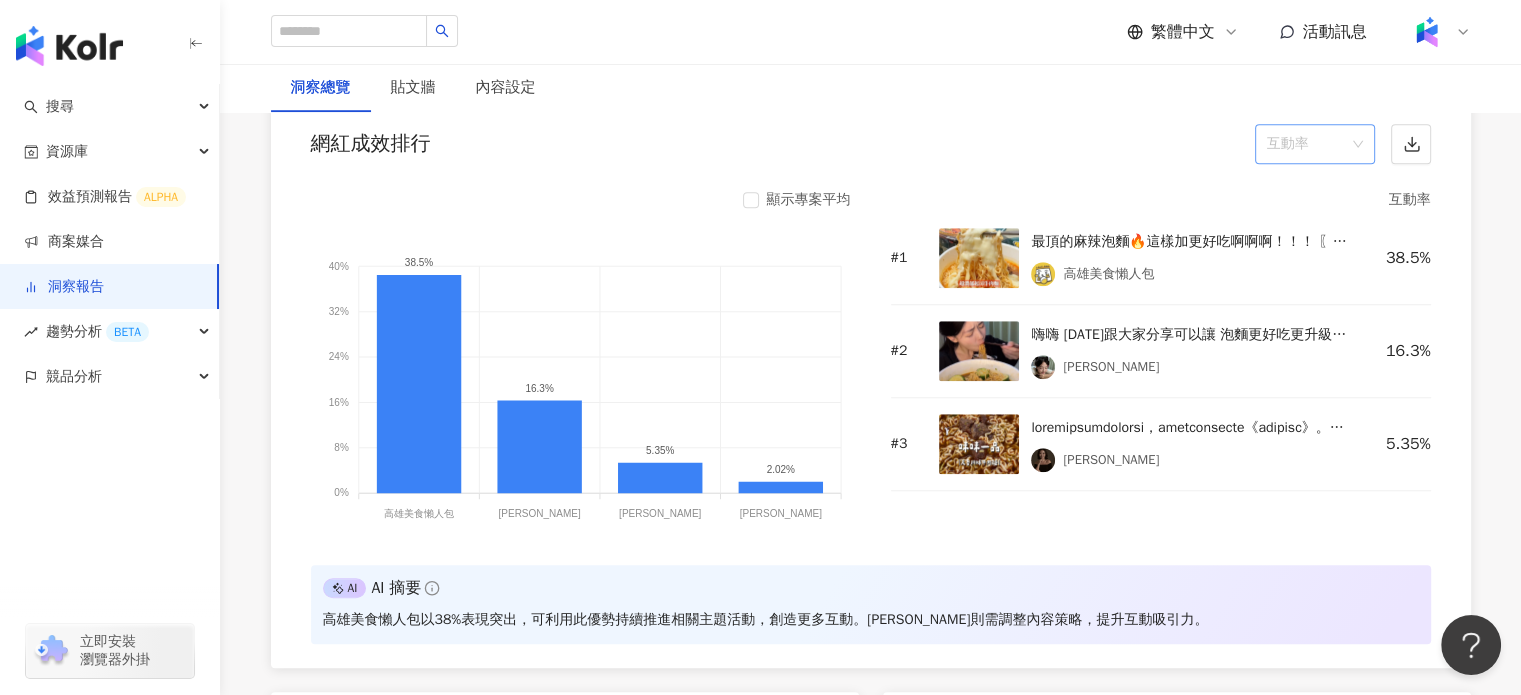 click on "互動率" at bounding box center (1315, 144) 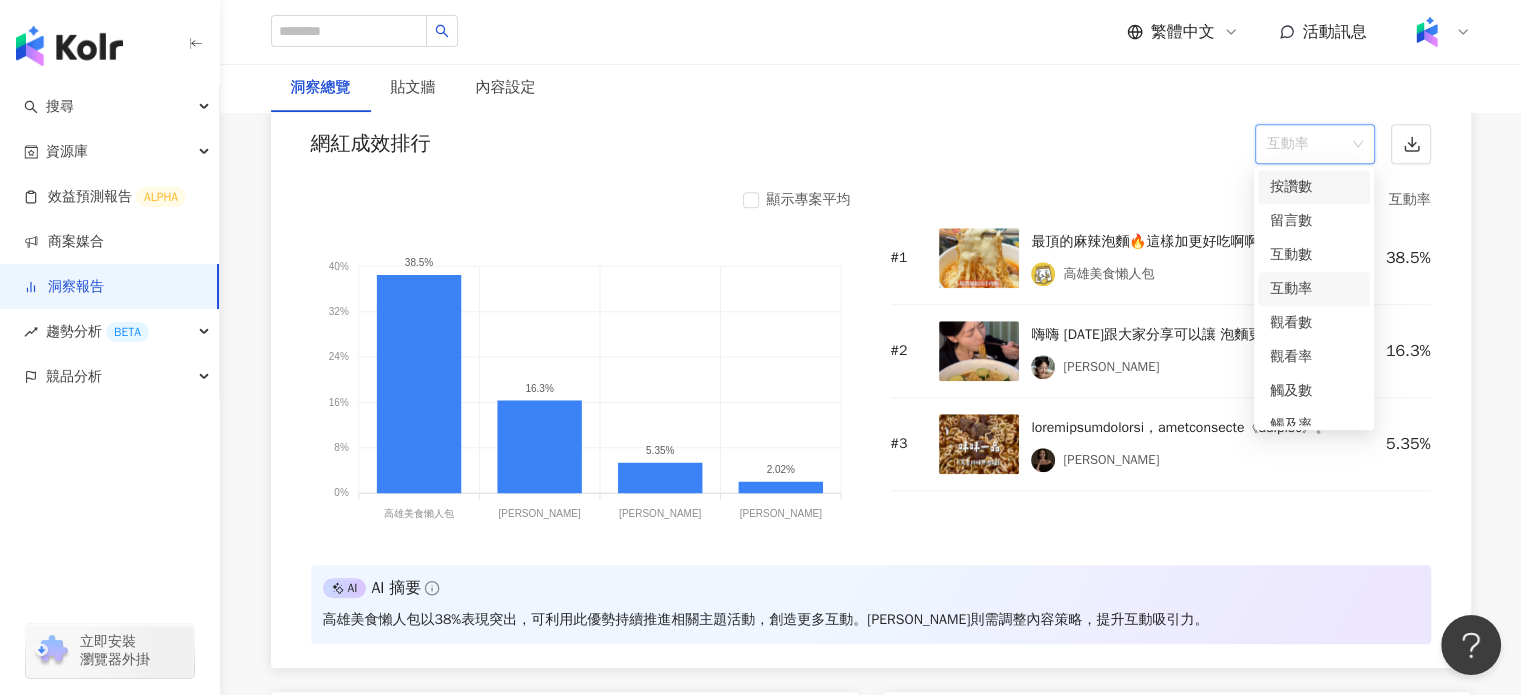 click on "按讚數" at bounding box center [1314, 187] 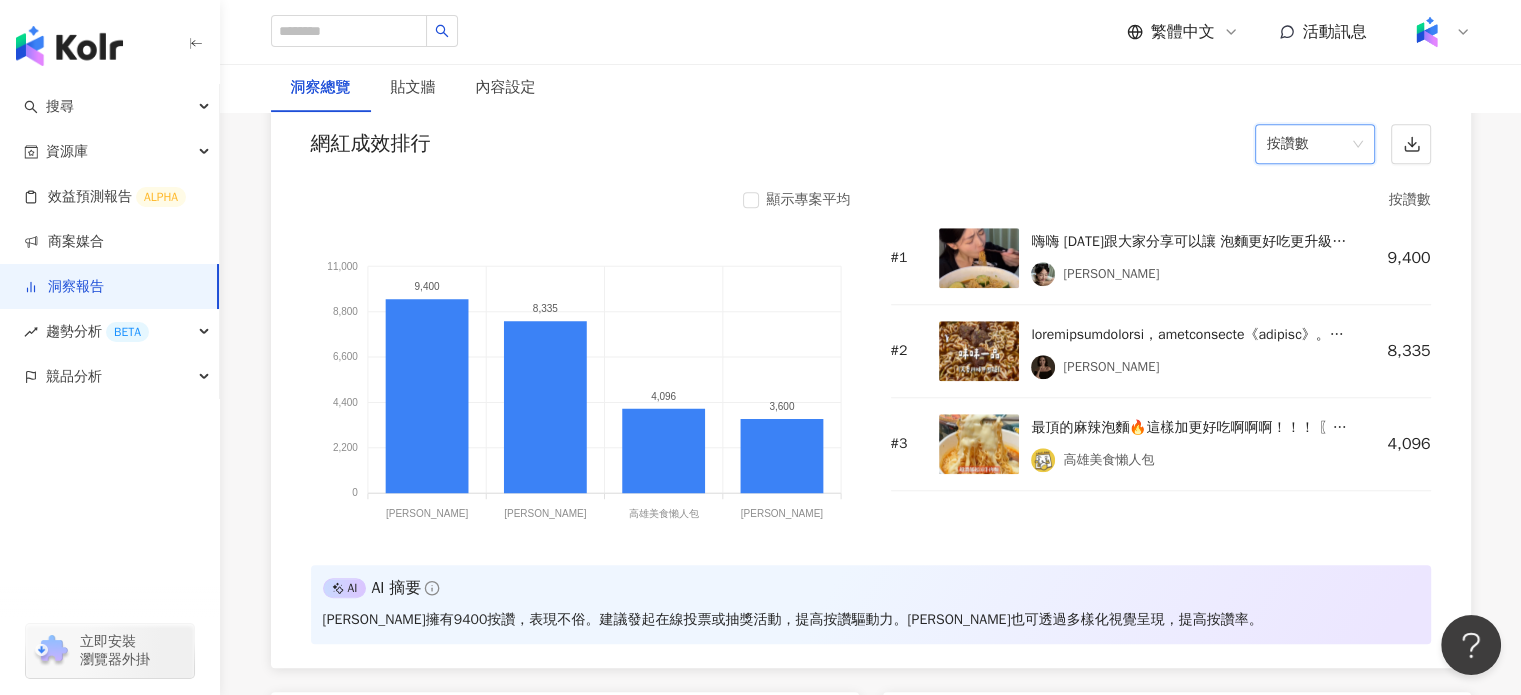 click on "按讚數" at bounding box center (1315, 144) 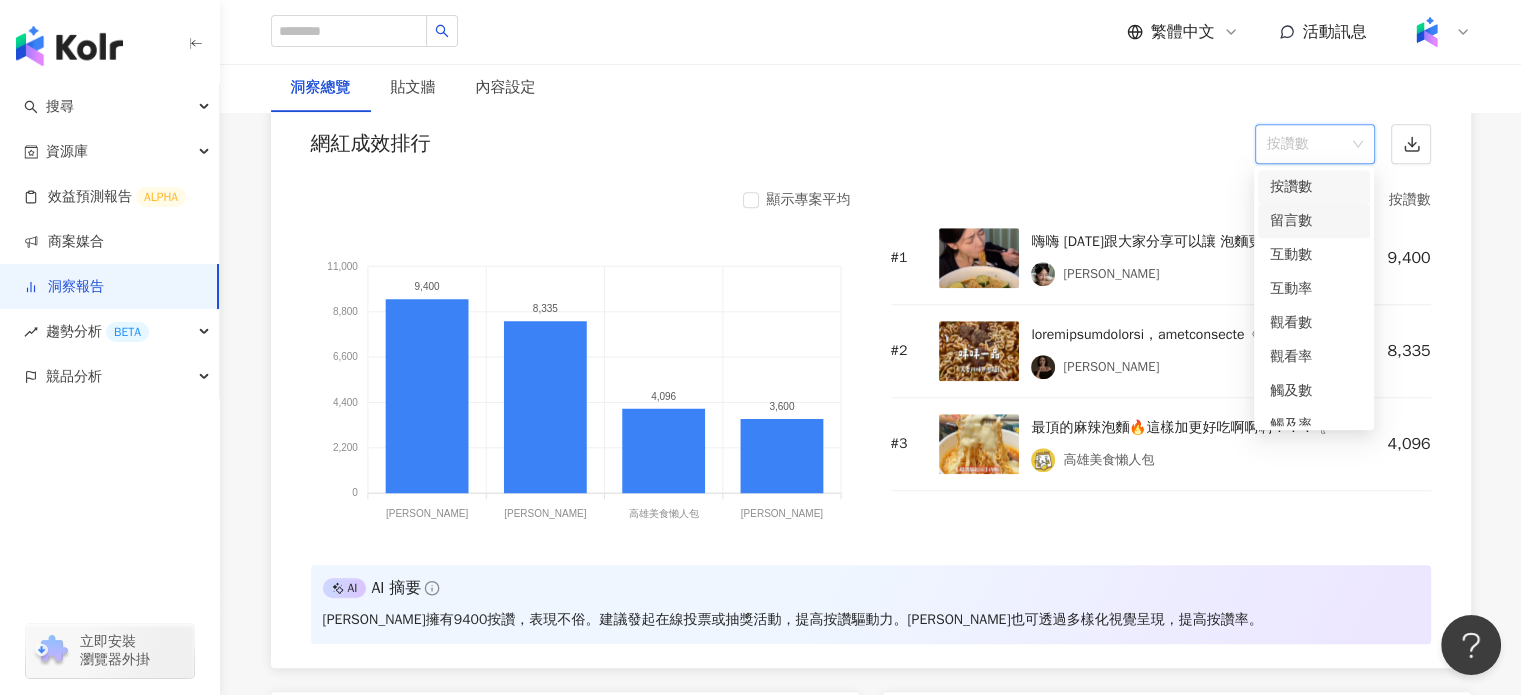 click on "留言數" at bounding box center (1314, 221) 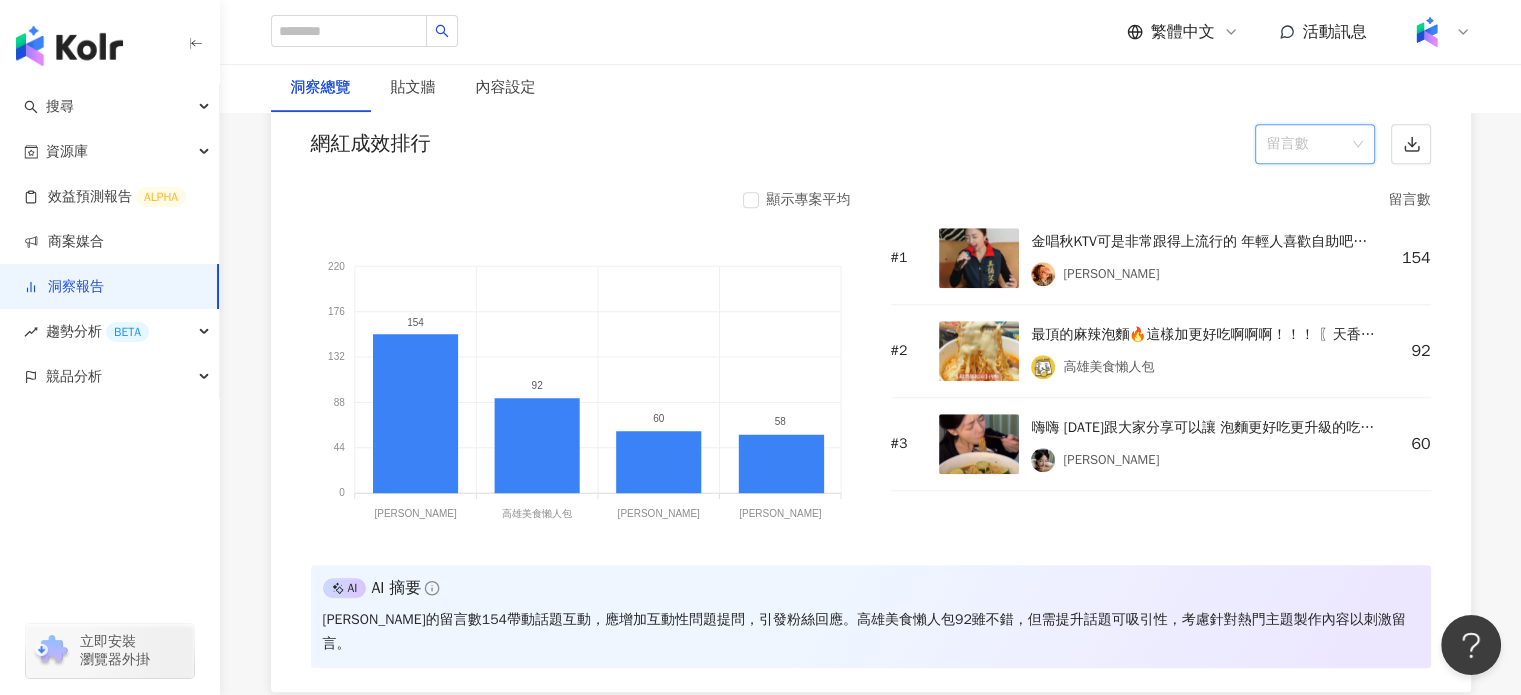 click on "留言數" at bounding box center [1315, 144] 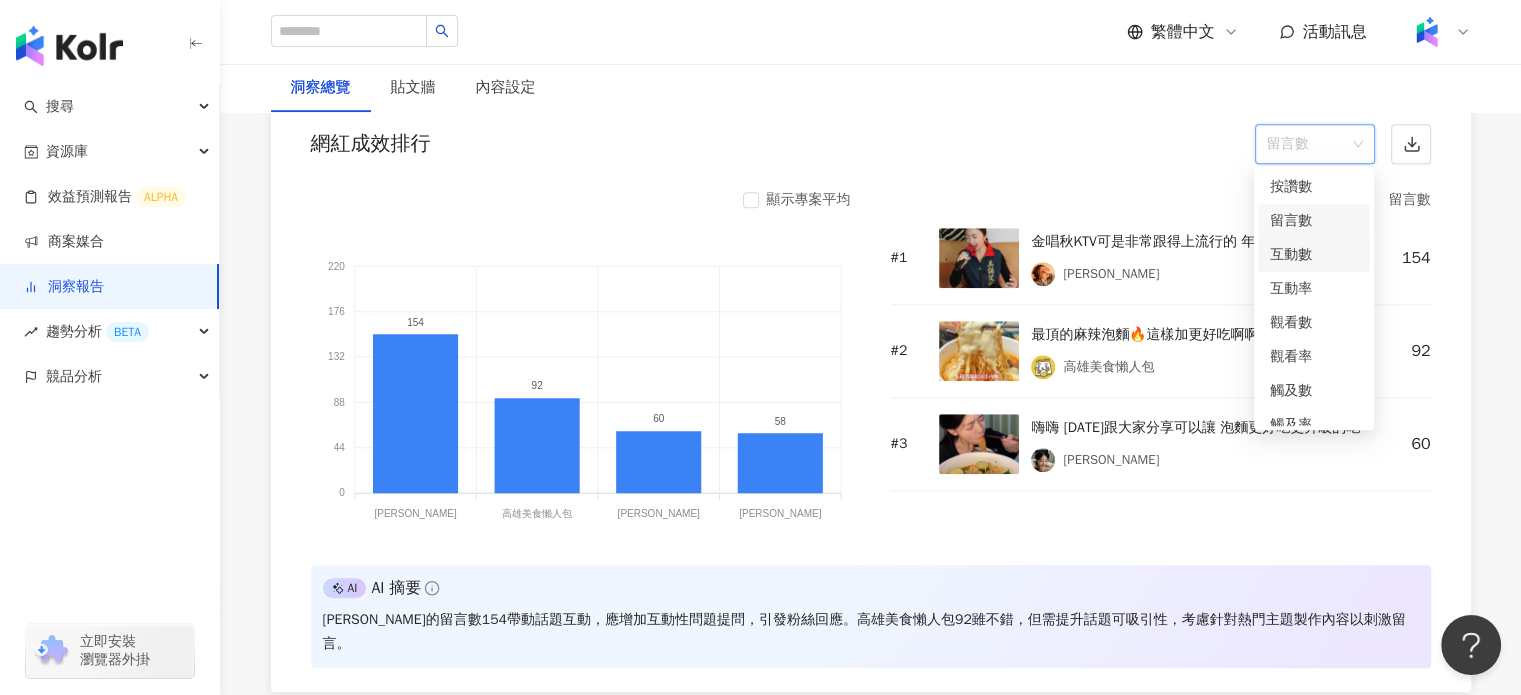 click on "互動數" at bounding box center (1314, 255) 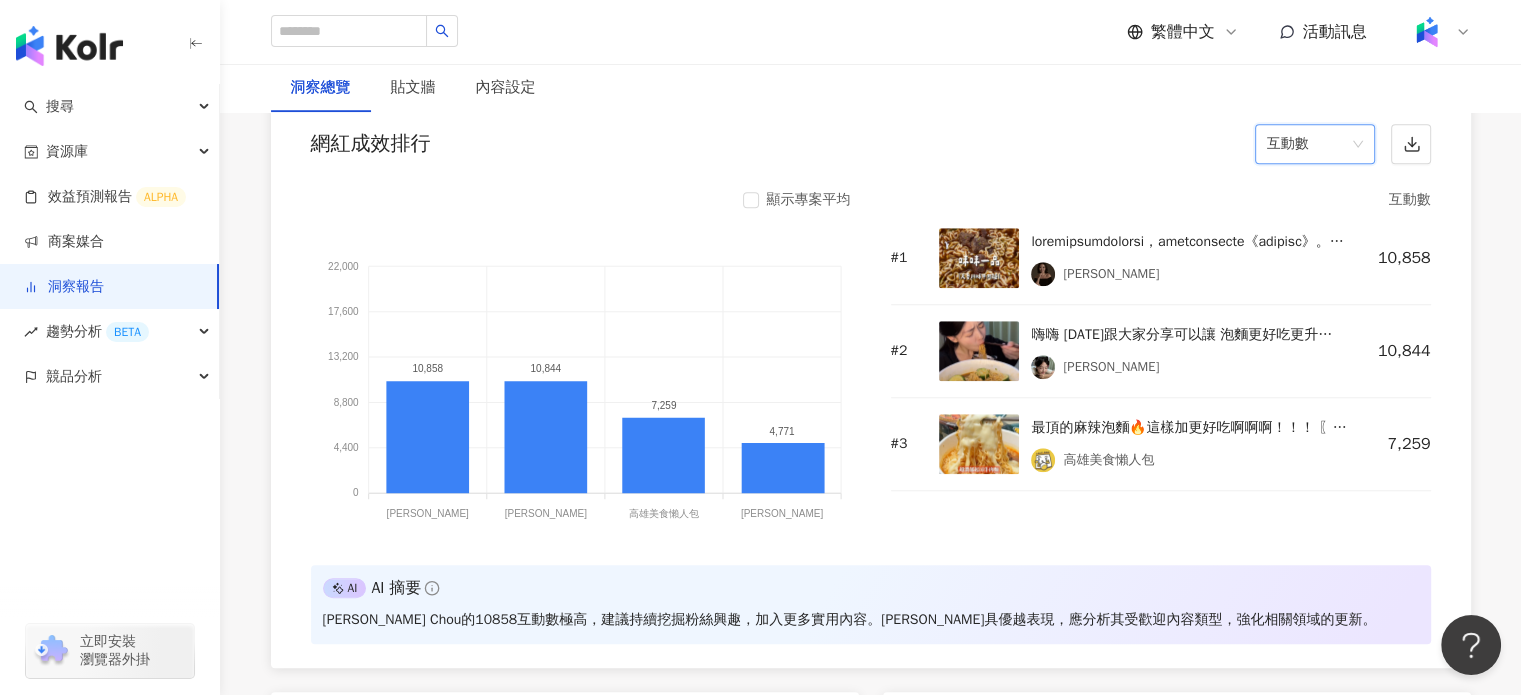 click on "互動數" at bounding box center (1315, 144) 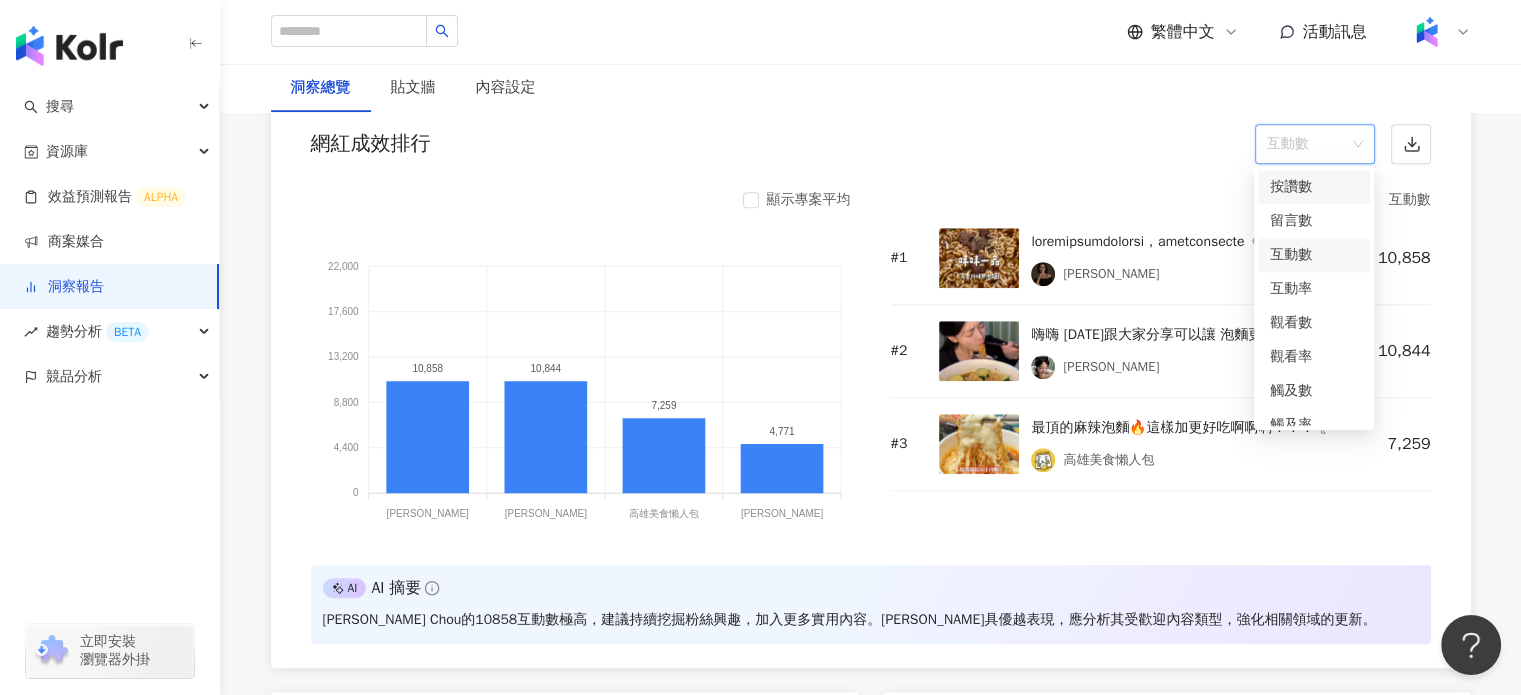 click on "按讚數" at bounding box center [1314, 187] 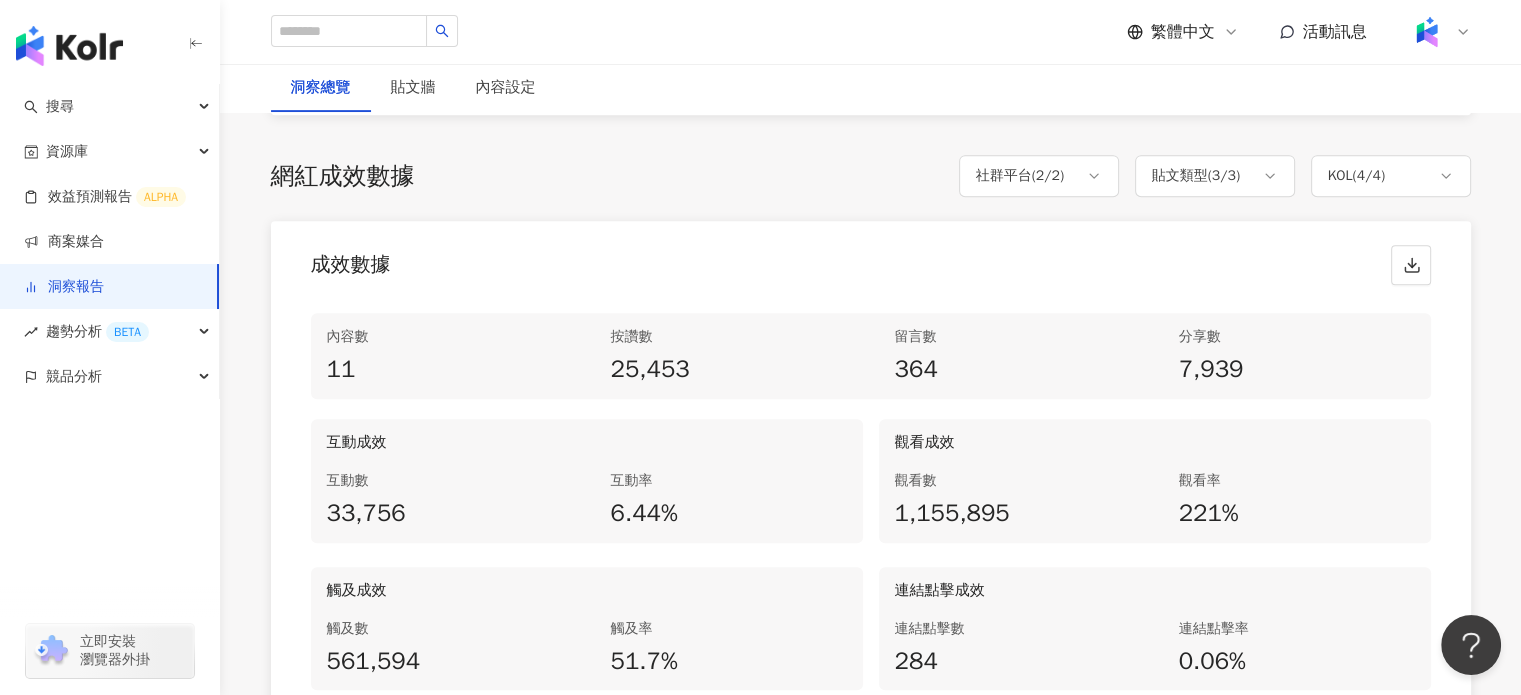 scroll, scrollTop: 700, scrollLeft: 0, axis: vertical 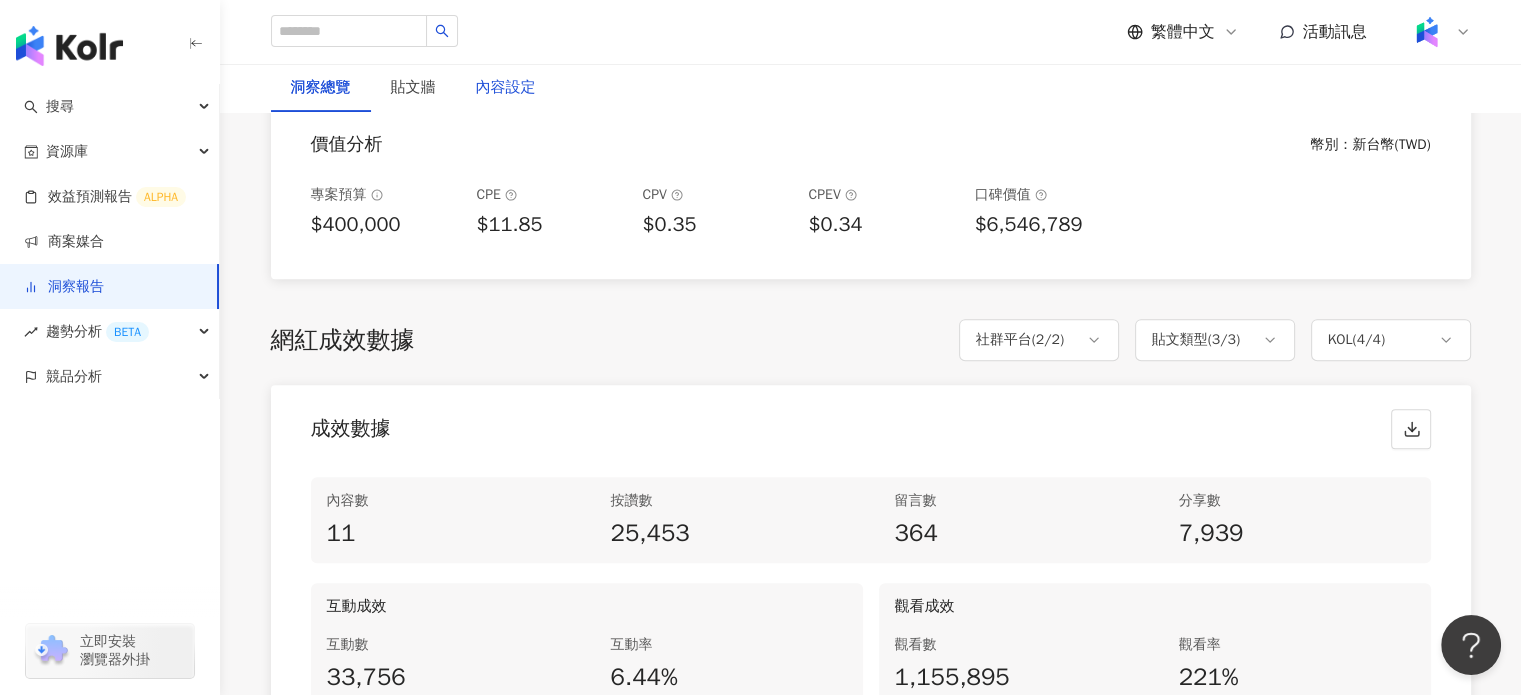 click on "內容設定" at bounding box center (506, 88) 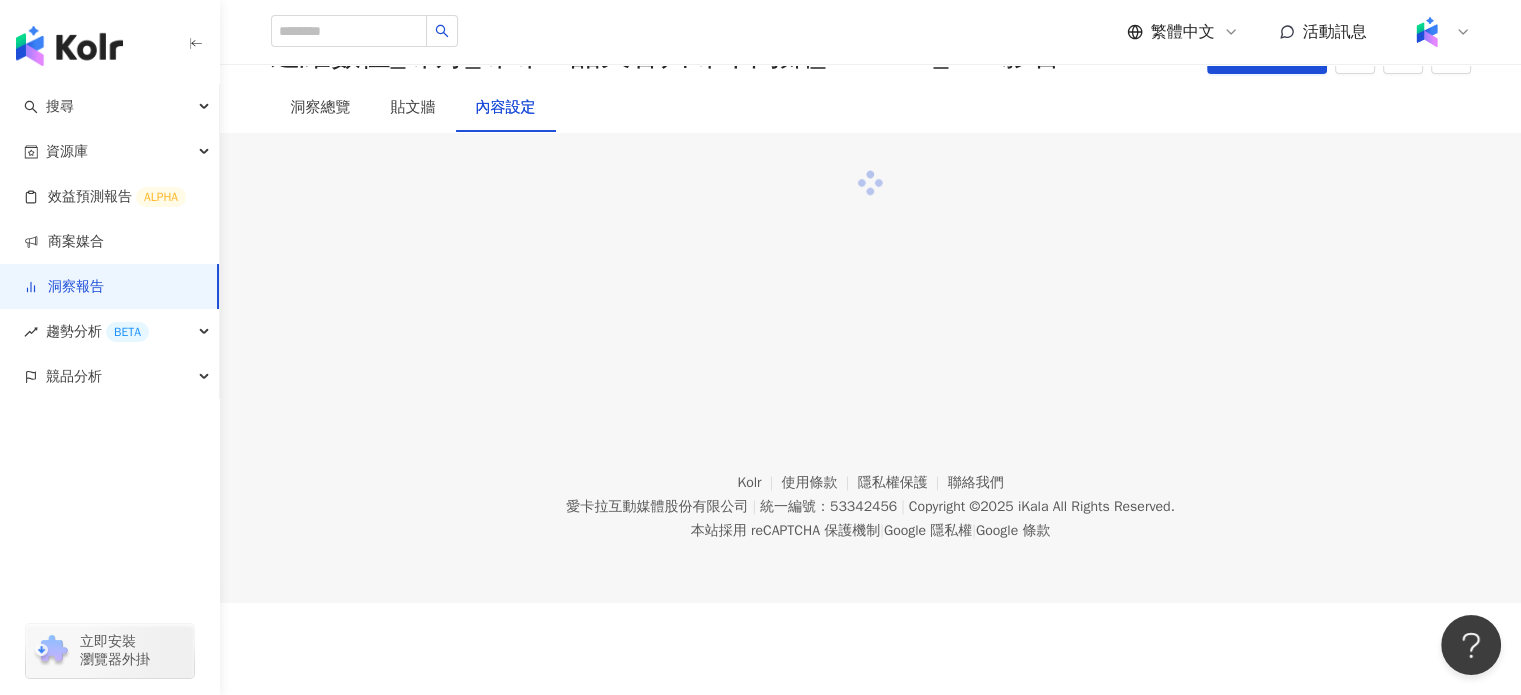 scroll, scrollTop: 0, scrollLeft: 0, axis: both 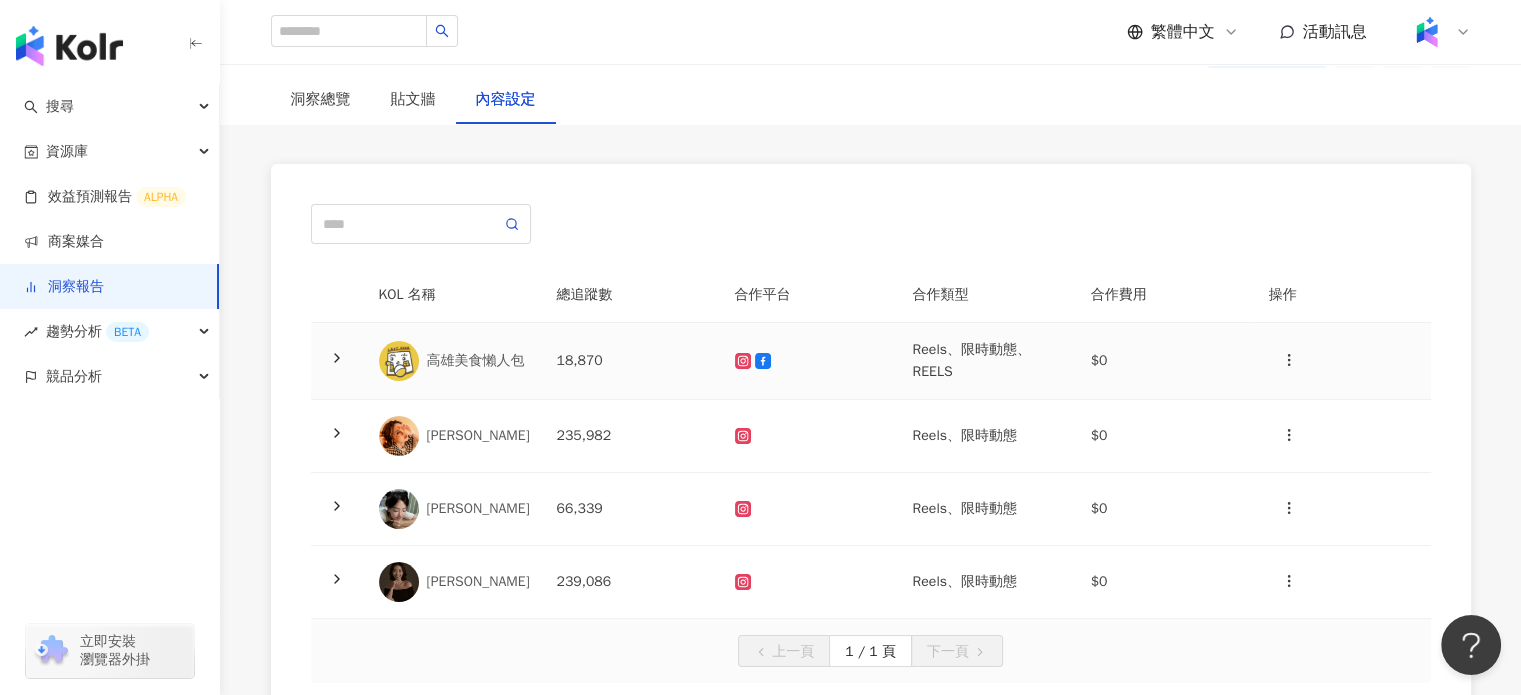 click on "18,870" at bounding box center [630, 361] 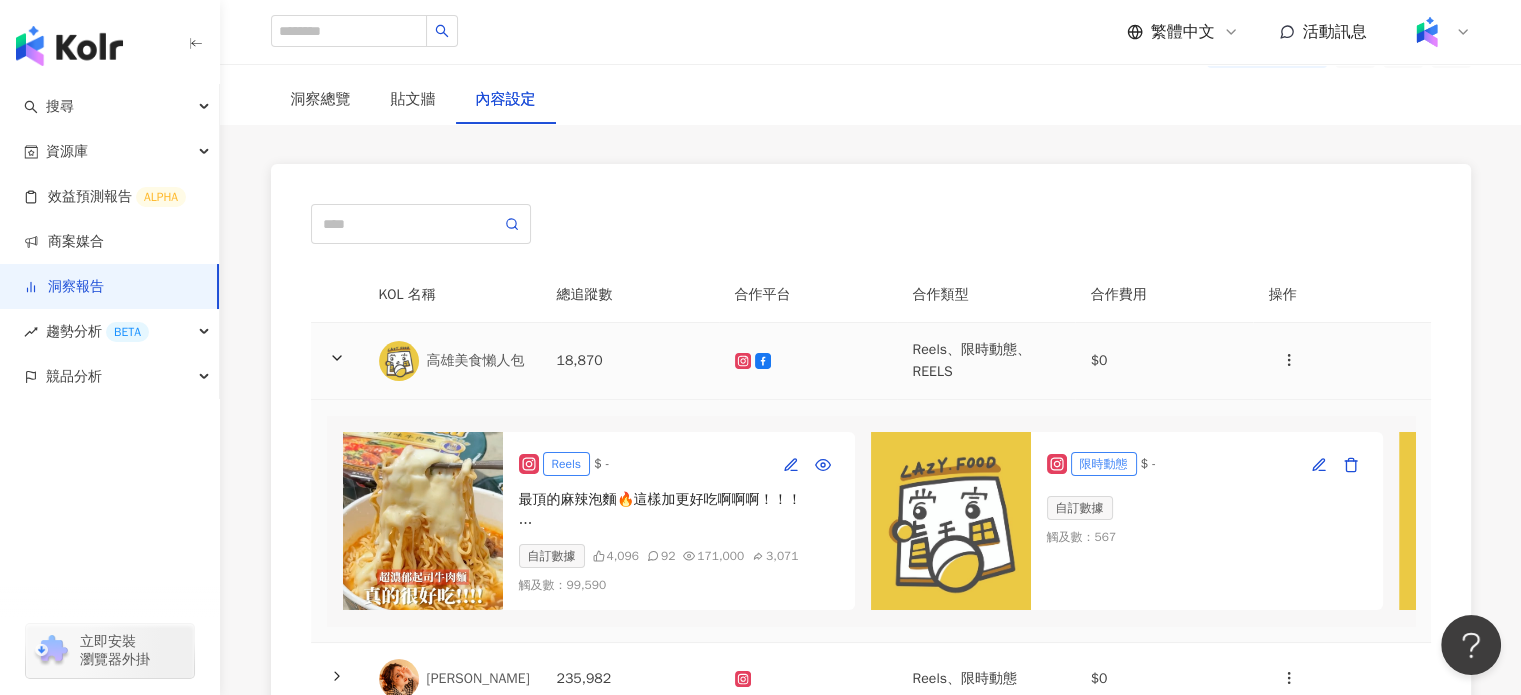 scroll, scrollTop: 300, scrollLeft: 0, axis: vertical 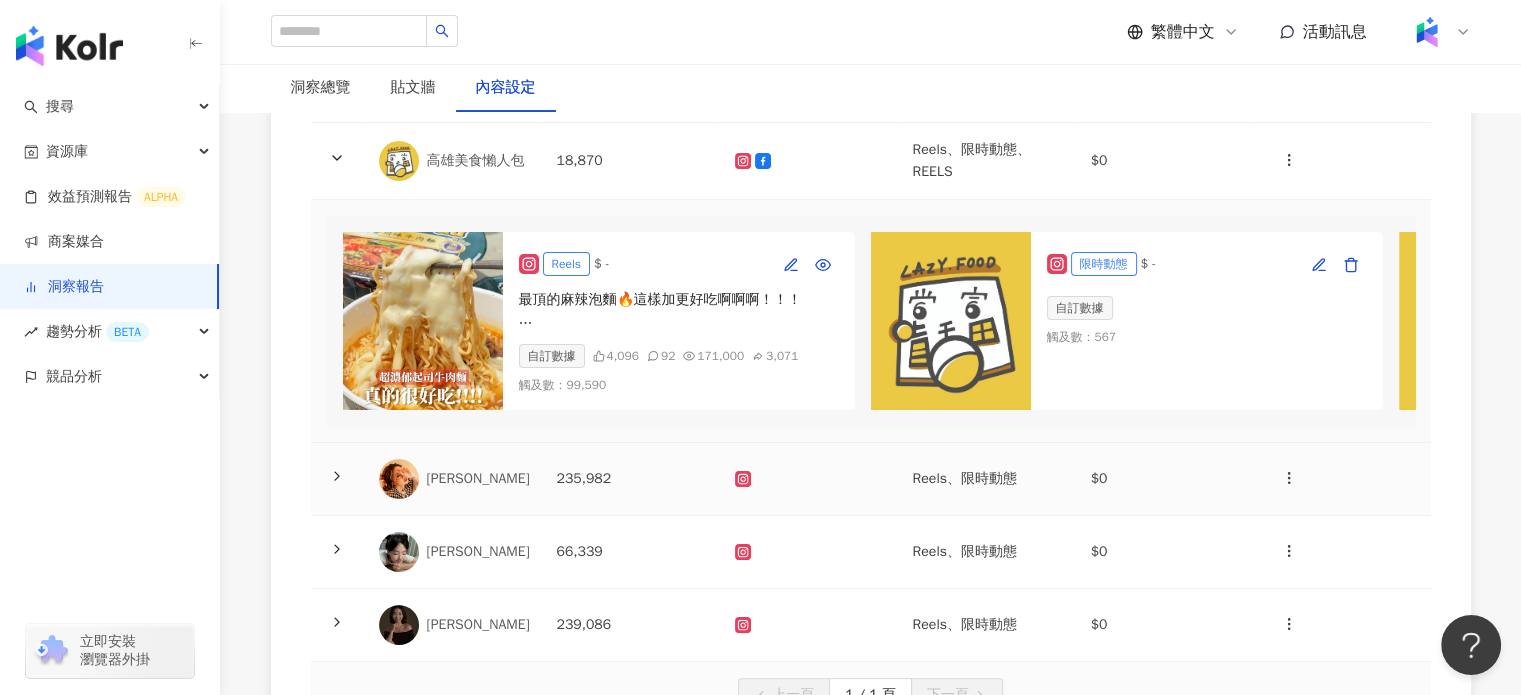click on "235,982" at bounding box center (630, 479) 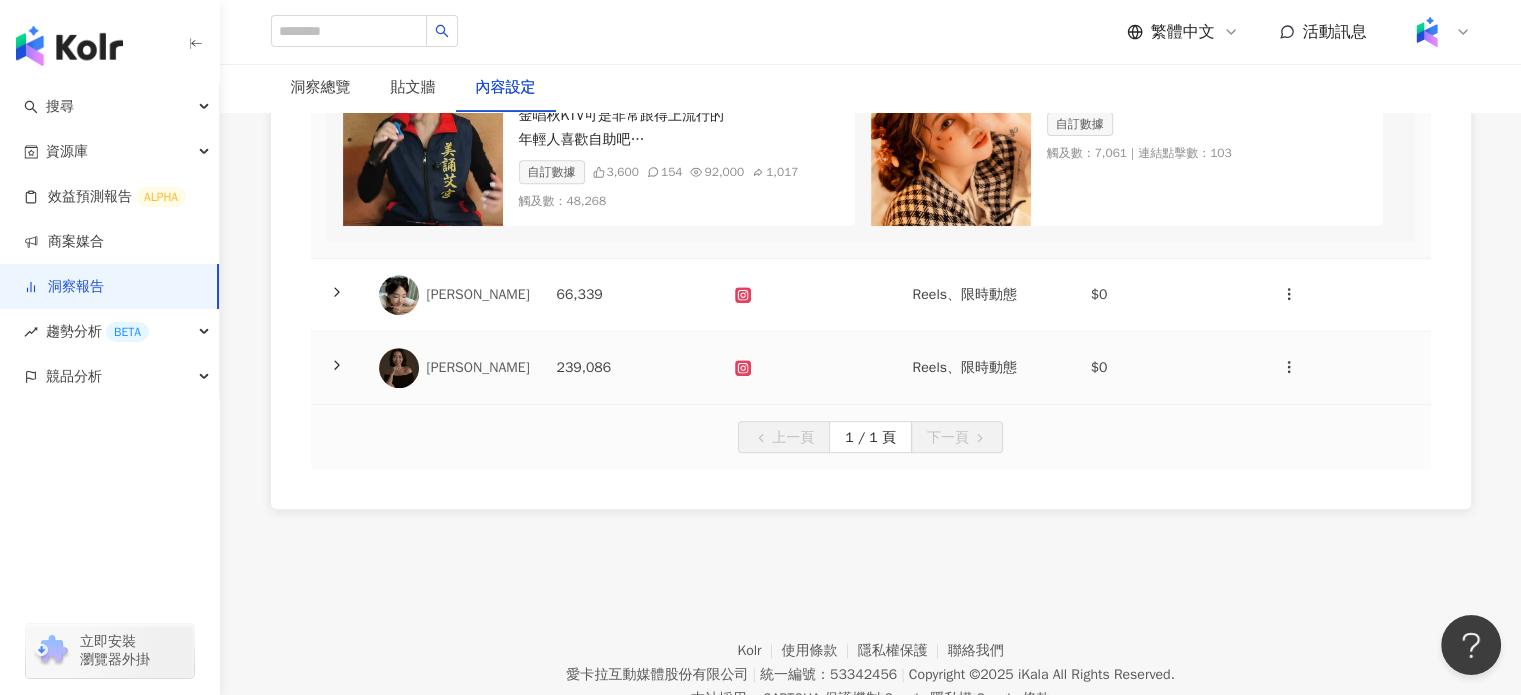 click on "66,339" at bounding box center [630, 295] 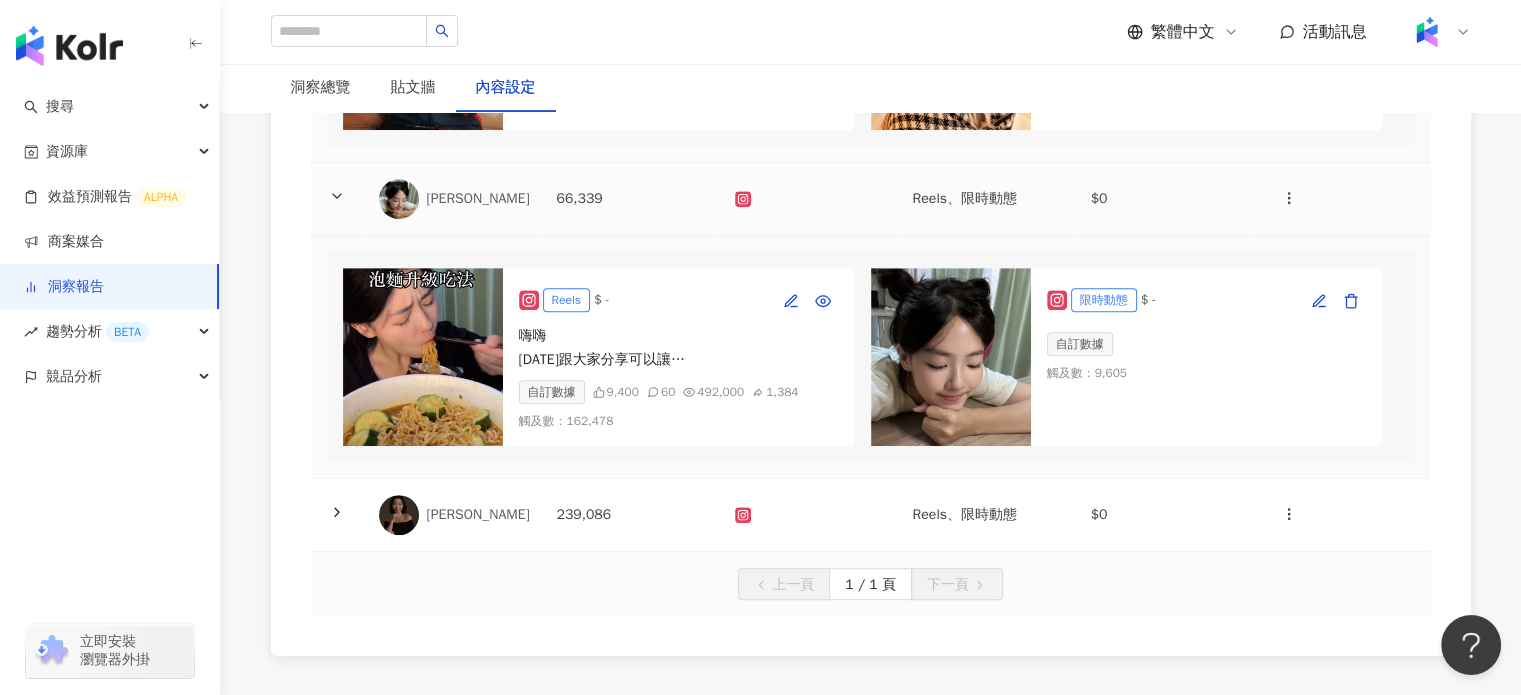 scroll, scrollTop: 1000, scrollLeft: 0, axis: vertical 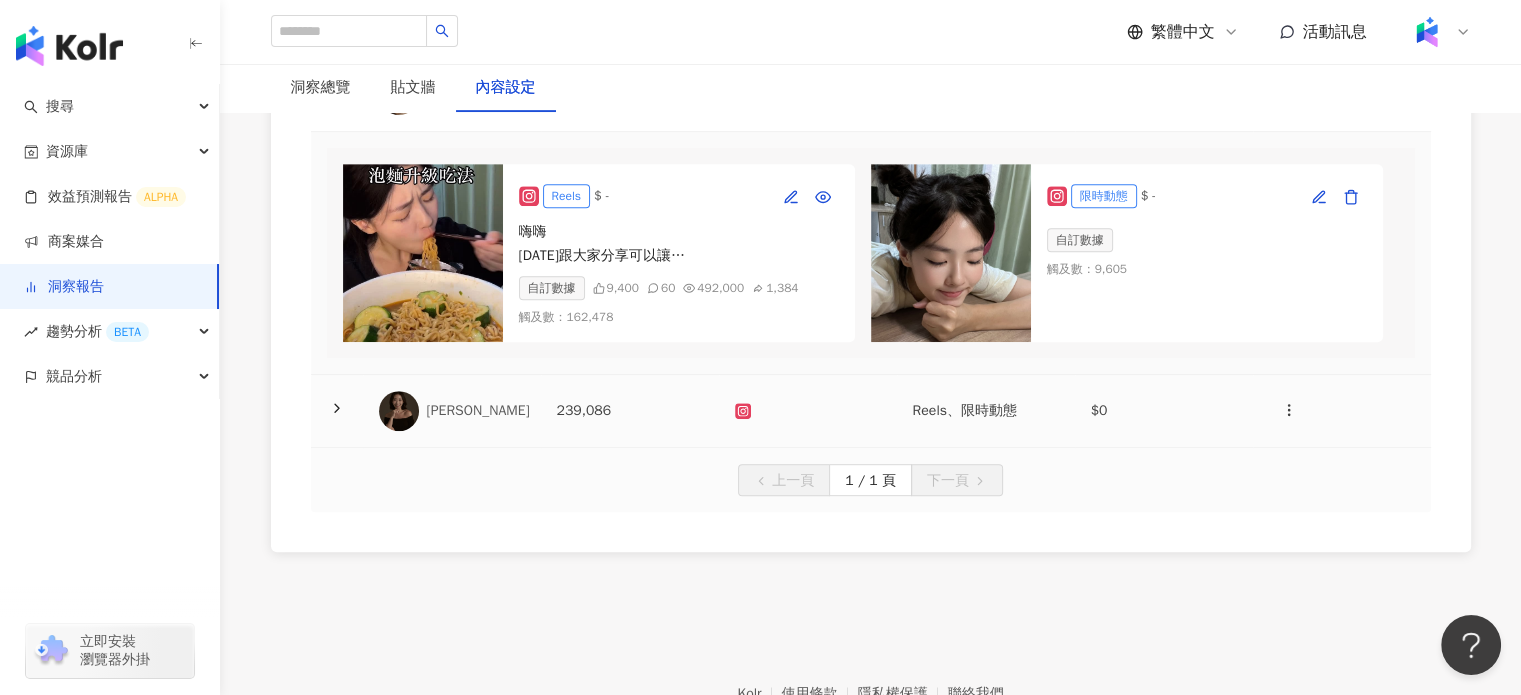 click on "239,086" at bounding box center (630, 411) 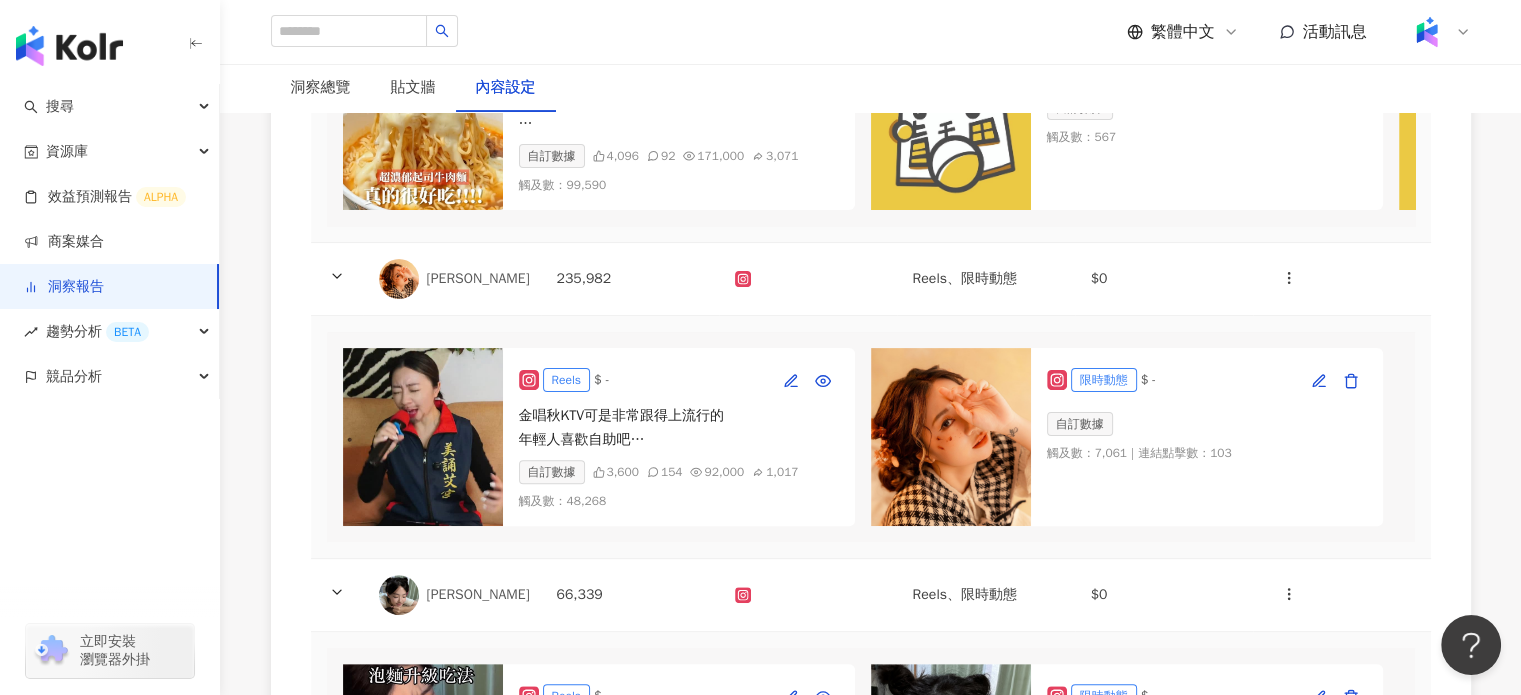 scroll, scrollTop: 400, scrollLeft: 0, axis: vertical 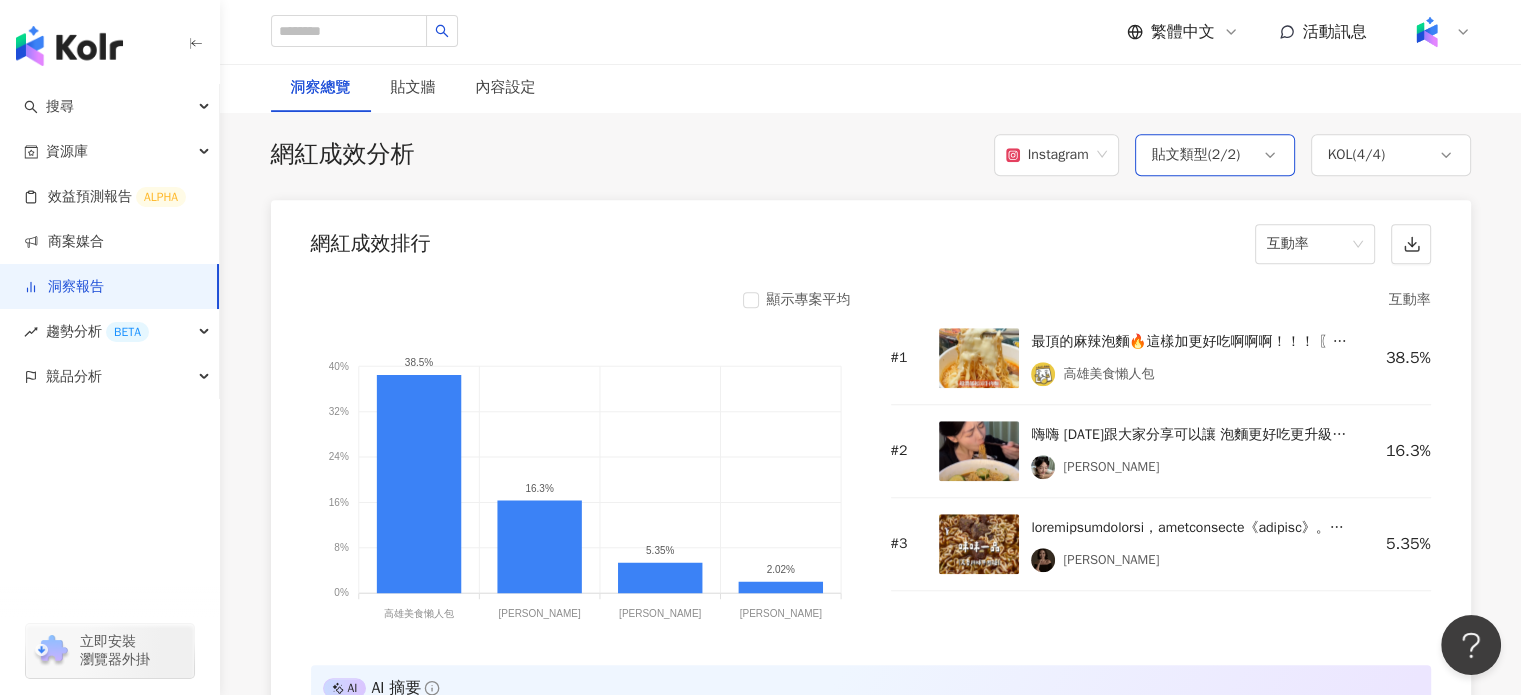 click on "貼文類型  ( 2 / 2 )" at bounding box center [1215, 155] 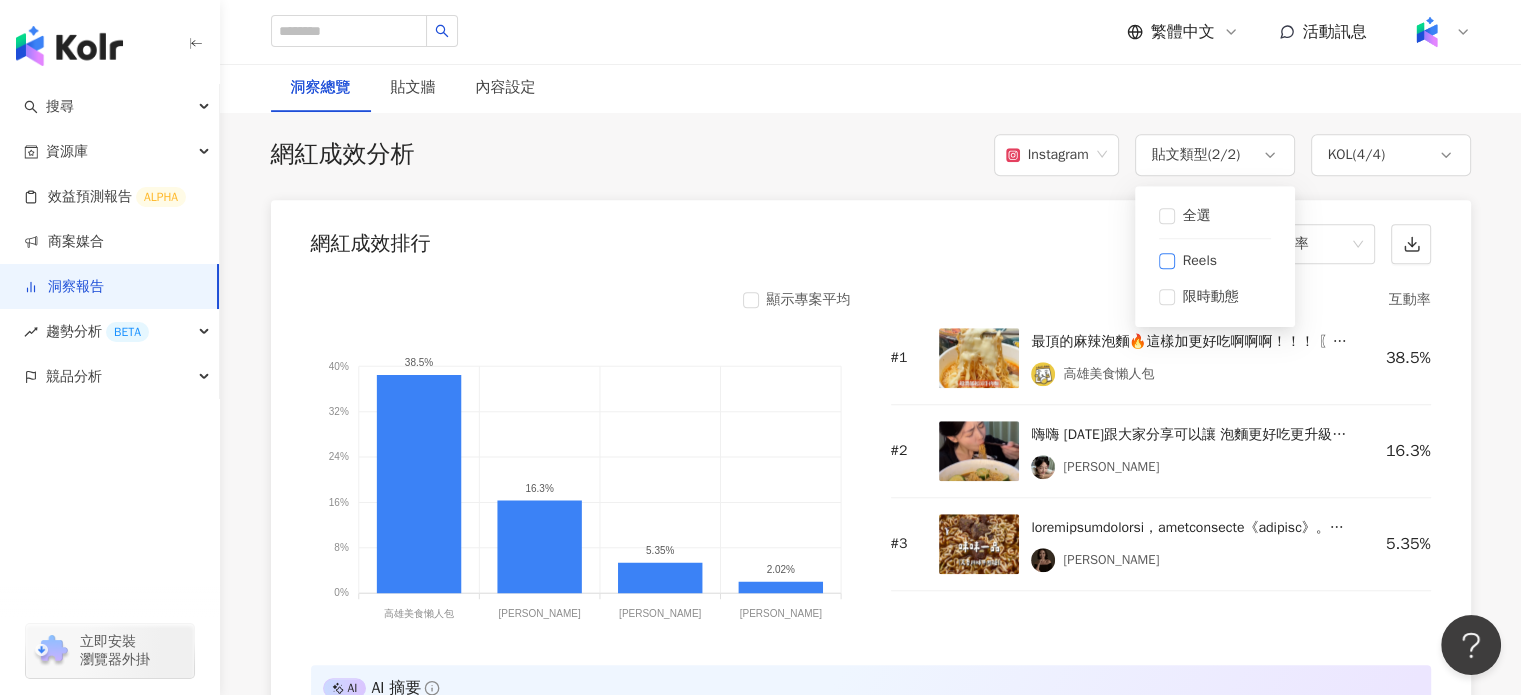 click on "Reels" at bounding box center (1215, 261) 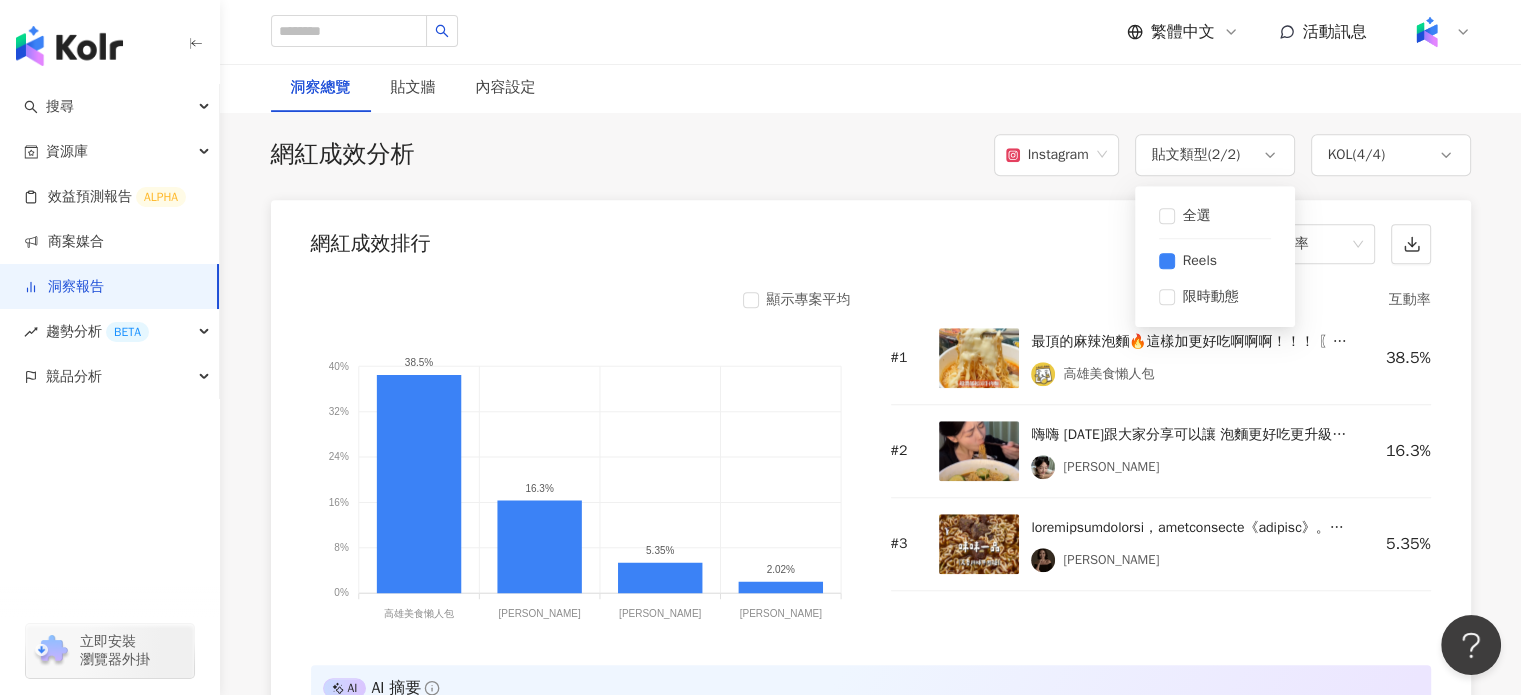 drag, startPoint x: 1023, startPoint y: 279, endPoint x: 1264, endPoint y: 264, distance: 241.46635 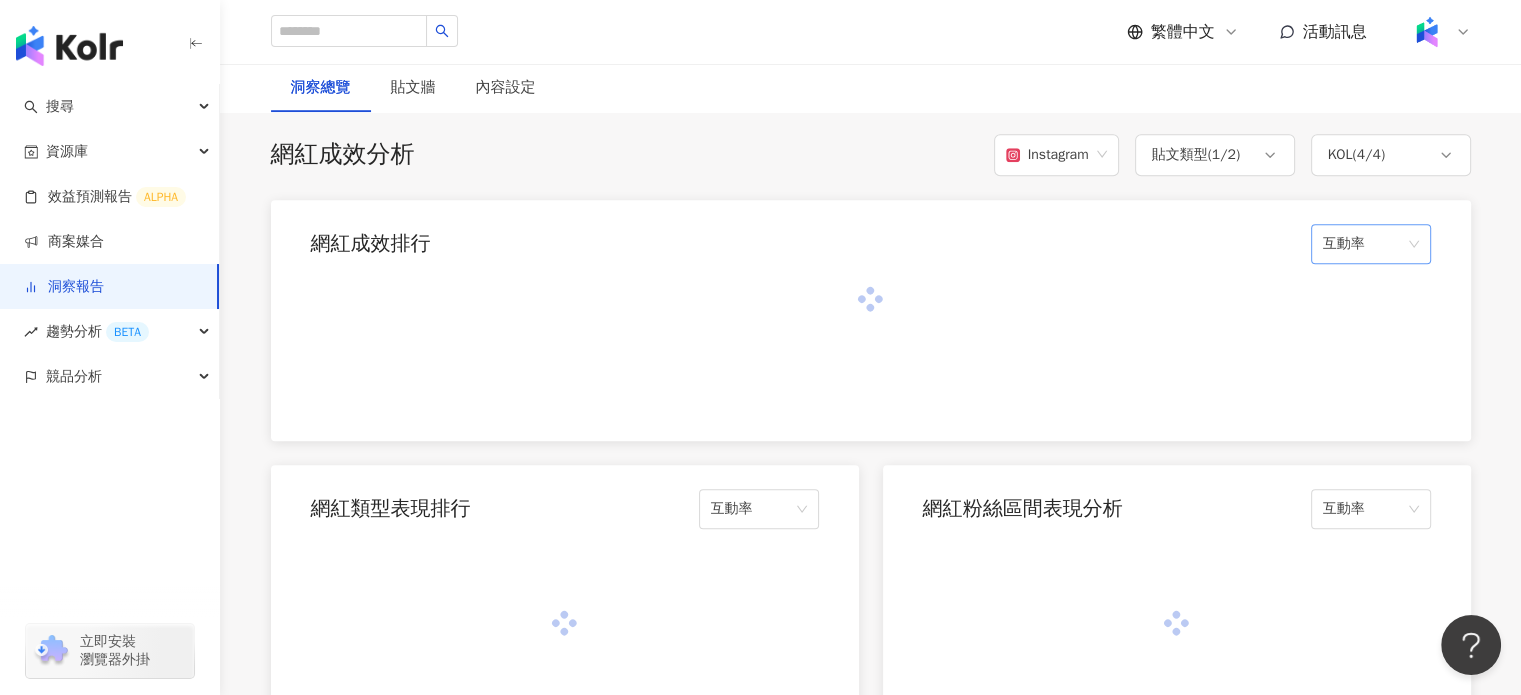 click on "互動率" at bounding box center (1371, 244) 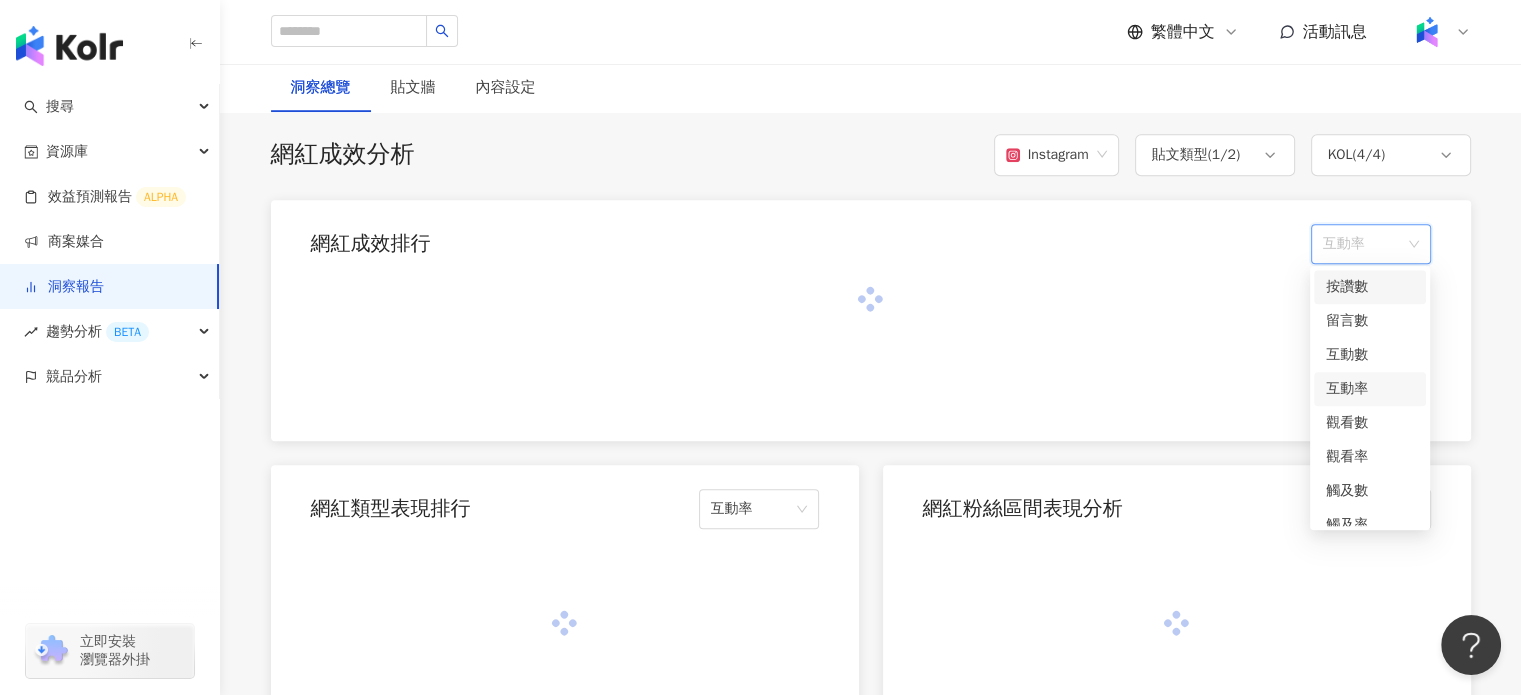 click on "按讚數" at bounding box center [1370, 287] 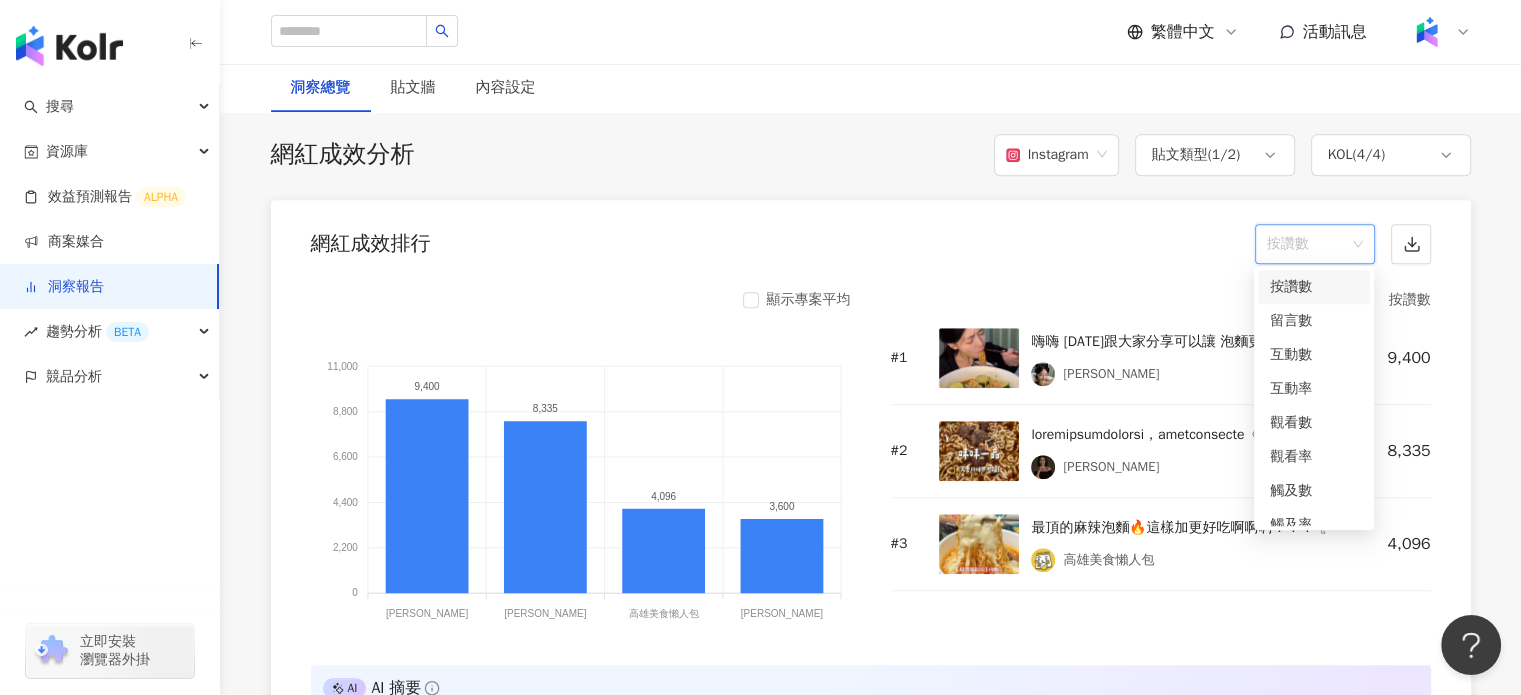 click on "按讚數" at bounding box center (1315, 244) 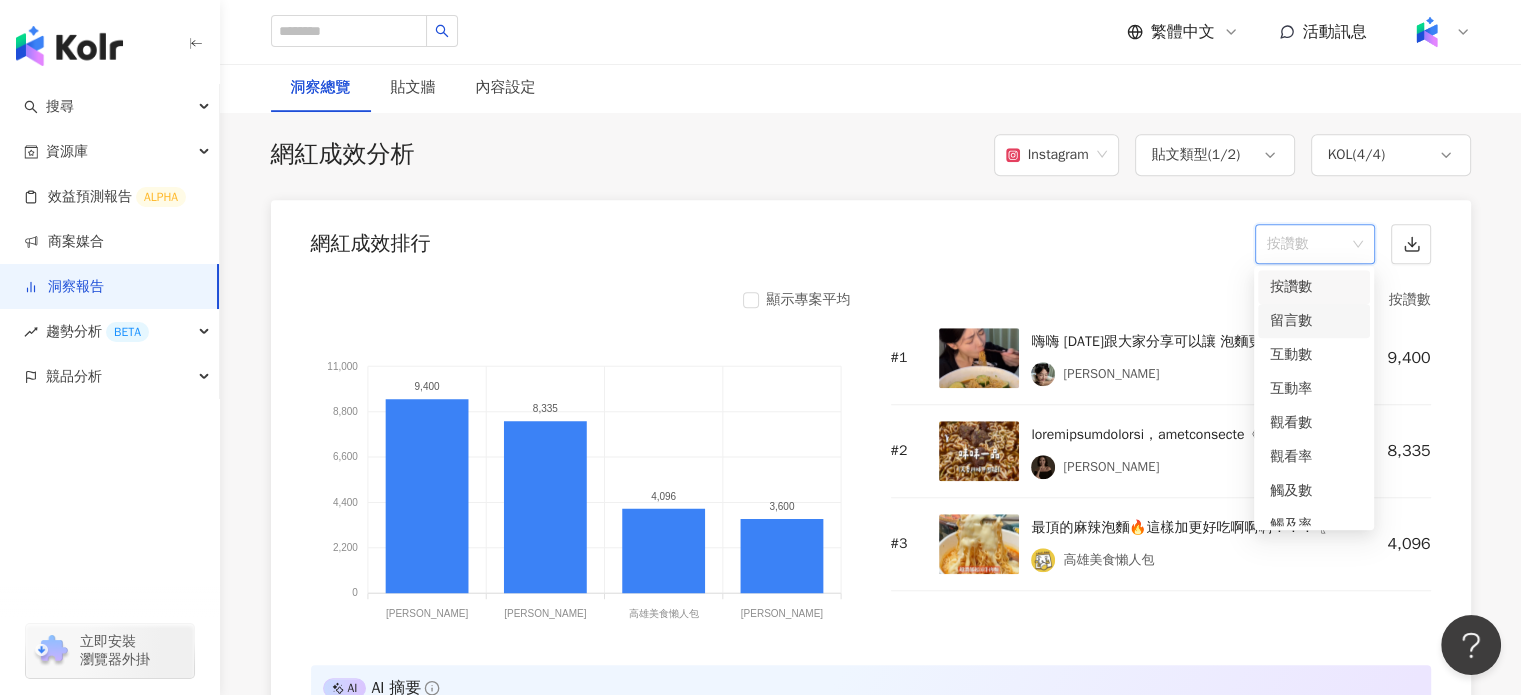 drag, startPoint x: 1324, startPoint y: 316, endPoint x: 1324, endPoint y: 300, distance: 16 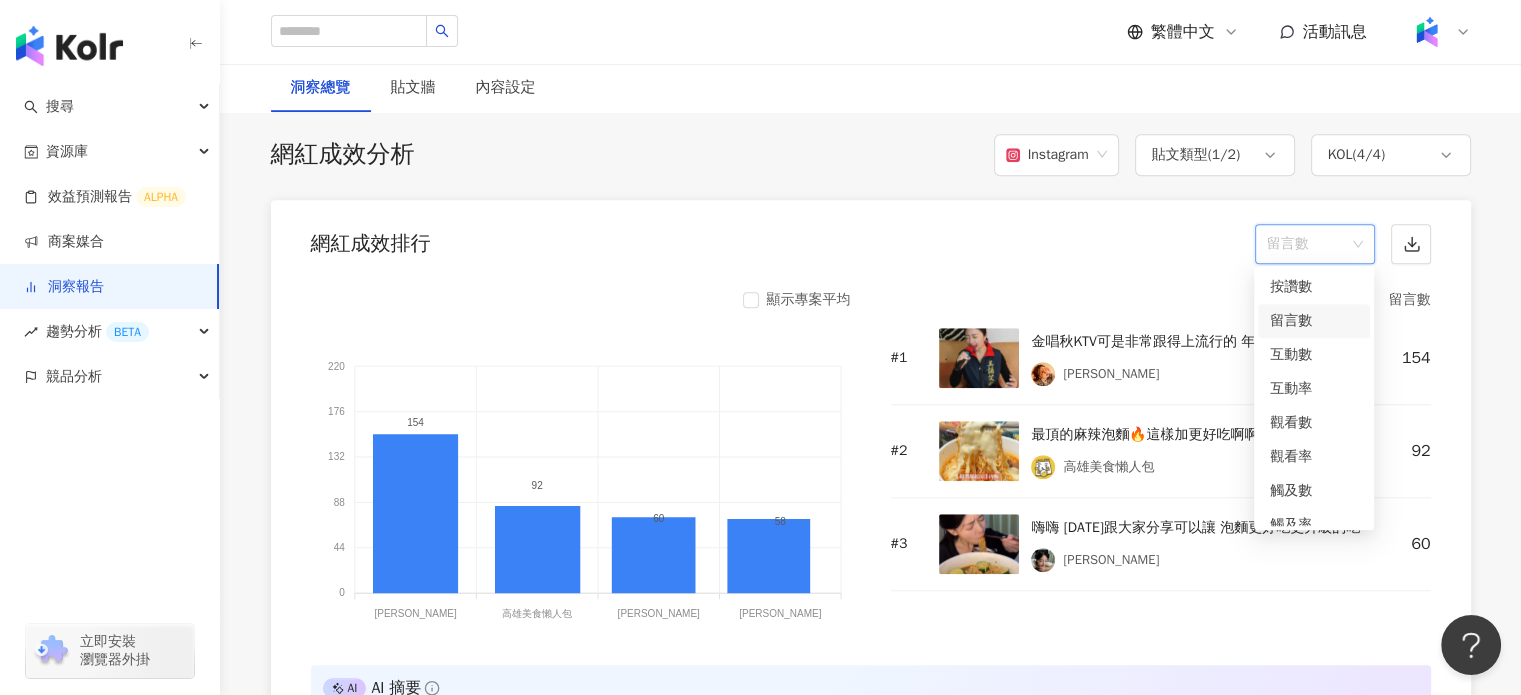 click on "留言數" at bounding box center [1315, 244] 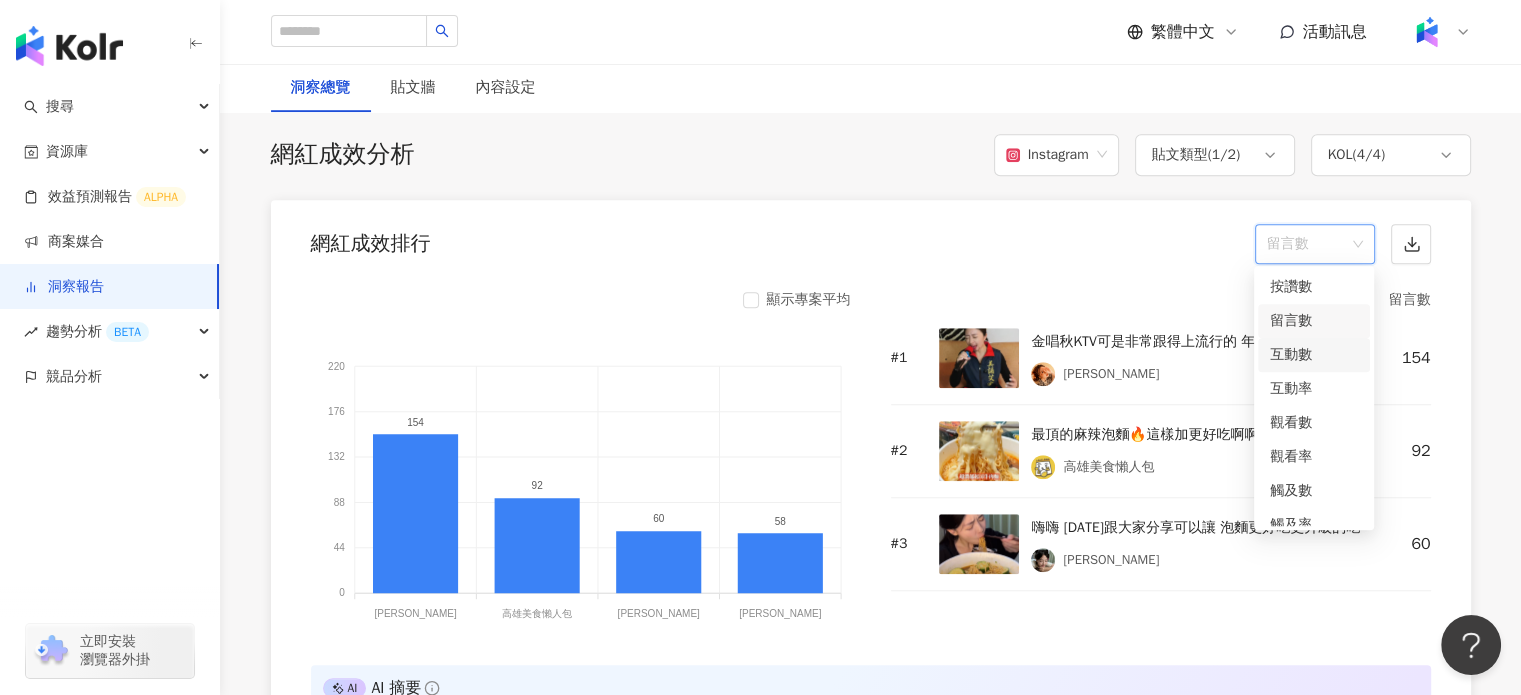 click on "互動數" at bounding box center (1314, 355) 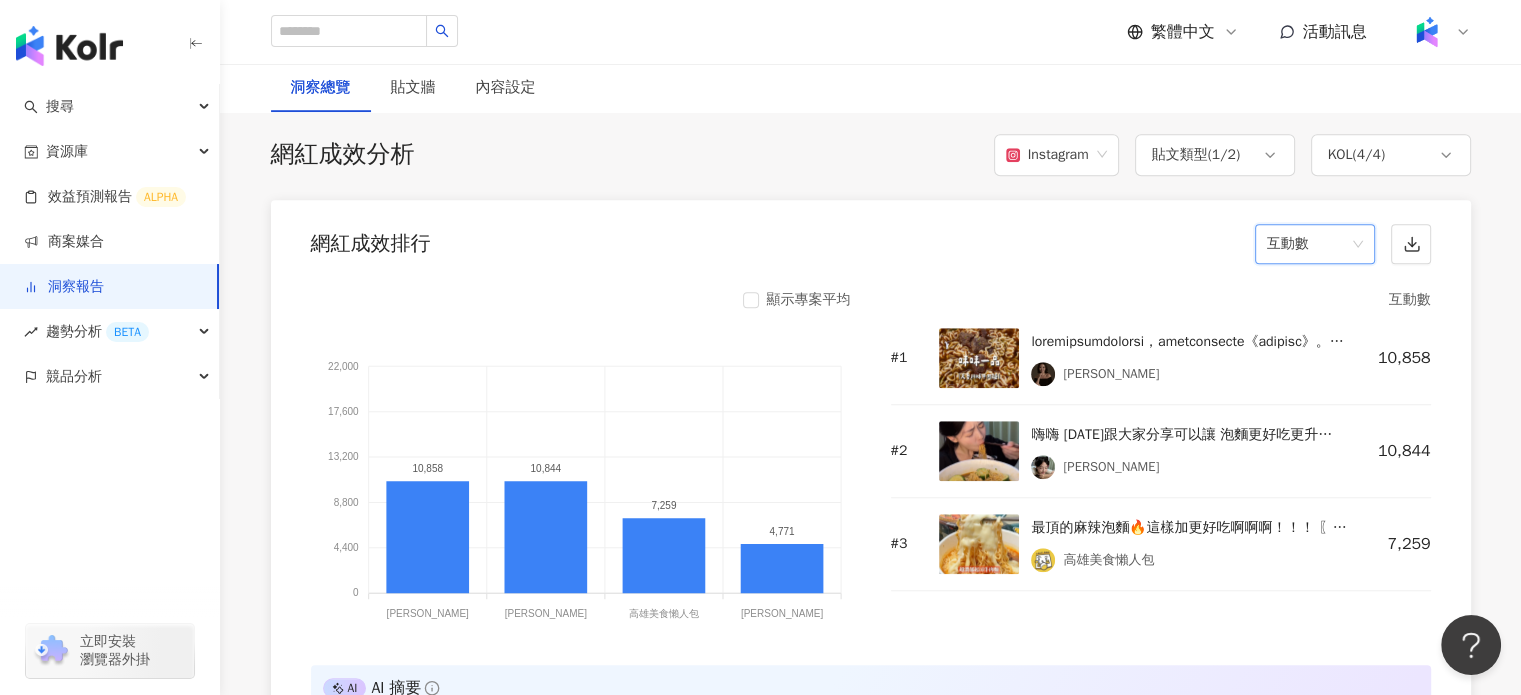 click on "互動數" at bounding box center (1315, 244) 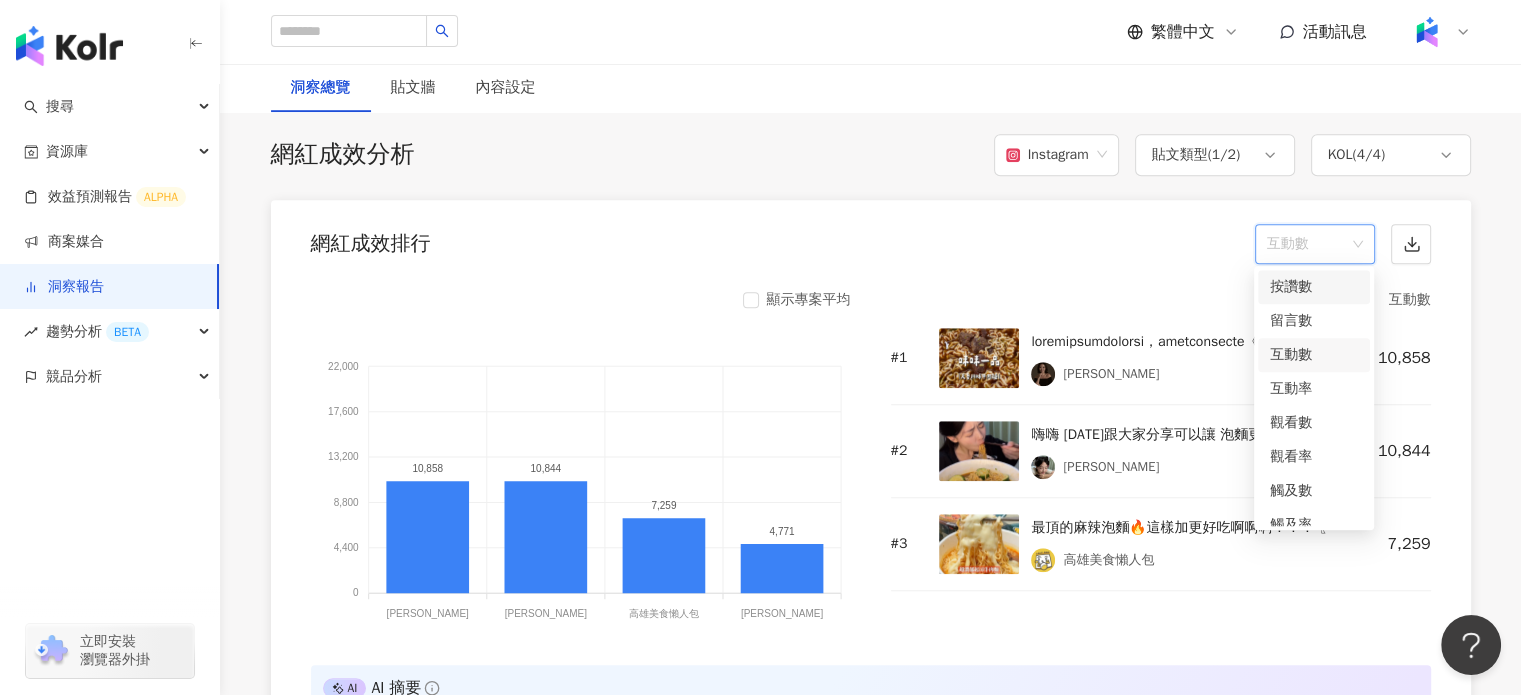 drag, startPoint x: 1293, startPoint y: 283, endPoint x: 984, endPoint y: 293, distance: 309.16177 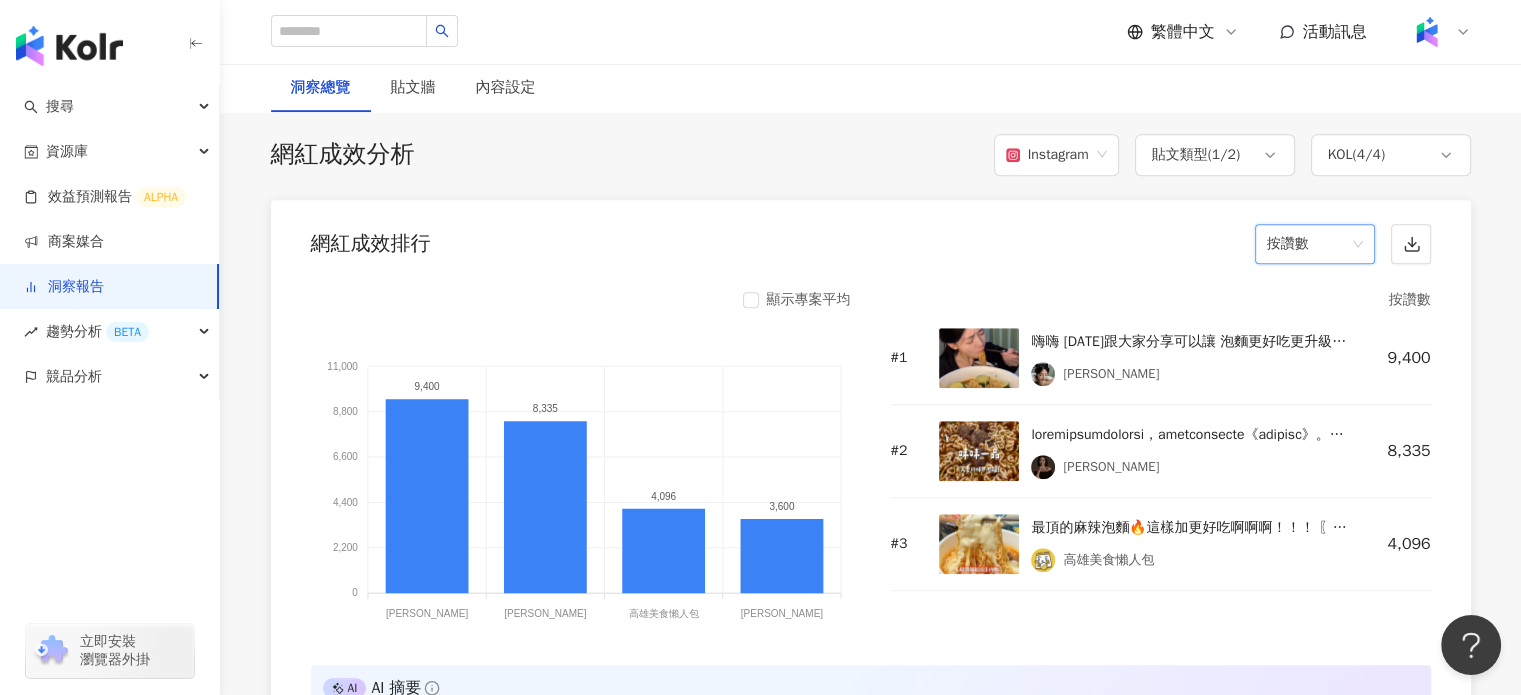 click on "按讚數" at bounding box center [1315, 244] 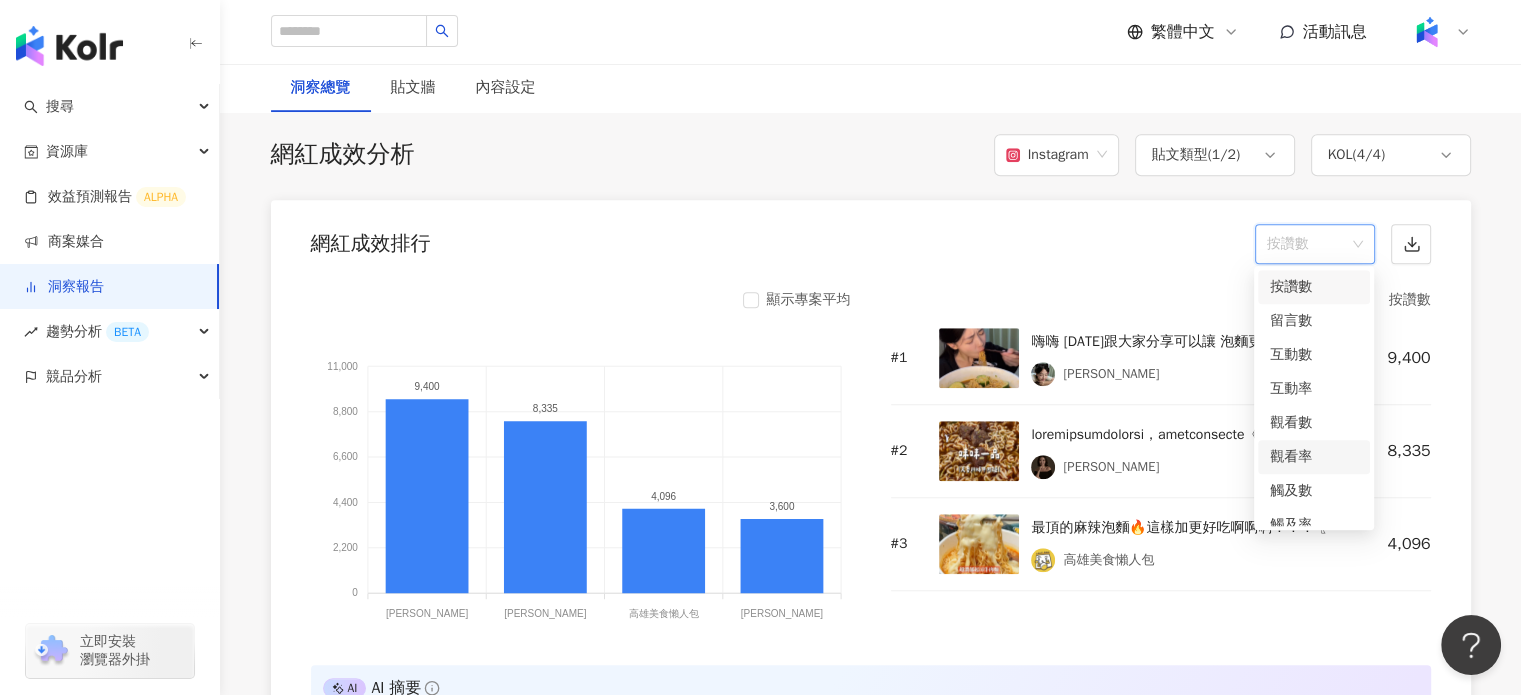 click on "觀看率" at bounding box center (1314, 457) 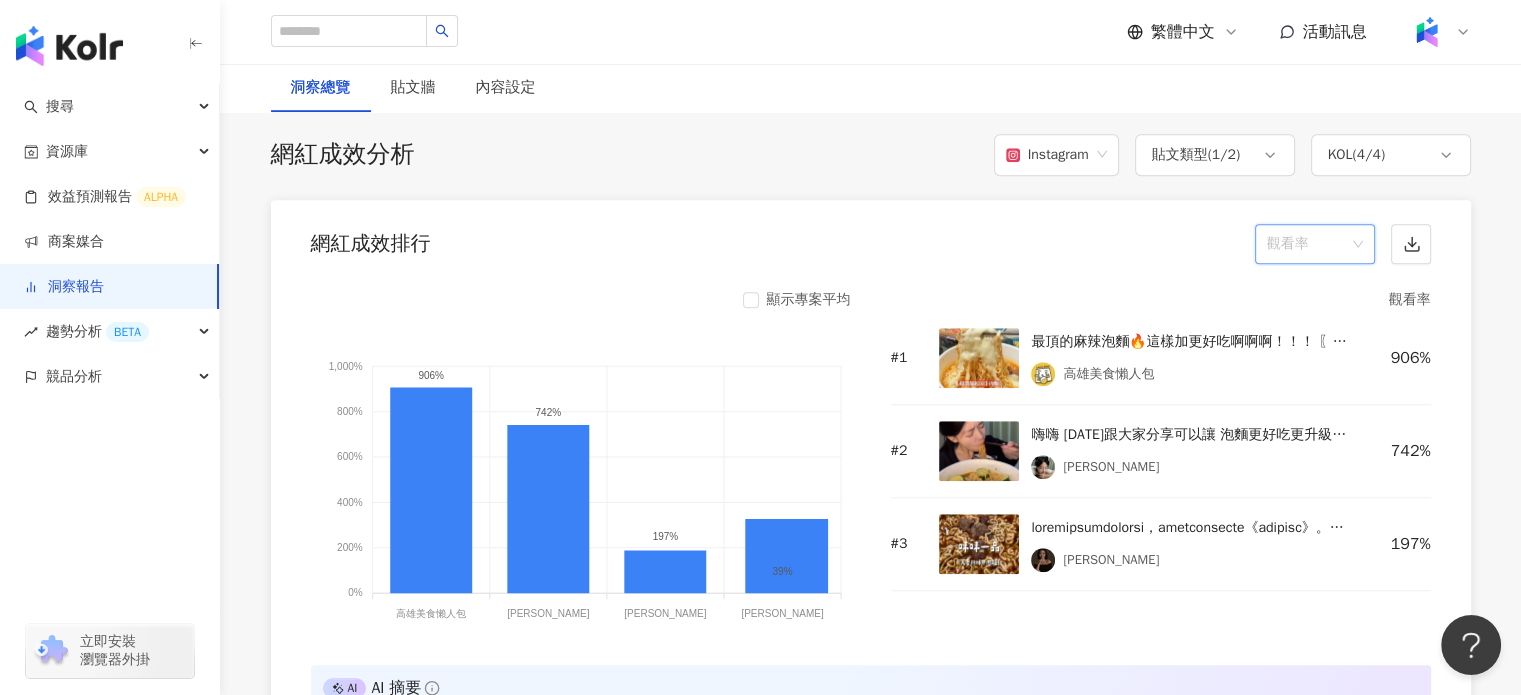 click on "觀看率" at bounding box center [1315, 244] 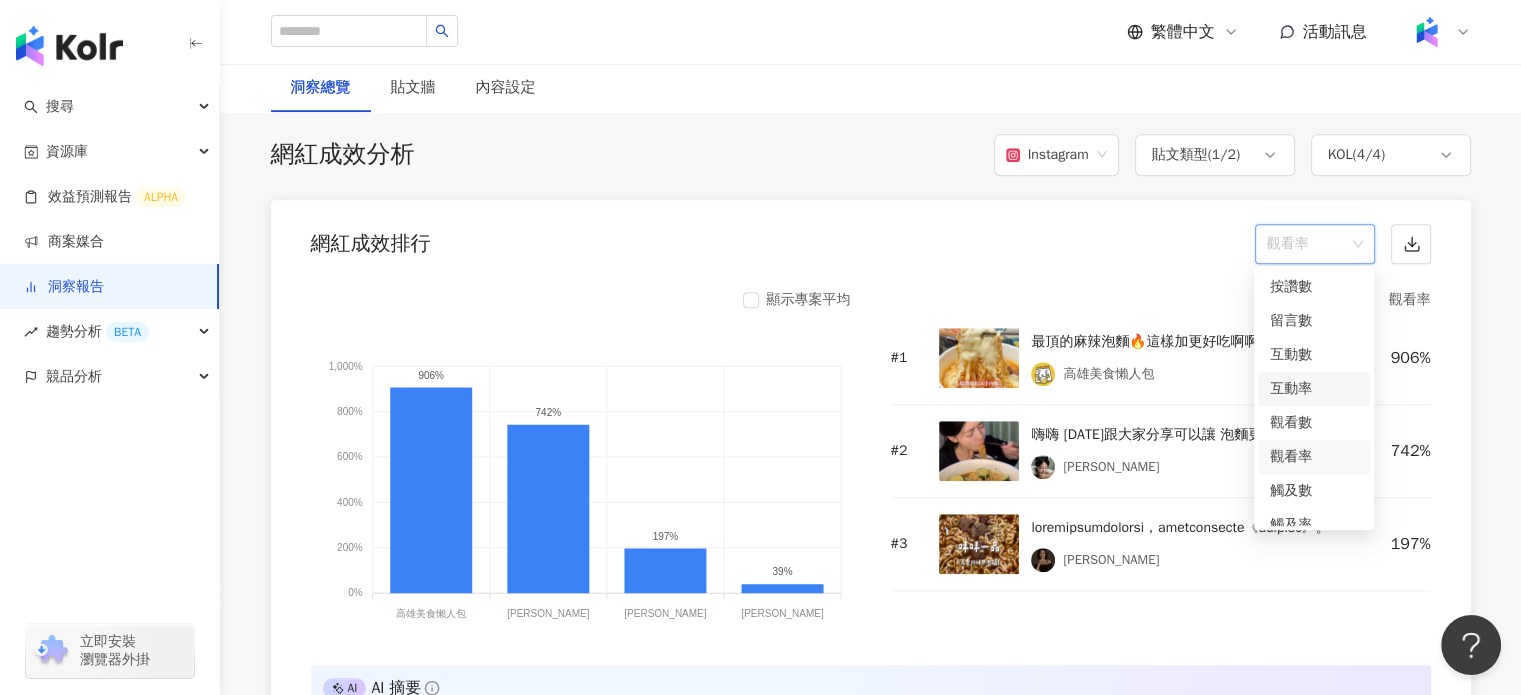 click on "觀看數" at bounding box center (1314, 423) 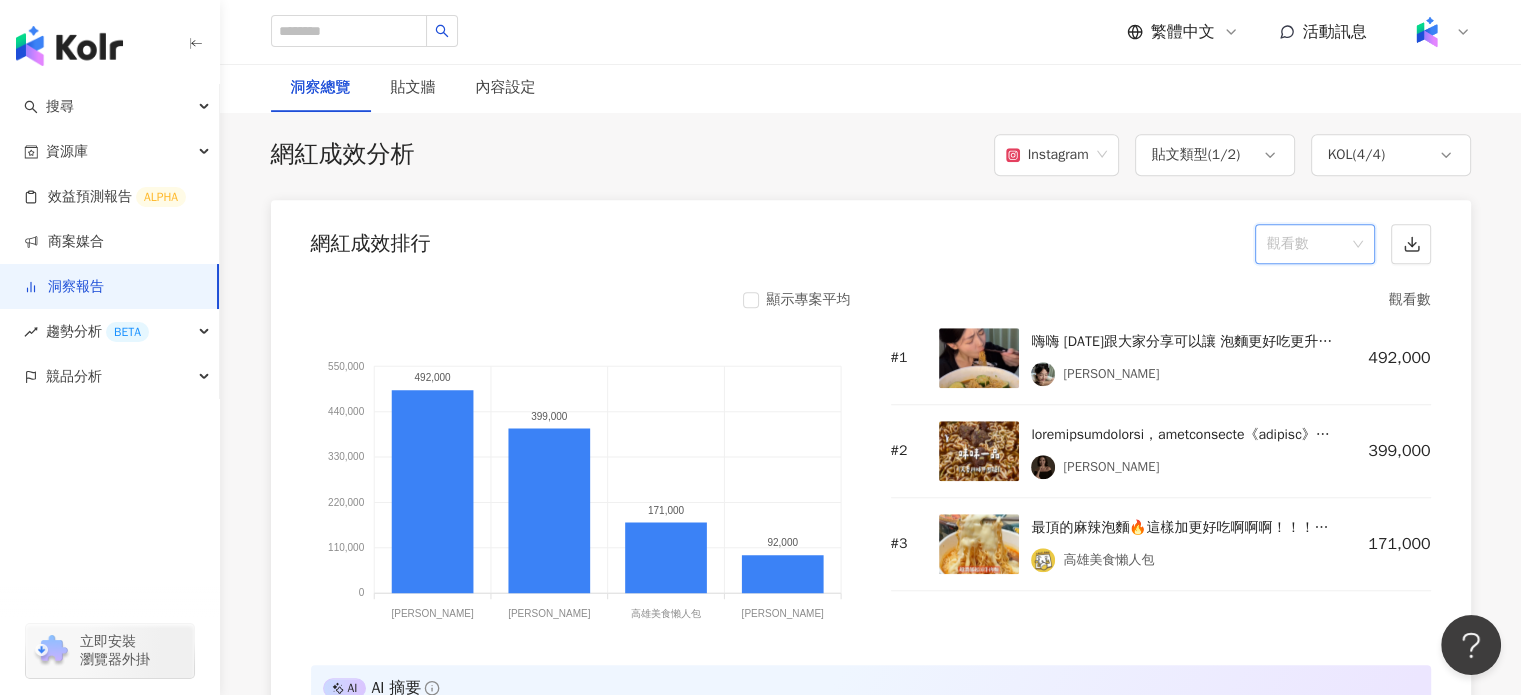 click on "觀看數" at bounding box center (1315, 244) 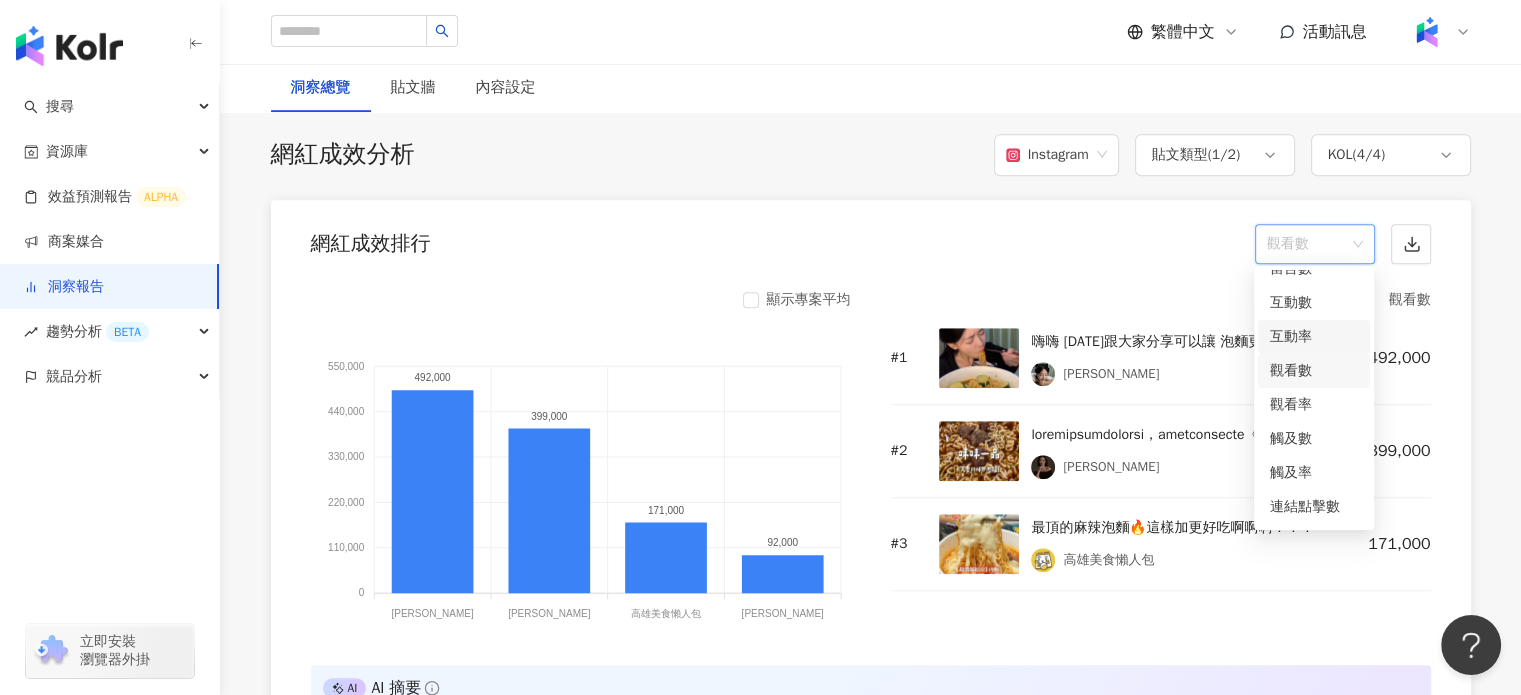 scroll, scrollTop: 84, scrollLeft: 0, axis: vertical 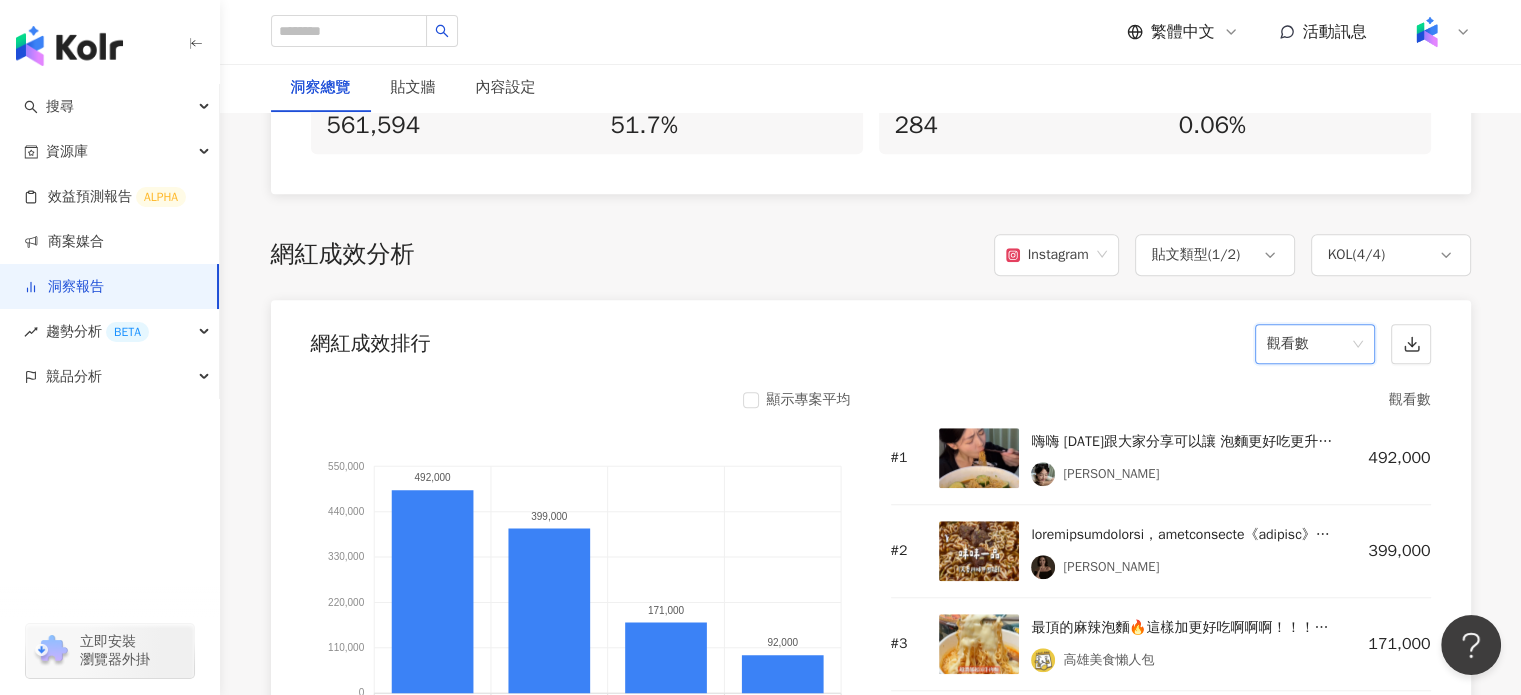 click at bounding box center (979, 458) 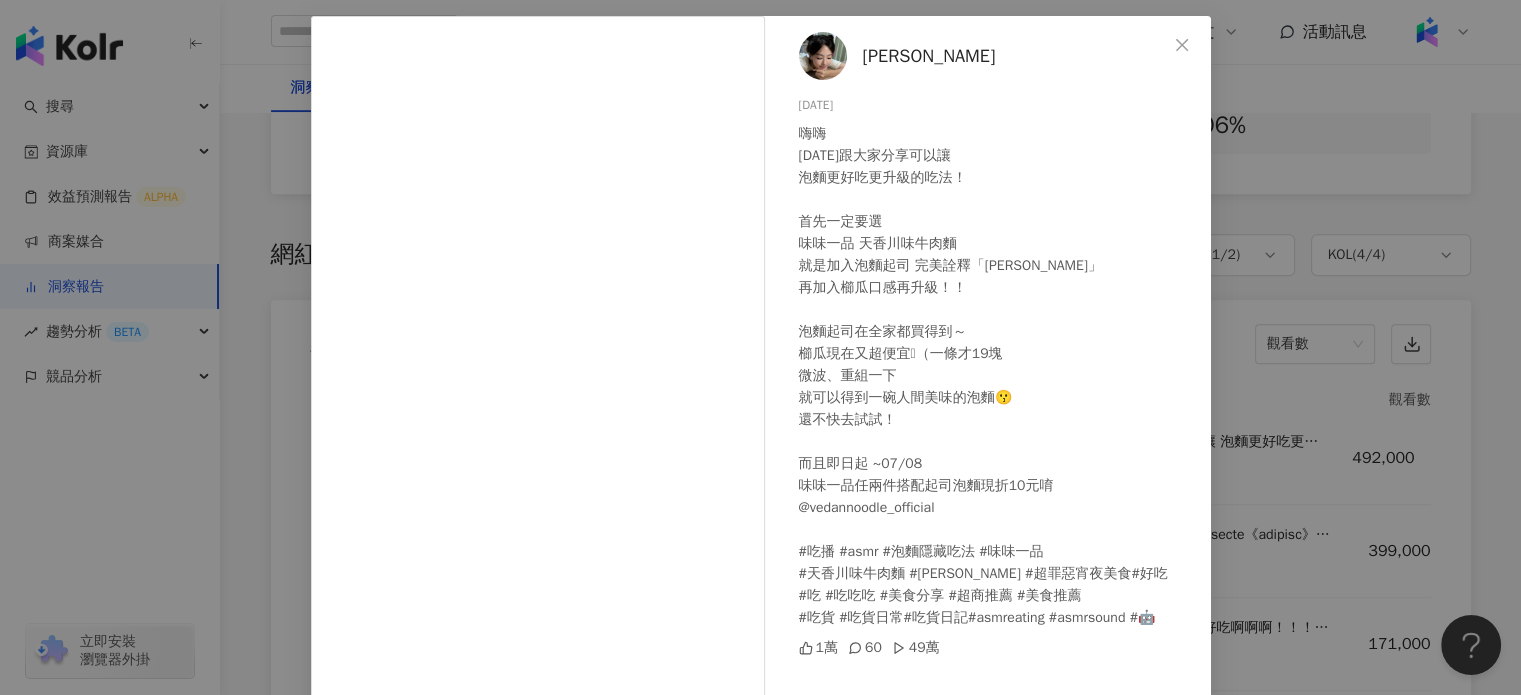 scroll, scrollTop: 204, scrollLeft: 0, axis: vertical 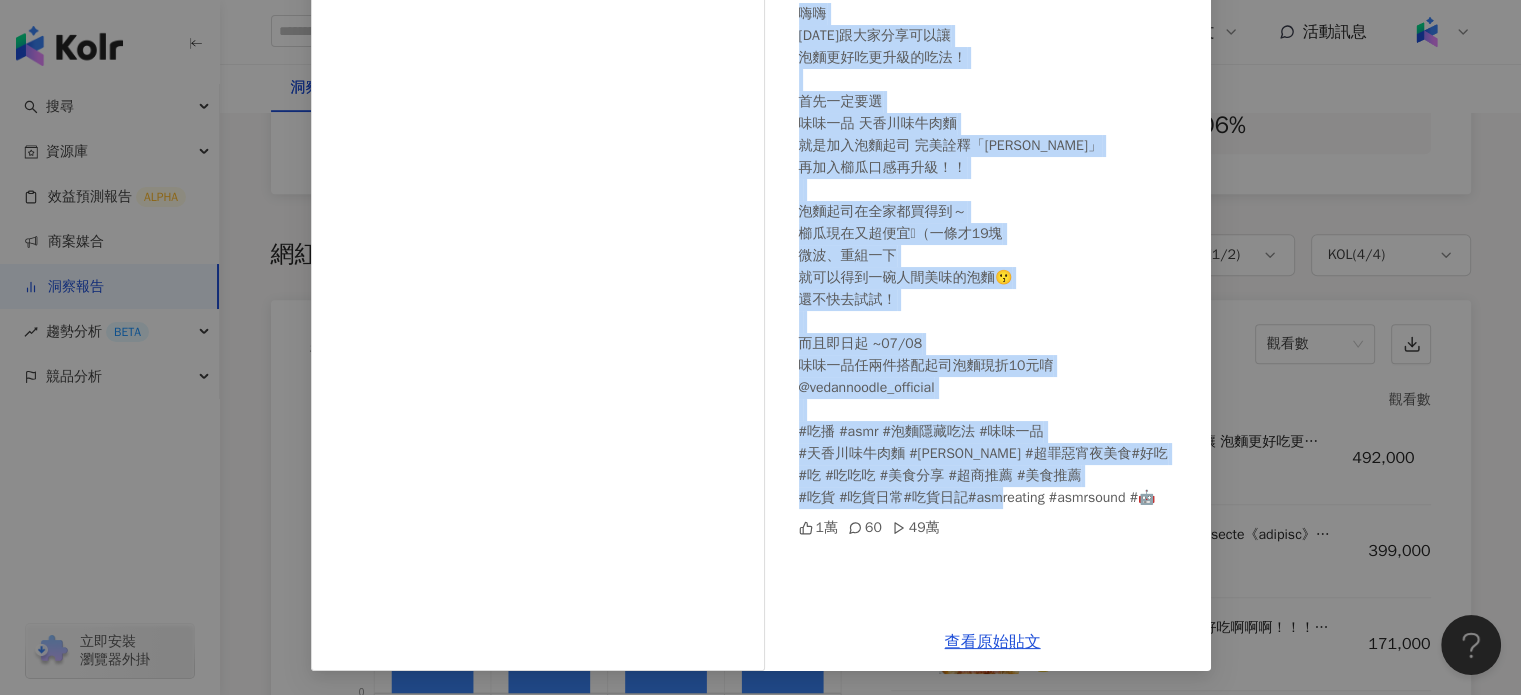 drag, startPoint x: 796, startPoint y: 211, endPoint x: 1191, endPoint y: 508, distance: 494.20038 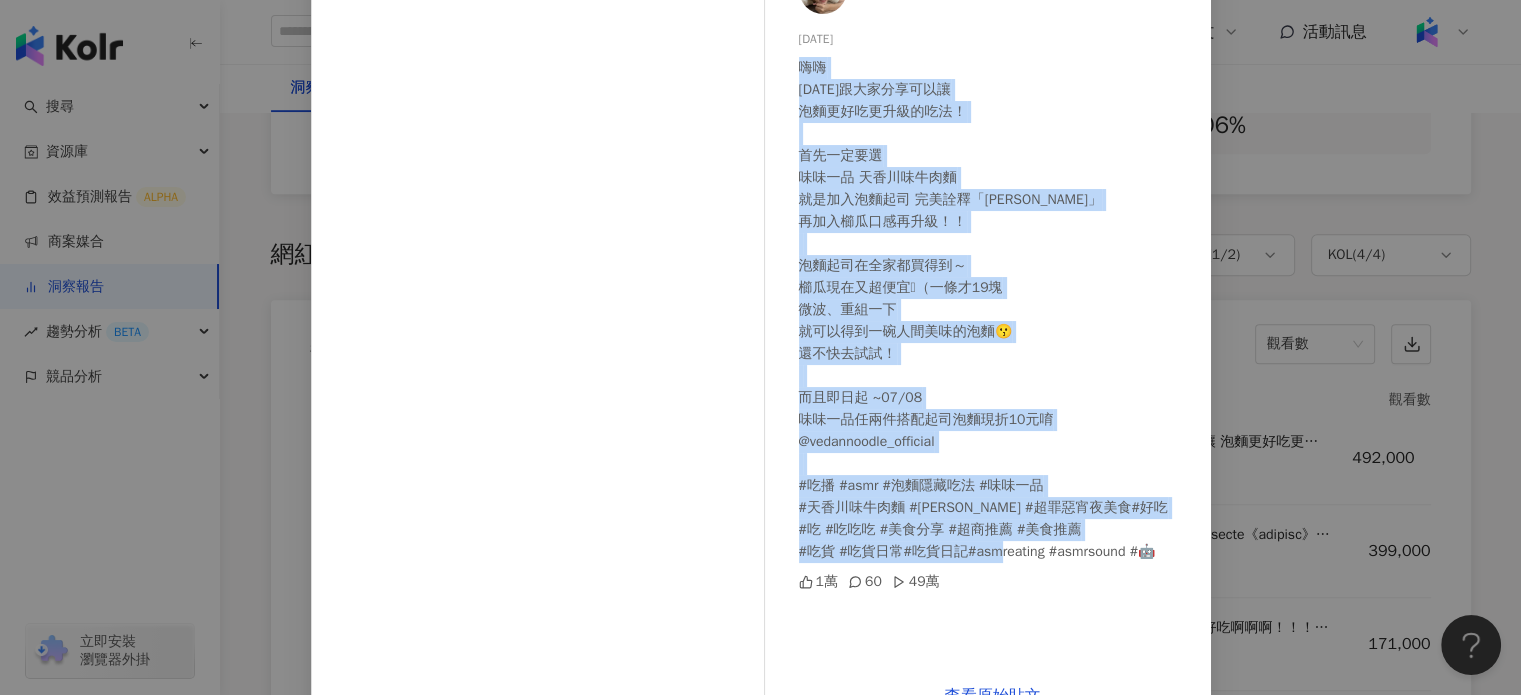 scroll, scrollTop: 104, scrollLeft: 0, axis: vertical 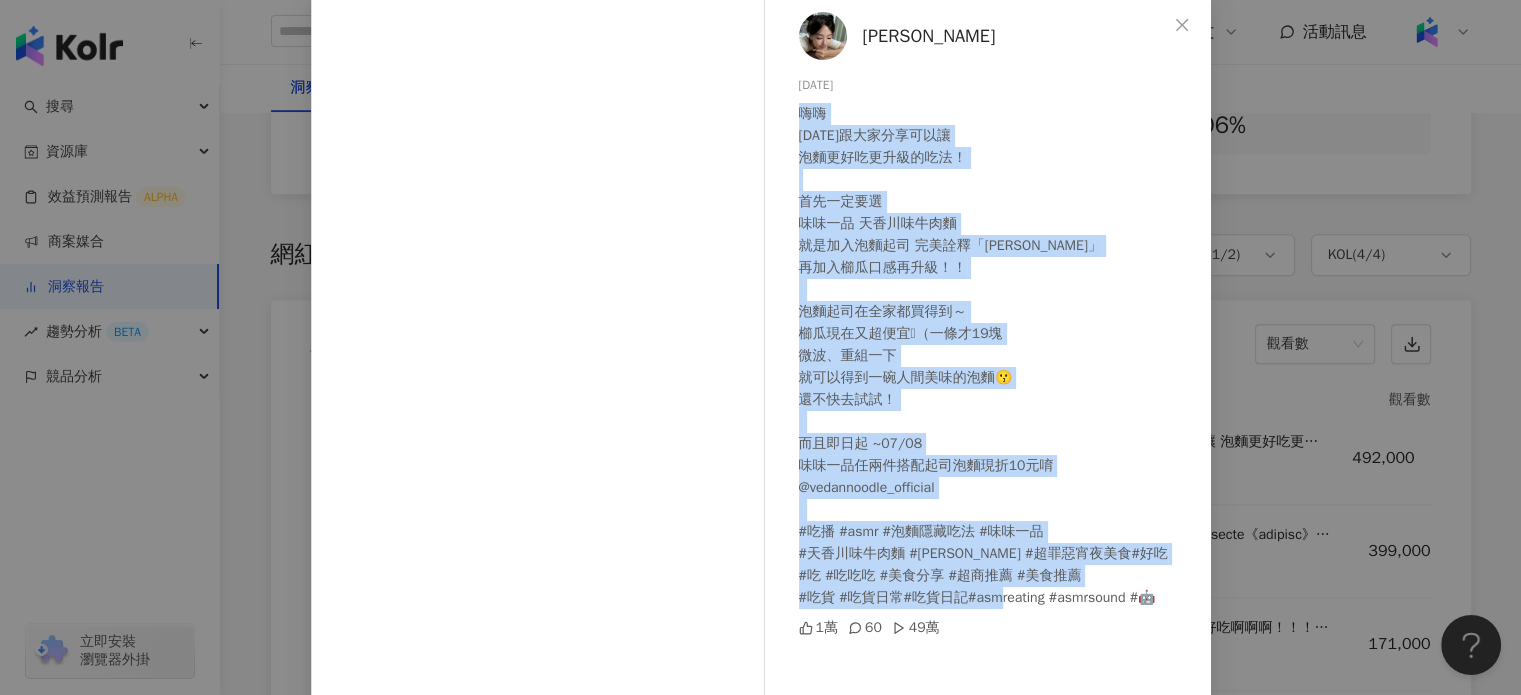 click on "[PERSON_NAME][DATE] 嗨嗨
[DATE]跟大家分享可以讓
泡麵更好吃更升級的吃法！
首先一定要選
味味一品 天香川味牛肉麵
就是加入泡麵起司 完美詮釋「[PERSON_NAME]」
再加入櫛瓜口感再升級！！
泡麵起司在全家都買得到～
櫛瓜現在又超便宜🥹（一條才19塊
微波、重組一下
就可以得到一碗人間美味的泡麵😗
還不快去試試！
而且即日起 ~07/08
味味一品任兩件搭配起司泡麵現折10元唷
@vedannoodle_official
#吃播 #asmr #泡麵隱藏吃法 #味味一品
#天香川味牛肉麵 #[PERSON_NAME] #超罪惡宵夜美食#好吃
#吃 #吃吃吃 #美食分享 #超商推薦 #美食推薦
#吃貨 #吃貨日常#吃貨日記#asmreating #asmrsound #🤖 1萬 60 49萬 查看原始貼文" at bounding box center (760, 347) 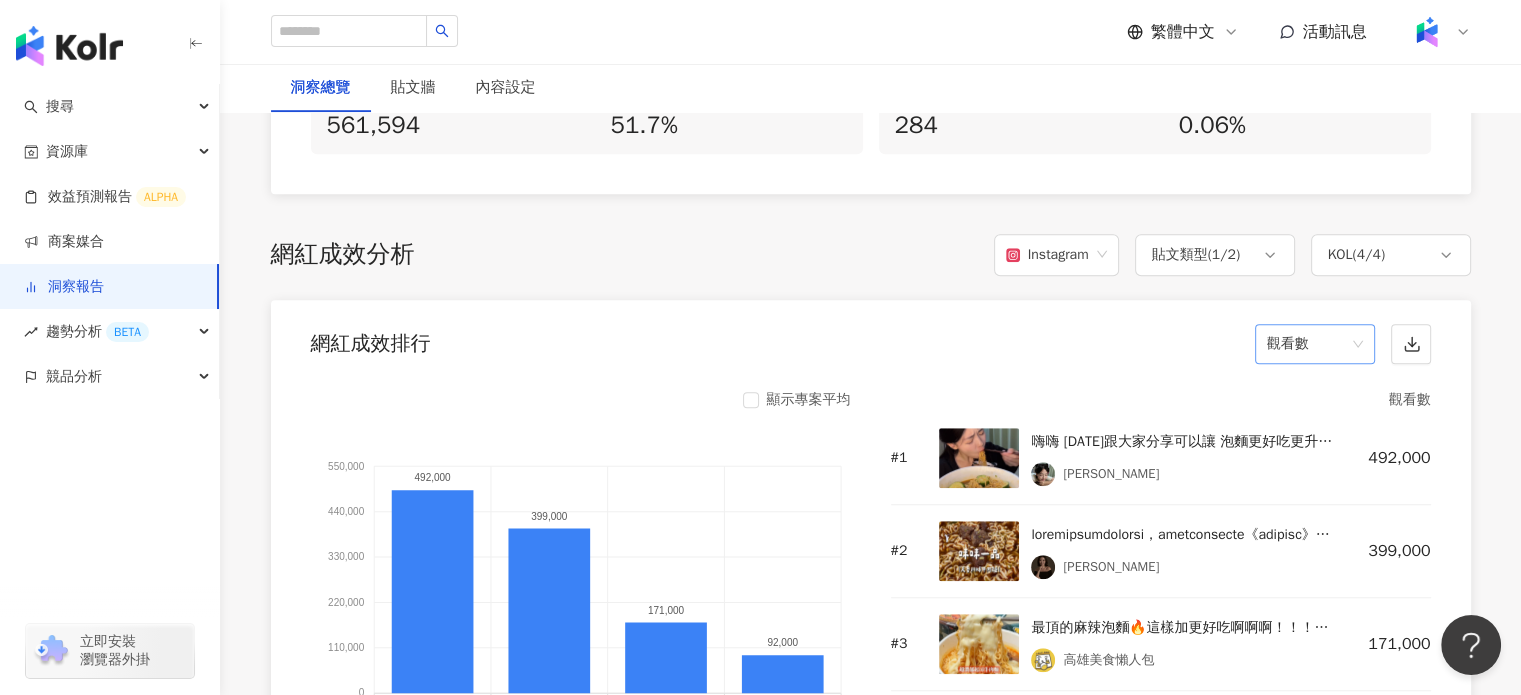 click on "觀看數" at bounding box center [1315, 344] 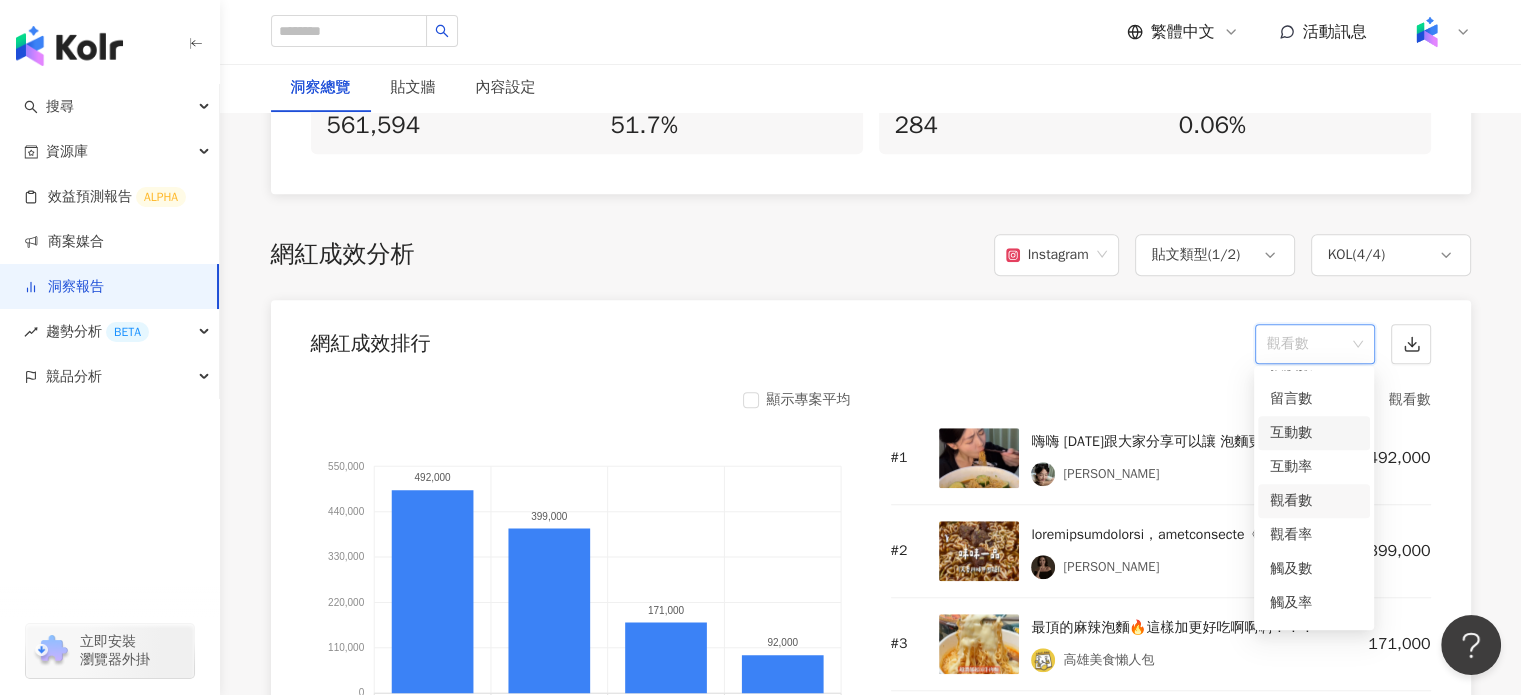 scroll, scrollTop: 0, scrollLeft: 0, axis: both 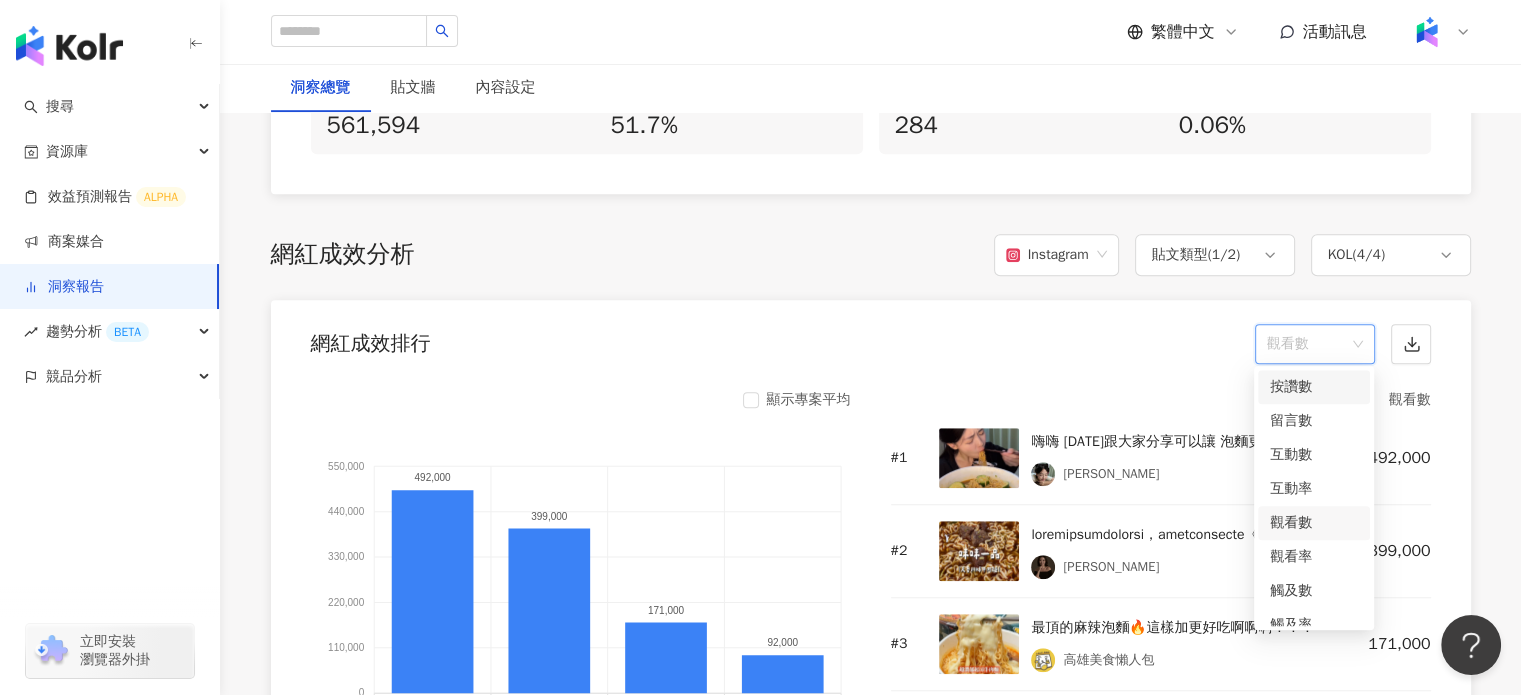 click on "按讚數" at bounding box center [1314, 387] 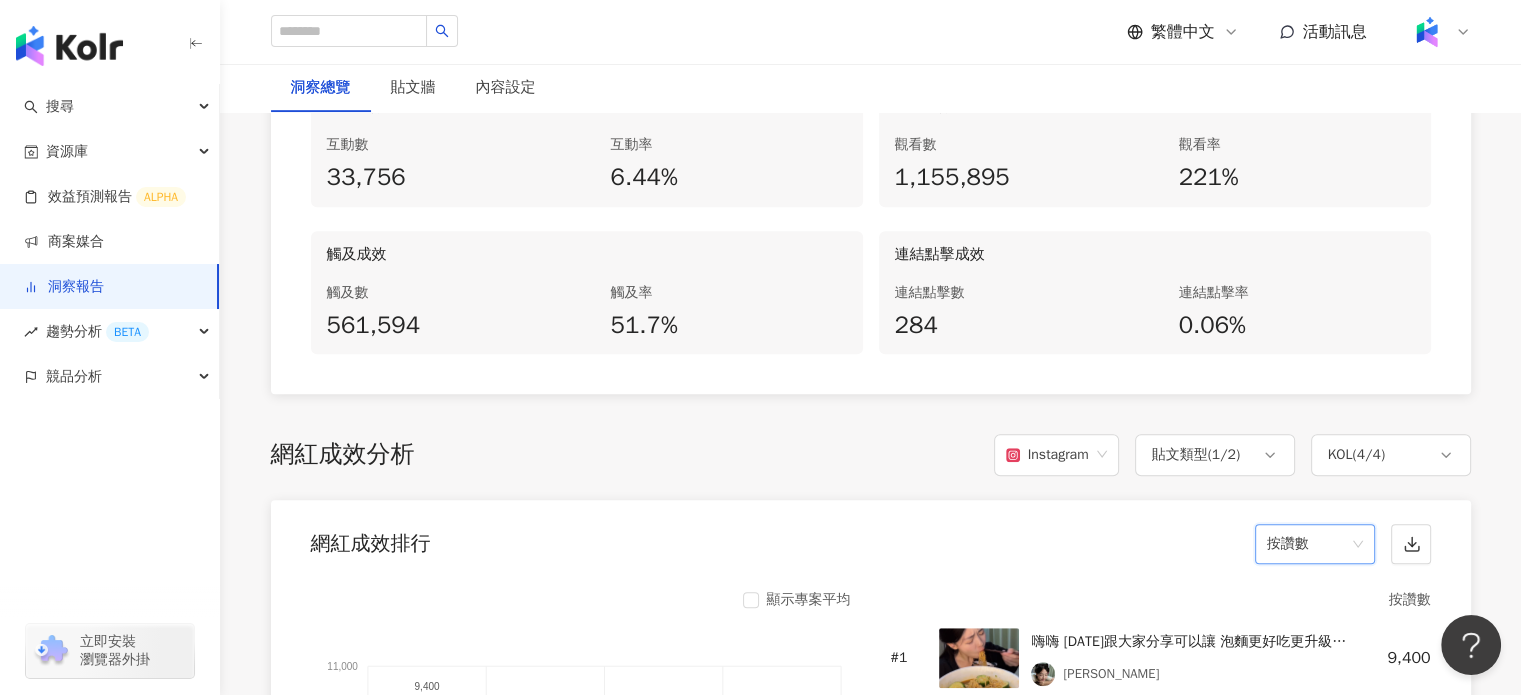 scroll, scrollTop: 1400, scrollLeft: 0, axis: vertical 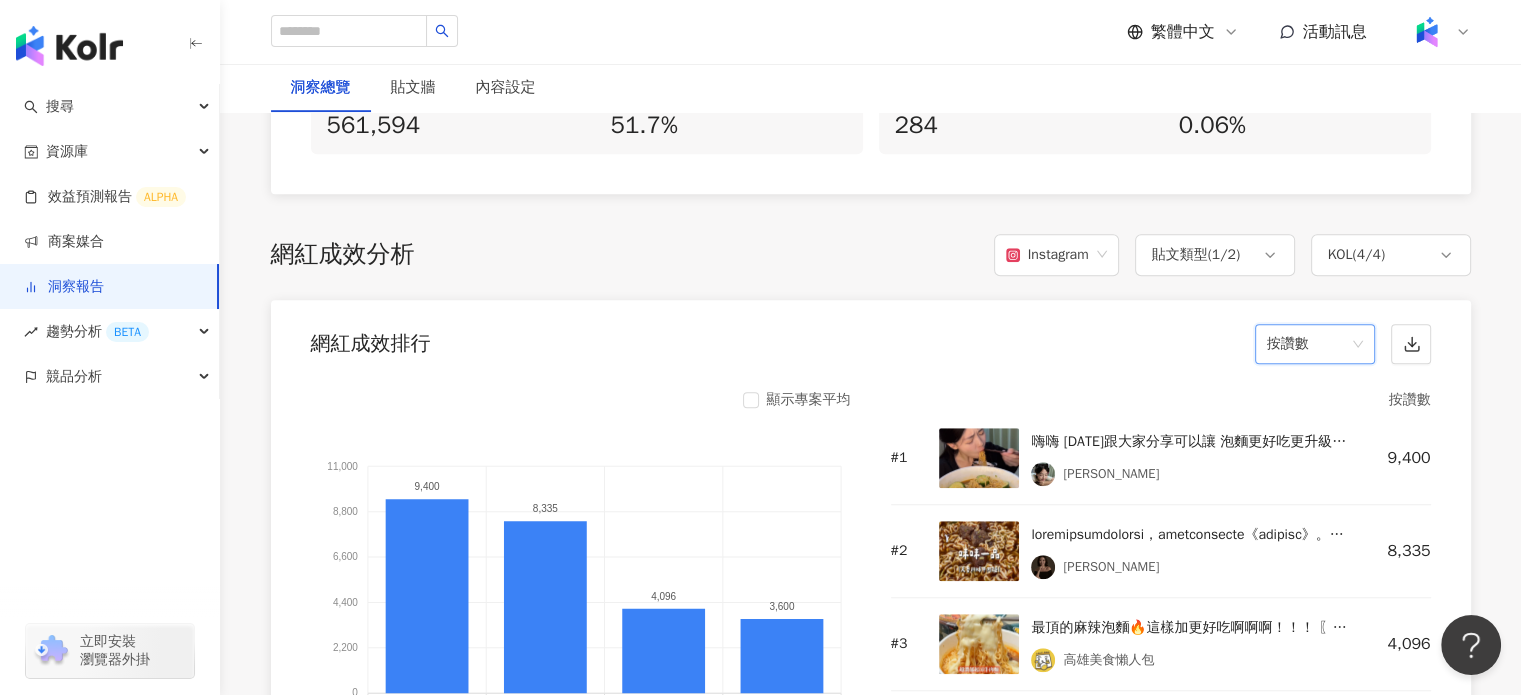 click on "按讚數" at bounding box center (1315, 344) 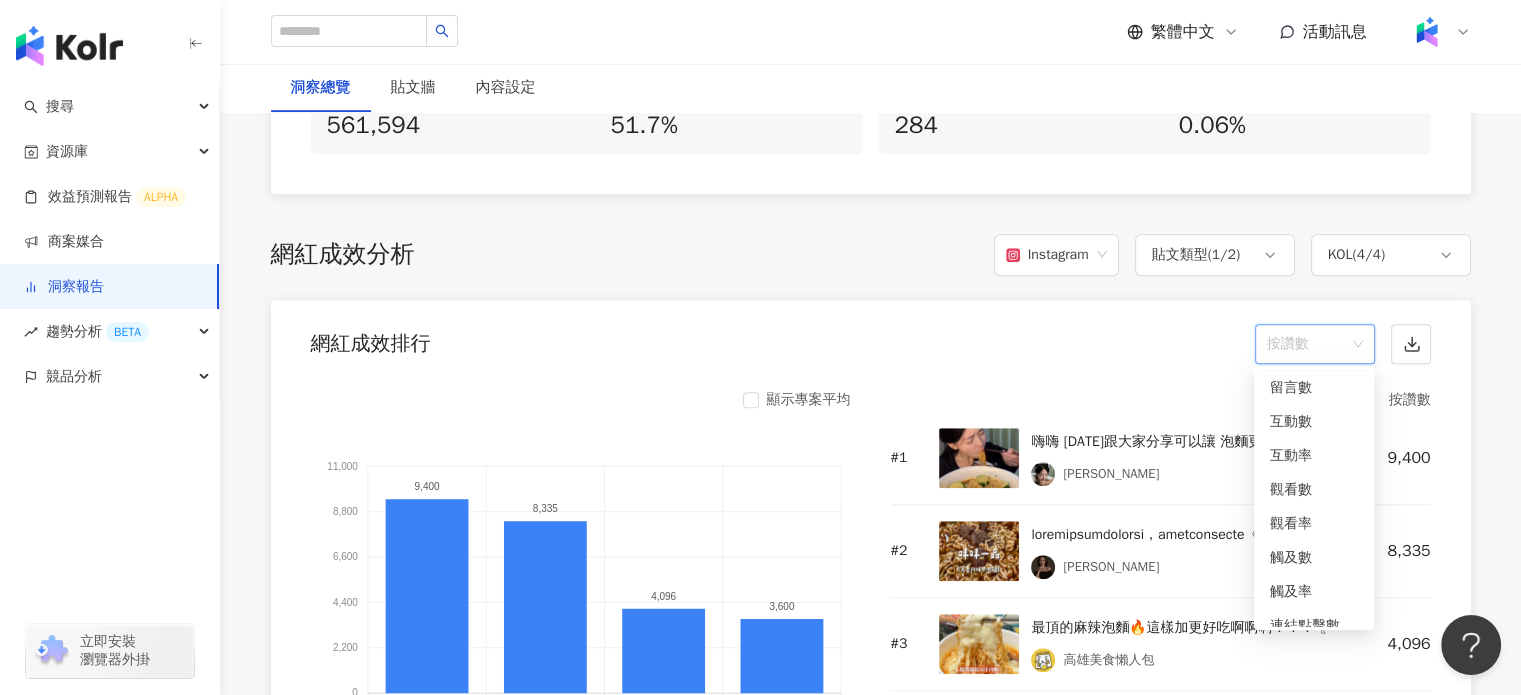 scroll, scrollTop: 84, scrollLeft: 0, axis: vertical 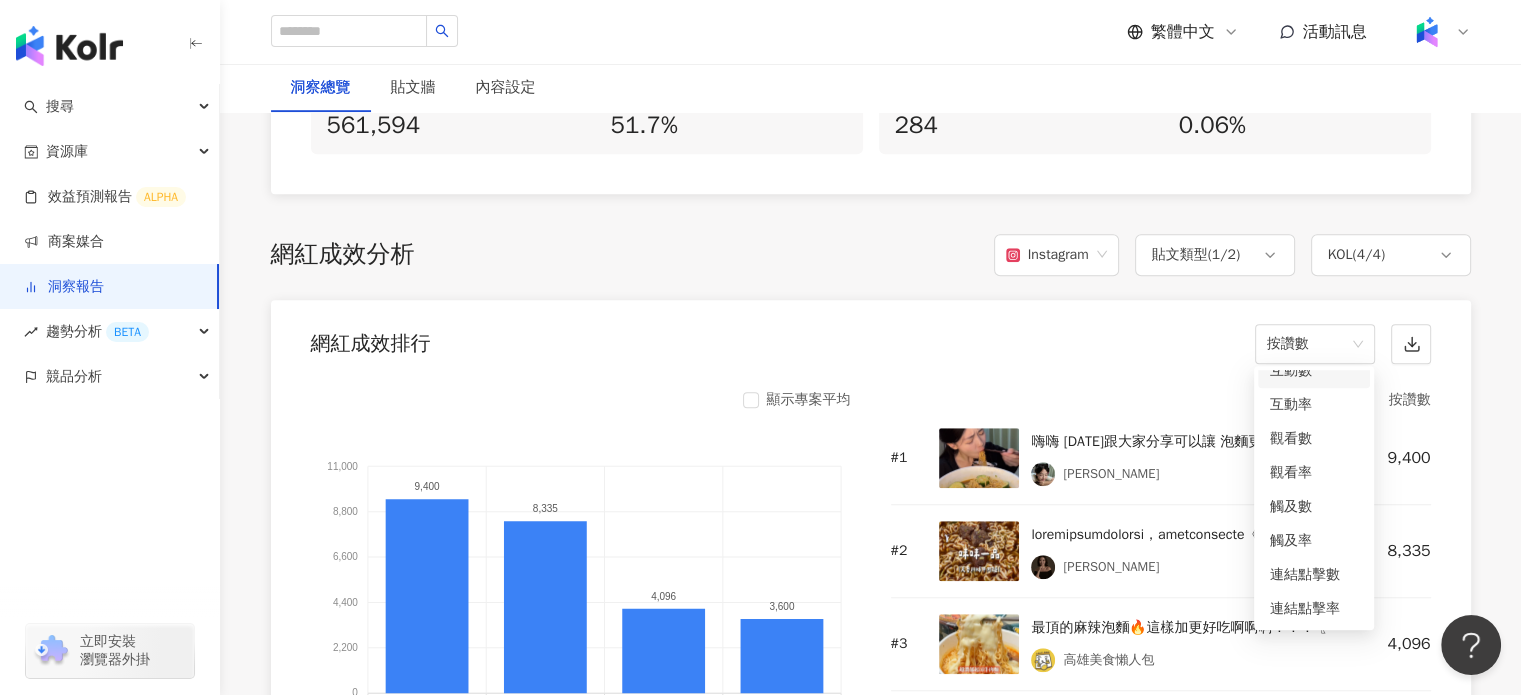 click on "網紅成效排行 按讚數" at bounding box center (871, 338) 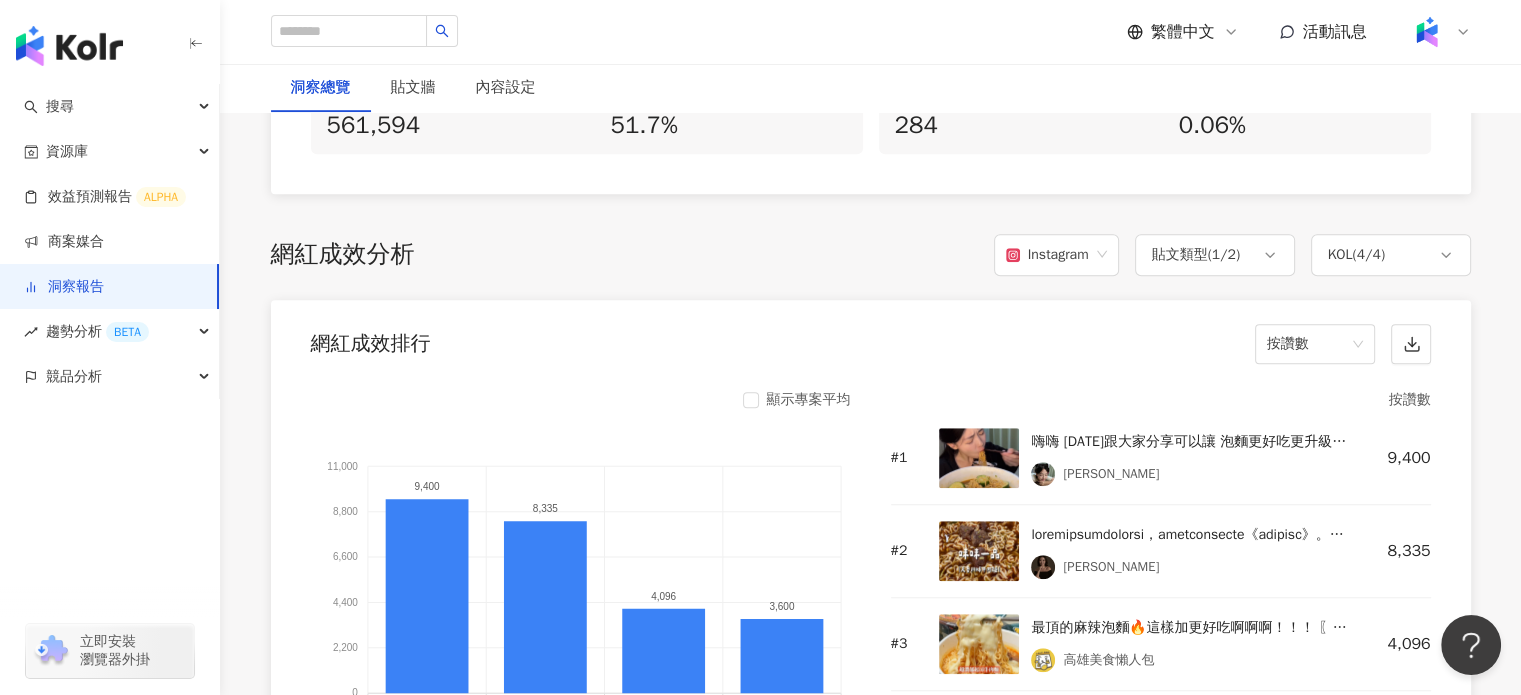 scroll, scrollTop: 900, scrollLeft: 0, axis: vertical 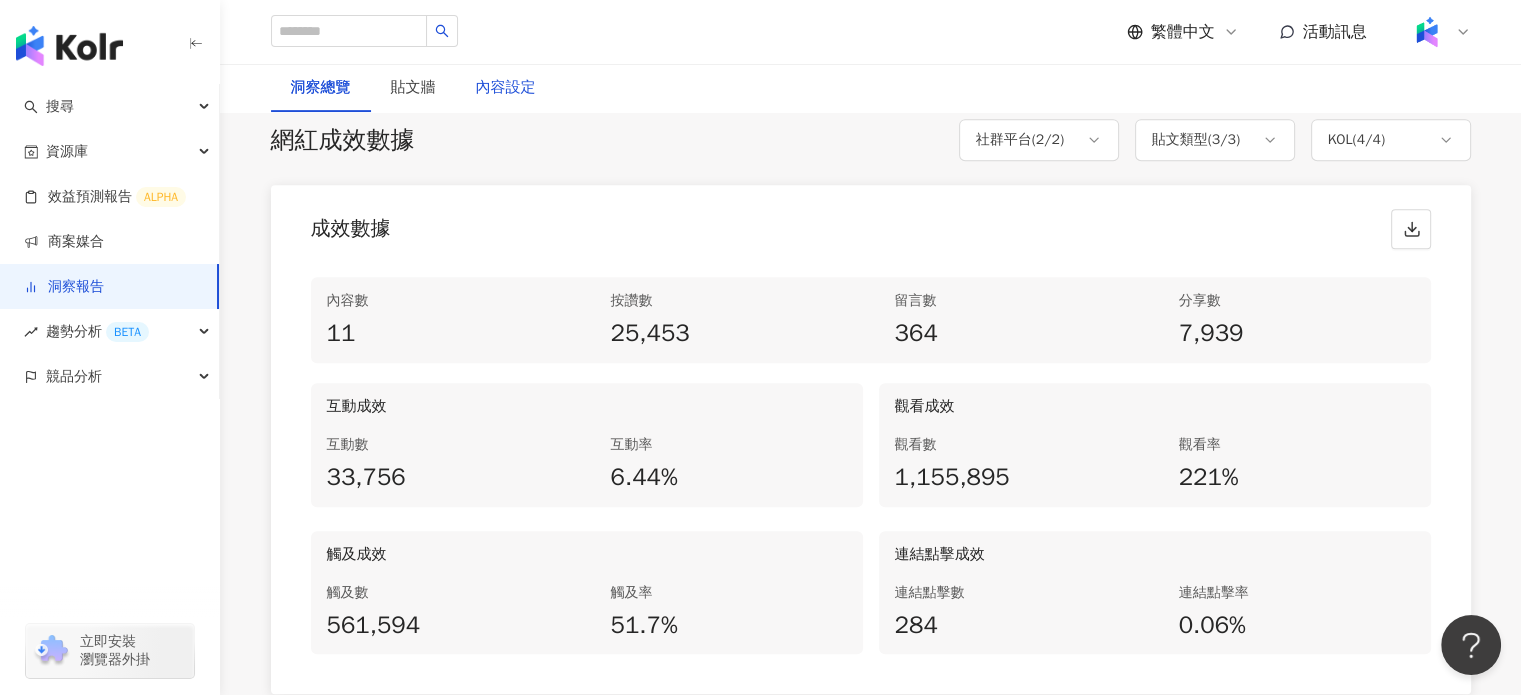 click on "內容設定" at bounding box center (506, 88) 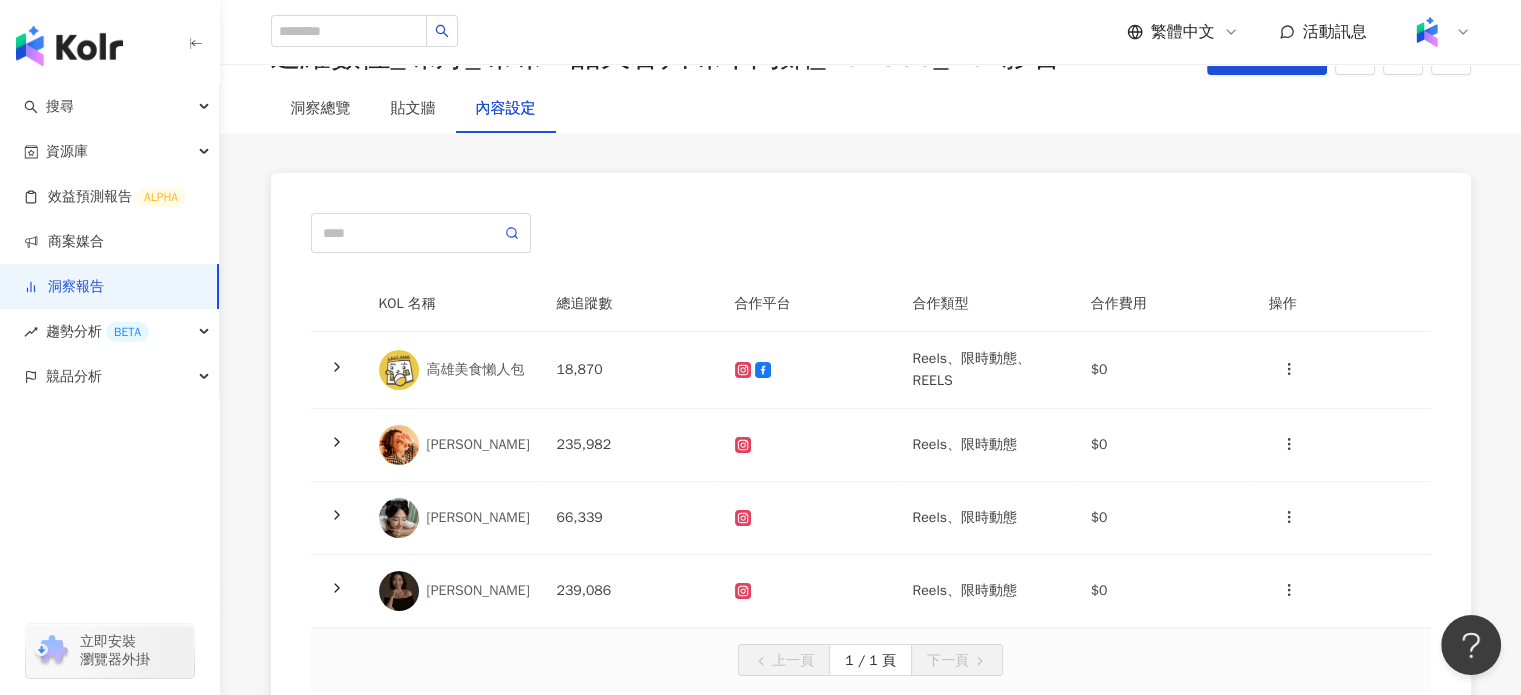 scroll, scrollTop: 92, scrollLeft: 0, axis: vertical 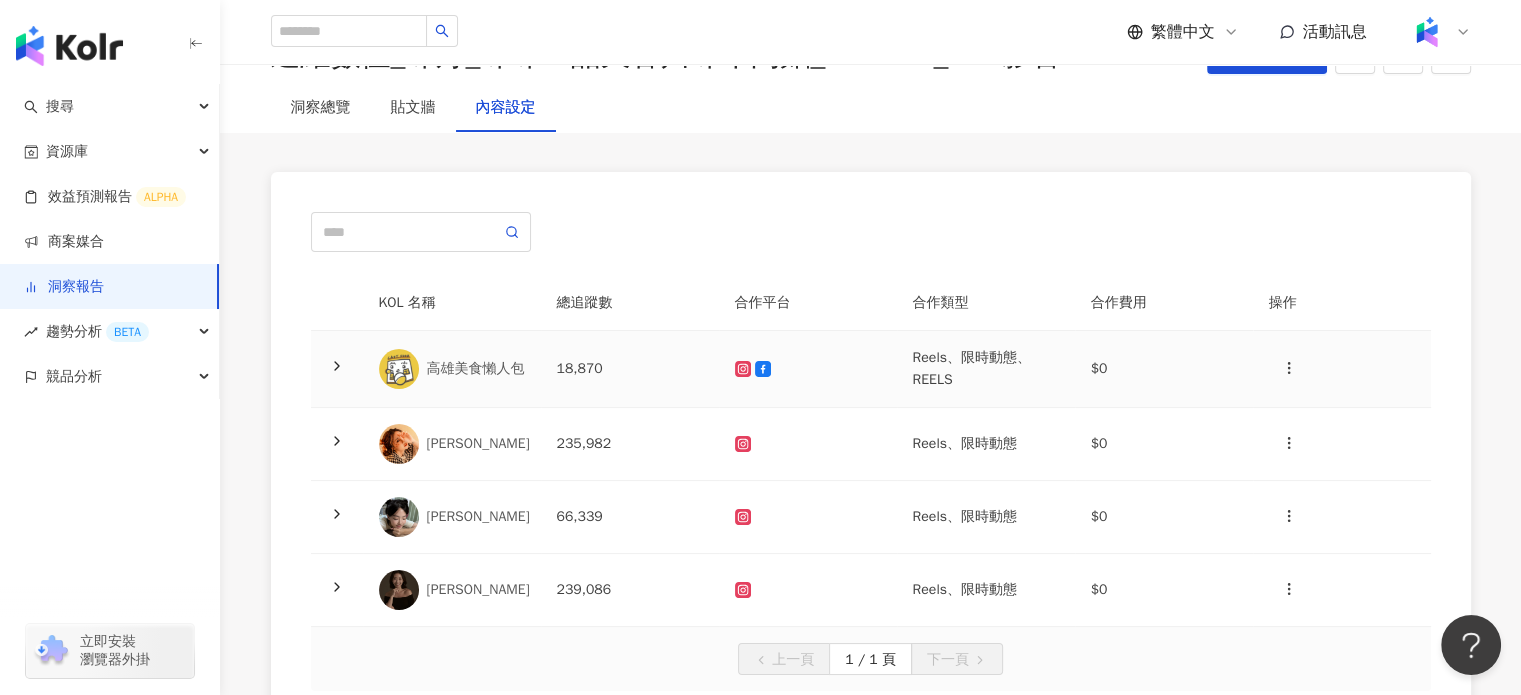 click on "高雄美食懶人包" at bounding box center (476, 369) 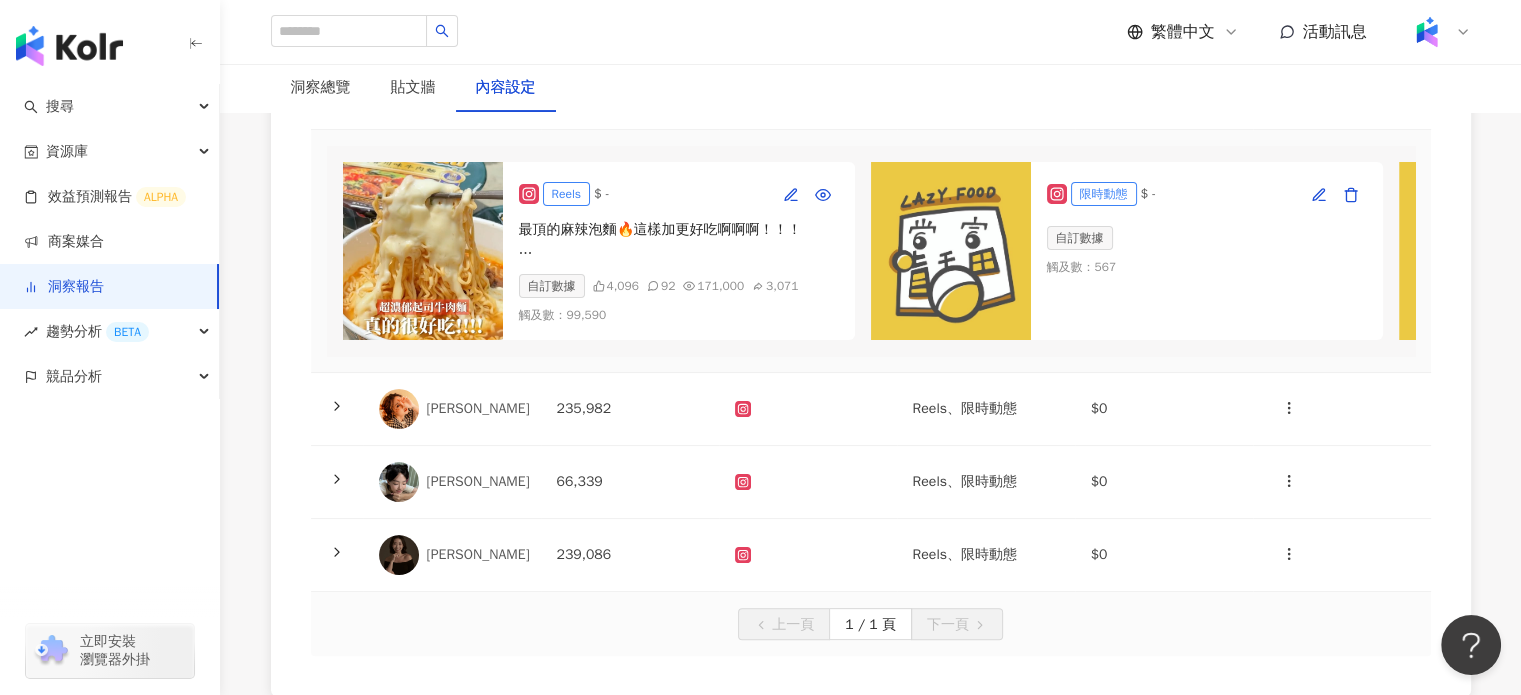 scroll, scrollTop: 492, scrollLeft: 0, axis: vertical 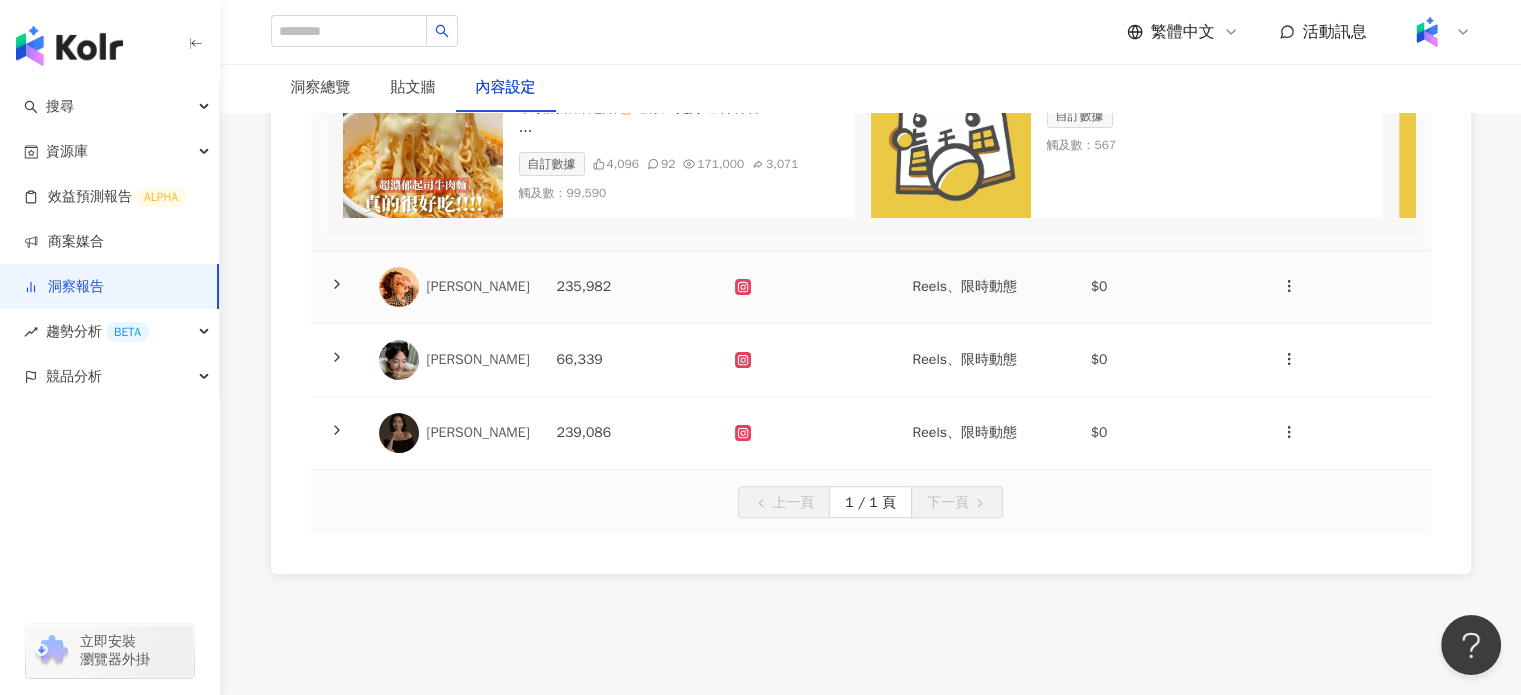 click on "[PERSON_NAME]" at bounding box center (478, 287) 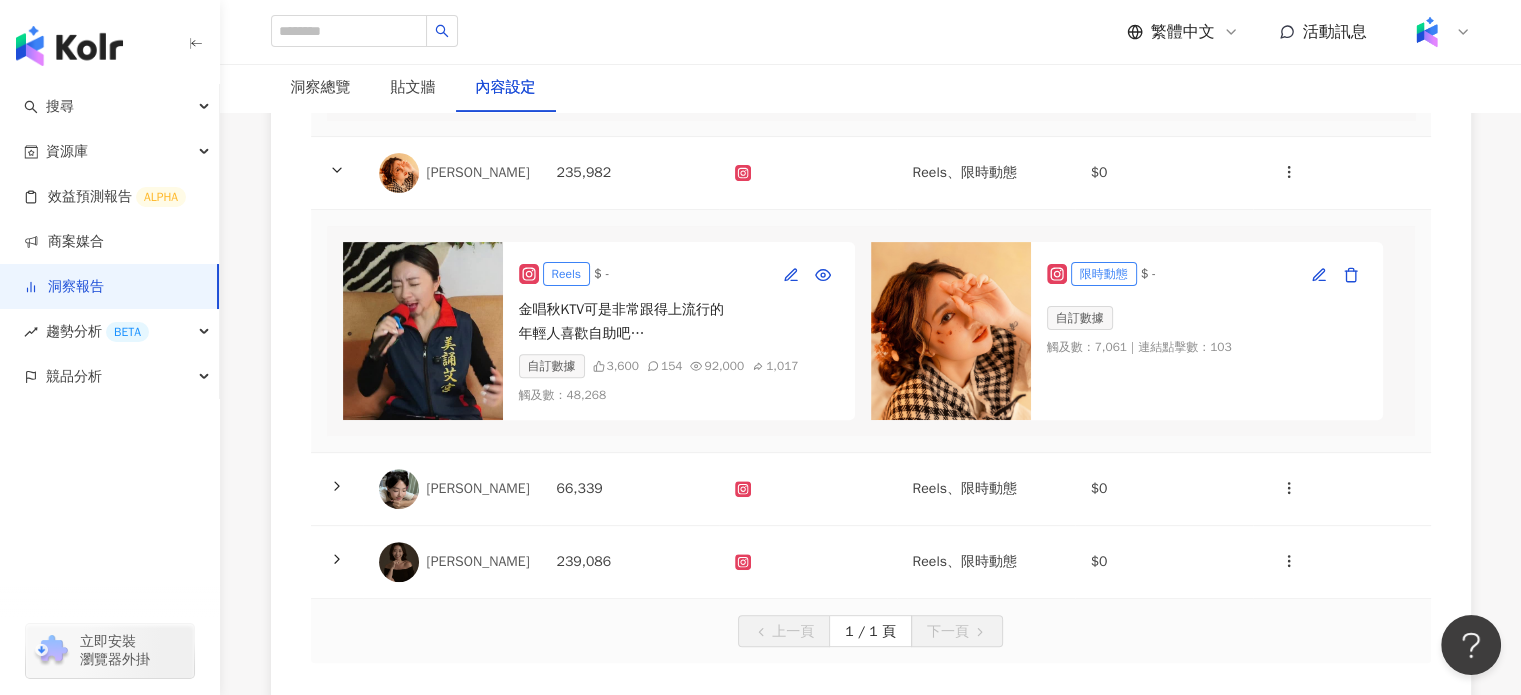 scroll, scrollTop: 692, scrollLeft: 0, axis: vertical 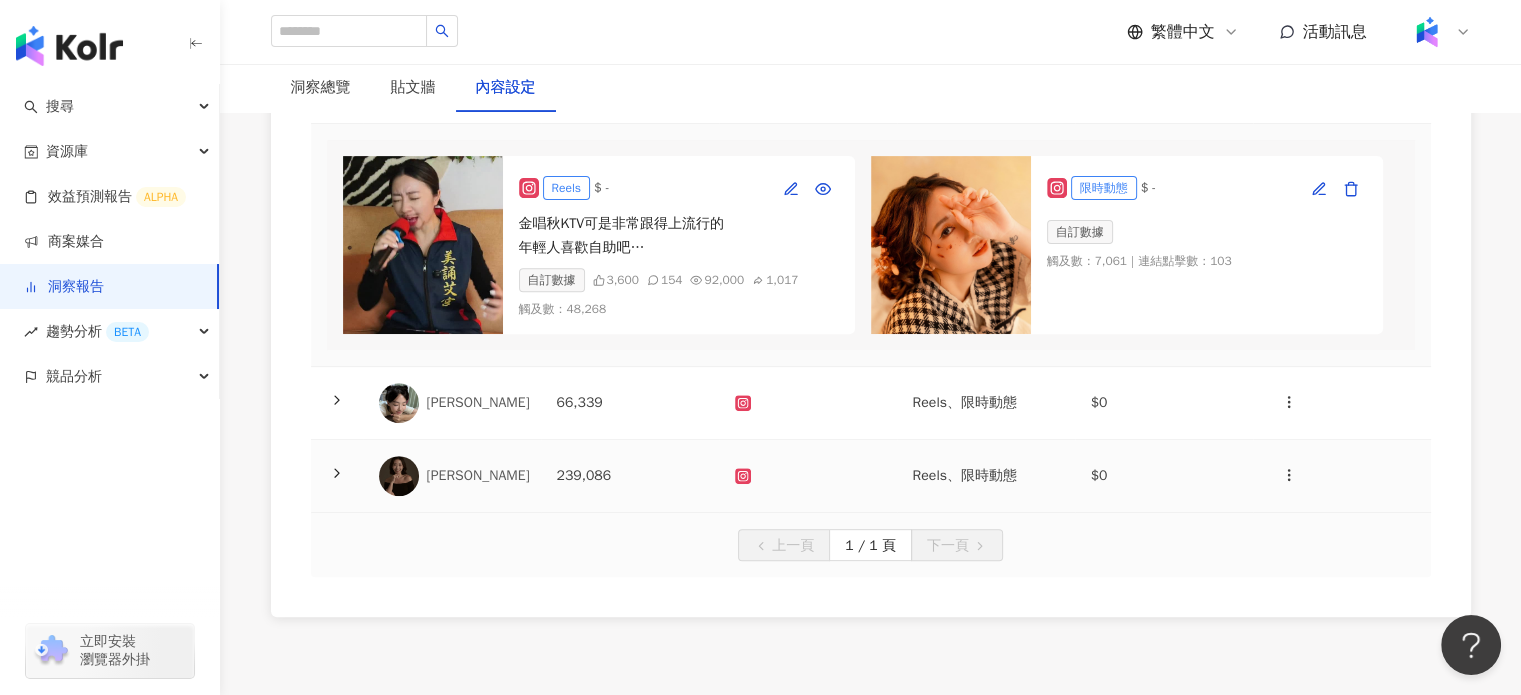 click on "[PERSON_NAME]" at bounding box center (452, 476) 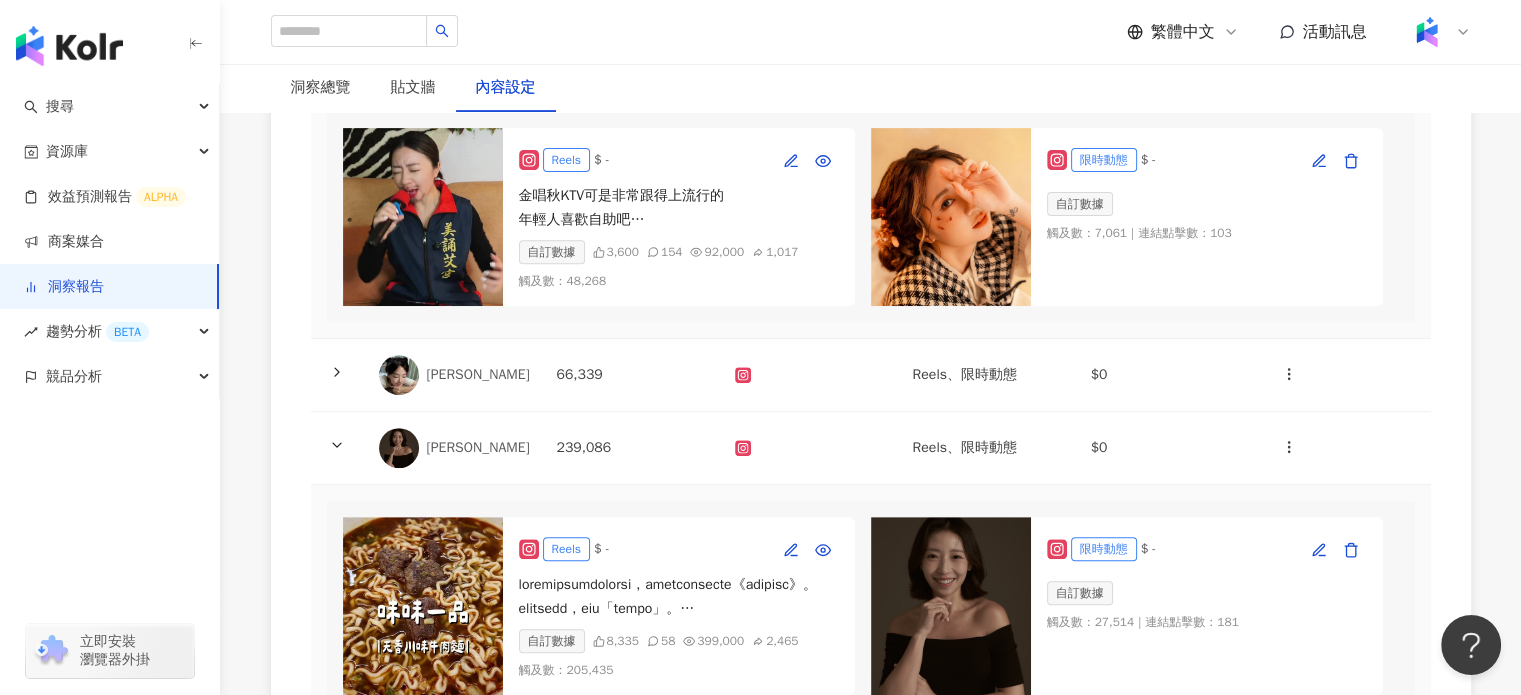 scroll, scrollTop: 592, scrollLeft: 0, axis: vertical 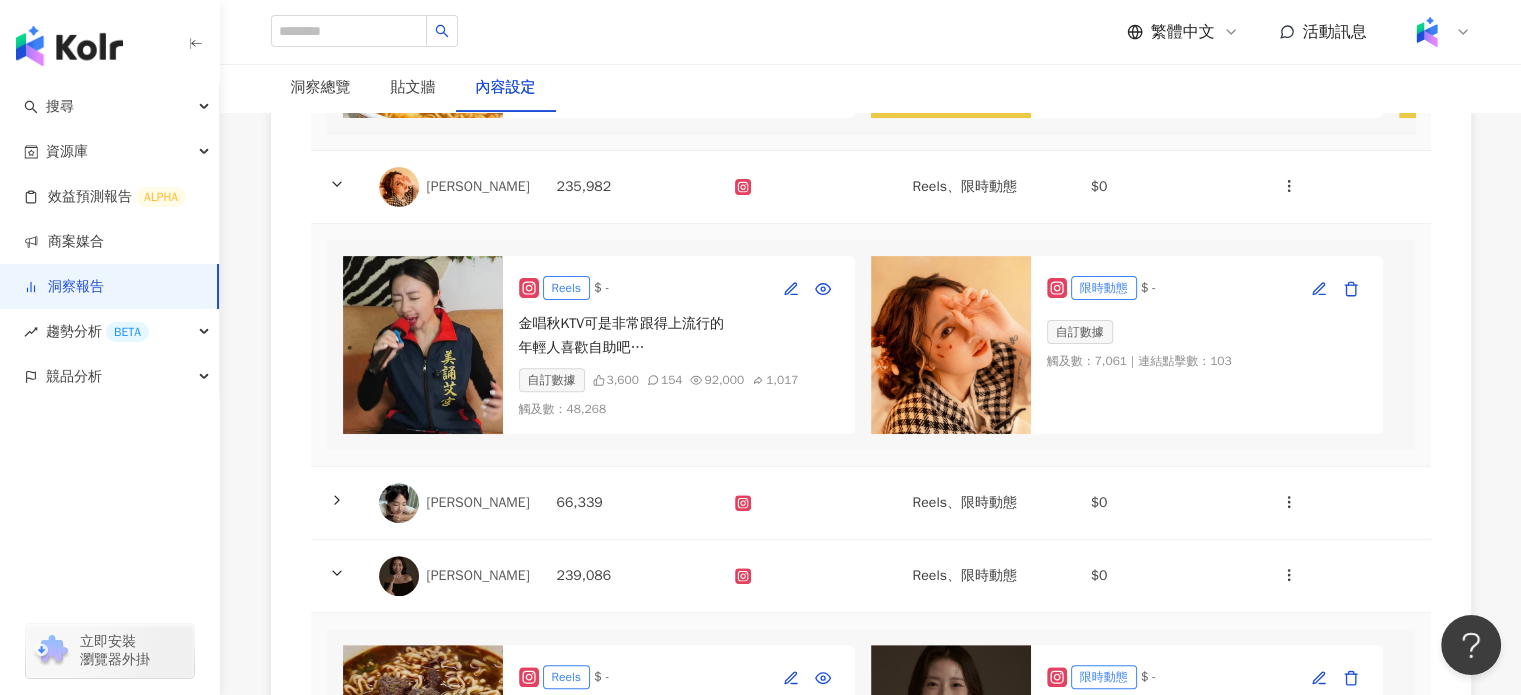 click at bounding box center [423, 345] 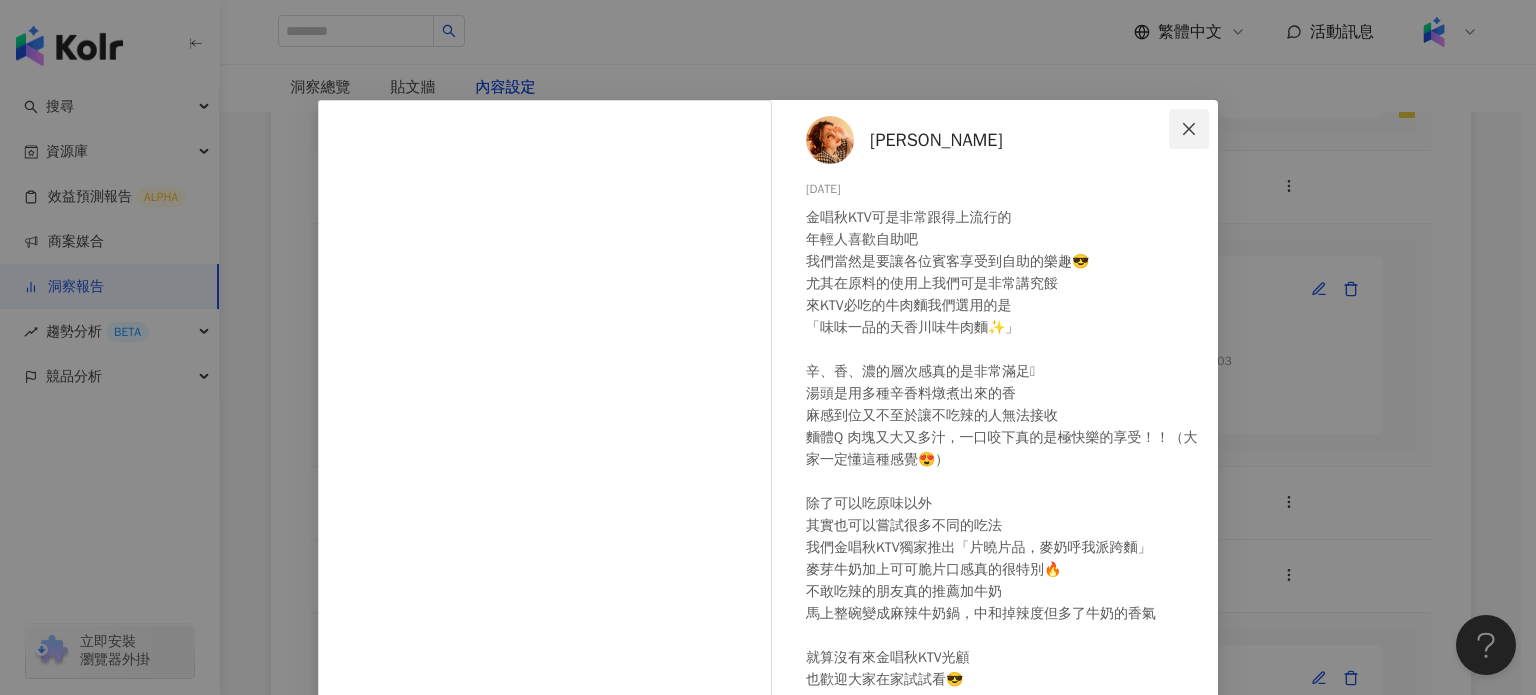 click at bounding box center (1189, 129) 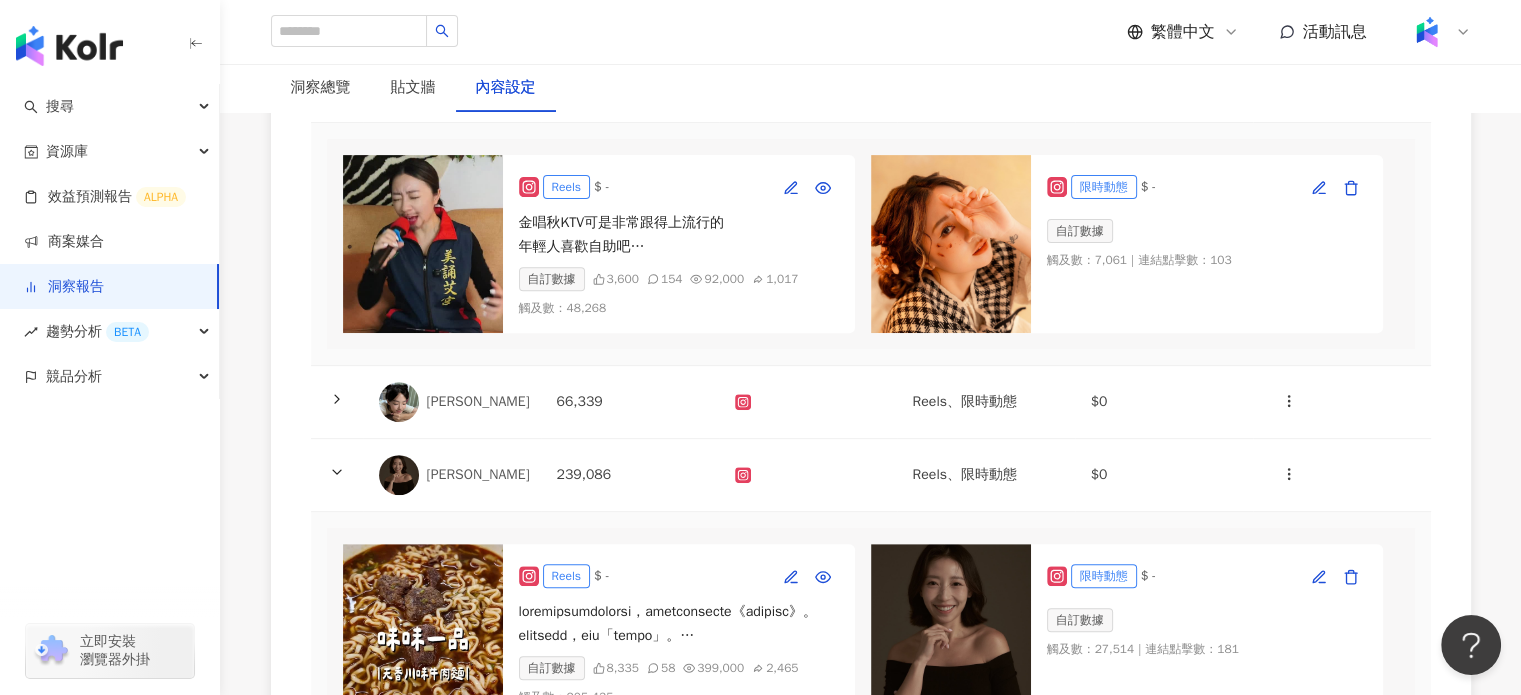 scroll, scrollTop: 692, scrollLeft: 0, axis: vertical 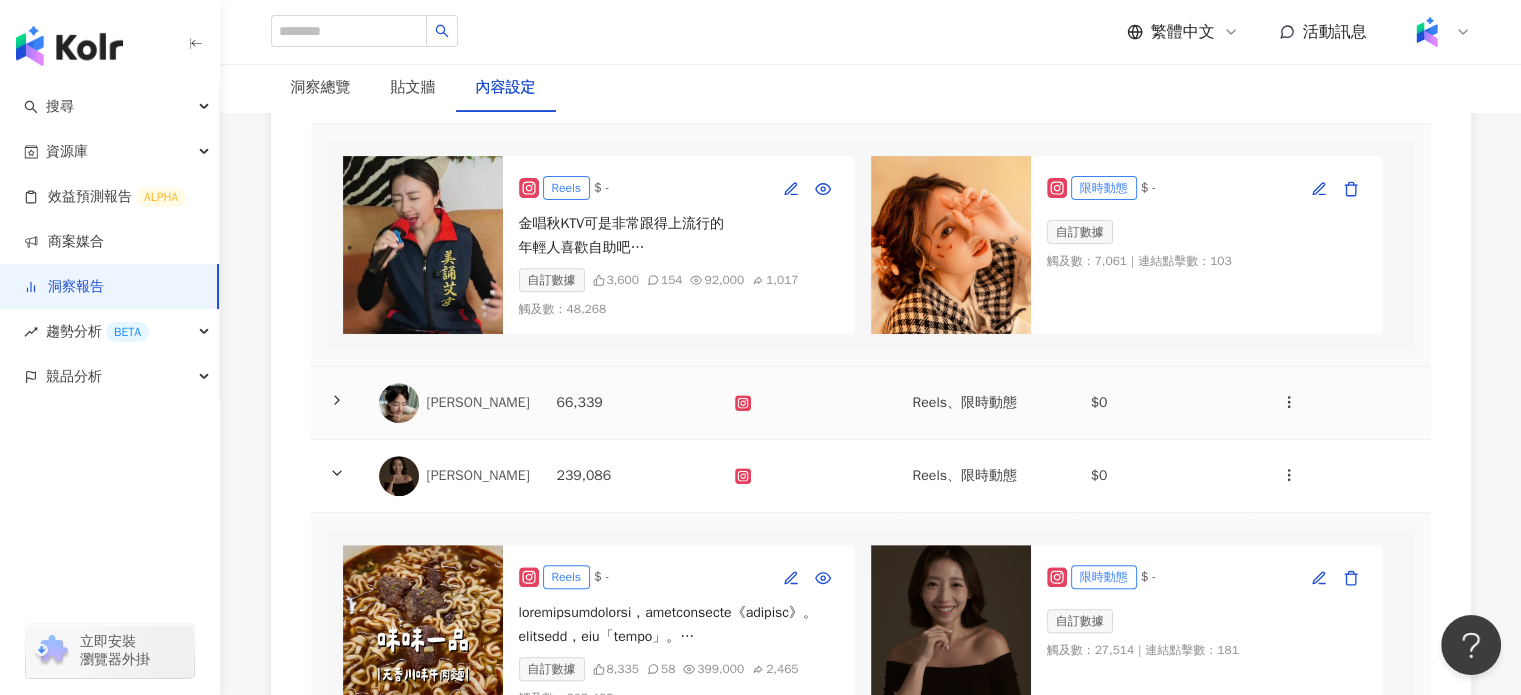 click on "66,339" at bounding box center (630, 403) 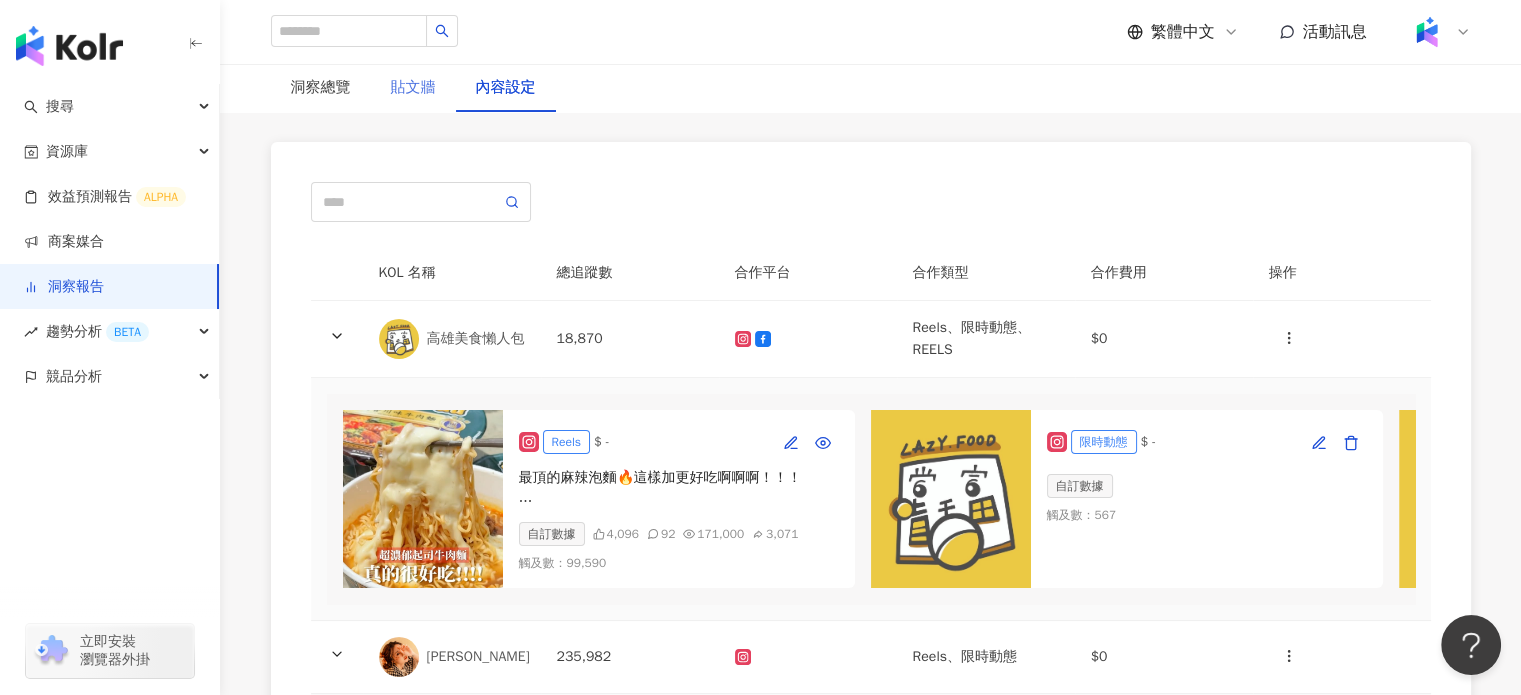 scroll, scrollTop: 0, scrollLeft: 0, axis: both 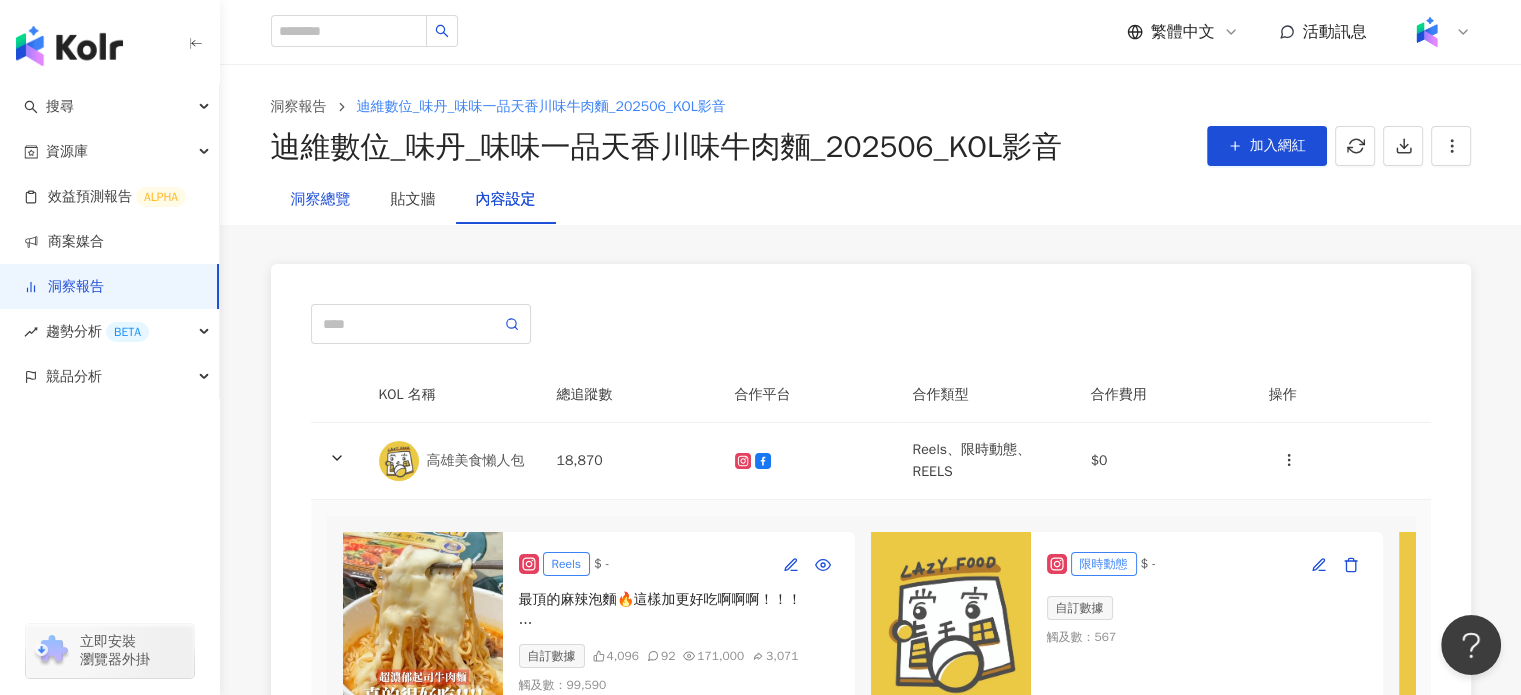 click on "洞察總覽" at bounding box center [321, 200] 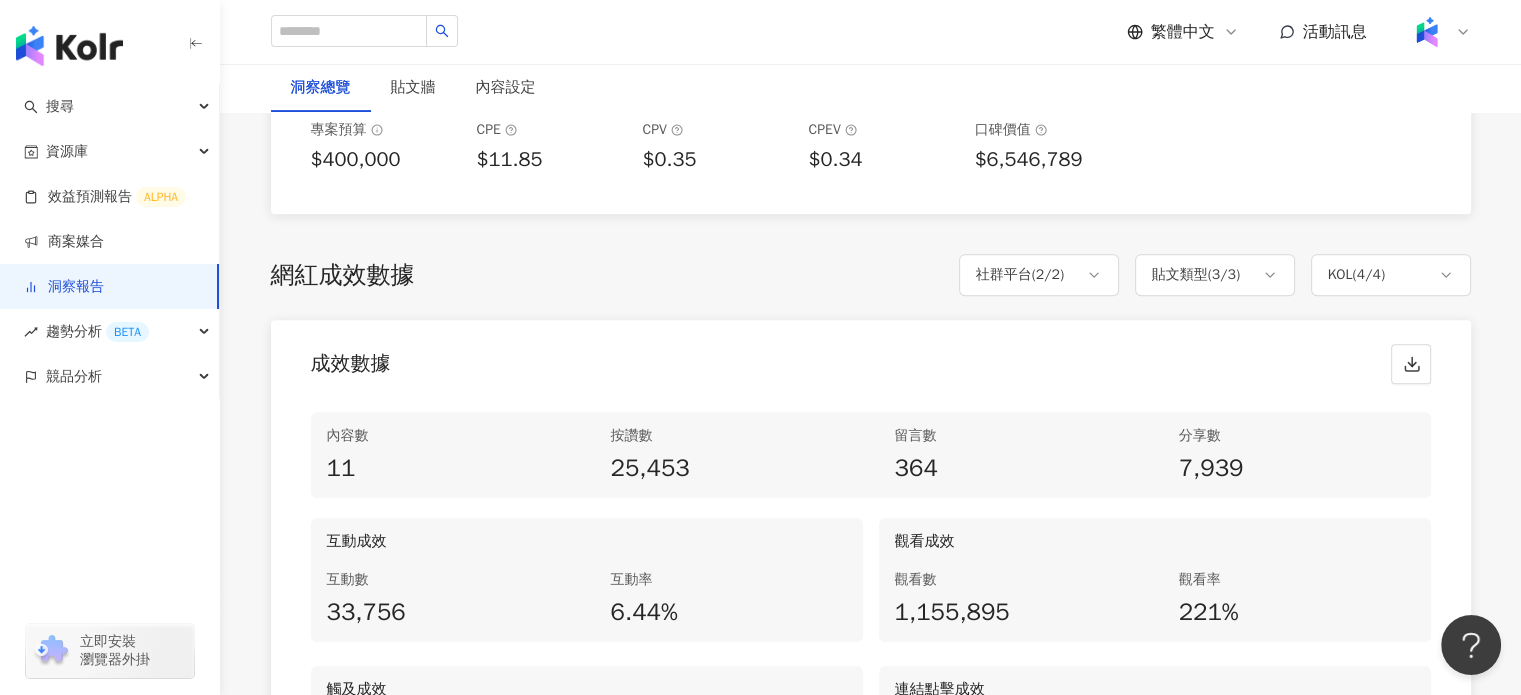 scroll, scrollTop: 800, scrollLeft: 0, axis: vertical 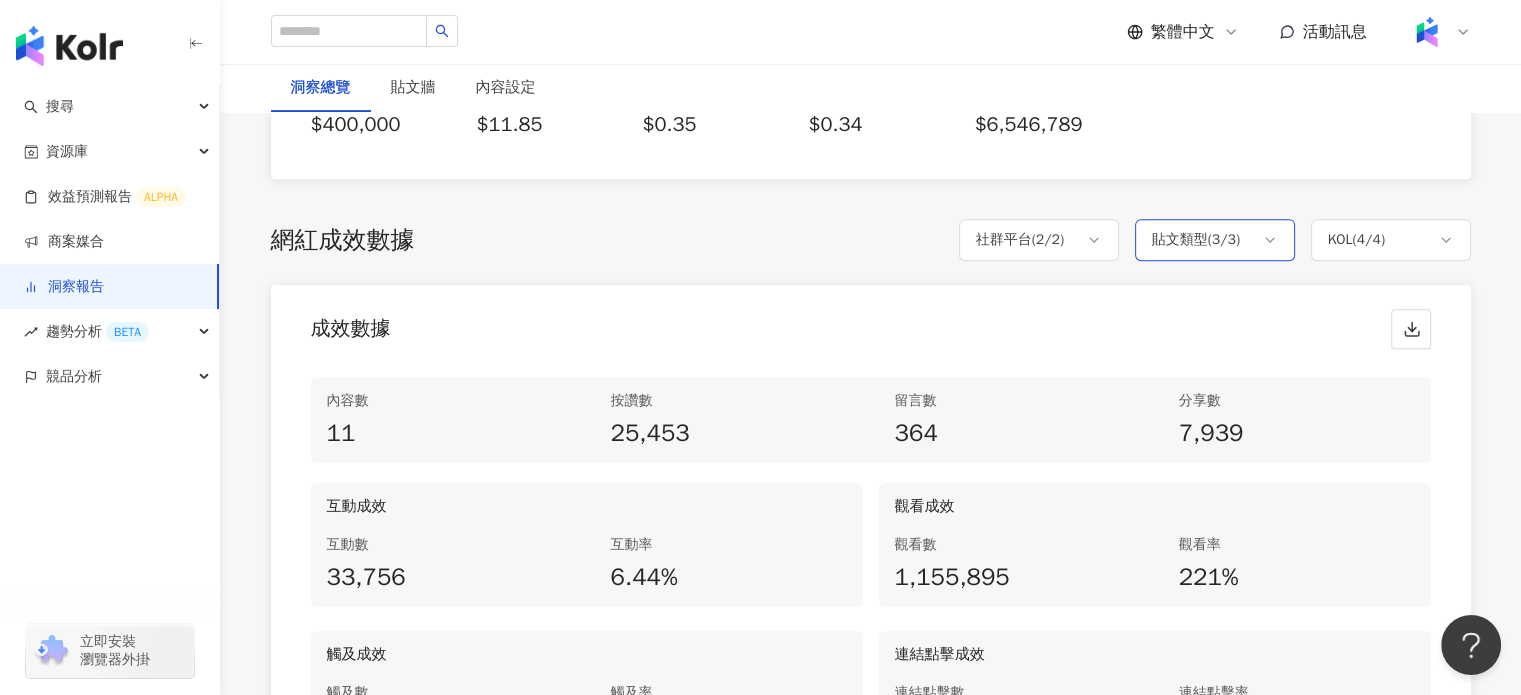 click on "貼文類型  ( 3 / 3 )" at bounding box center (1215, 240) 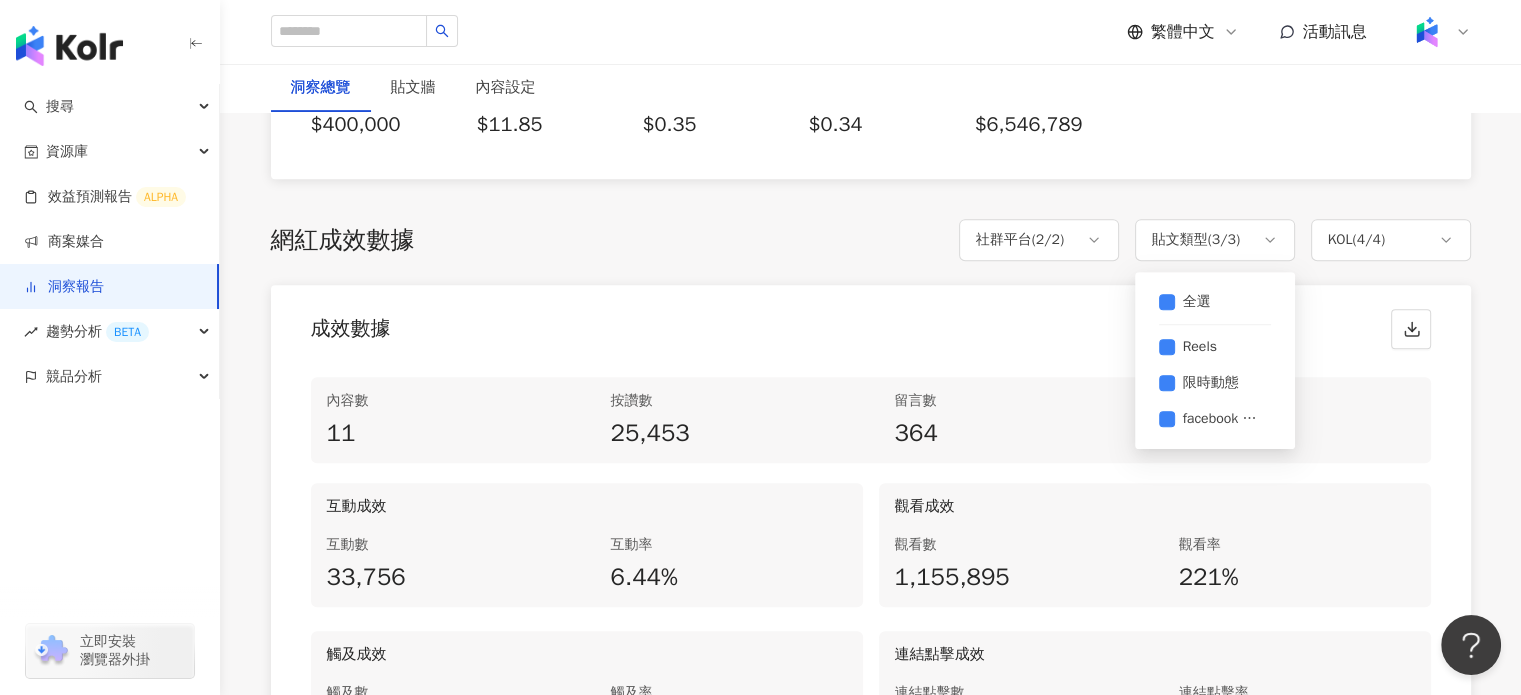 click on "全選 Reels 限時動態 facebook REELS" at bounding box center [1215, 360] 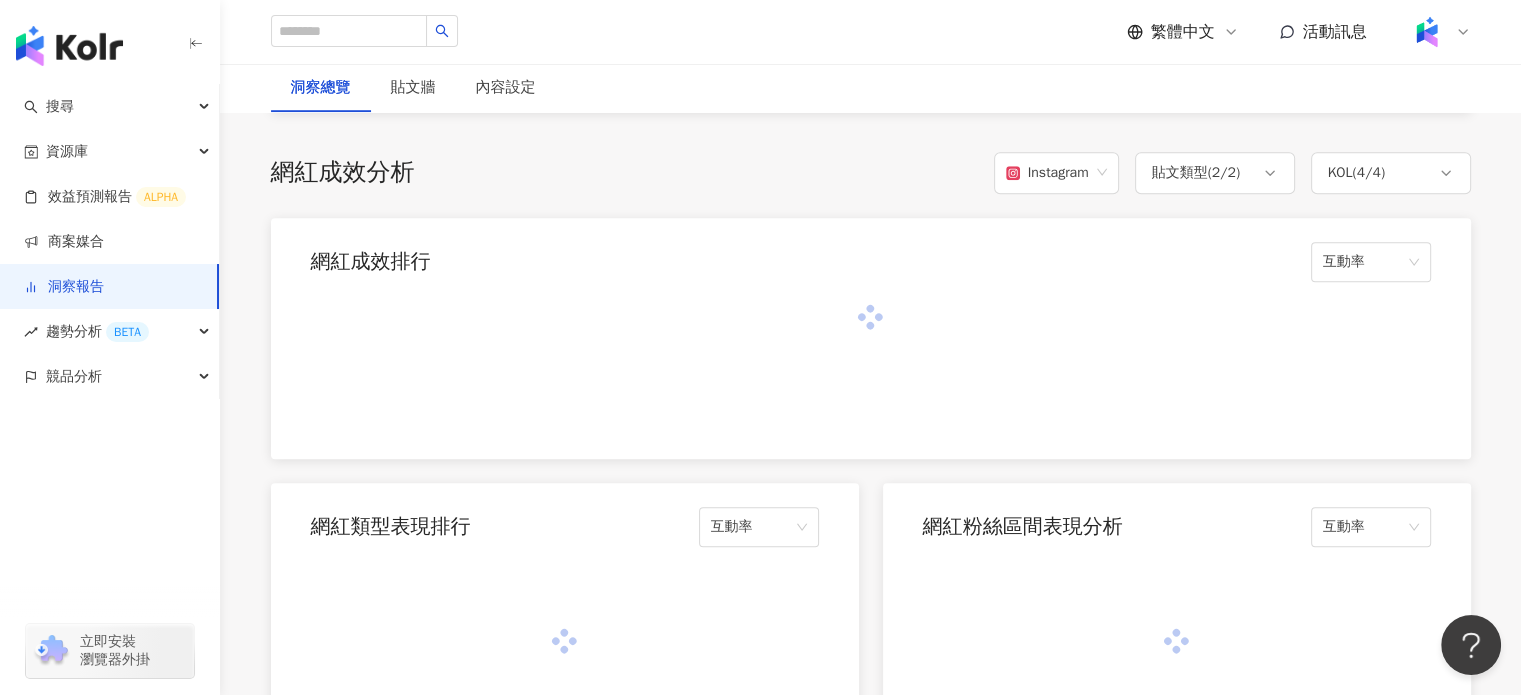scroll, scrollTop: 1400, scrollLeft: 0, axis: vertical 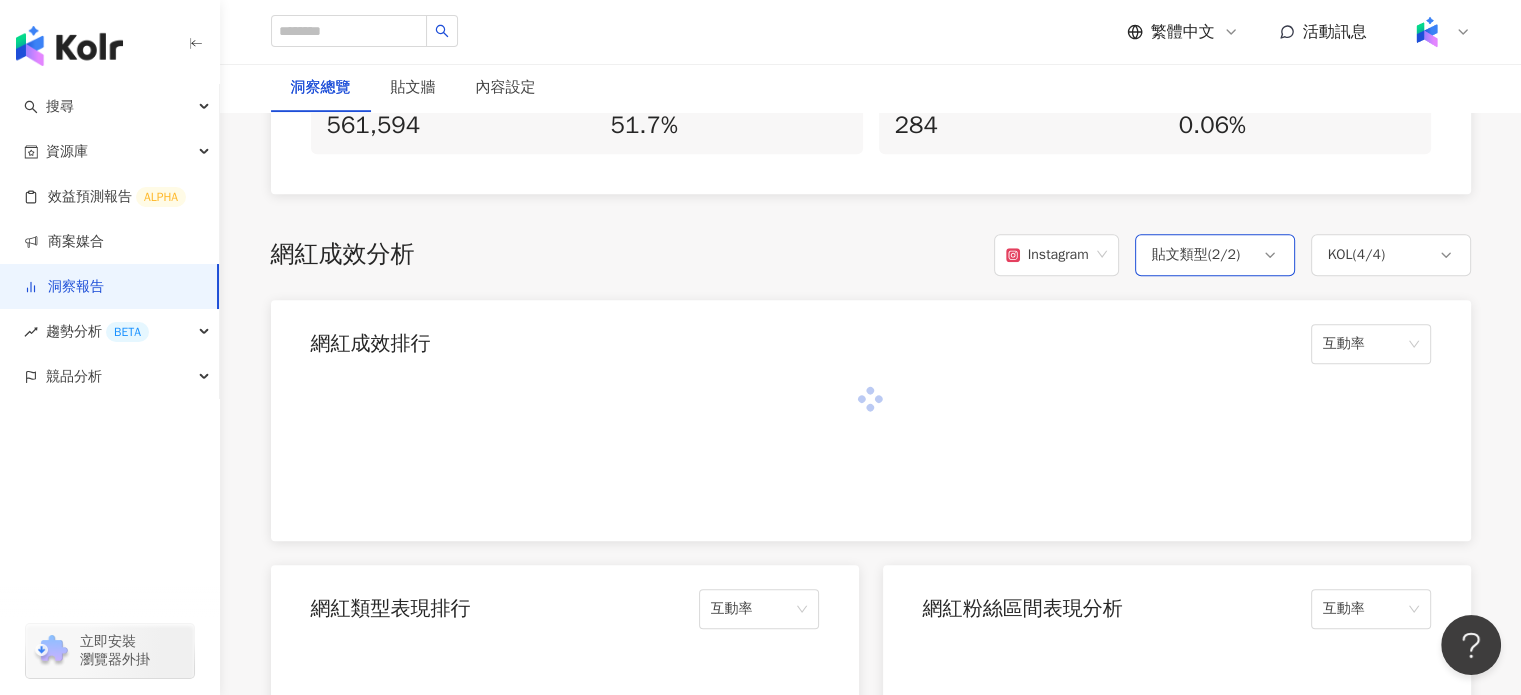 click on "貼文類型  ( 2 / 2 )" at bounding box center [1196, 255] 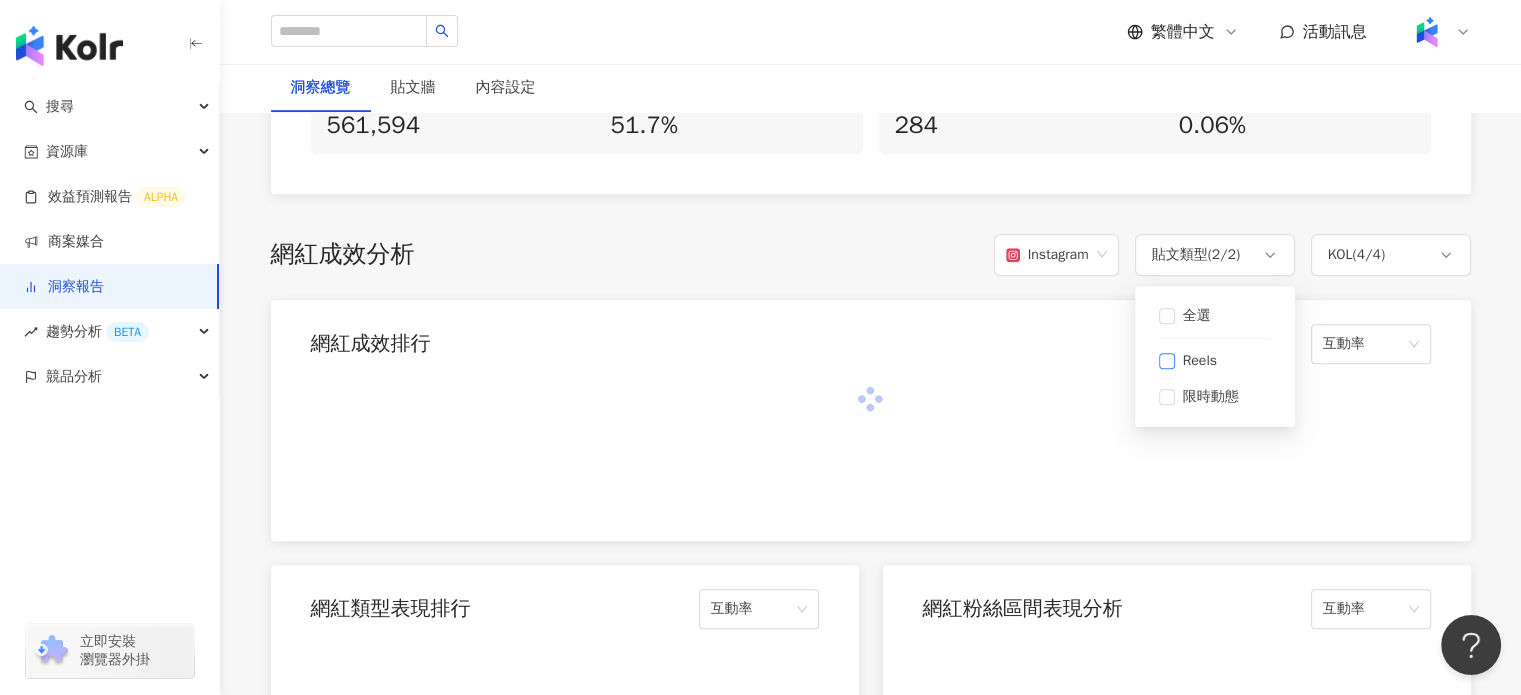 click on "Reels" at bounding box center (1215, 361) 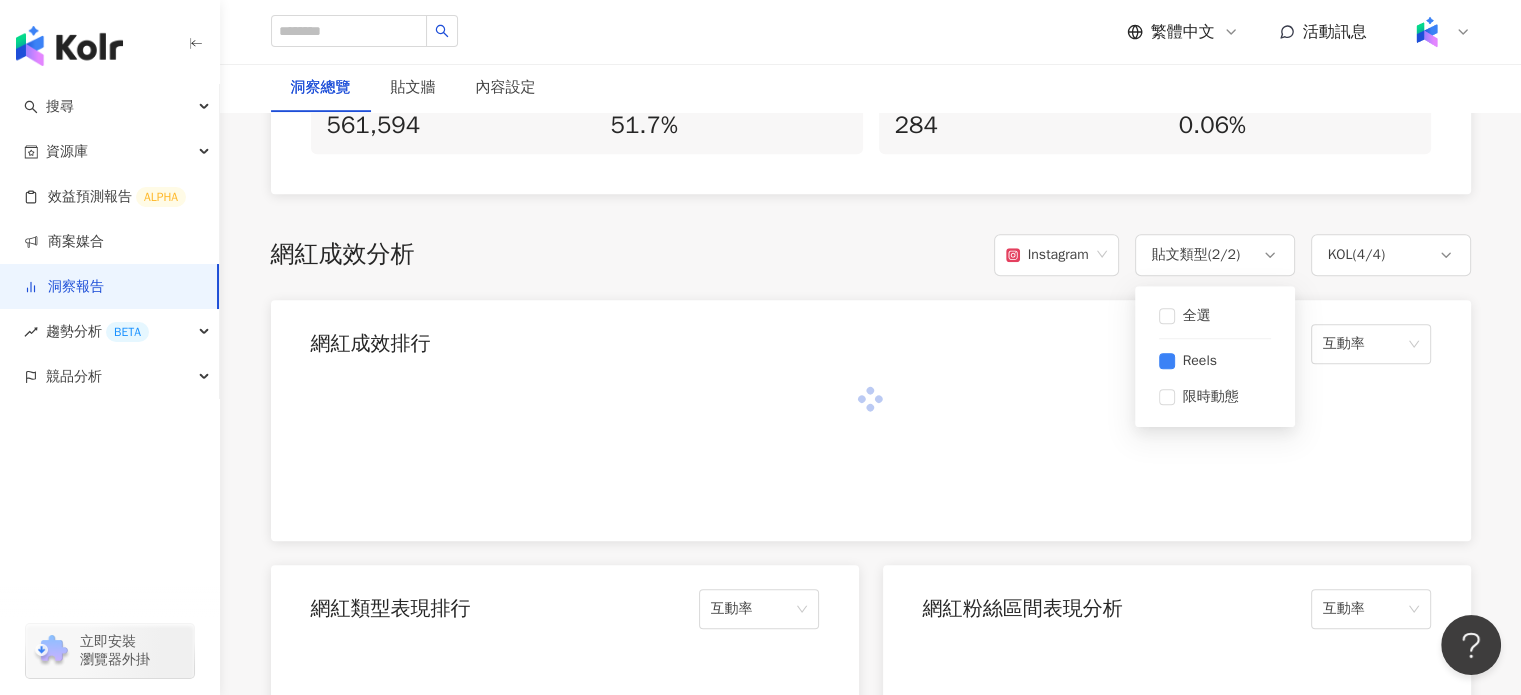 click on "全選 Reels 限時動態" at bounding box center [1215, 356] 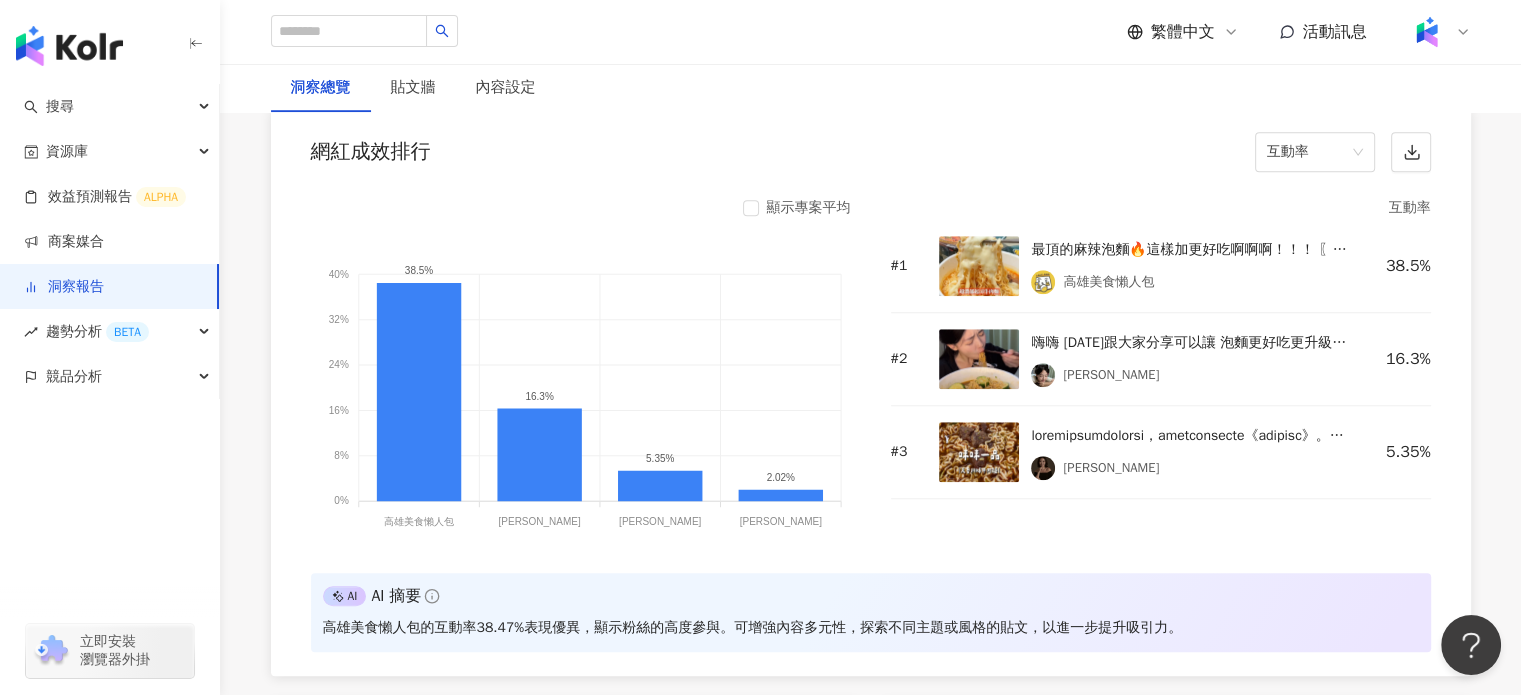 scroll, scrollTop: 1600, scrollLeft: 0, axis: vertical 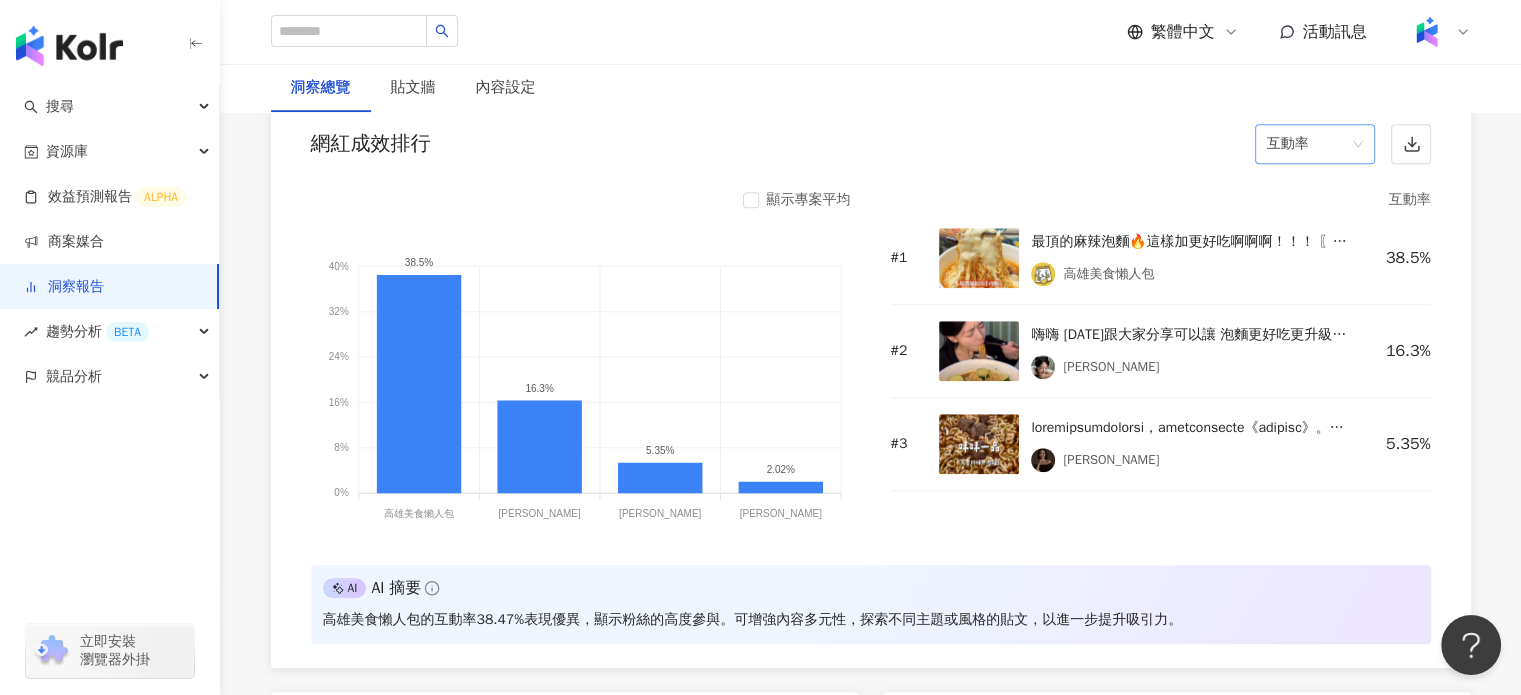 click on "互動率" at bounding box center (1315, 144) 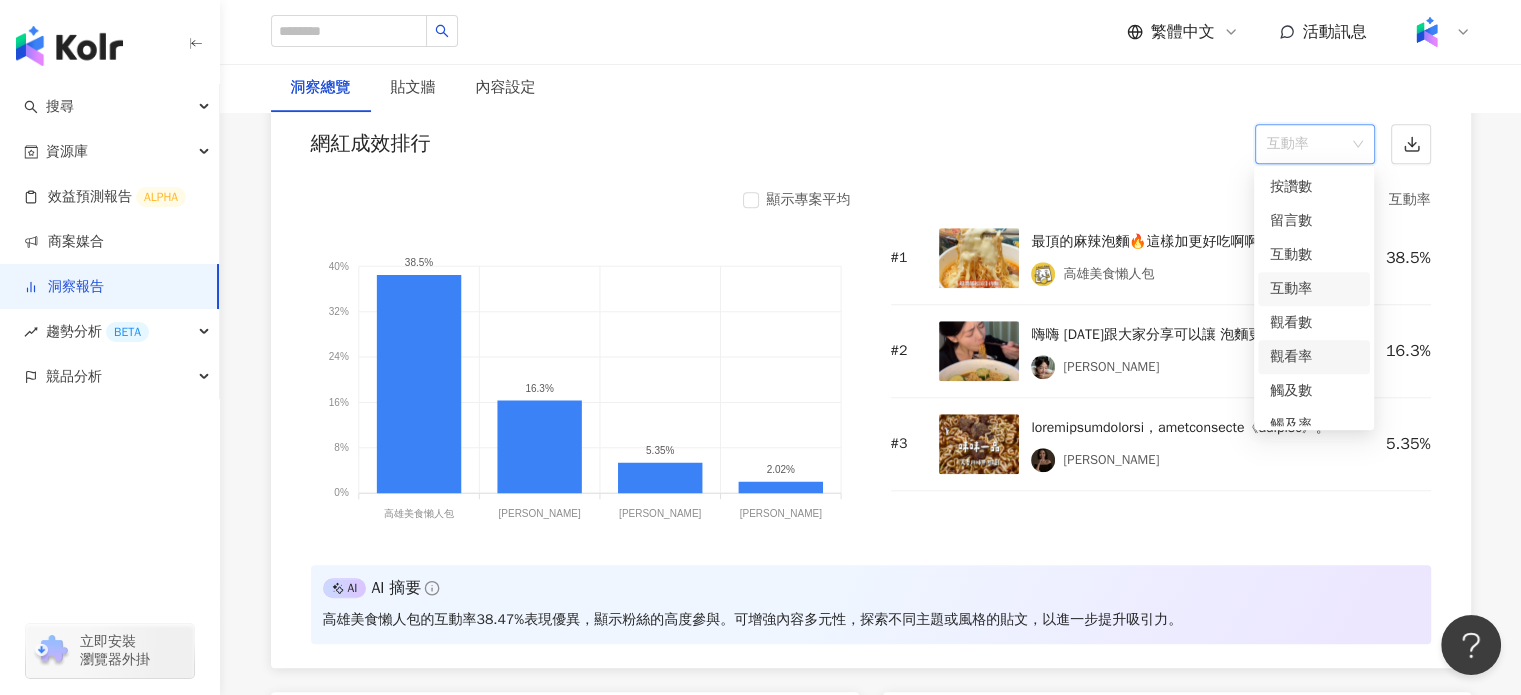 click on "觀看率" at bounding box center (1314, 357) 